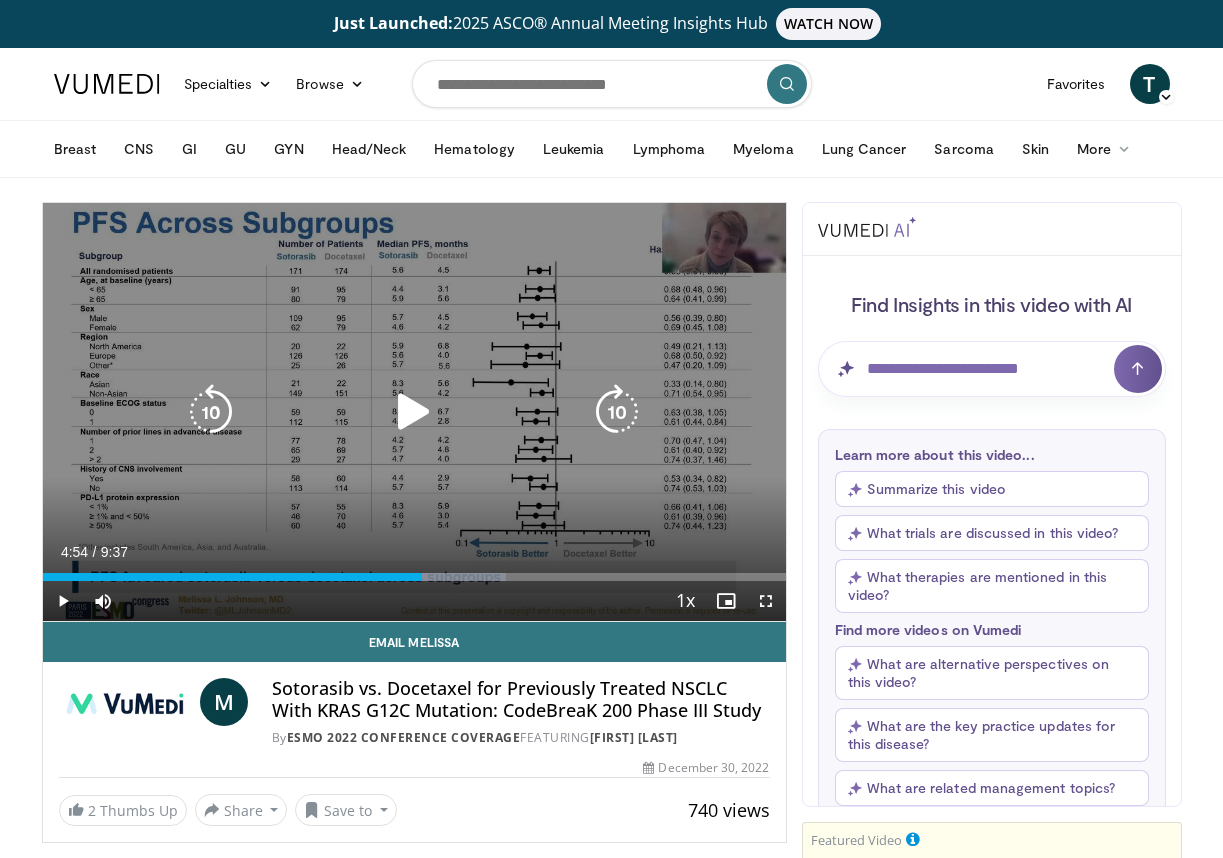scroll, scrollTop: 0, scrollLeft: 0, axis: both 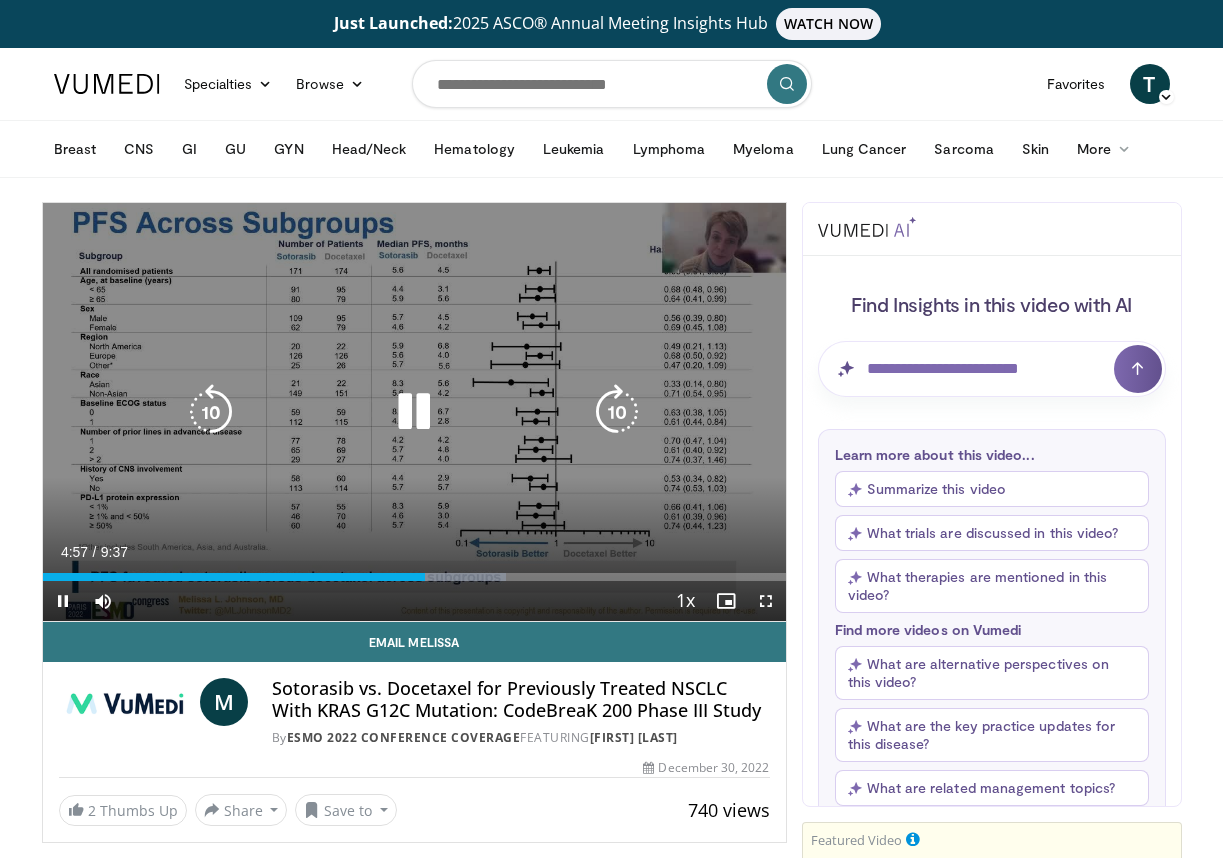 click at bounding box center [211, 412] 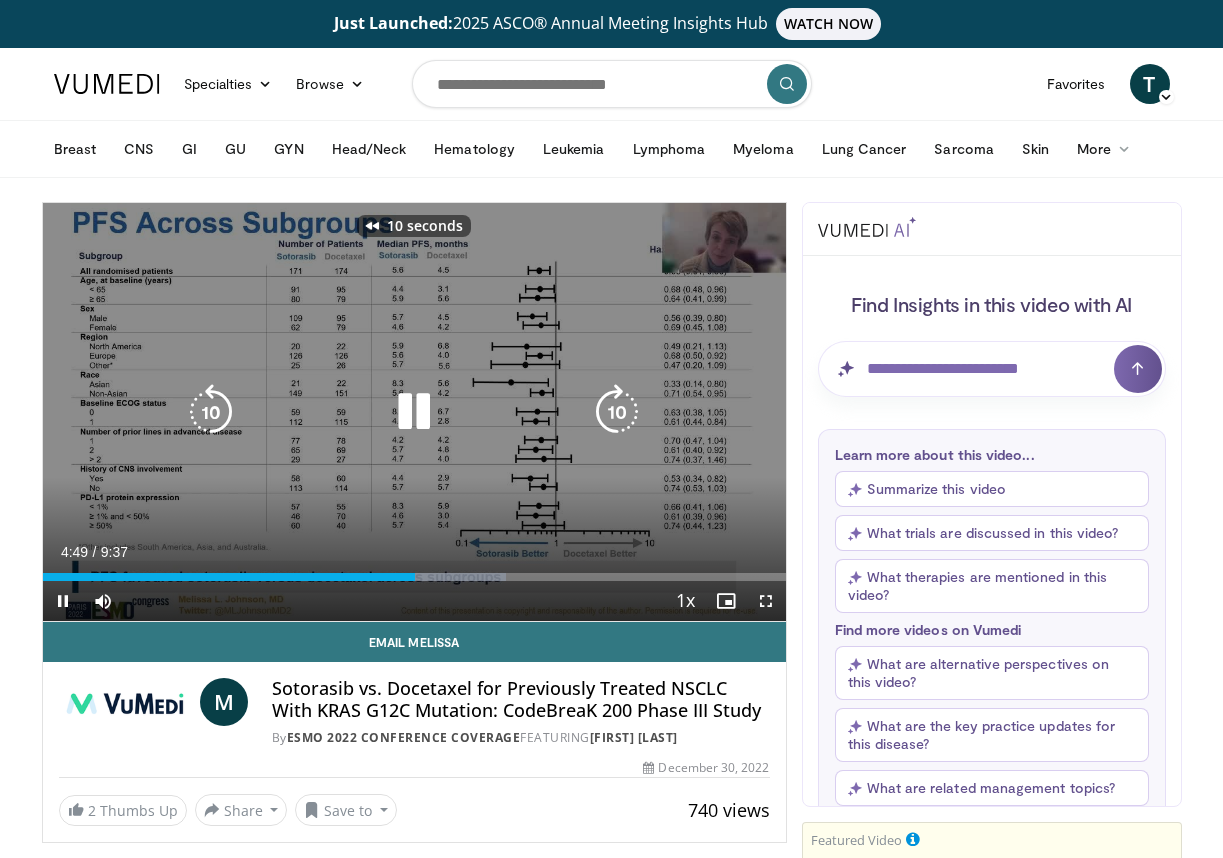 click at bounding box center [211, 412] 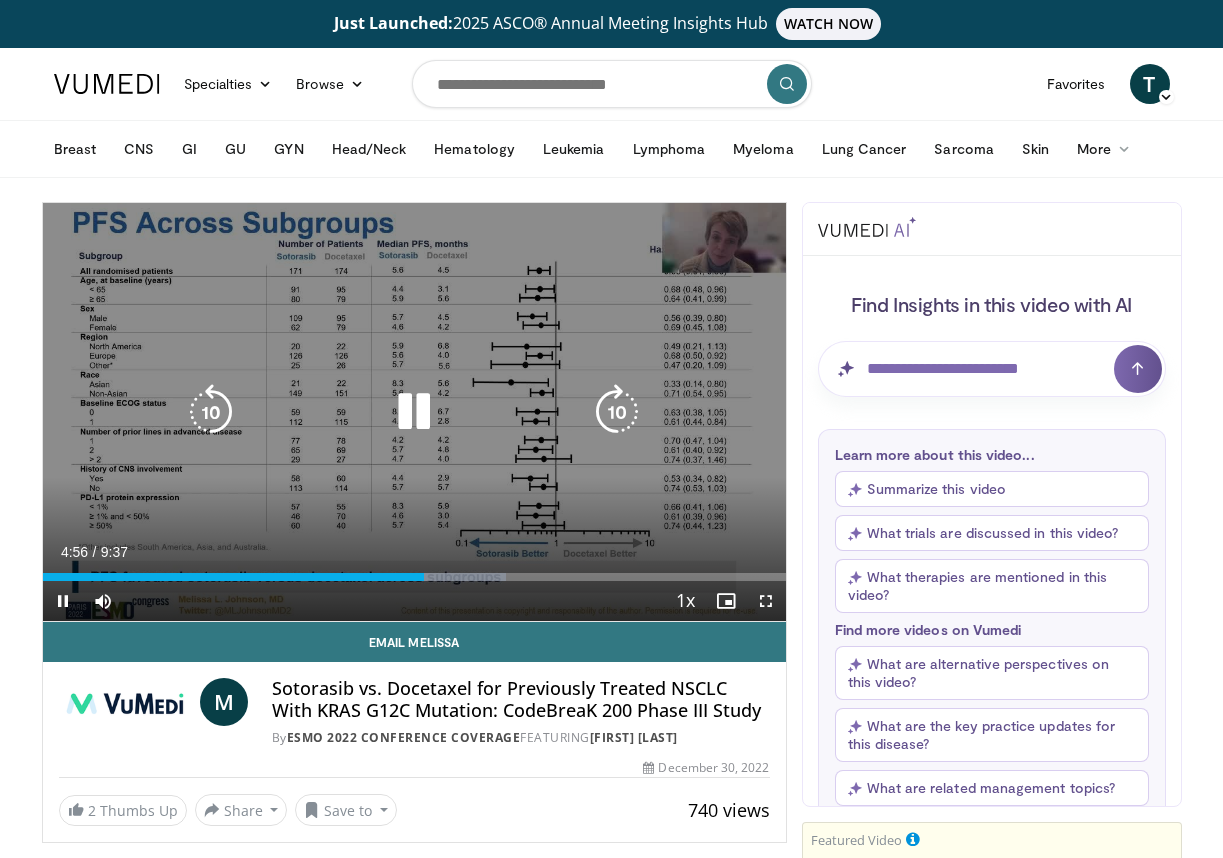 click at bounding box center (414, 412) 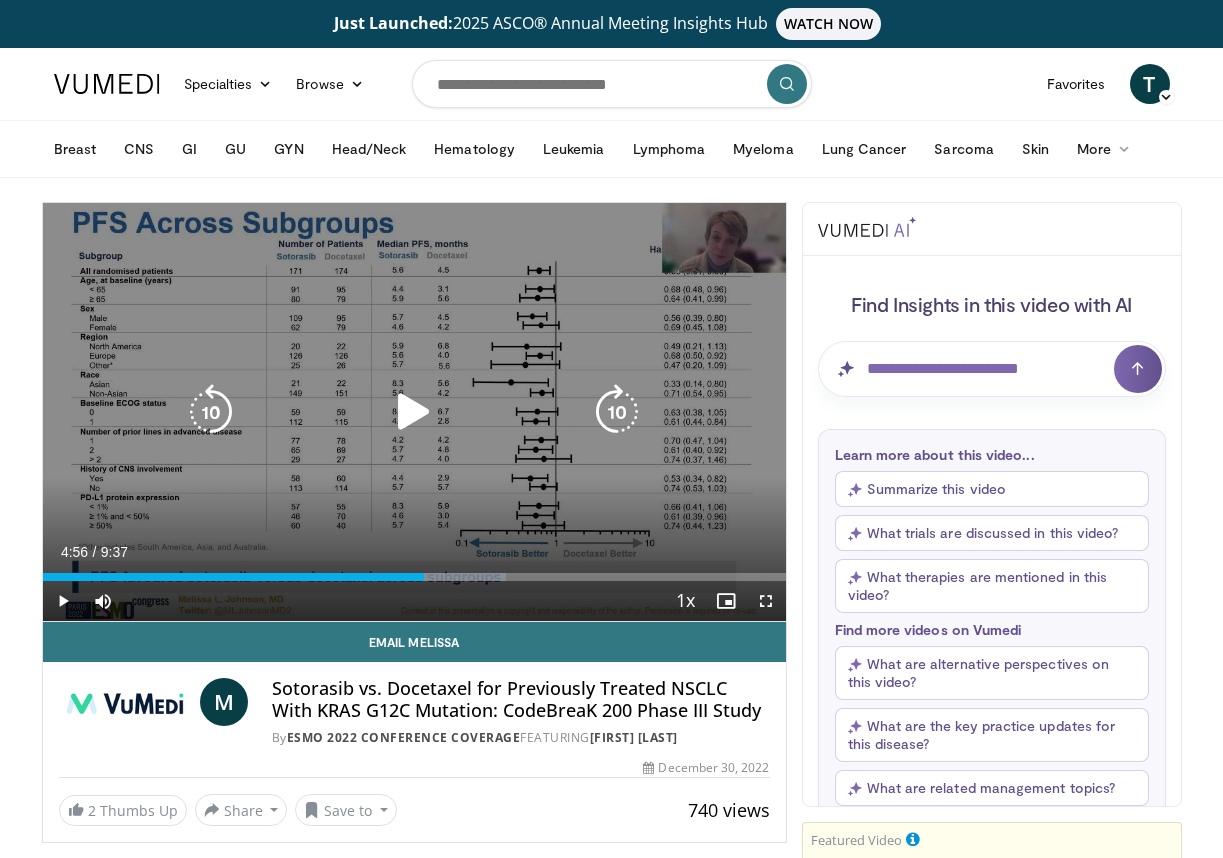 click on "10 seconds
Tap to unmute" at bounding box center (414, 412) 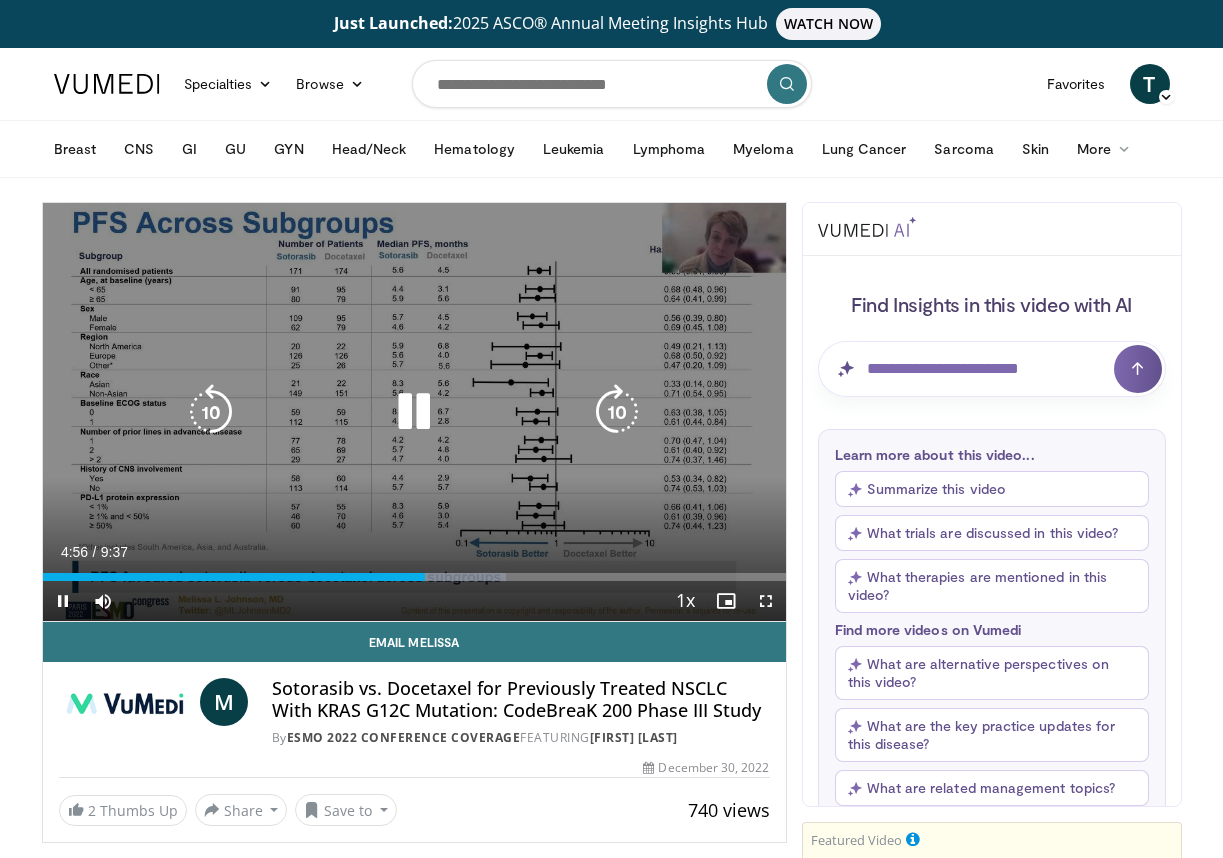 click at bounding box center (414, 412) 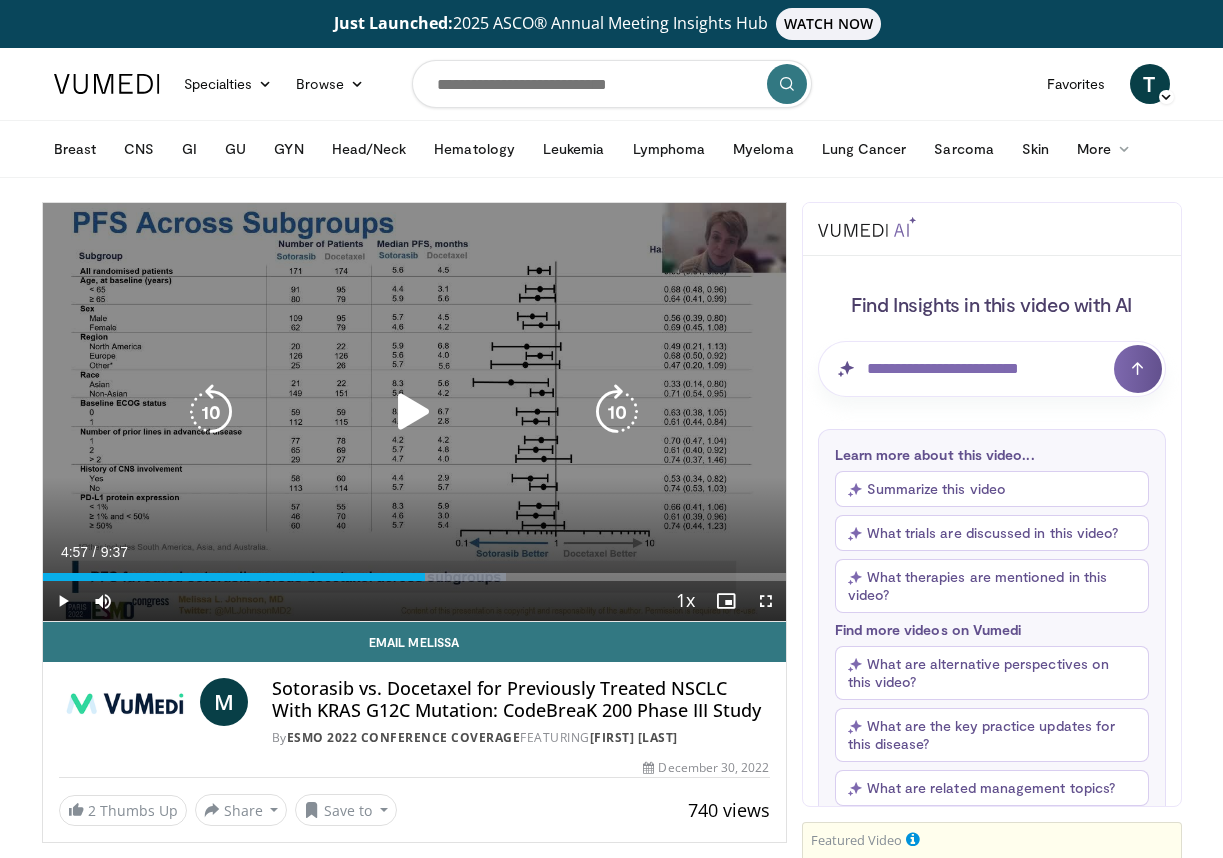 click at bounding box center [414, 412] 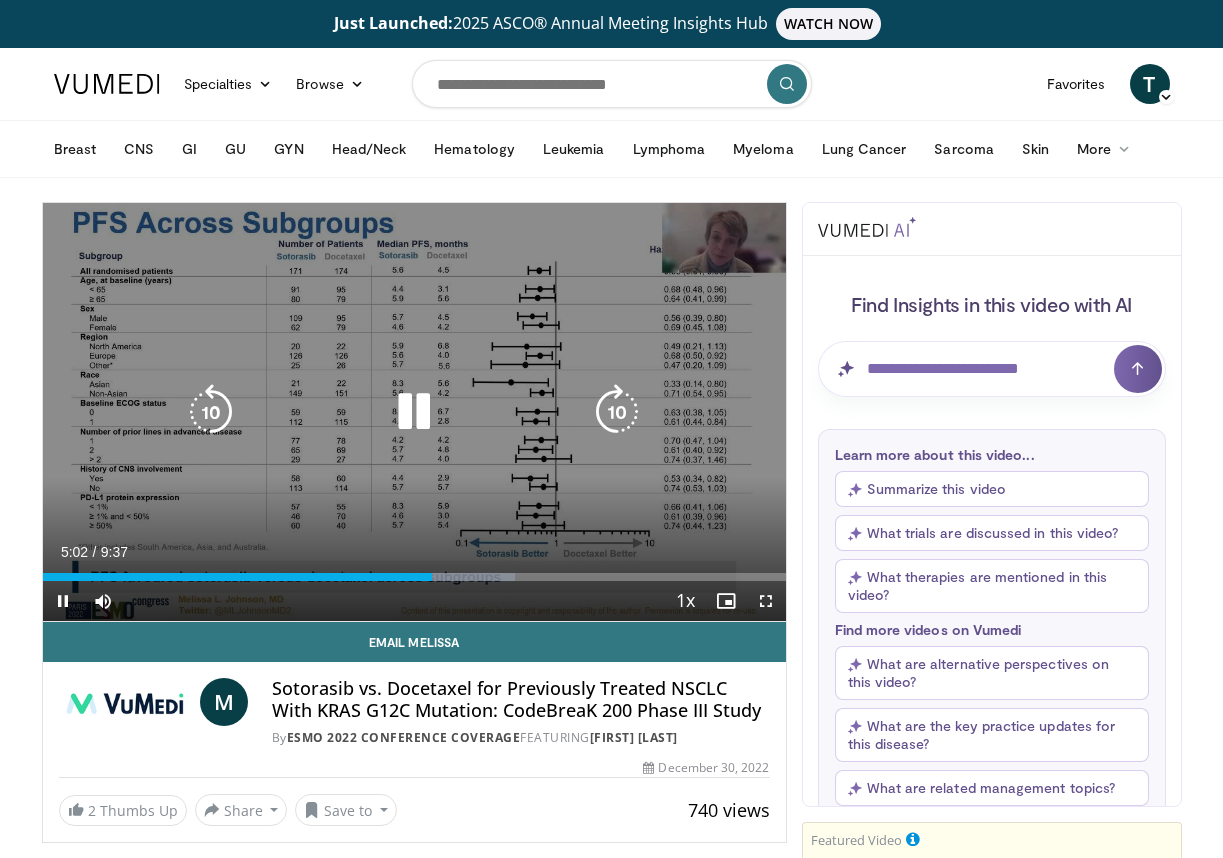 click at bounding box center [211, 412] 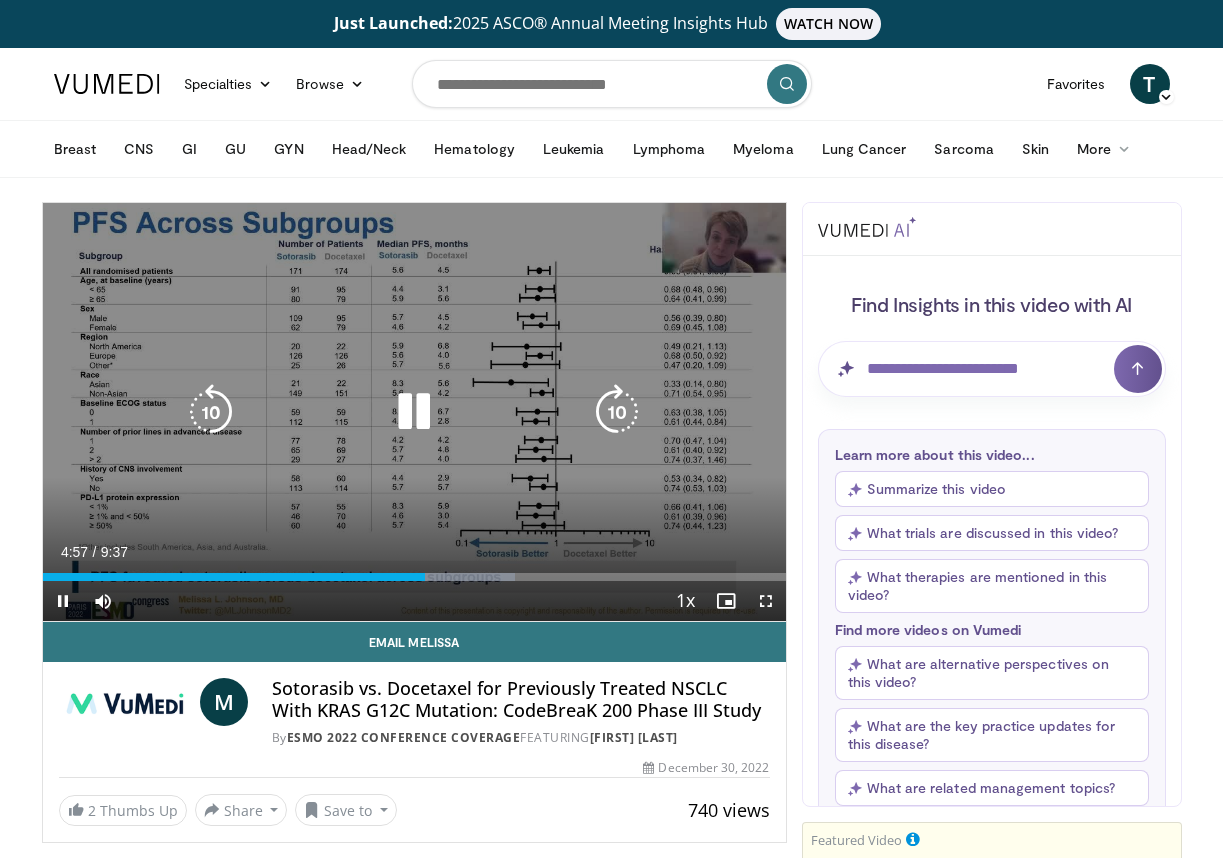 click at bounding box center [414, 412] 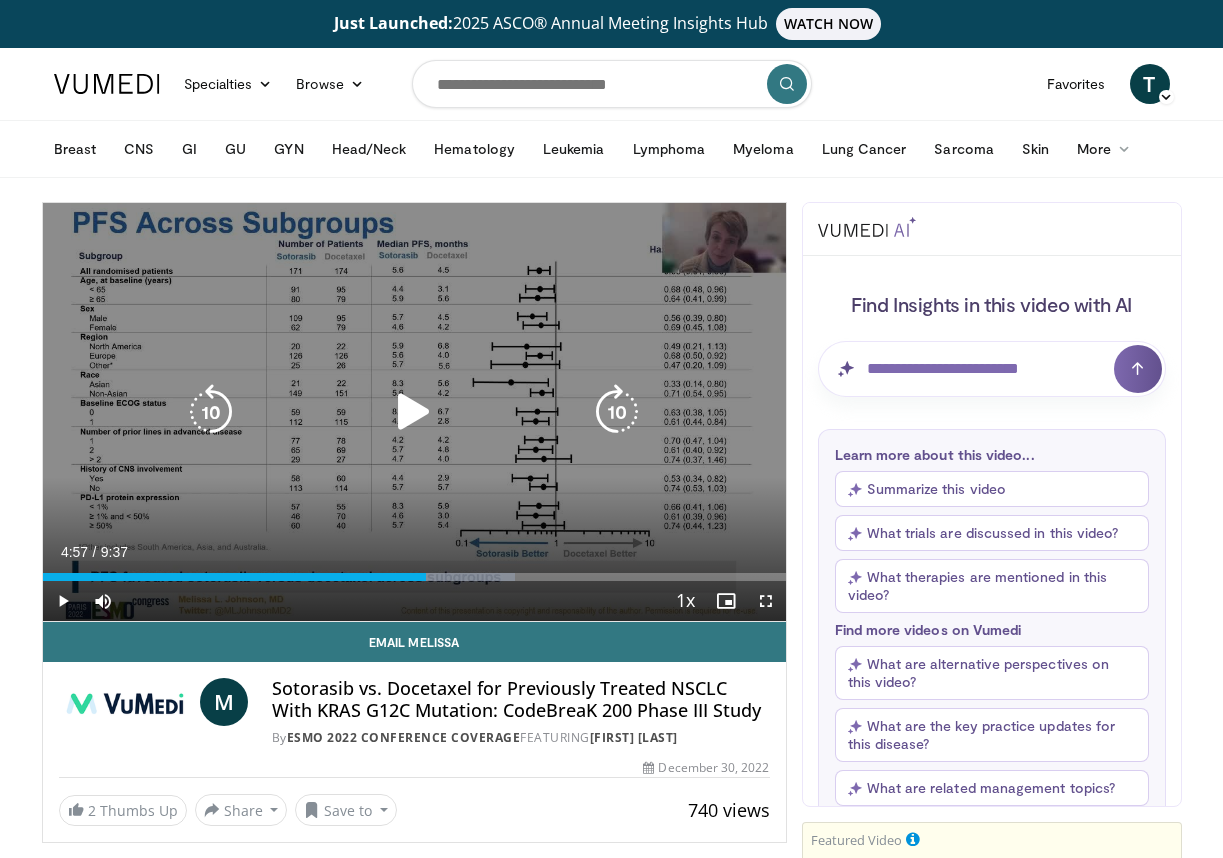 click at bounding box center [211, 412] 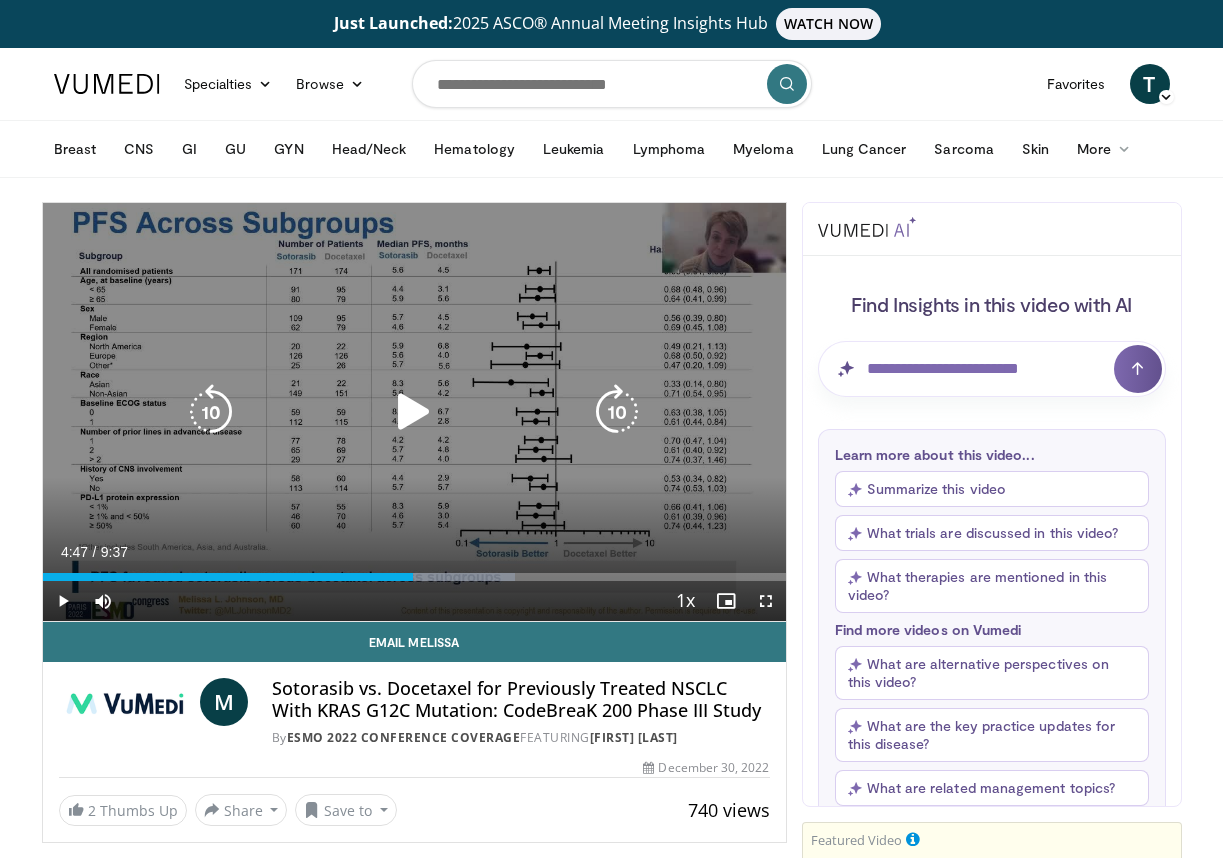 click at bounding box center (414, 412) 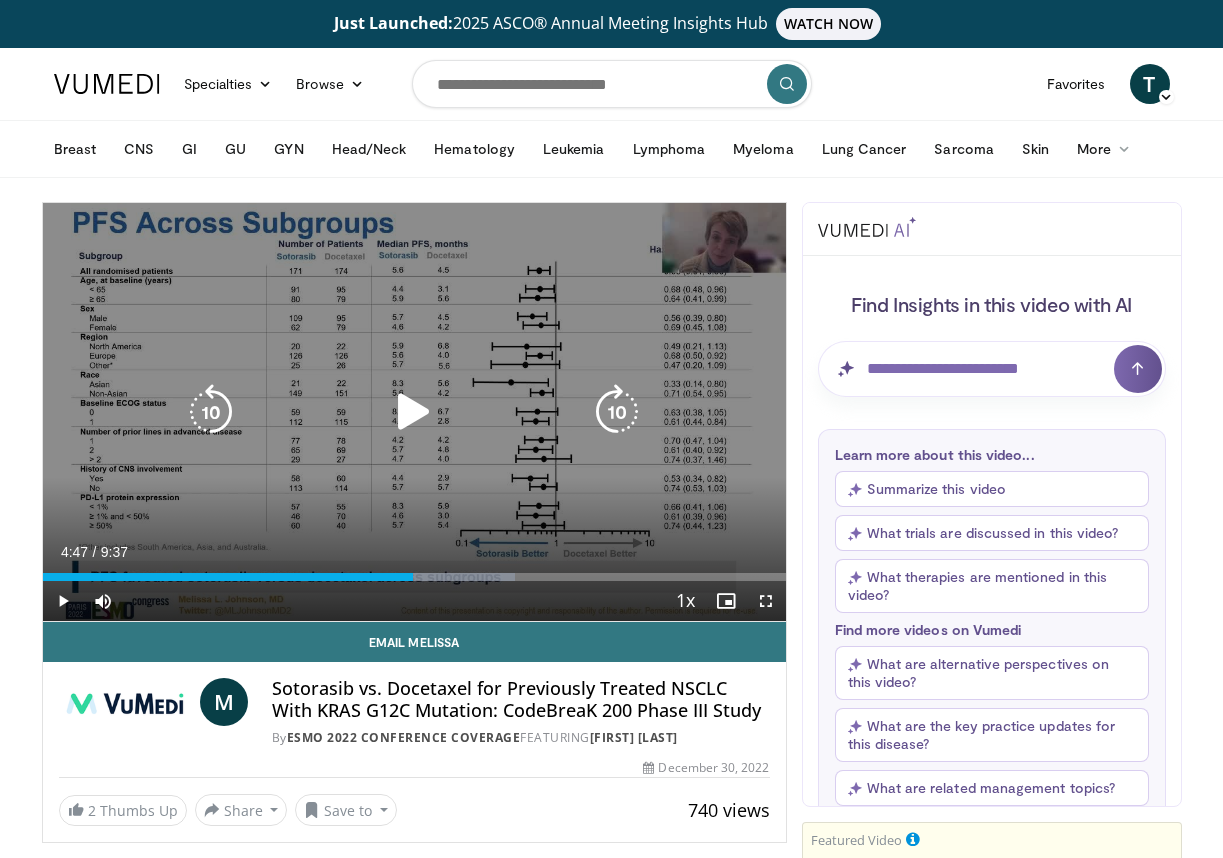 click at bounding box center (414, 412) 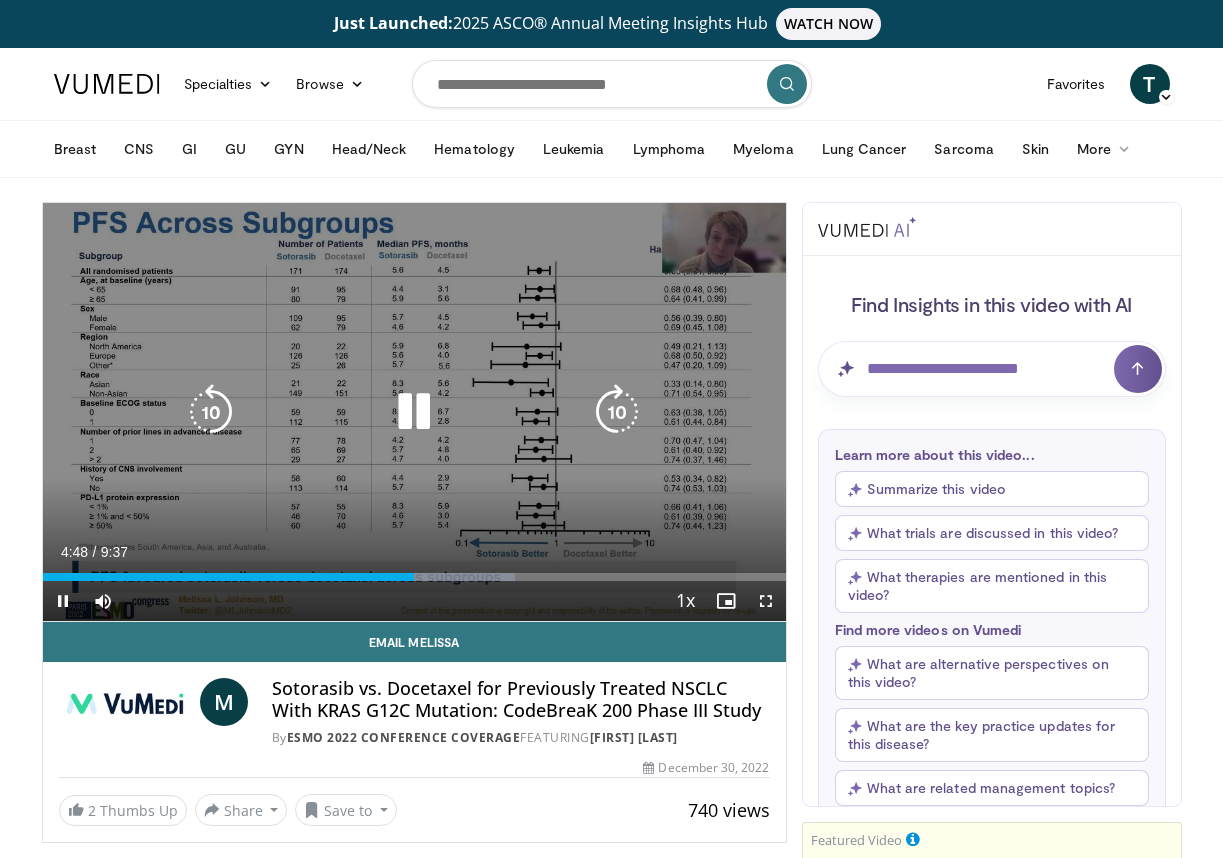 click at bounding box center (211, 412) 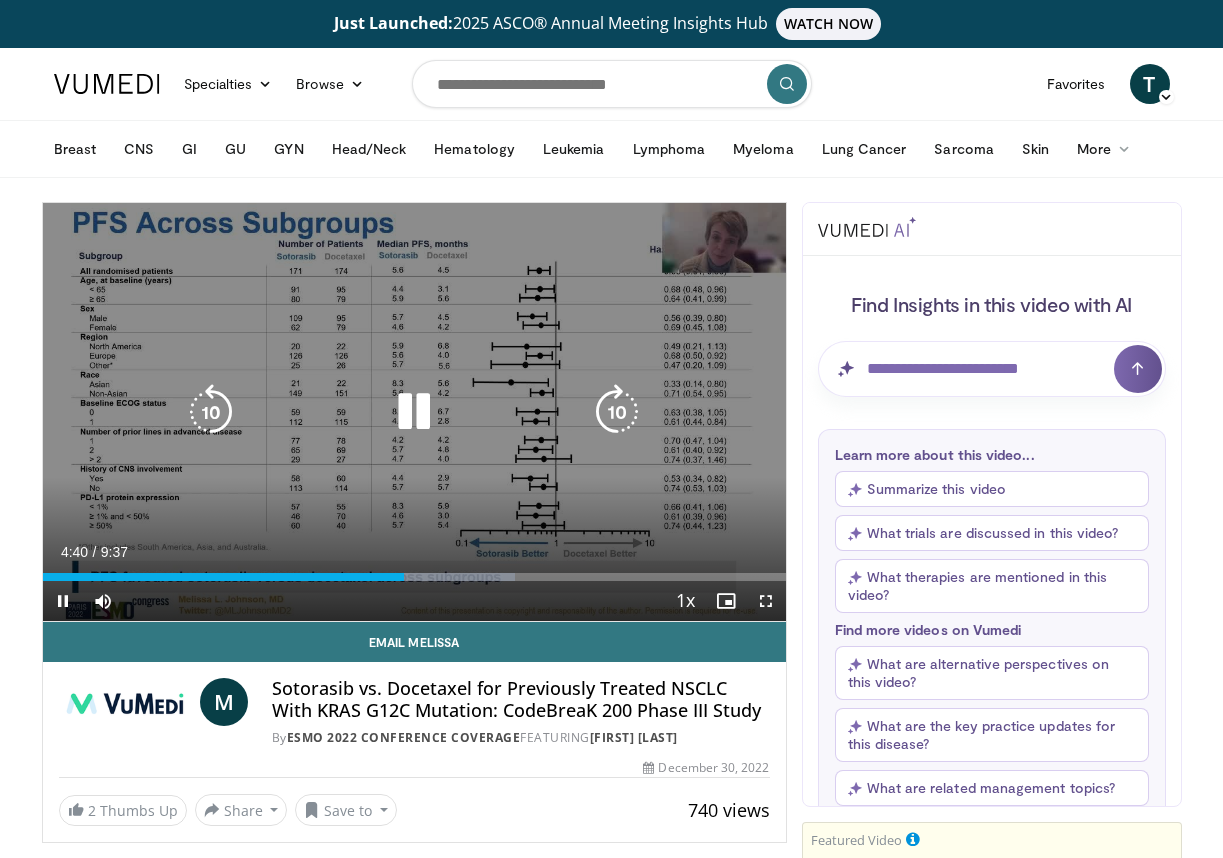 click at bounding box center [414, 412] 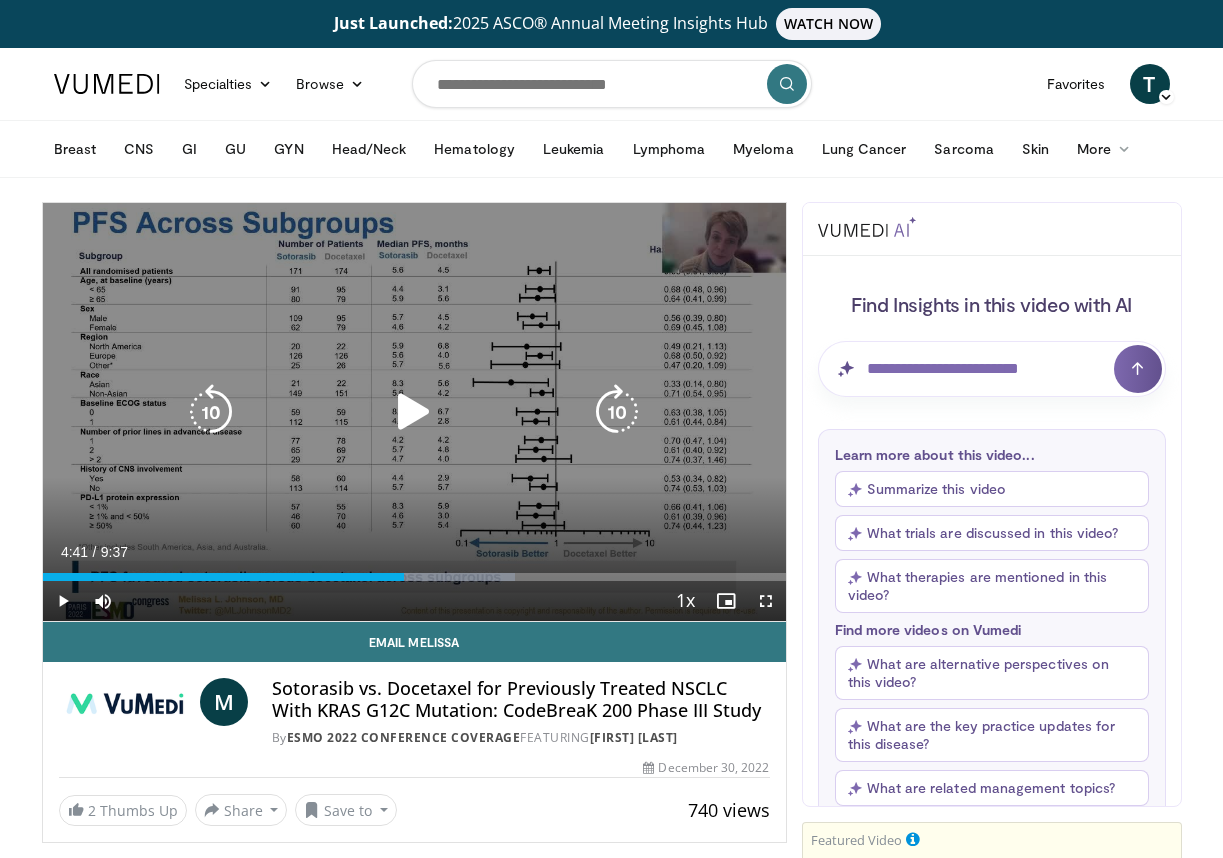 click at bounding box center (414, 412) 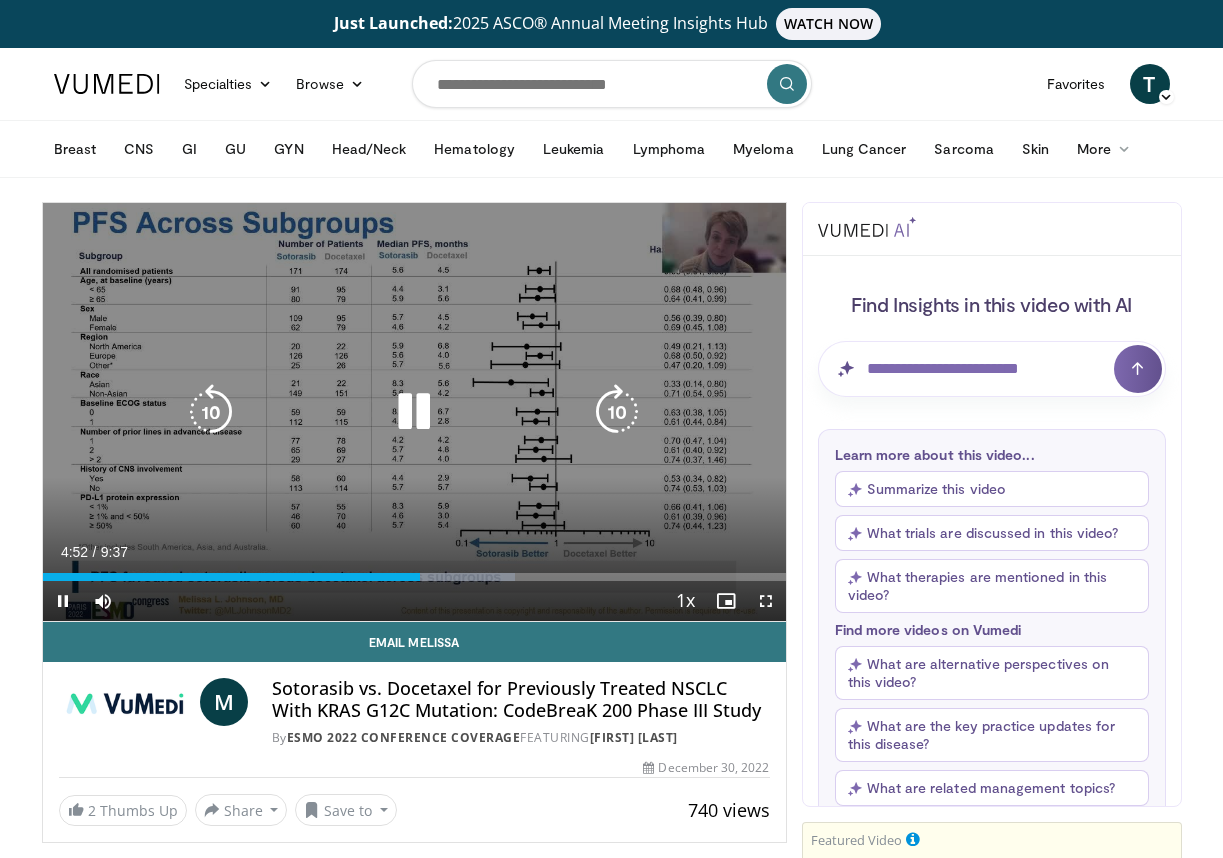 drag, startPoint x: 406, startPoint y: 404, endPoint x: 428, endPoint y: 397, distance: 23.086792 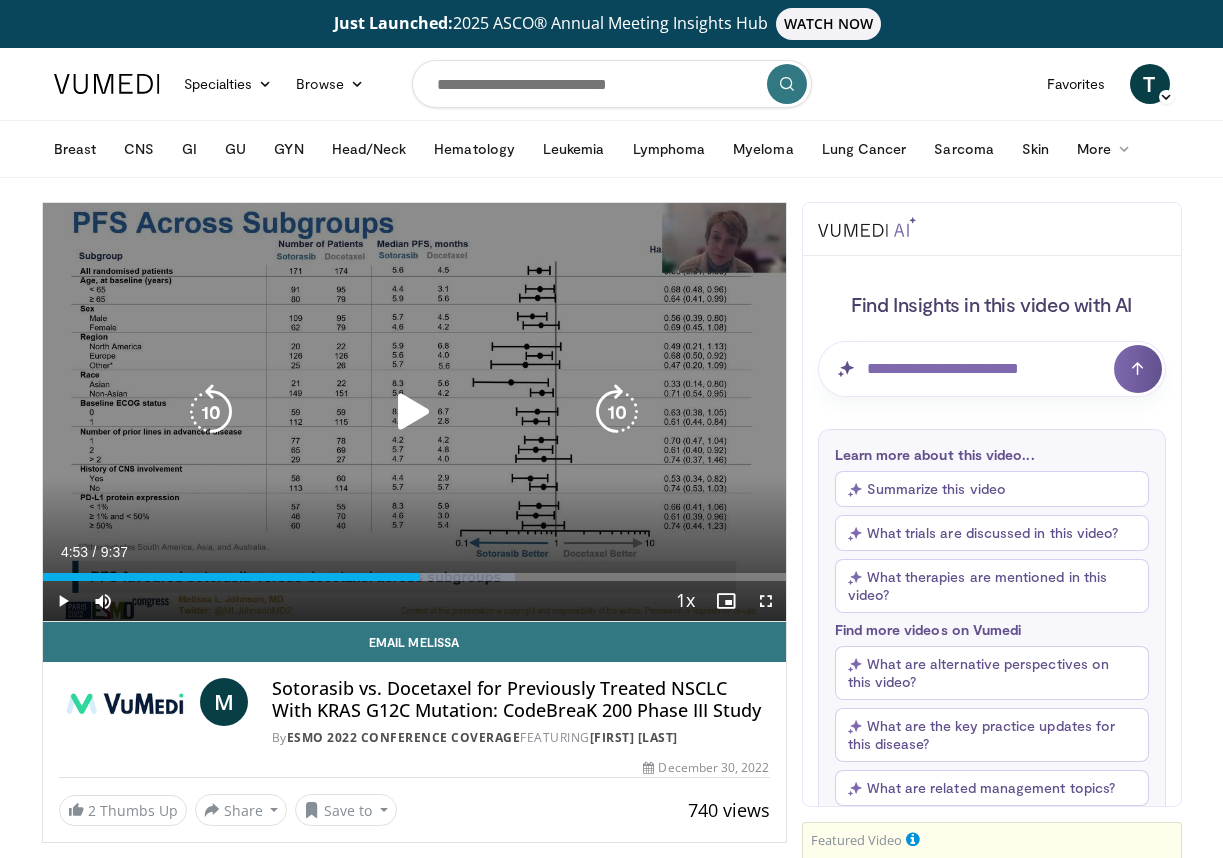click at bounding box center [414, 412] 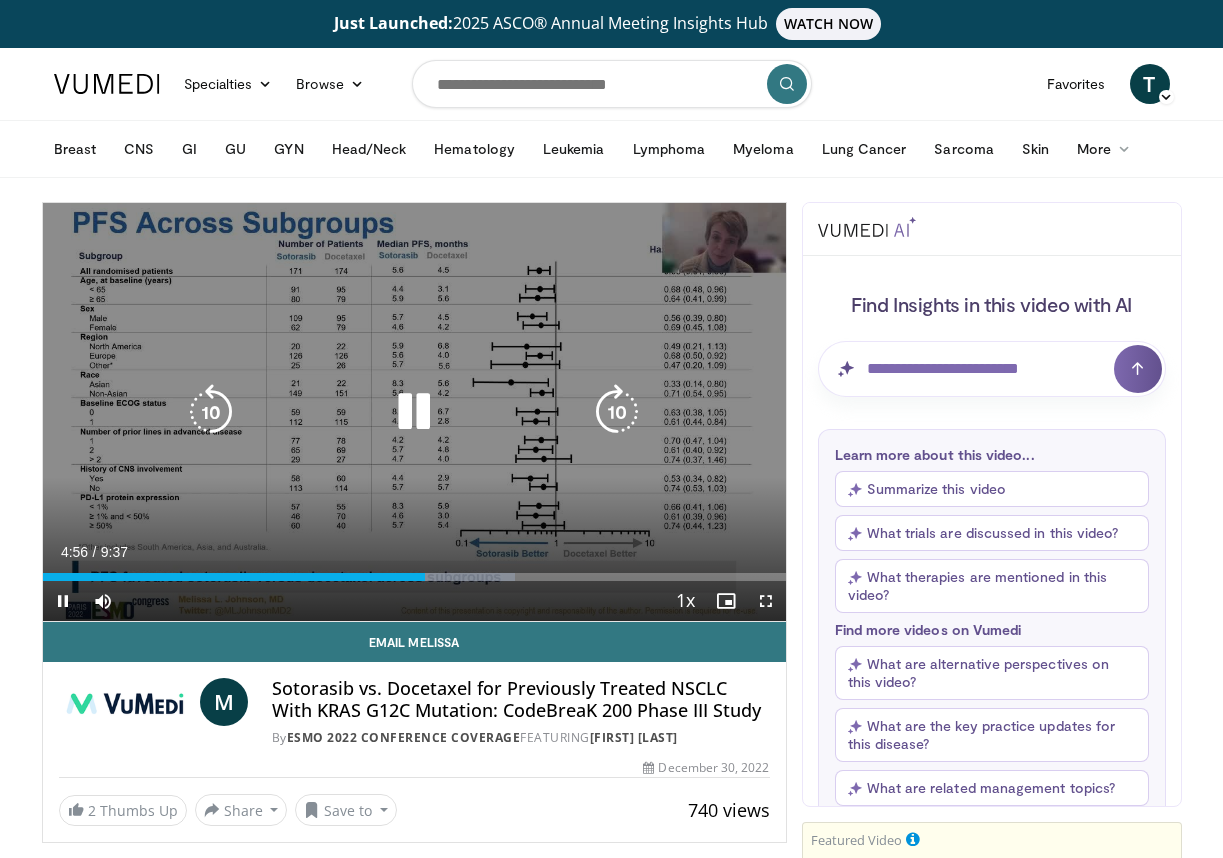 click at bounding box center (414, 412) 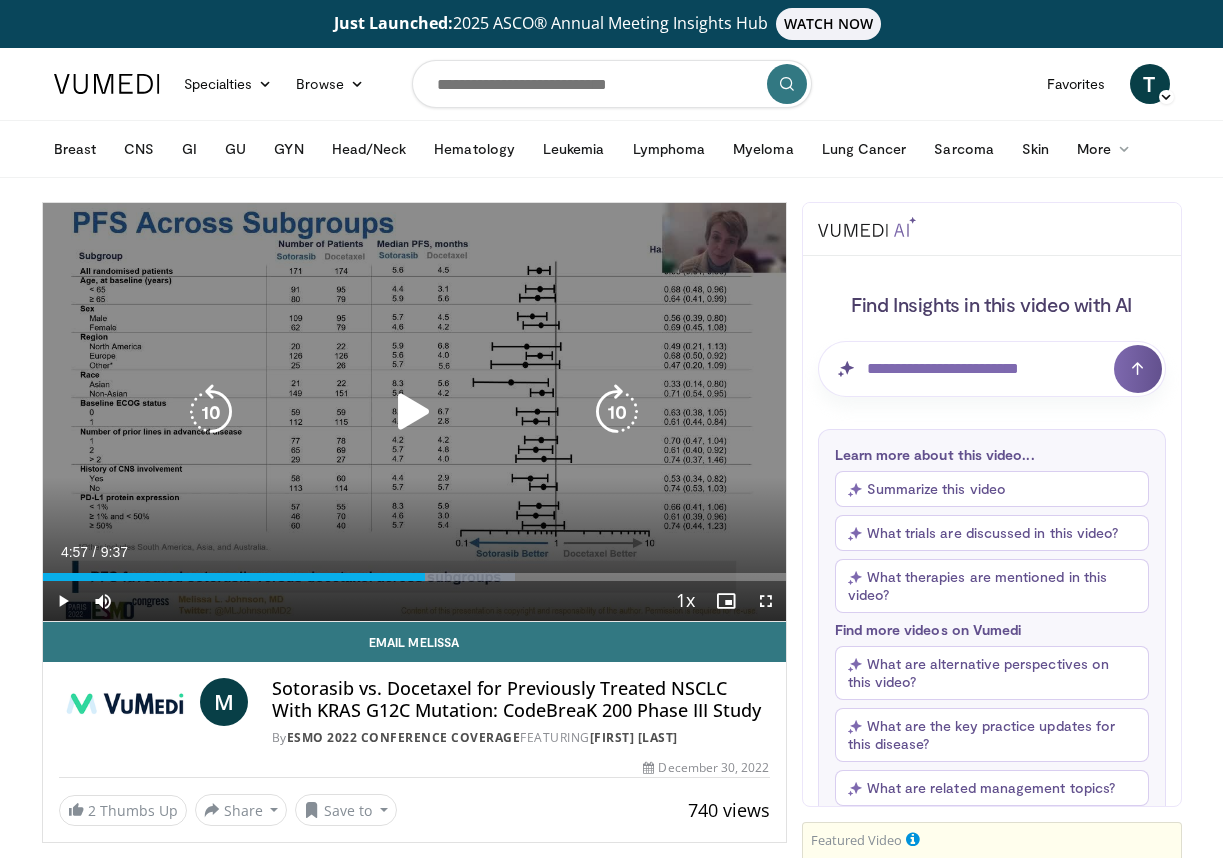 click on "10 seconds
Tap to unmute" at bounding box center [414, 412] 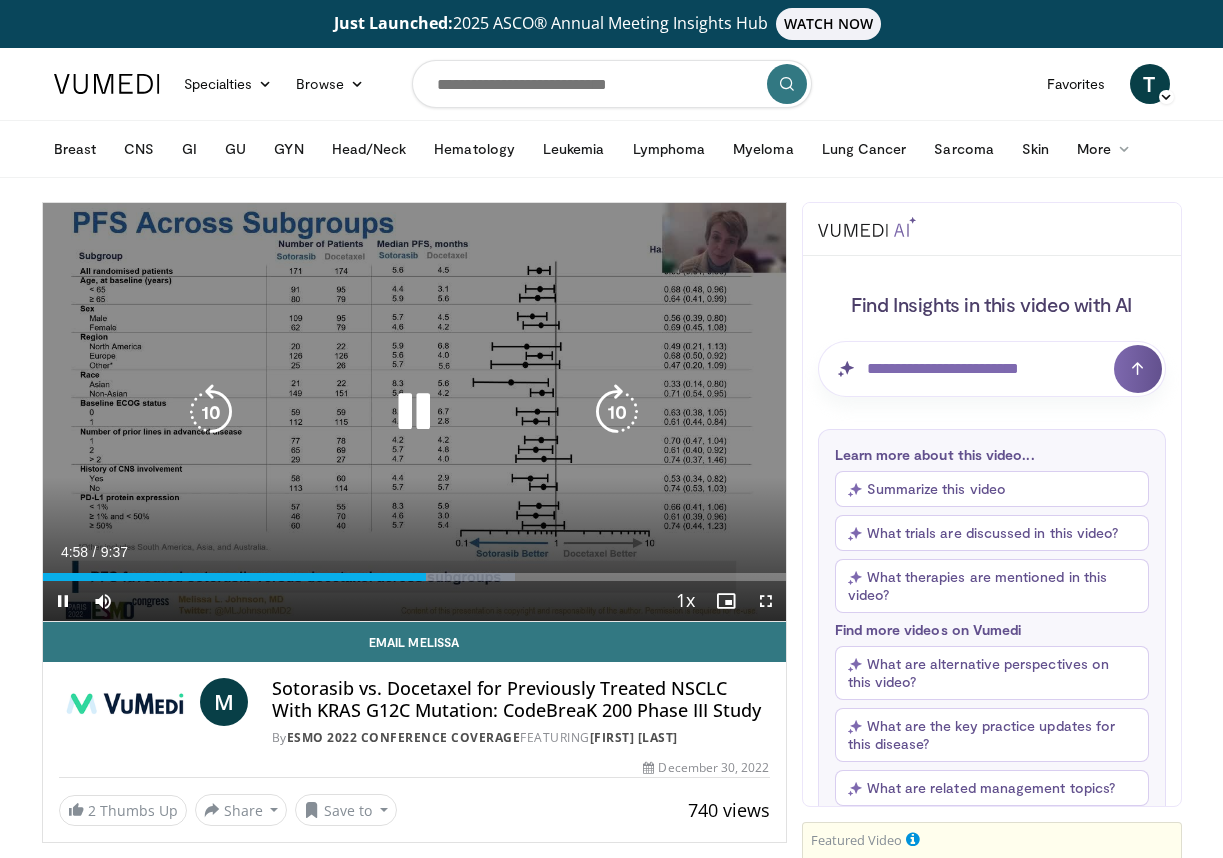 click at bounding box center (414, 412) 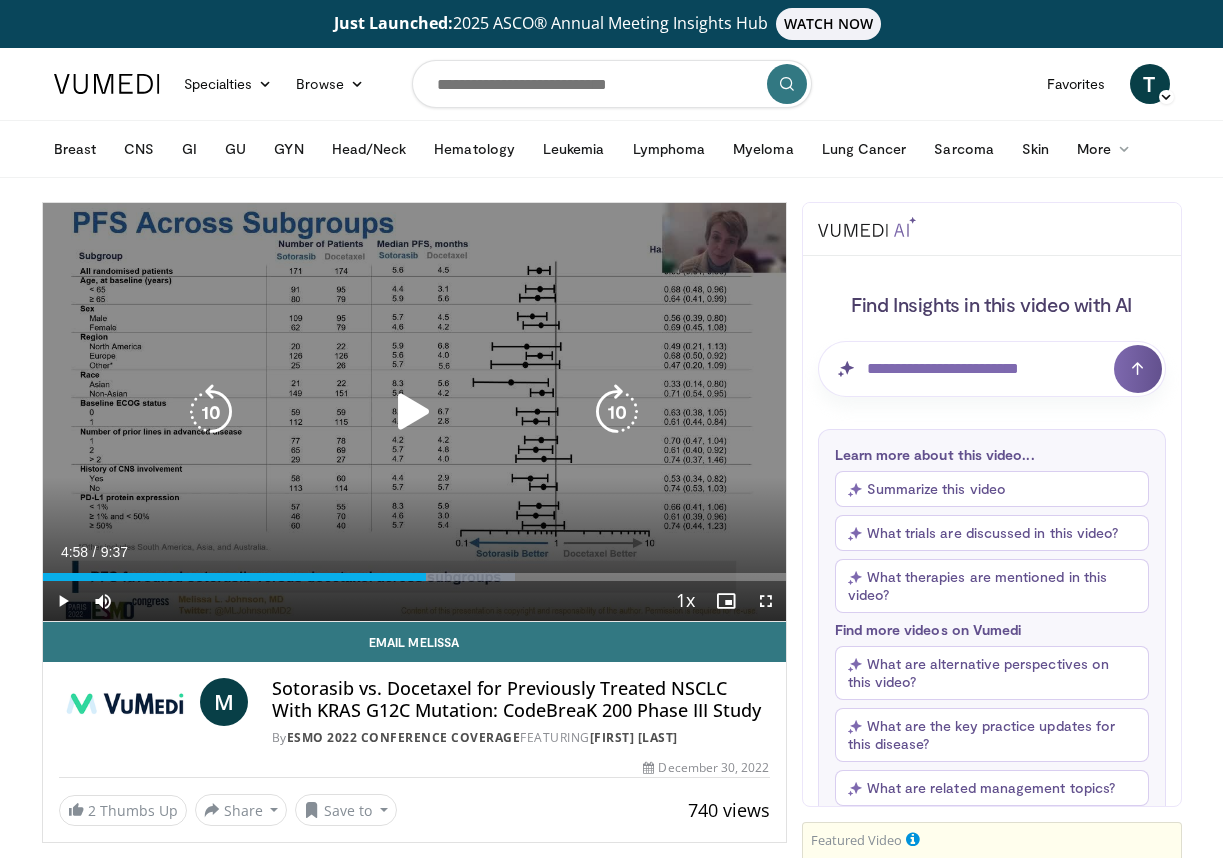 click at bounding box center (211, 412) 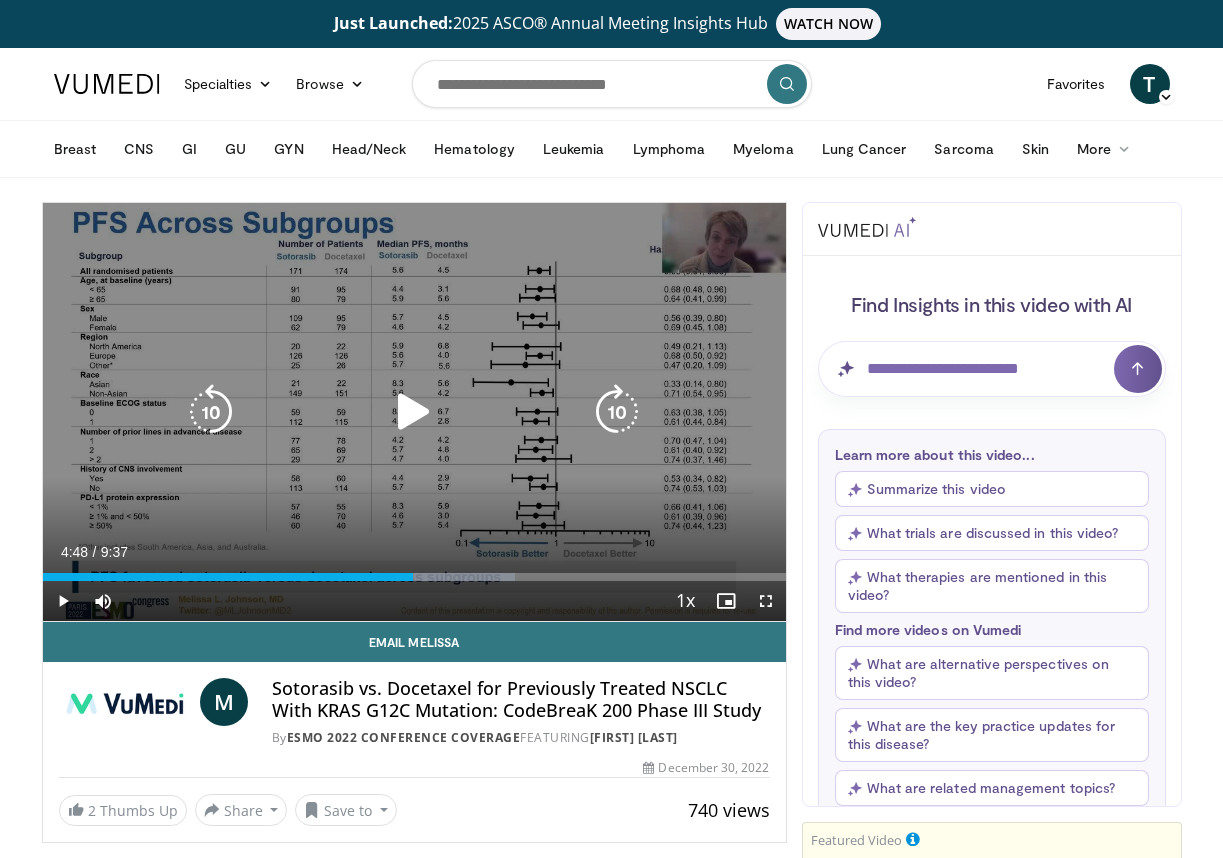 click at bounding box center [414, 412] 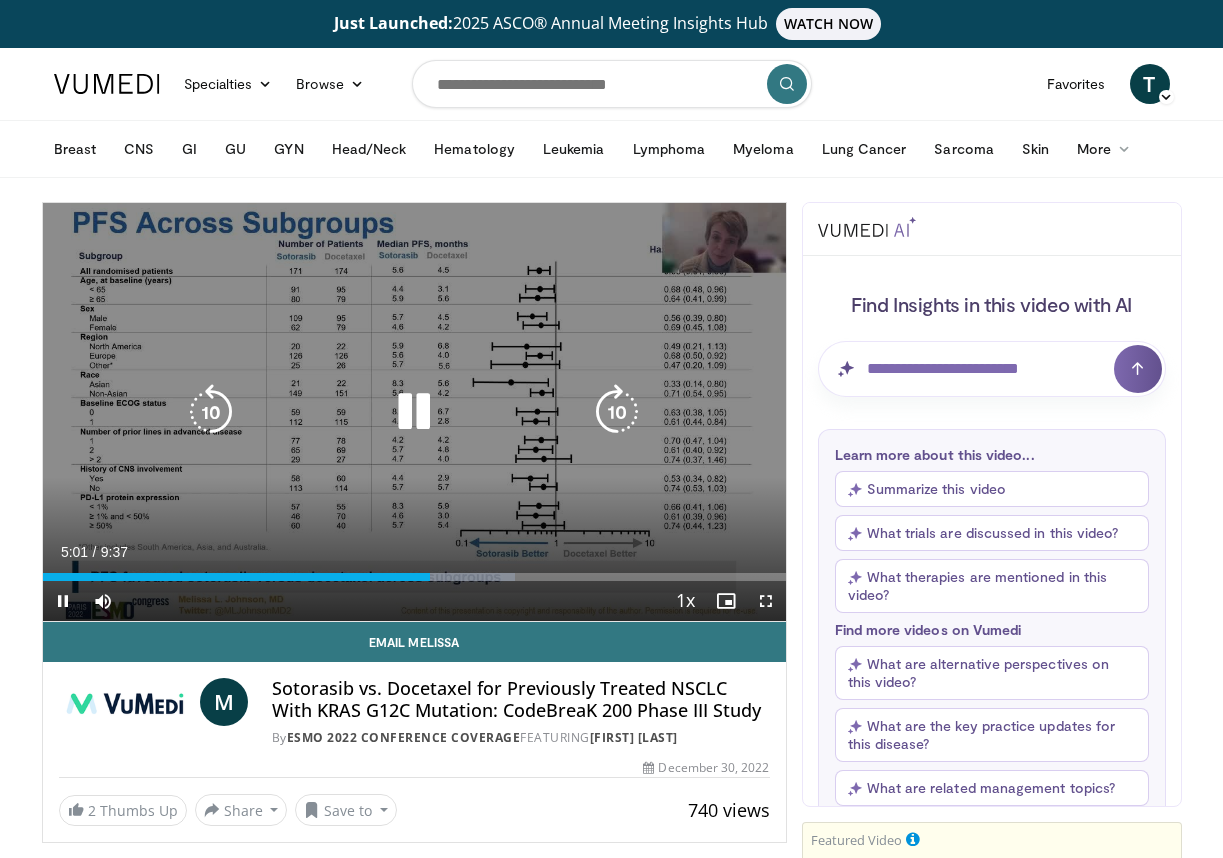 click at bounding box center [414, 412] 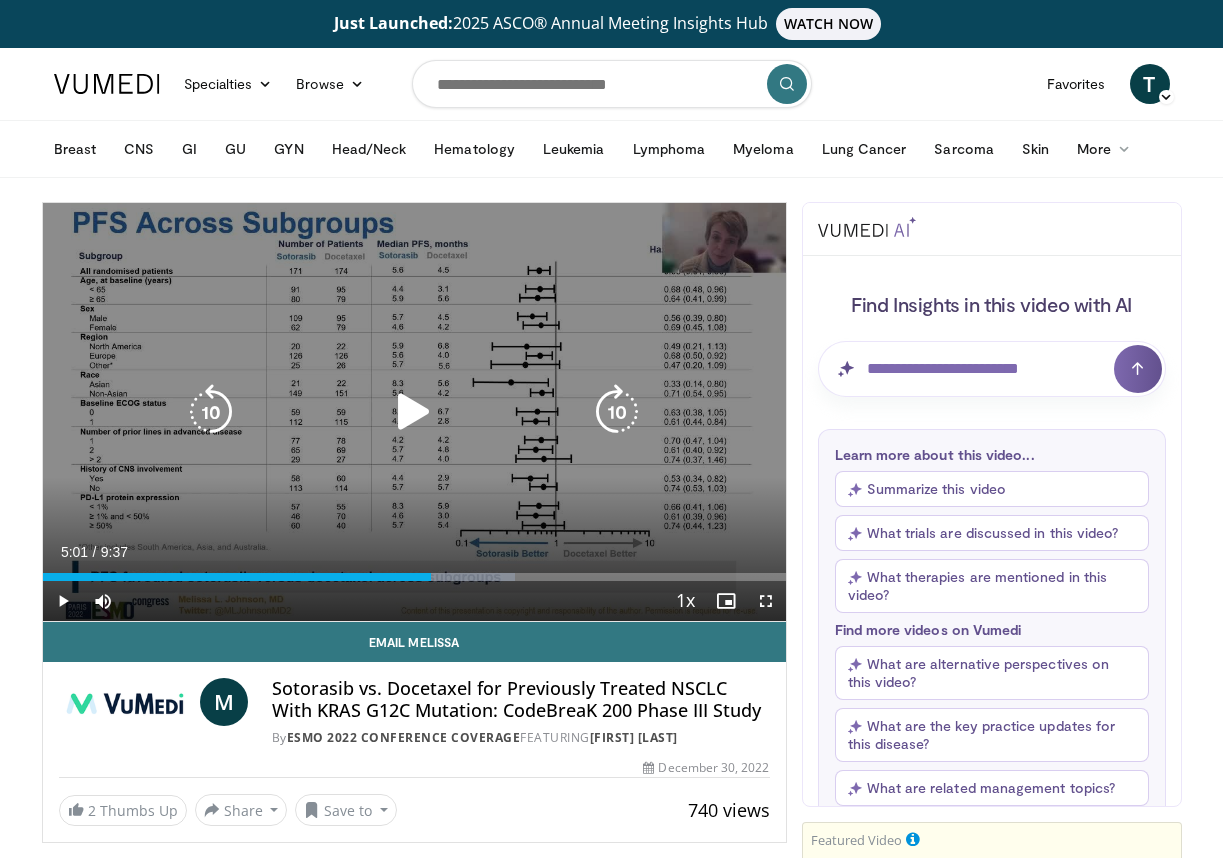 click at bounding box center (414, 412) 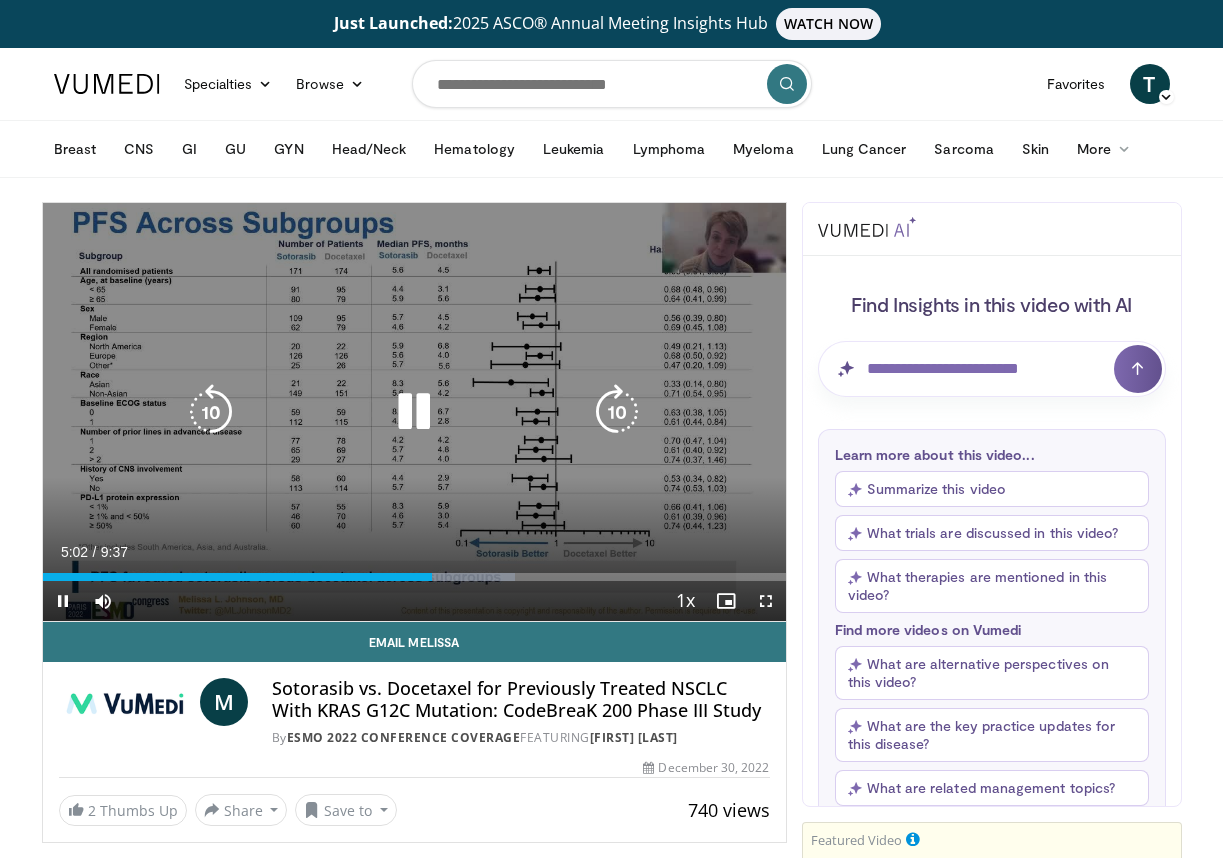 click at bounding box center (211, 412) 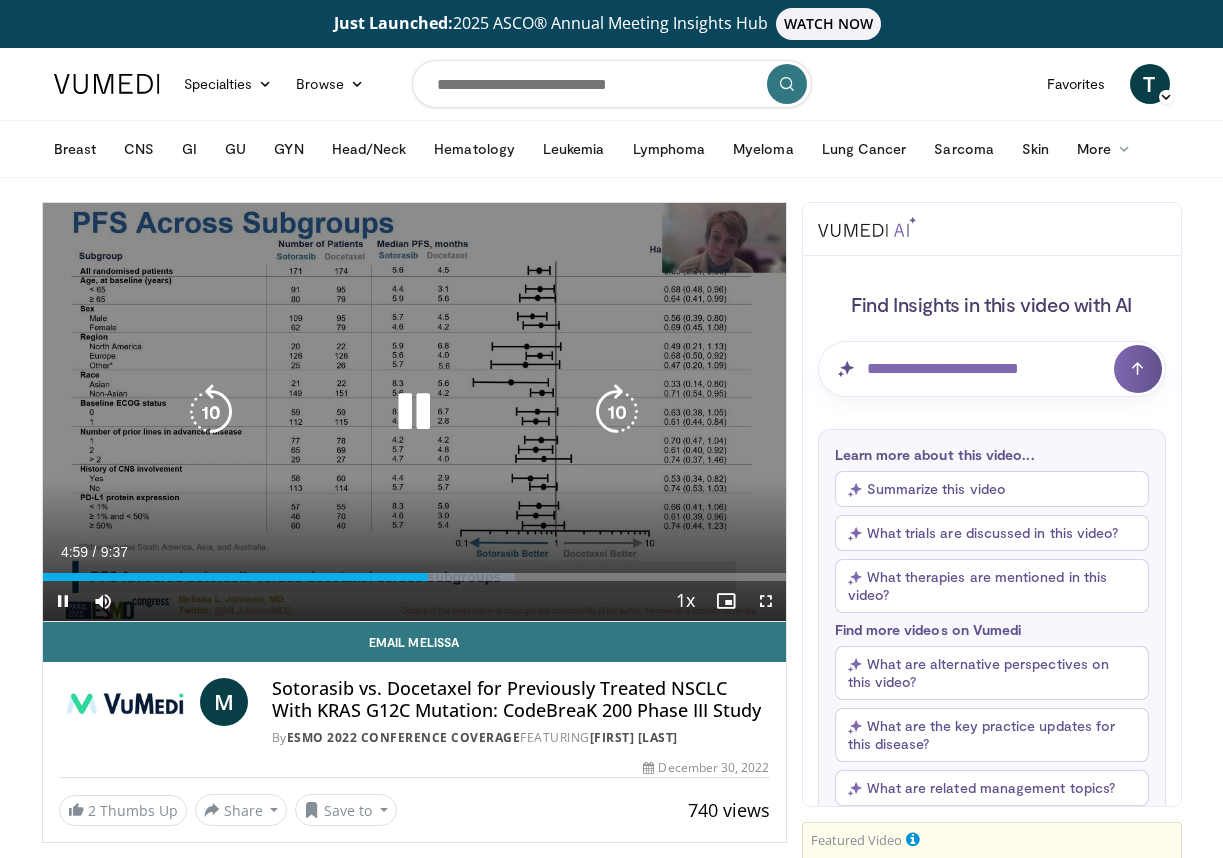 click at bounding box center (414, 412) 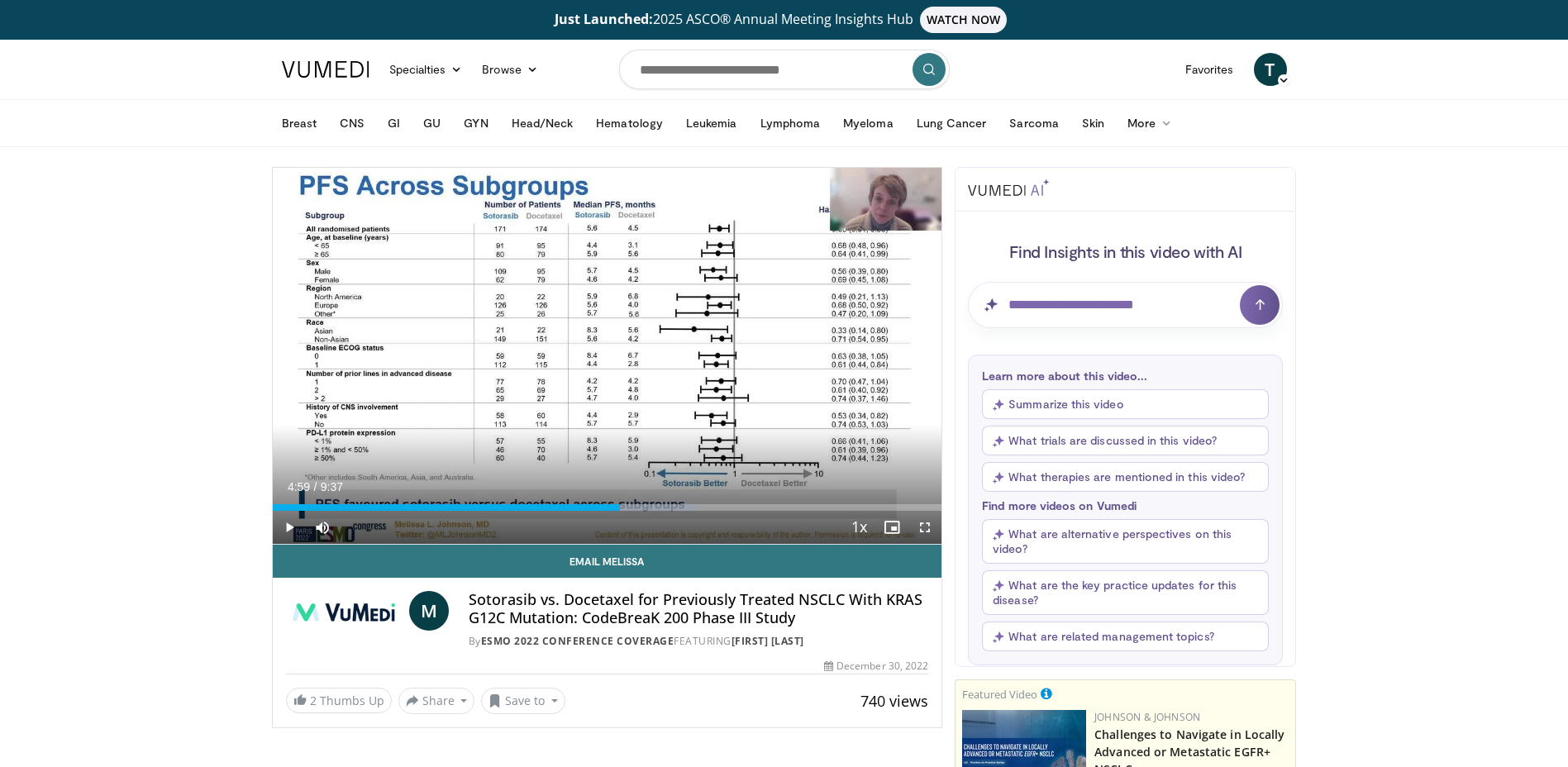 type 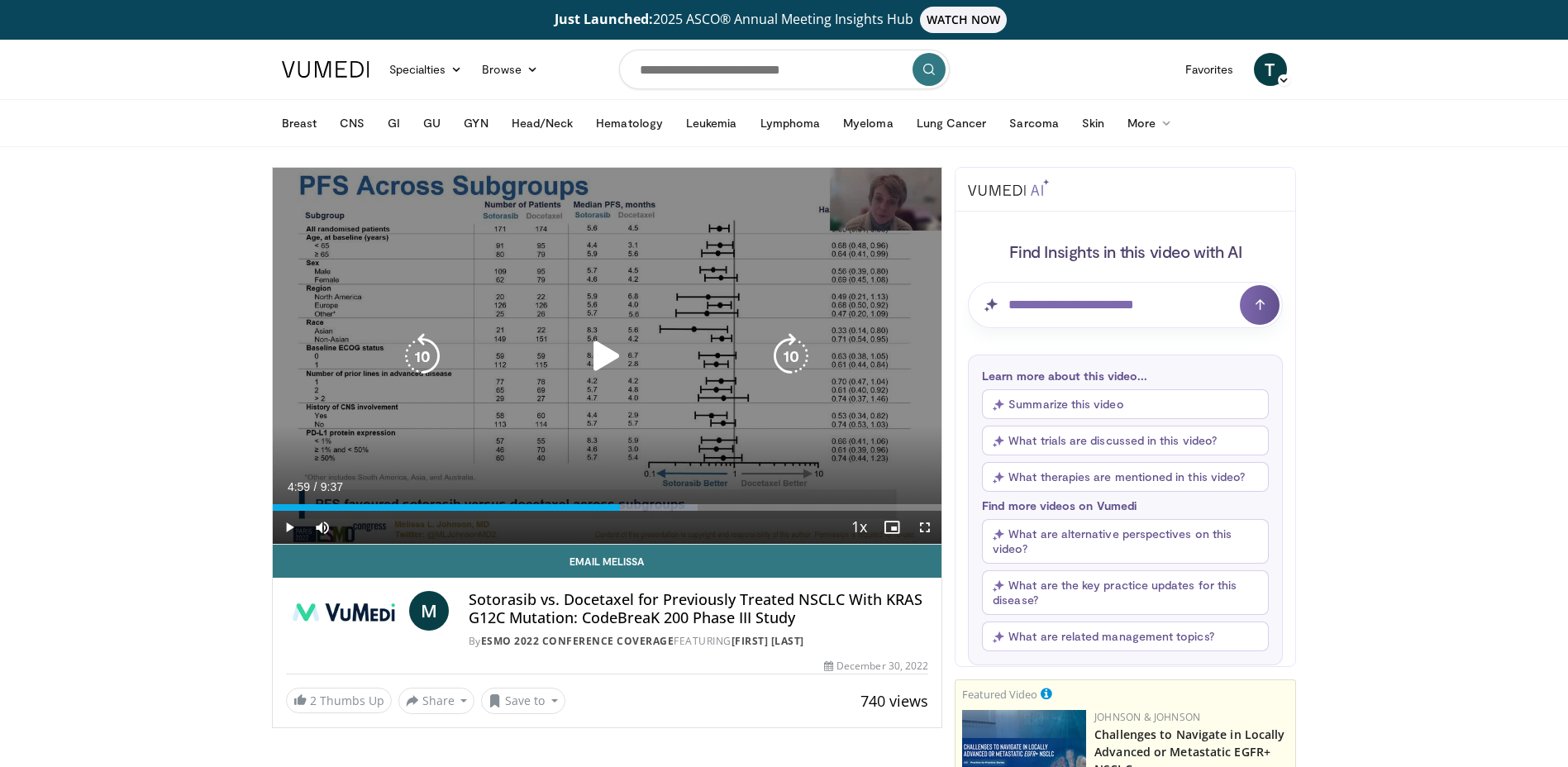 click at bounding box center [607, 356] 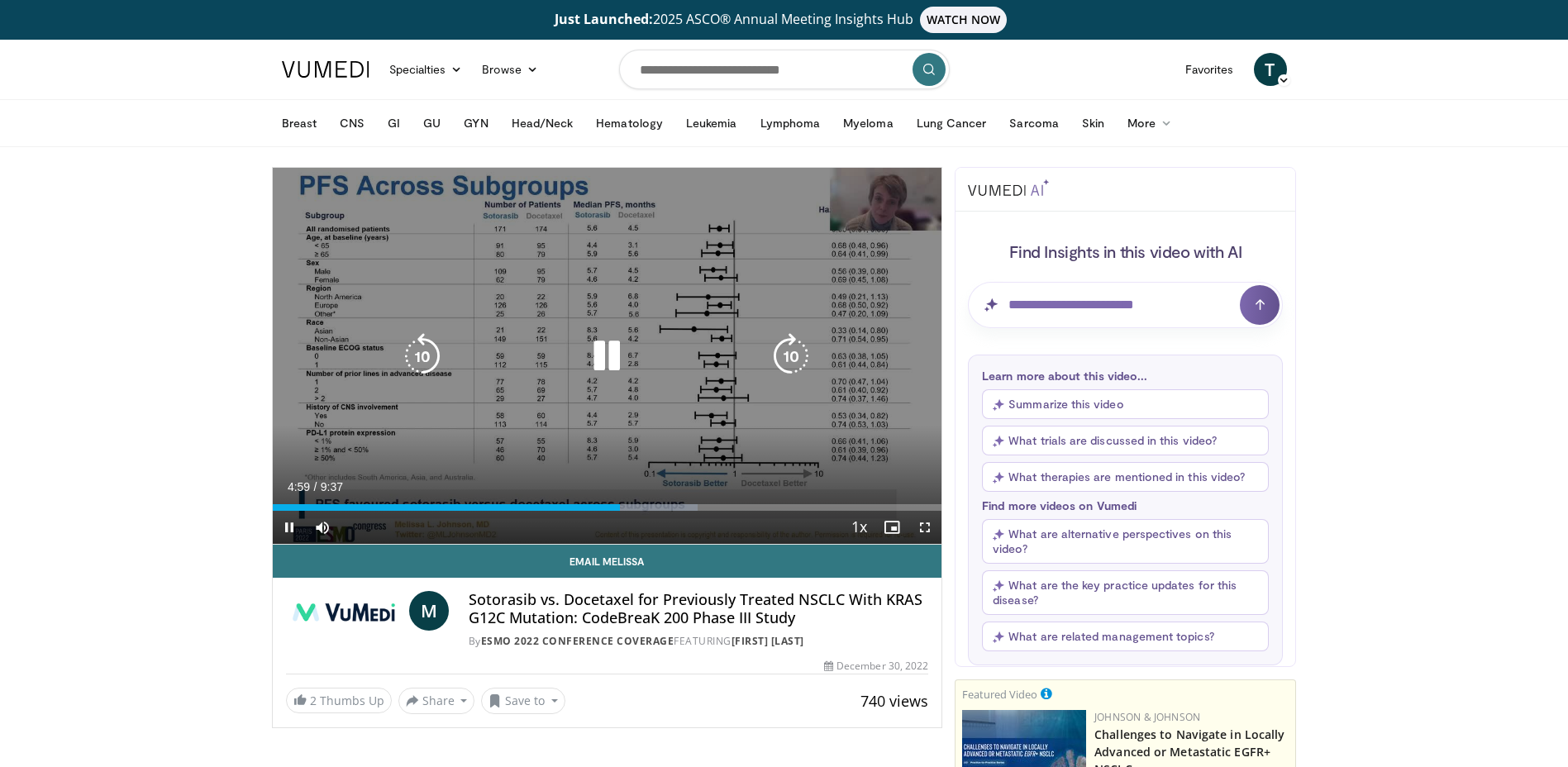 click at bounding box center (422, 356) 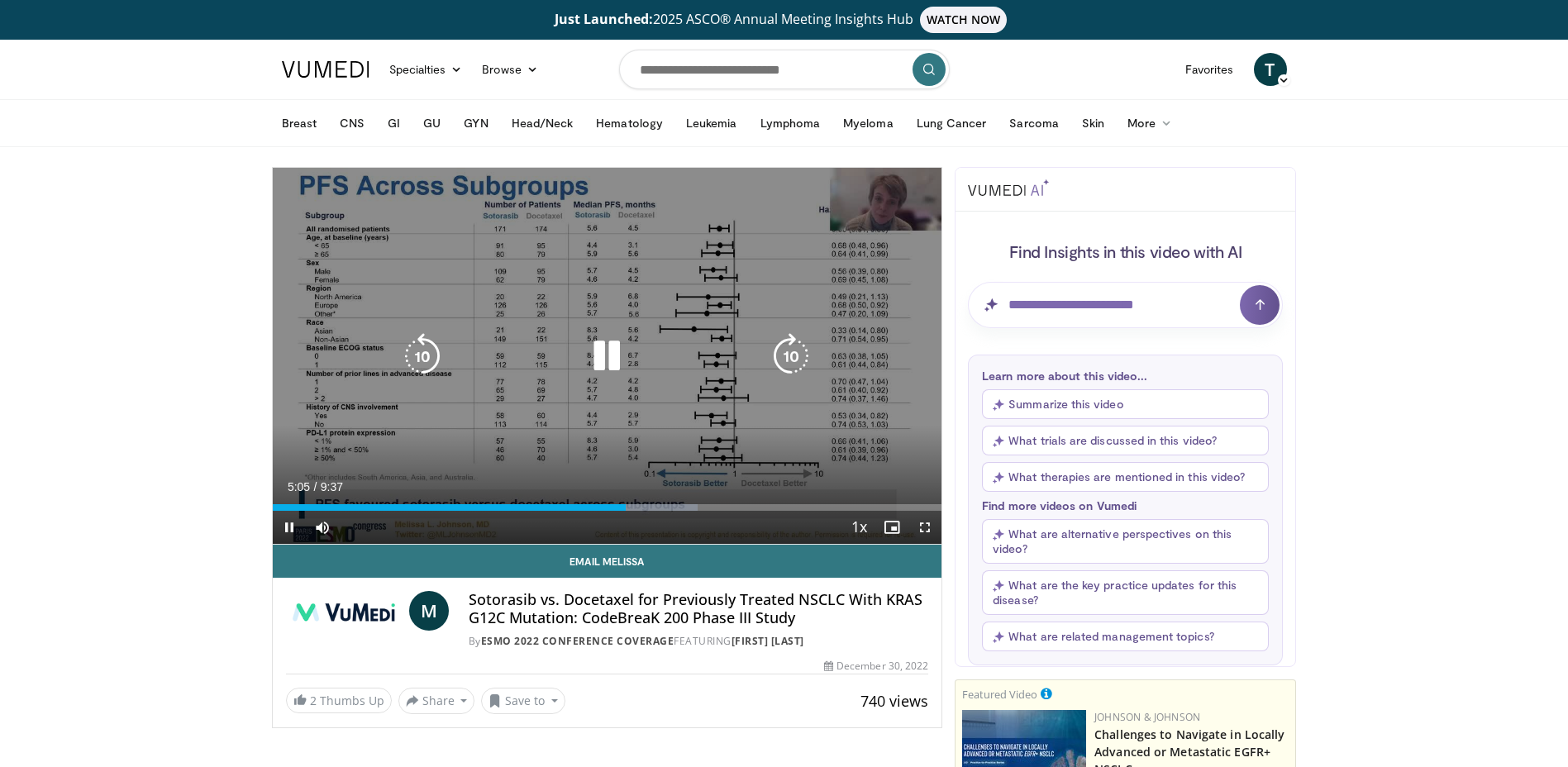 click at bounding box center [607, 356] 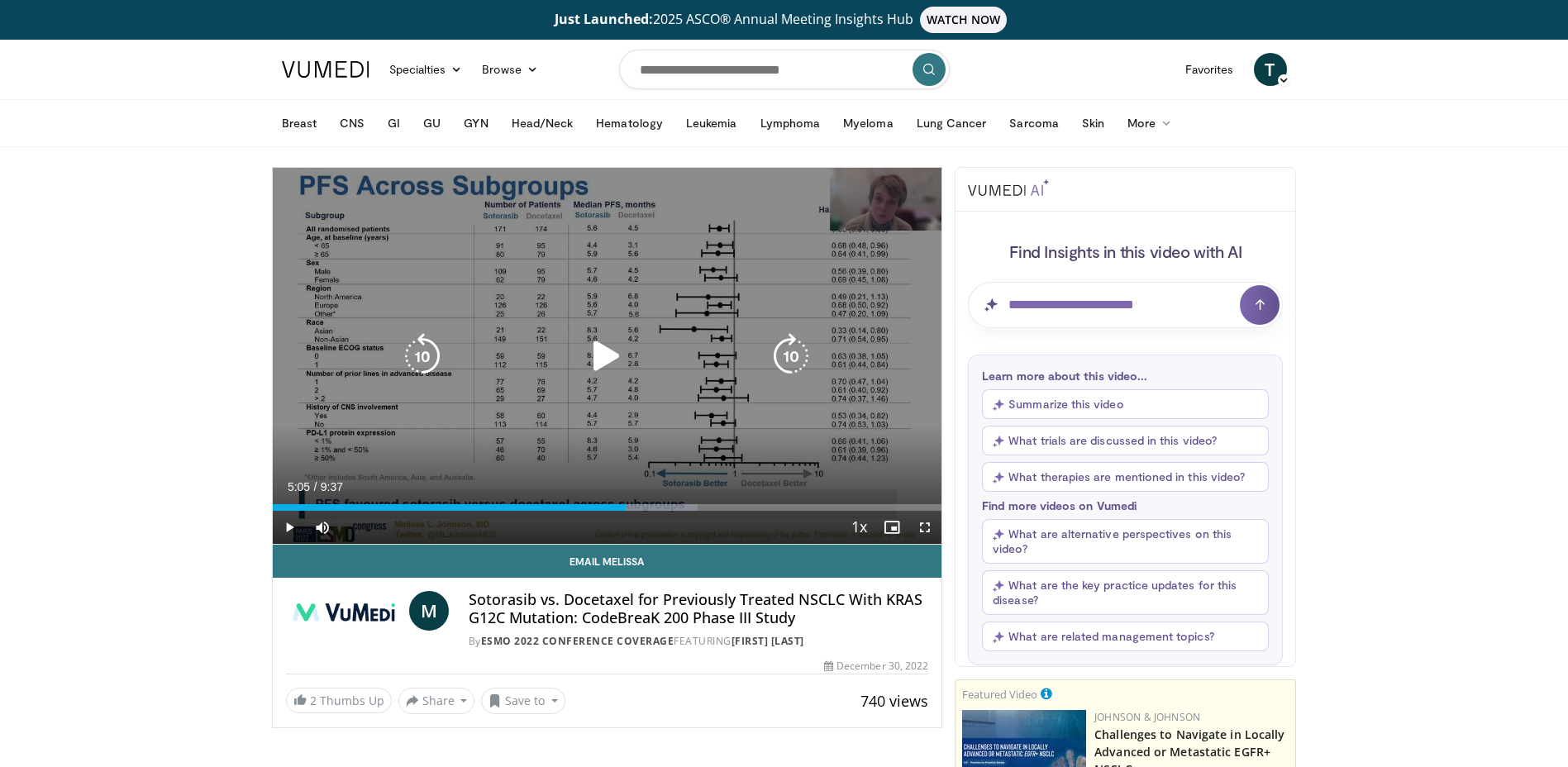 click at bounding box center [607, 356] 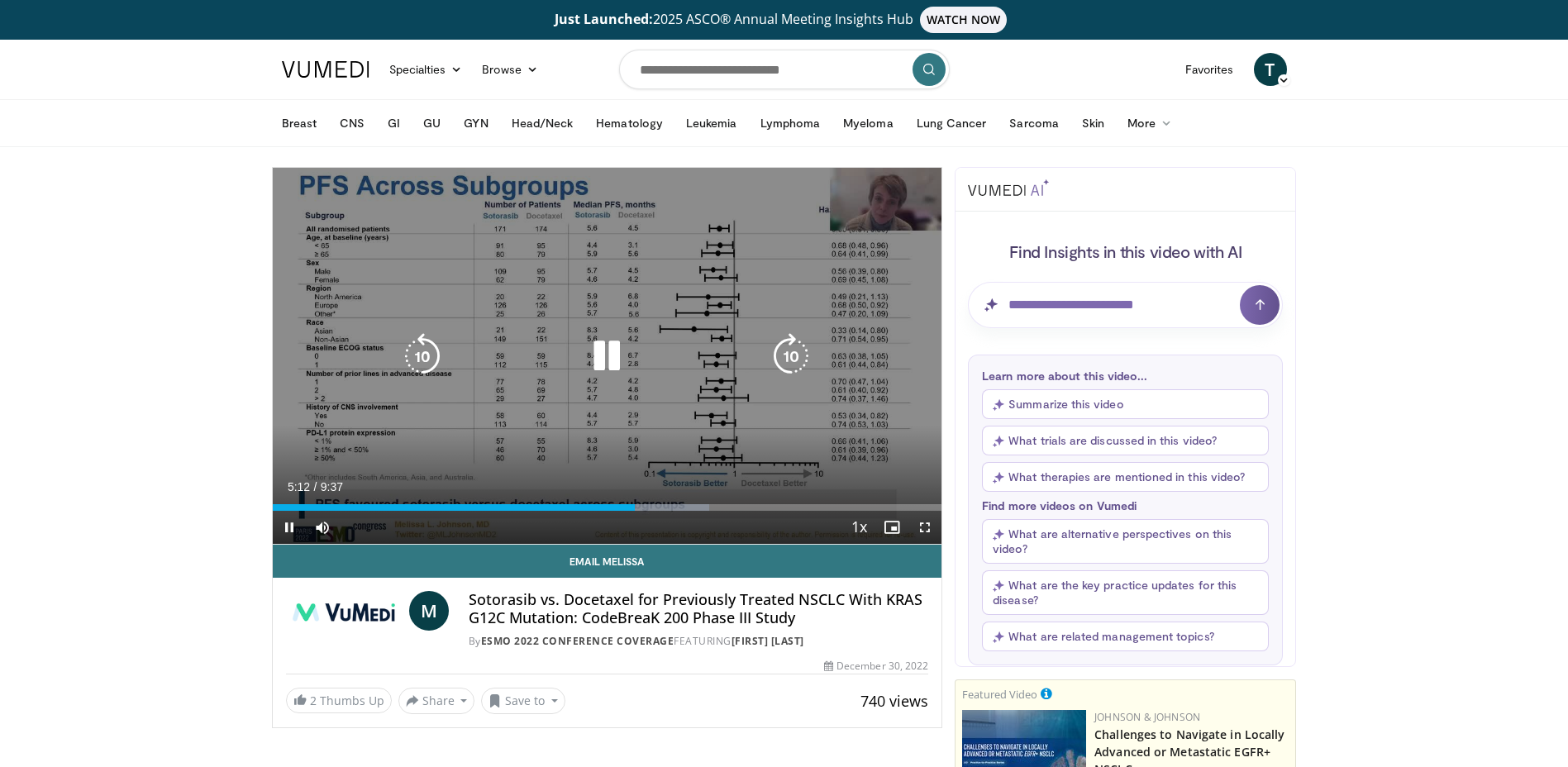 click at bounding box center [607, 356] 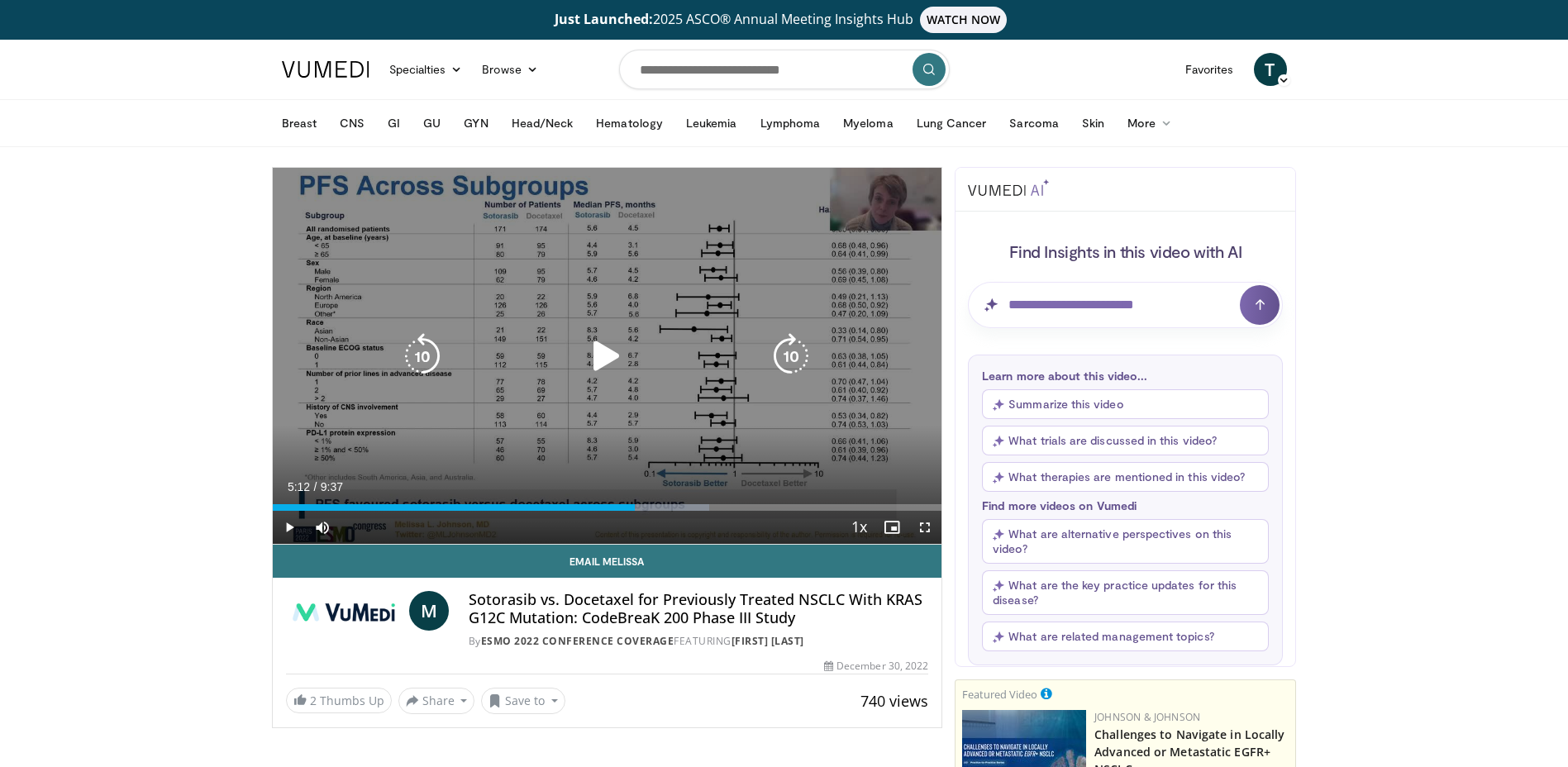drag, startPoint x: 589, startPoint y: 316, endPoint x: 579, endPoint y: 325, distance: 13.45362 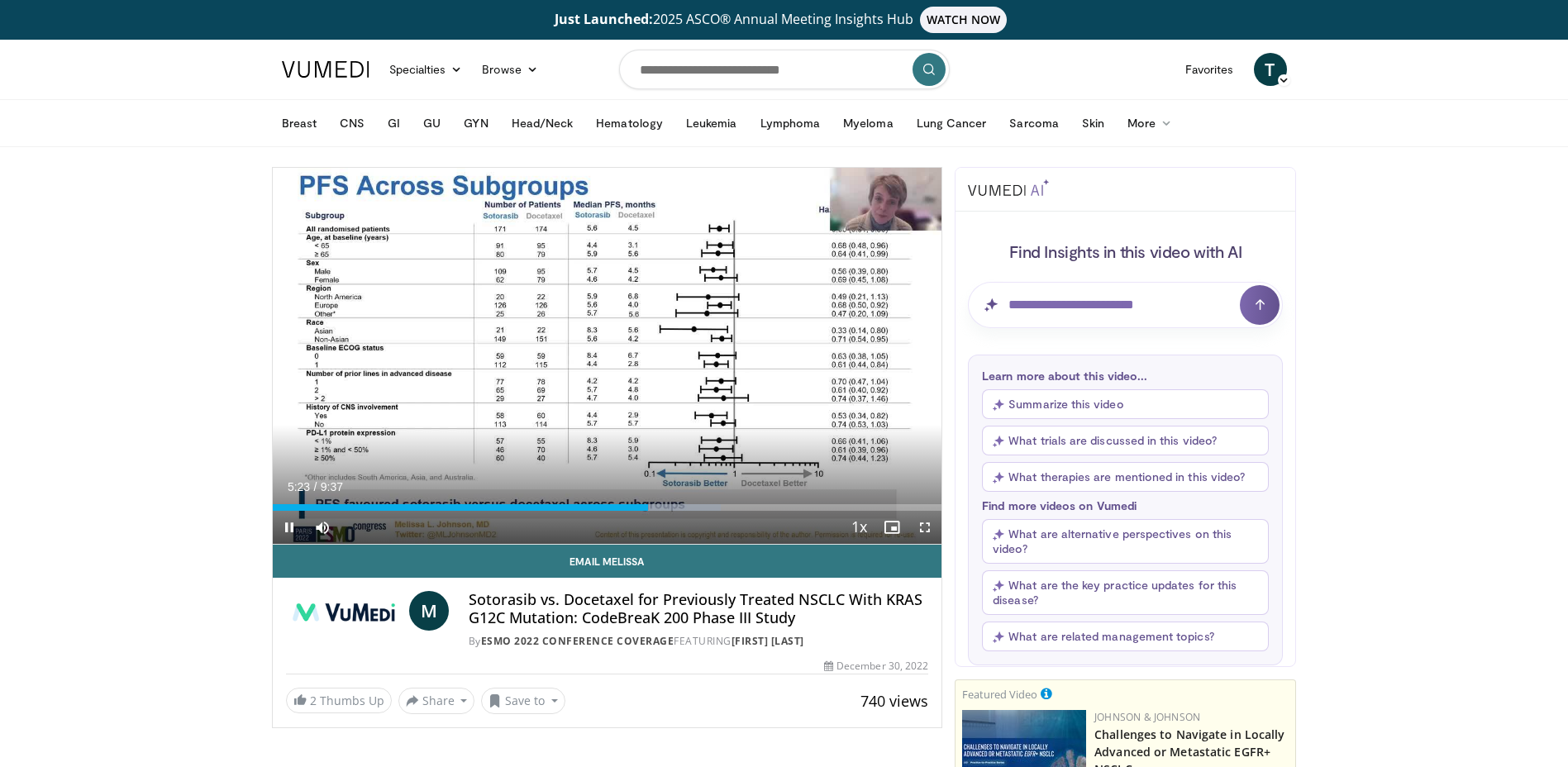 click on "10 seconds
Tap to unmute" at bounding box center (608, 355) 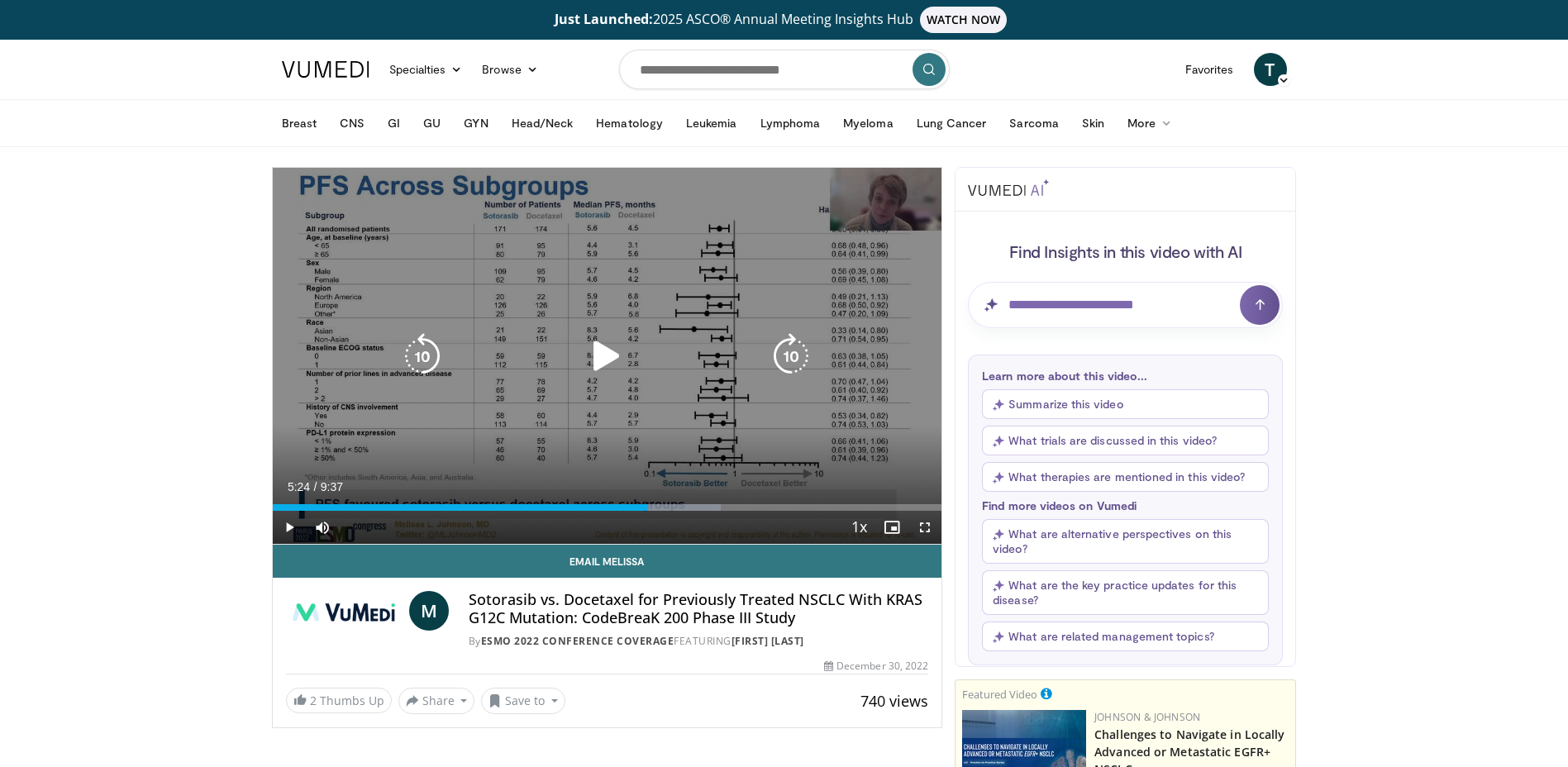 click at bounding box center (422, 356) 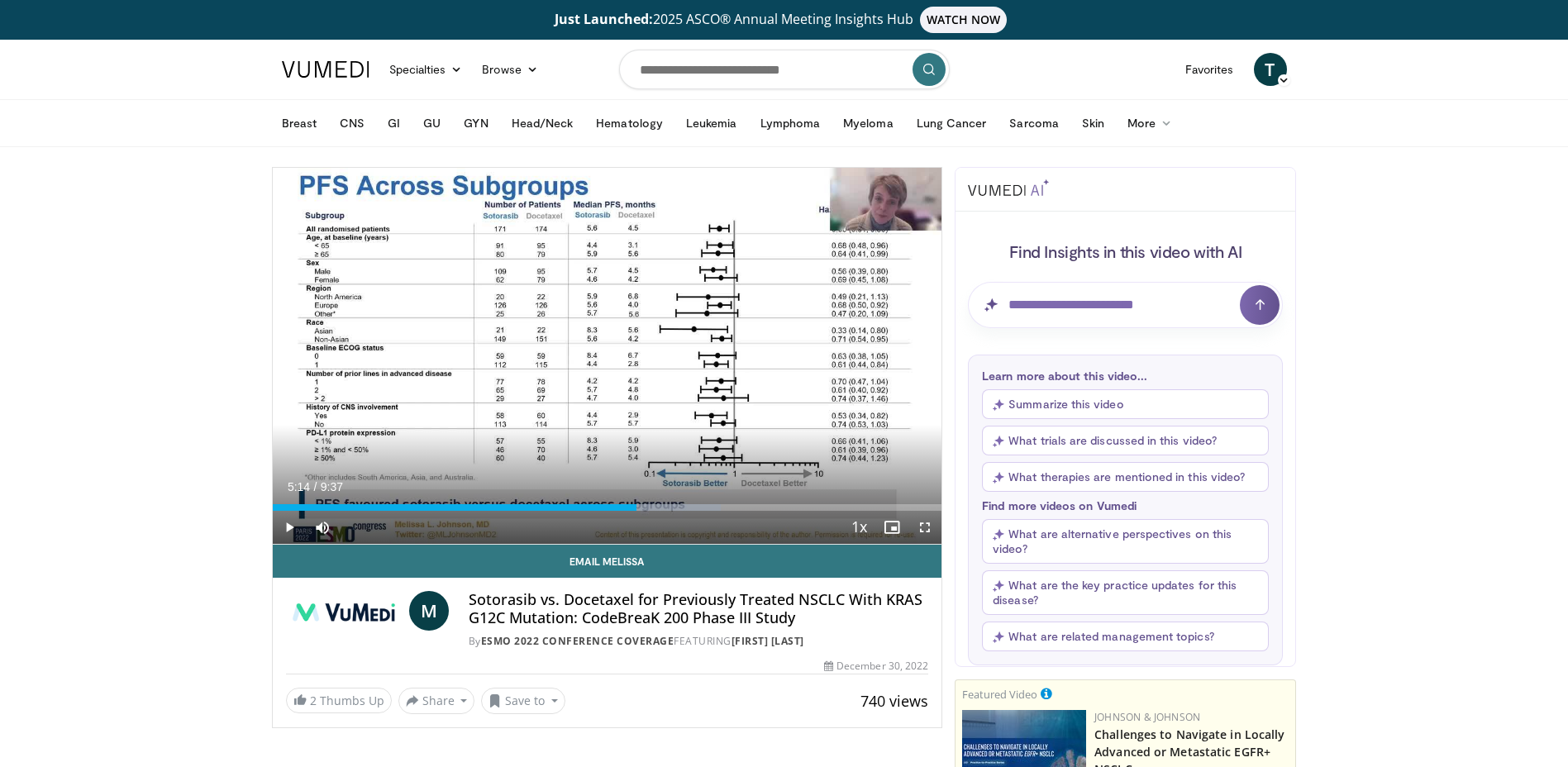 type 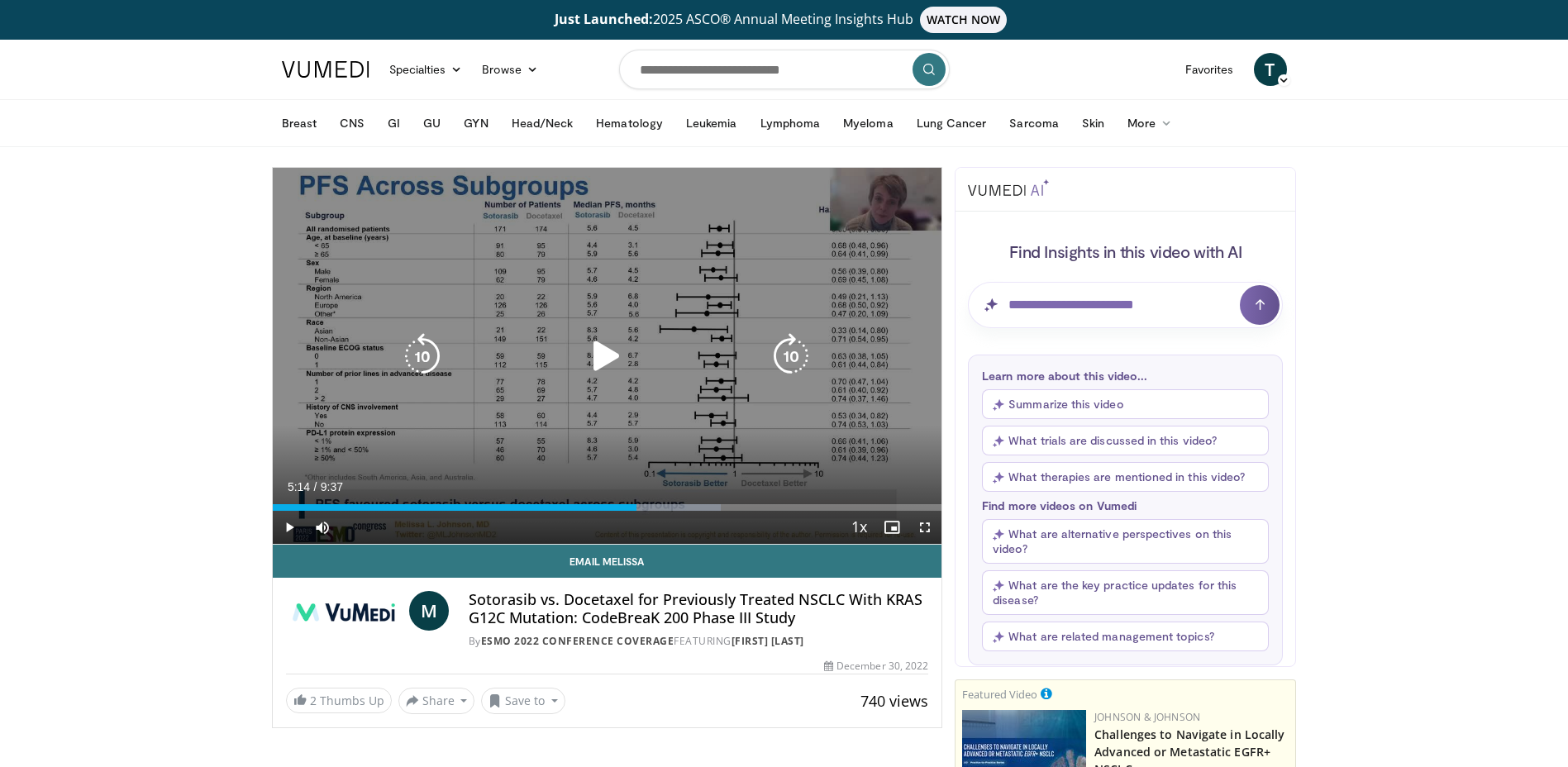 click at bounding box center (607, 356) 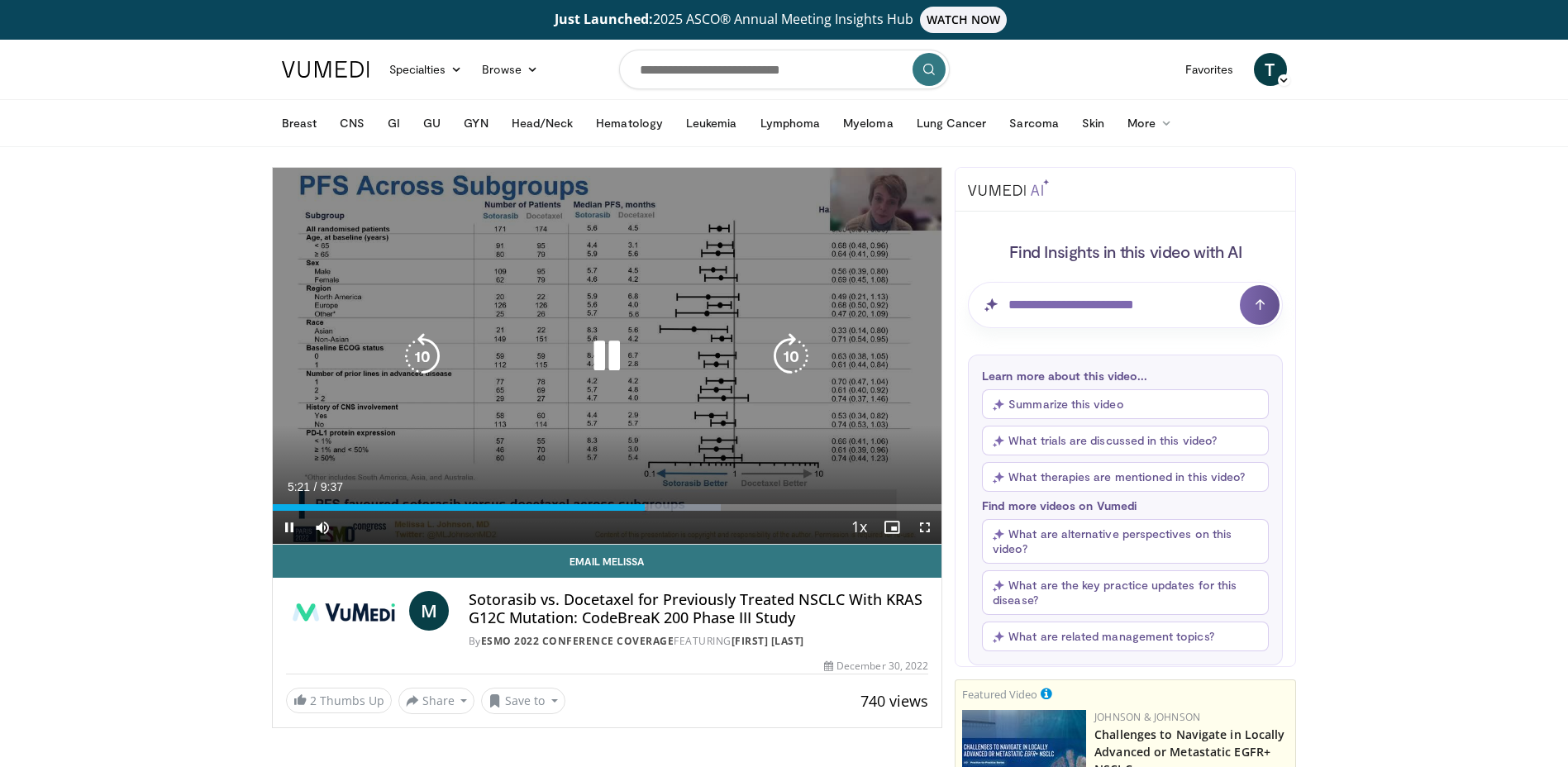click at bounding box center (422, 356) 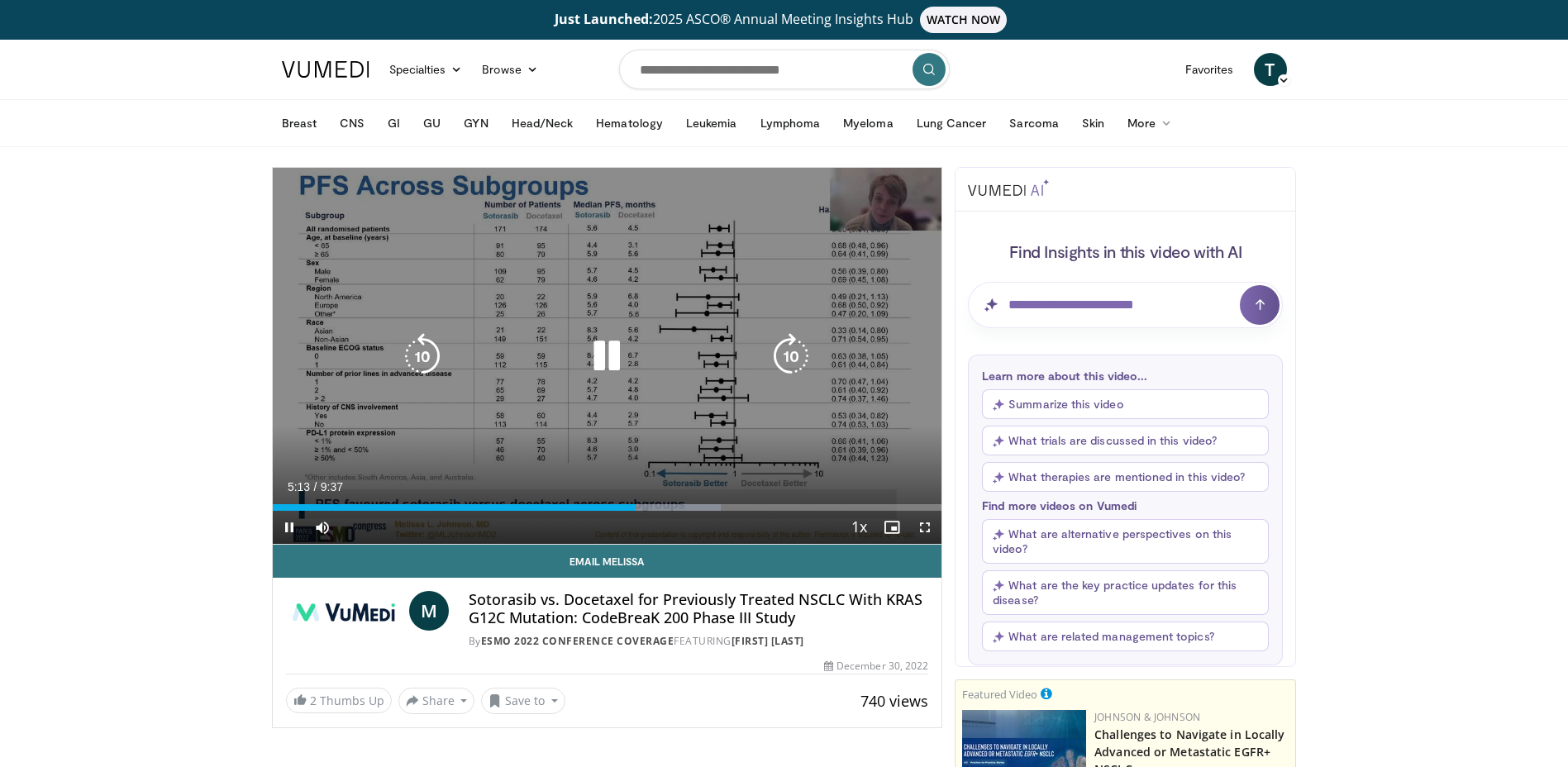 click at bounding box center (607, 356) 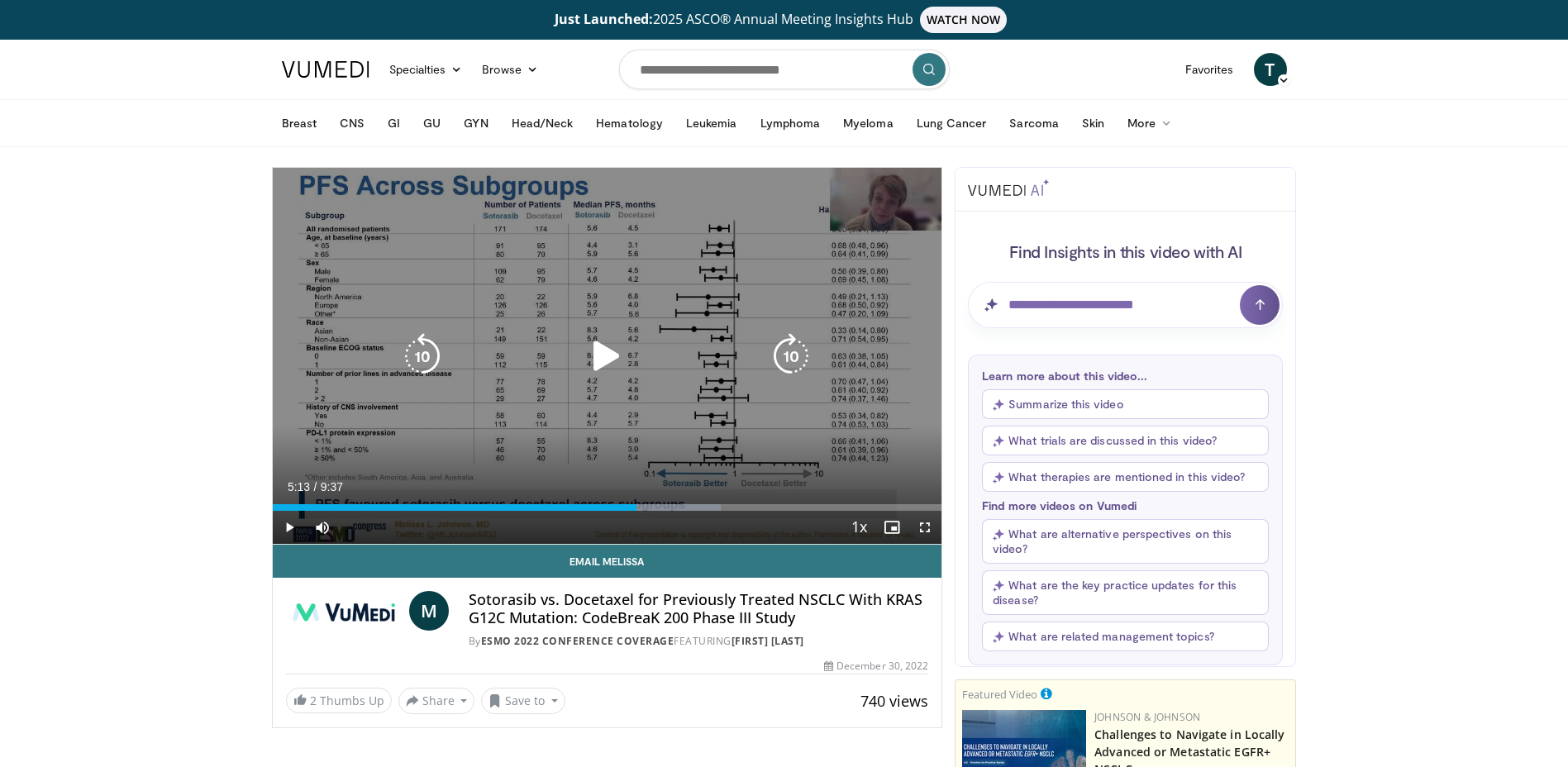 click at bounding box center (607, 356) 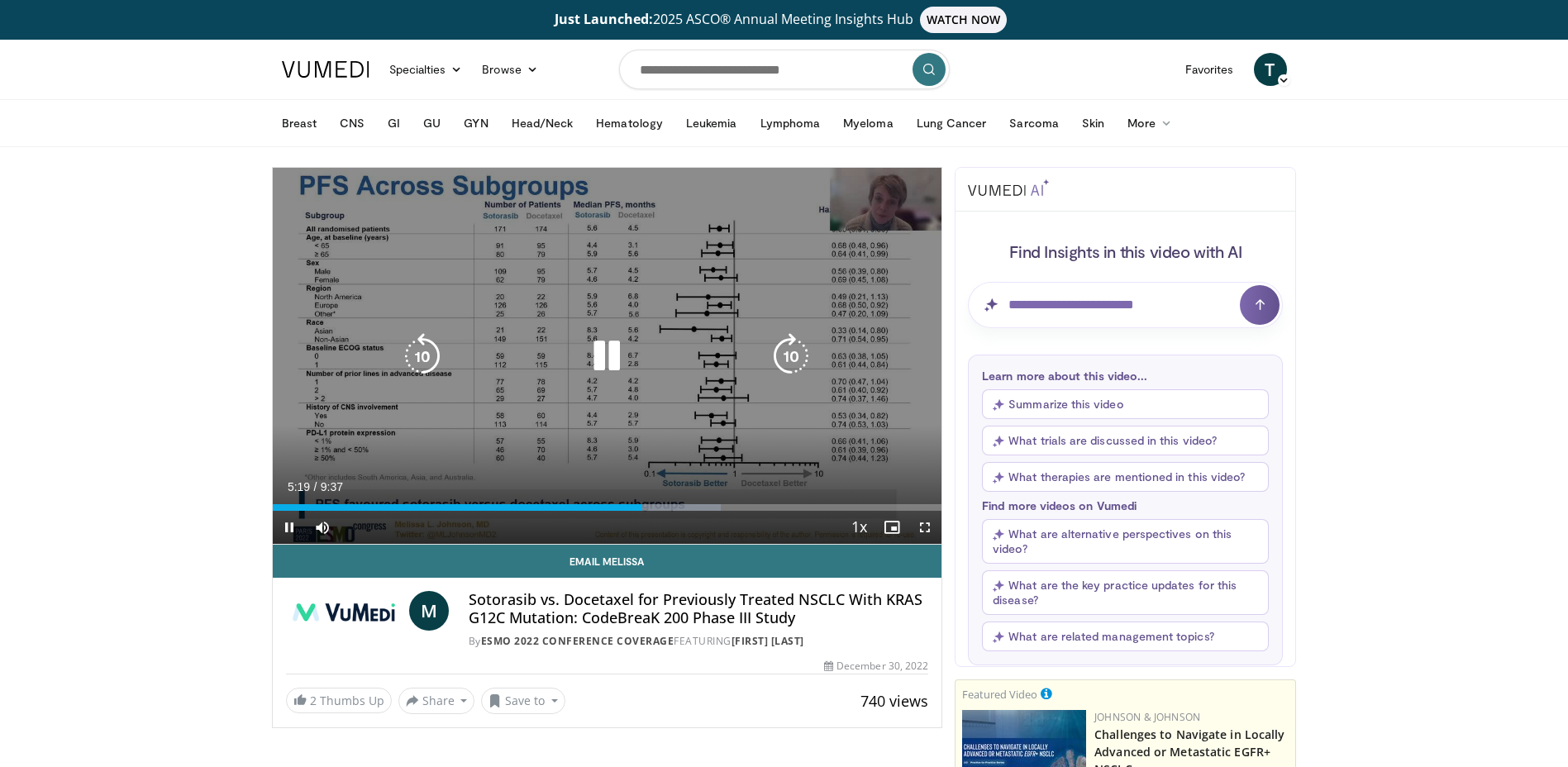 click at bounding box center (607, 356) 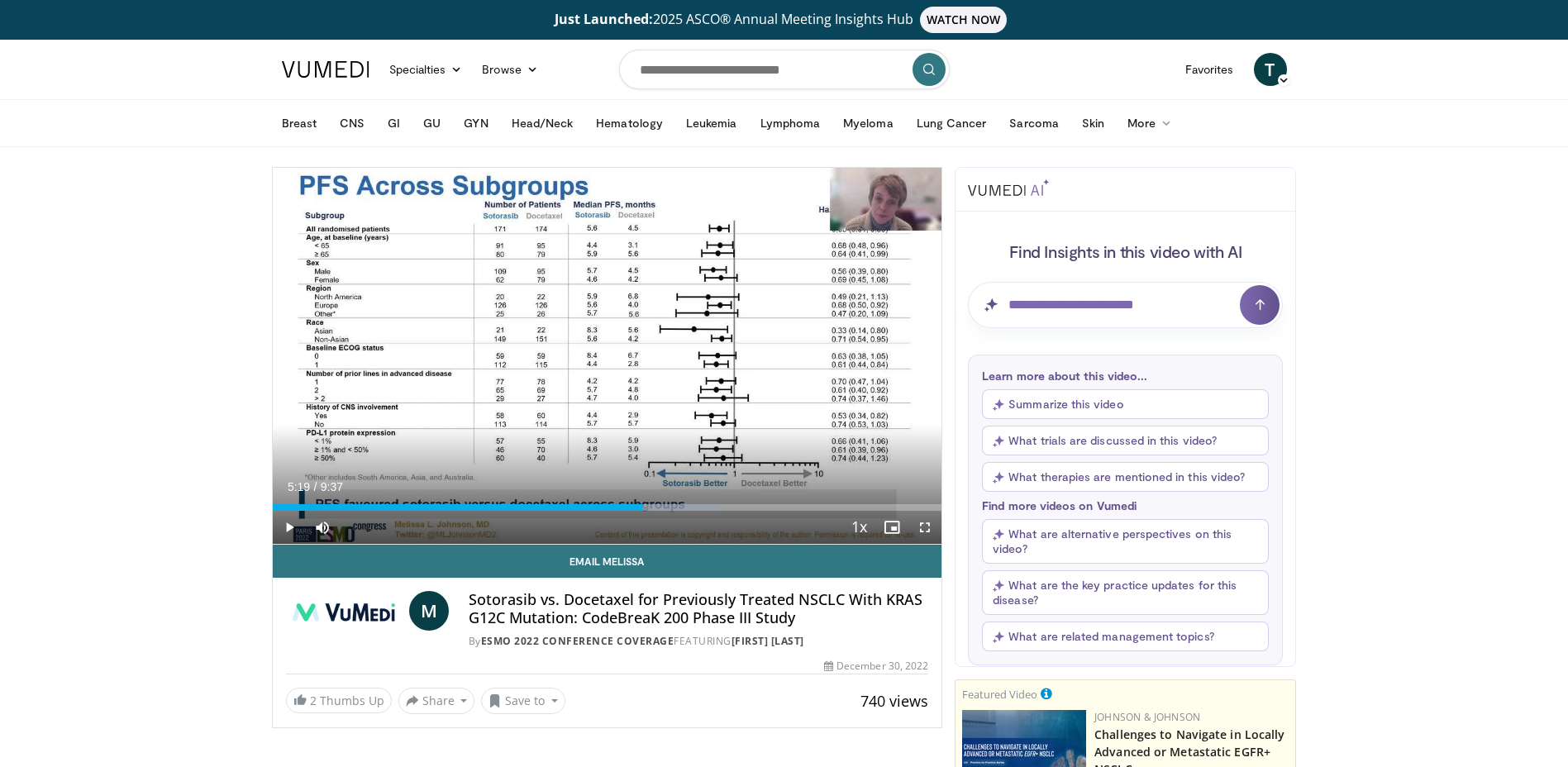 scroll, scrollTop: 0, scrollLeft: 0, axis: both 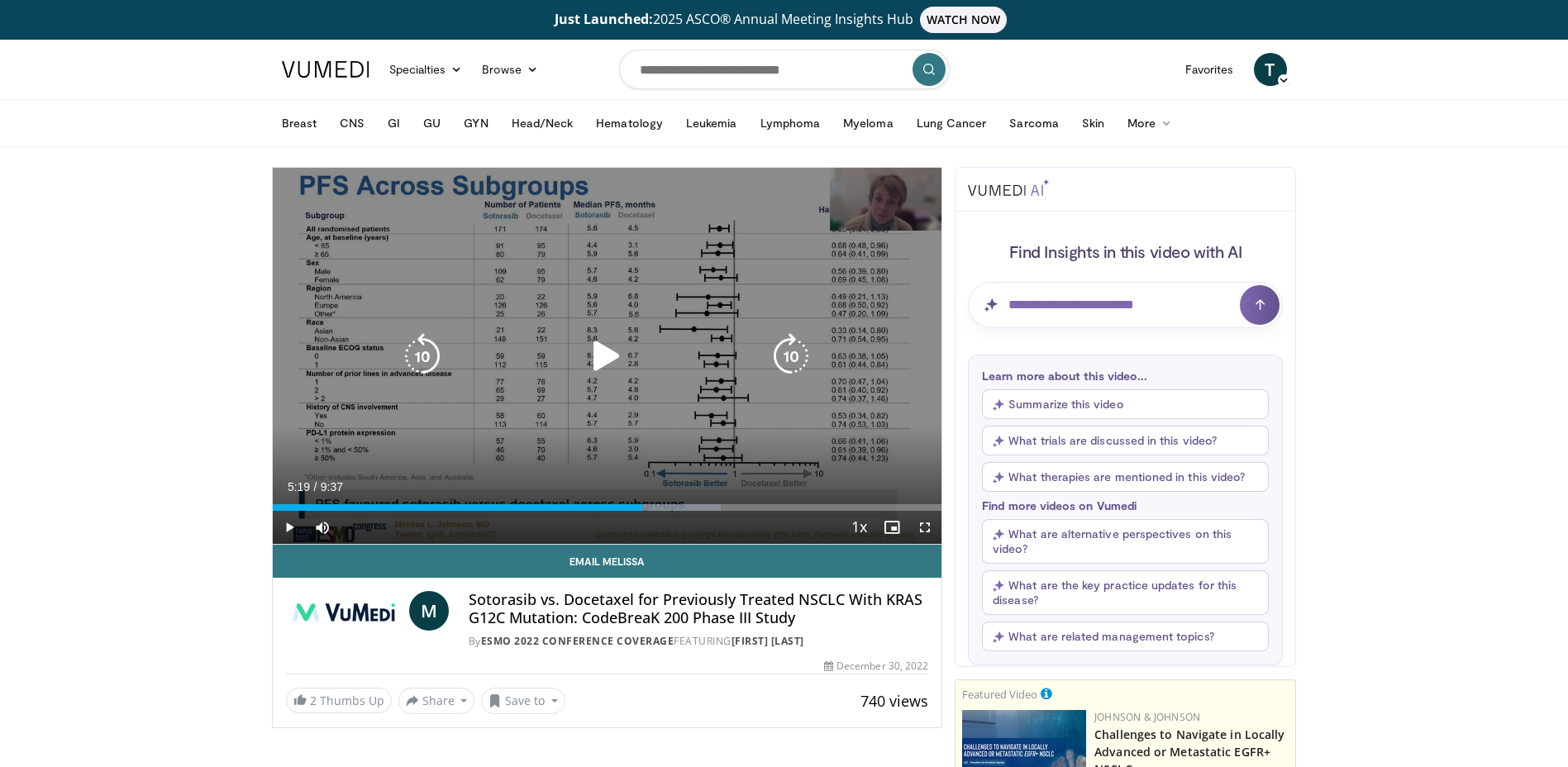 click at bounding box center [607, 356] 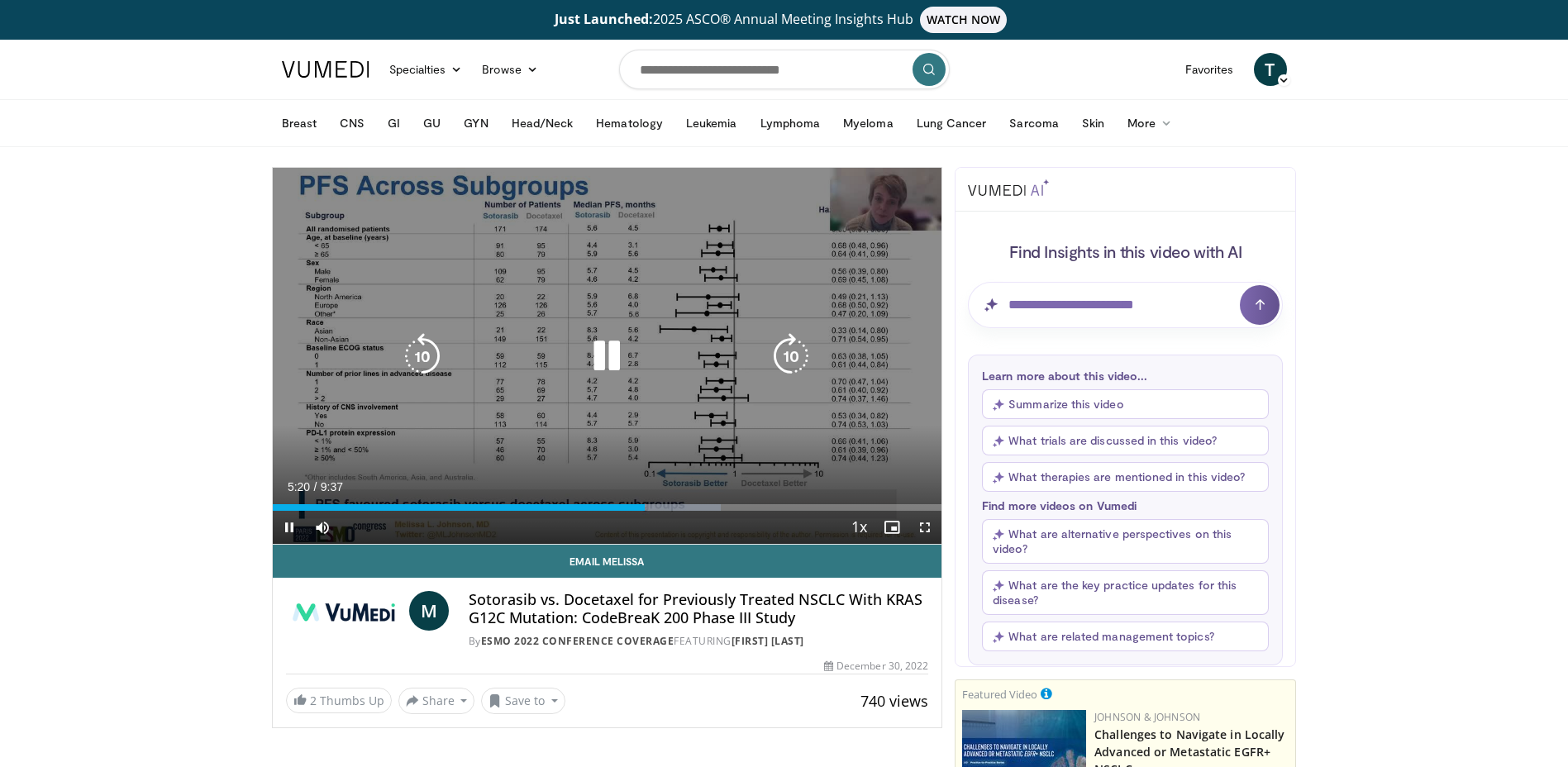 click at bounding box center [422, 356] 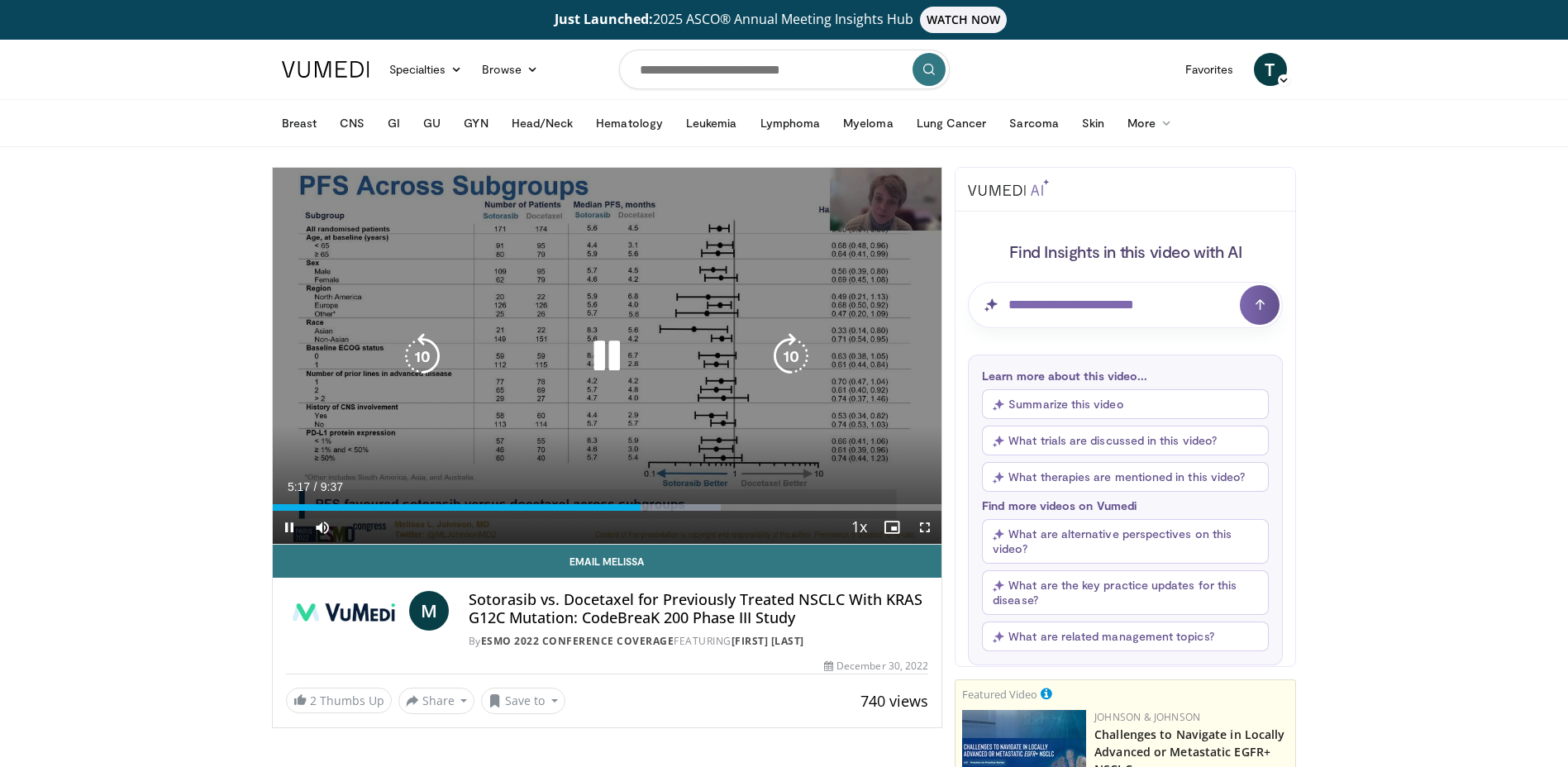 click at bounding box center [607, 356] 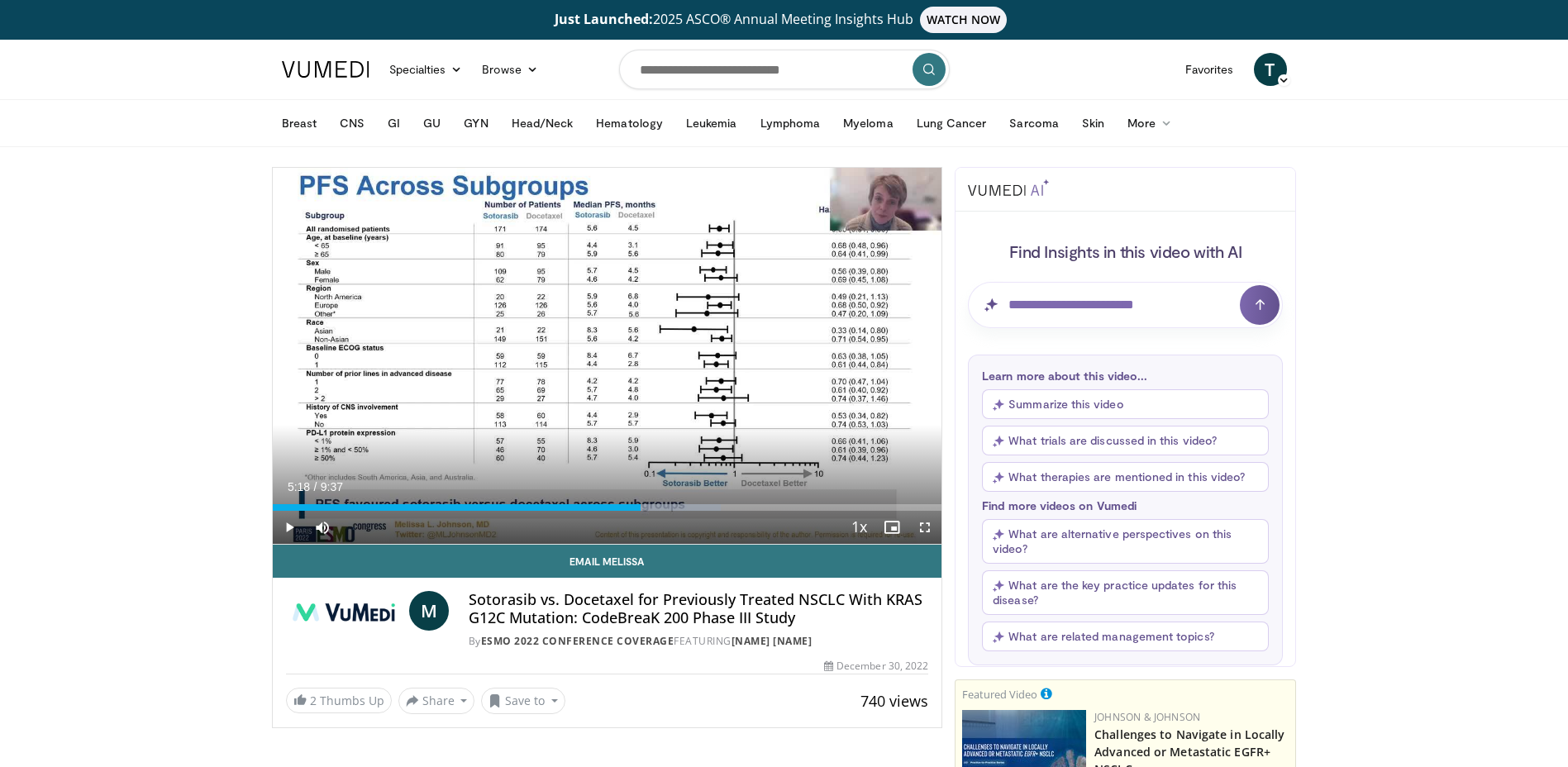 scroll, scrollTop: 0, scrollLeft: 0, axis: both 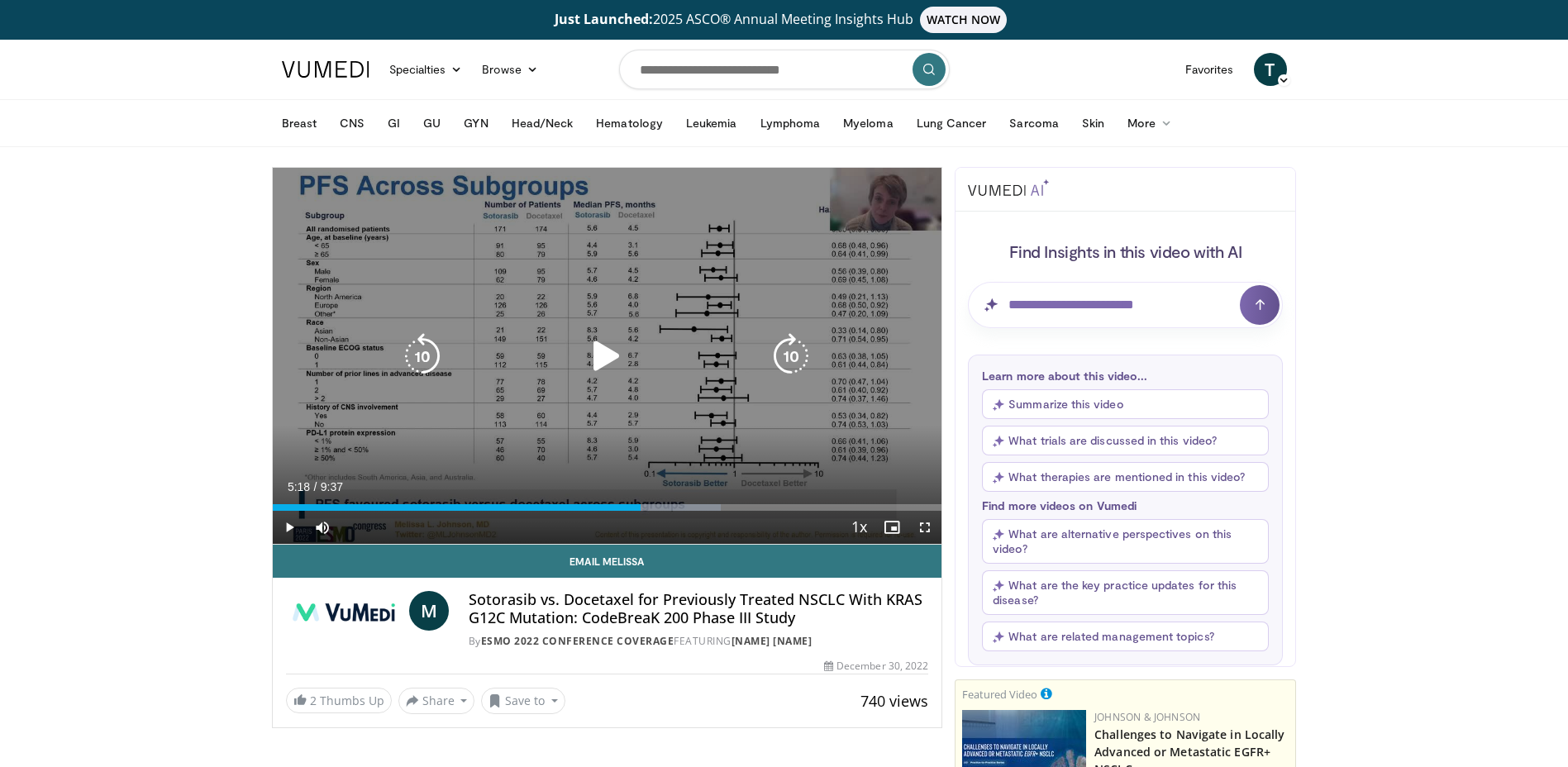 click at bounding box center (607, 356) 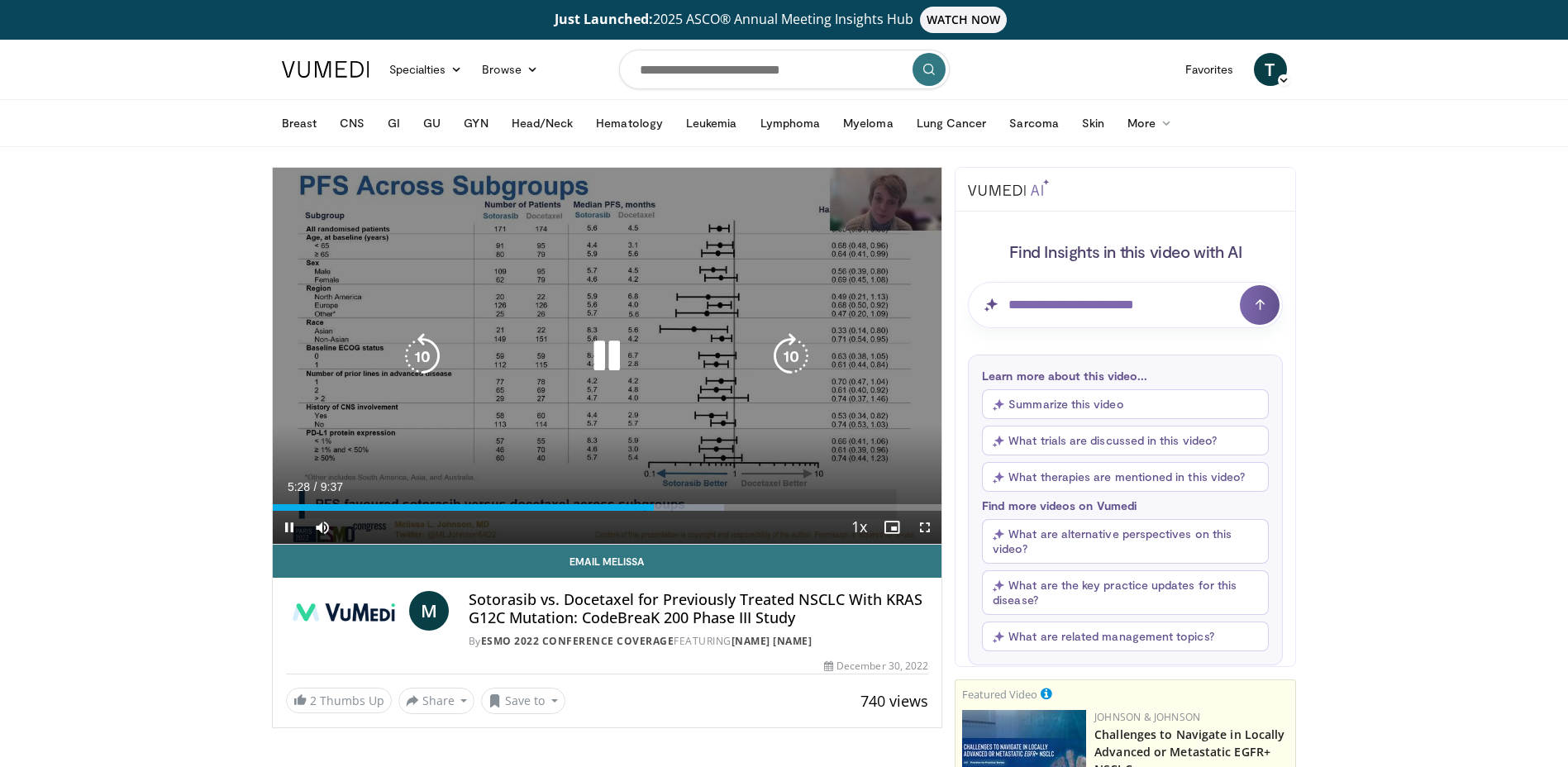 click at bounding box center (607, 356) 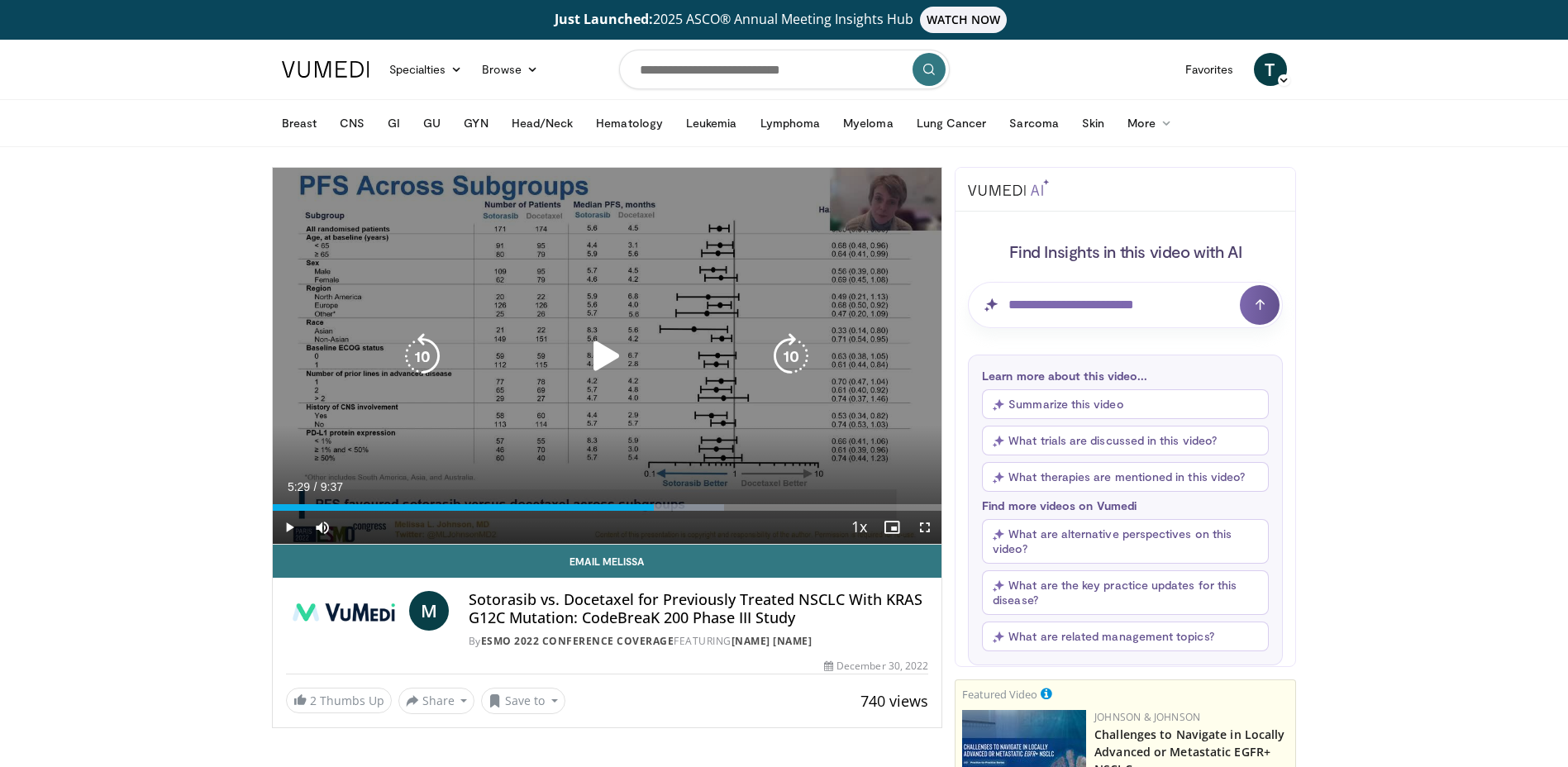 click at bounding box center (607, 356) 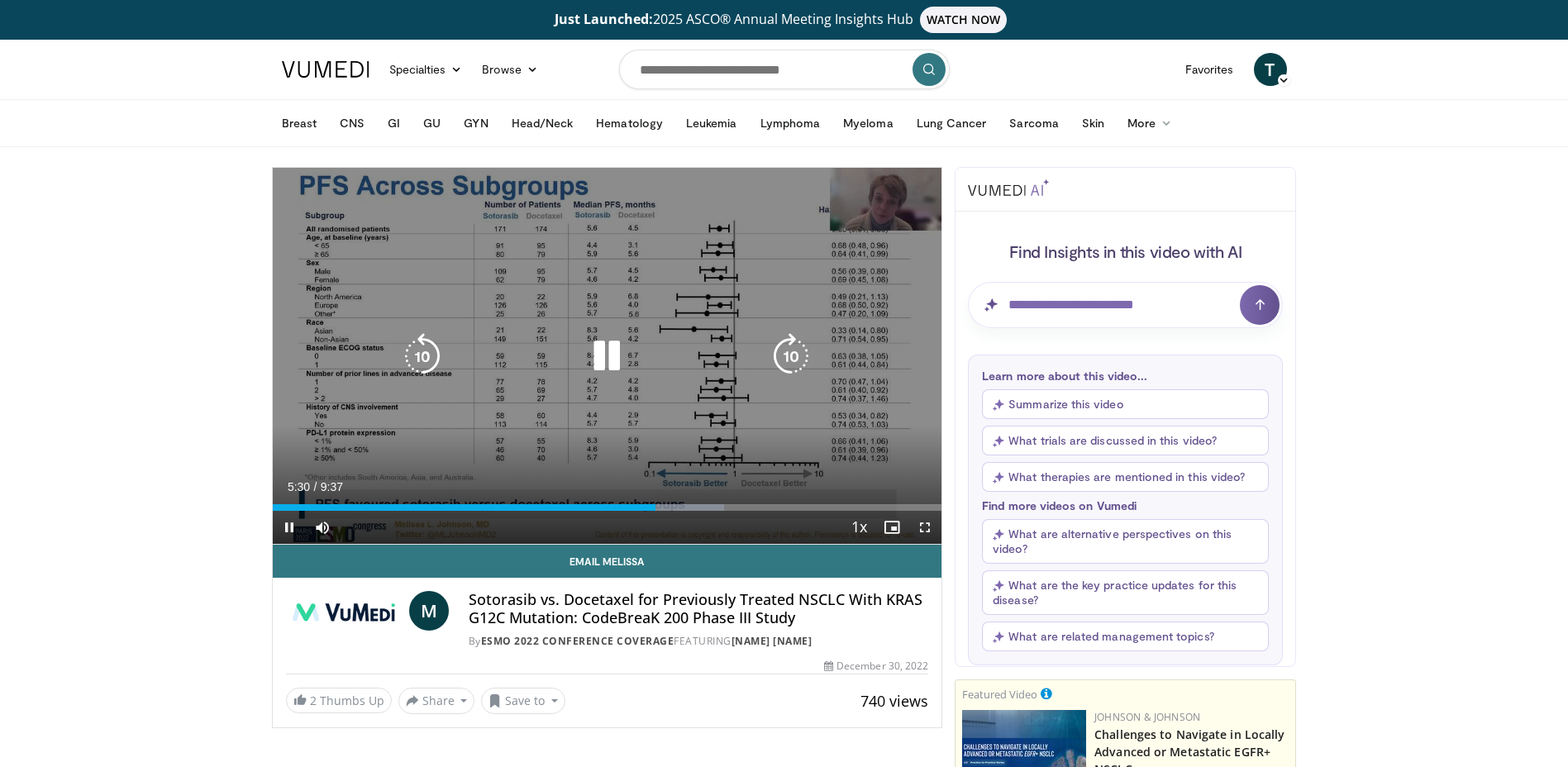 click at bounding box center [422, 356] 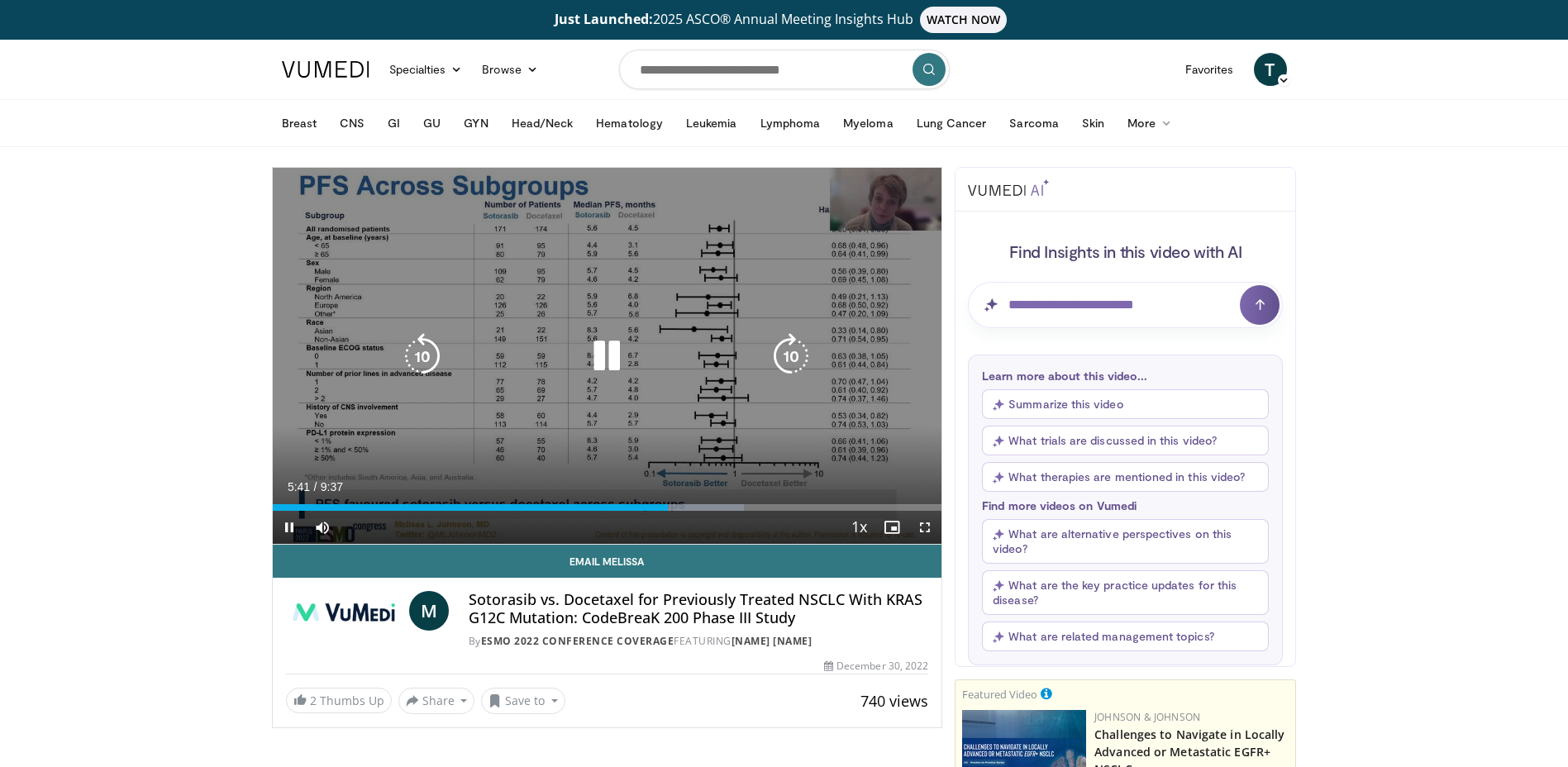 click at bounding box center (422, 356) 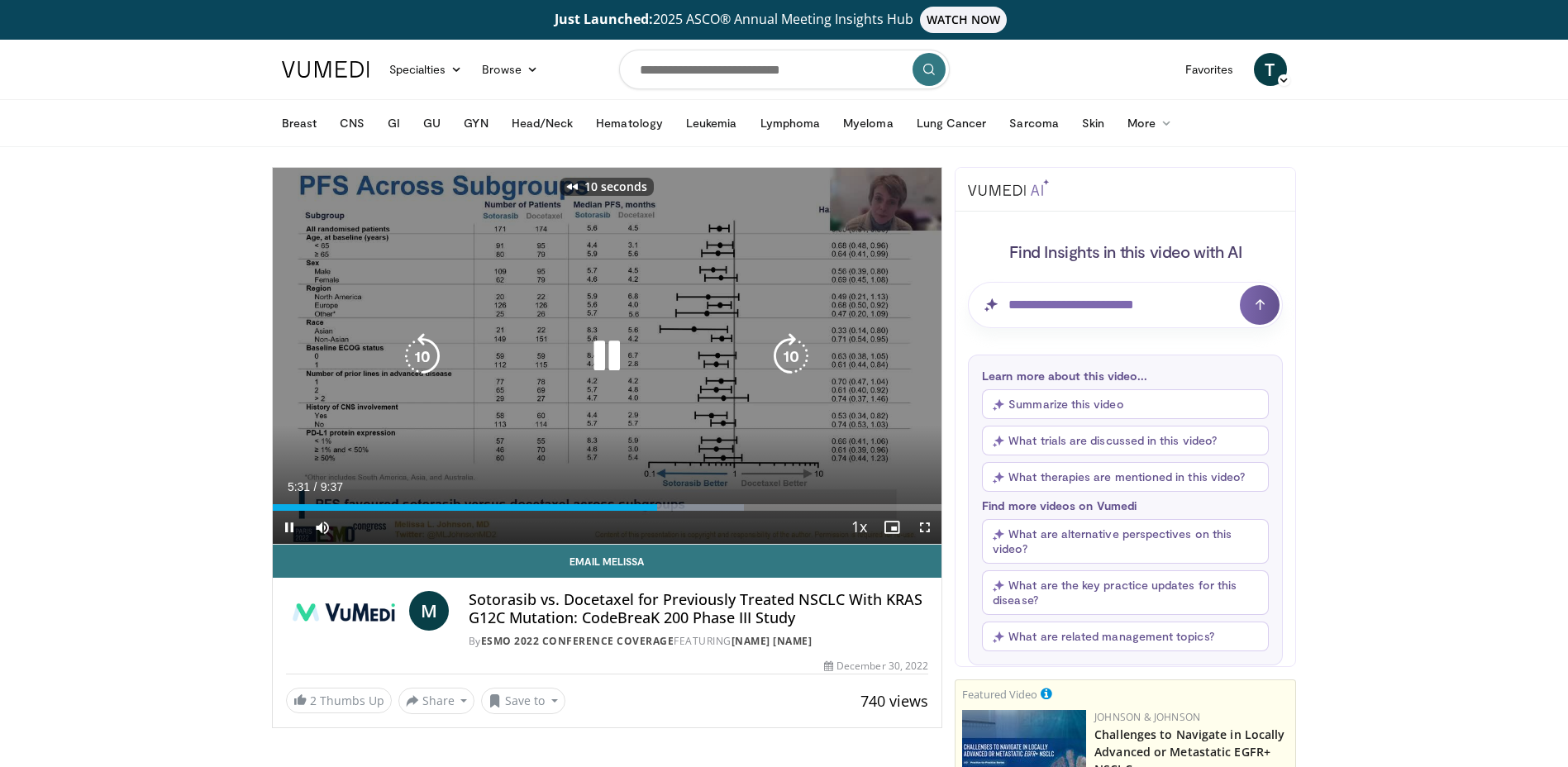click at bounding box center [422, 356] 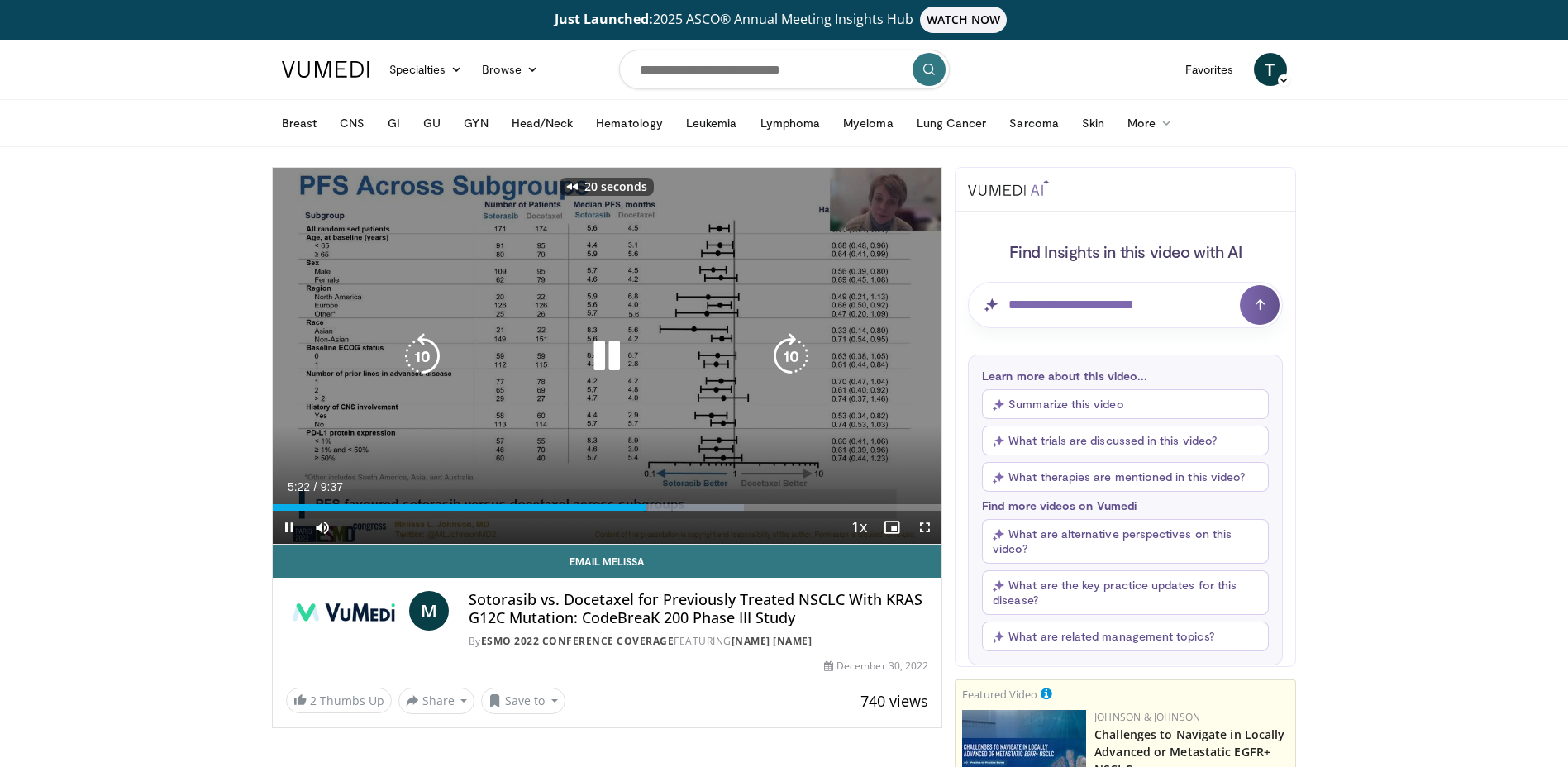 click at bounding box center [422, 356] 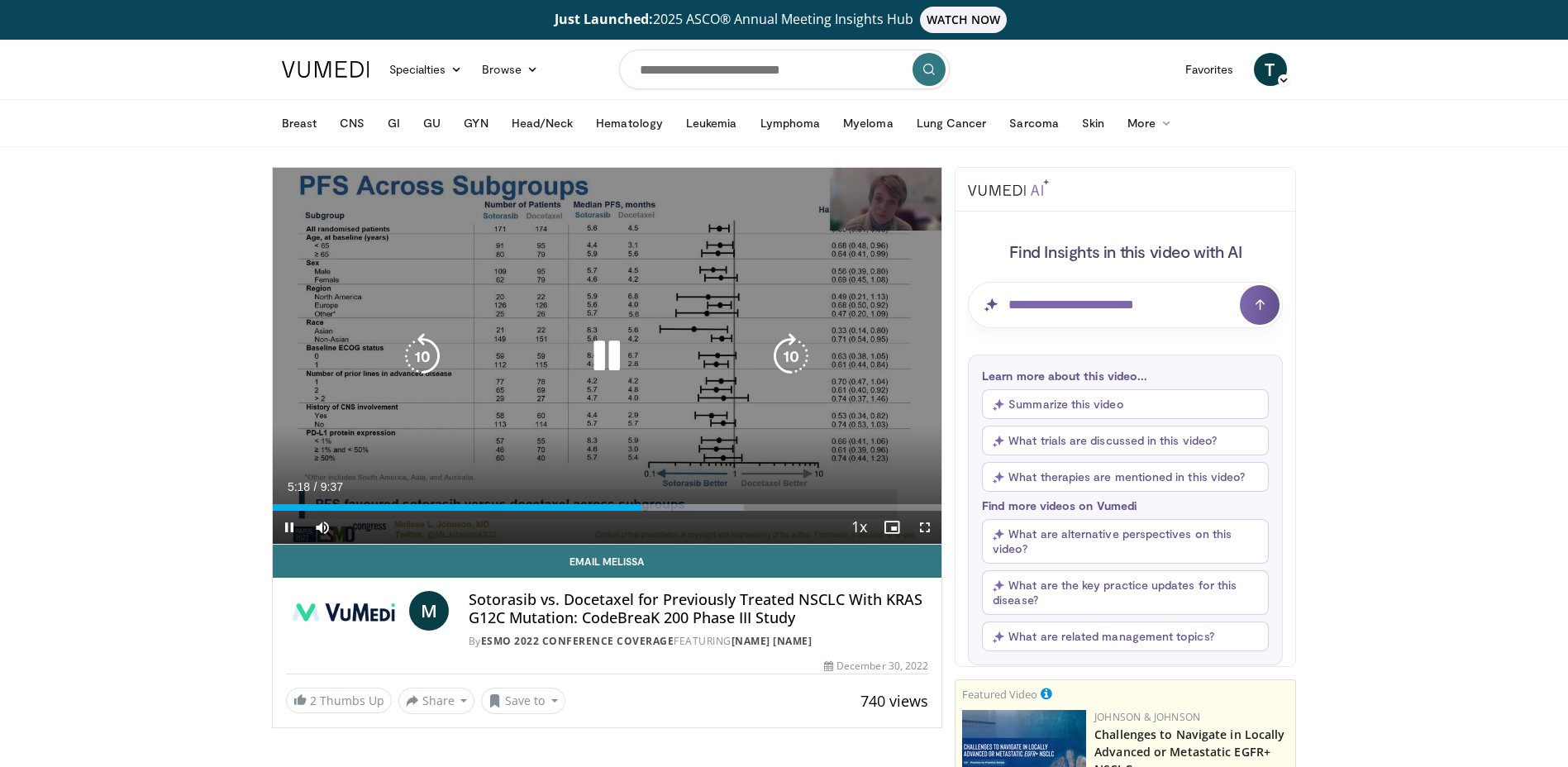 click on "30 seconds
Tap to unmute" at bounding box center [608, 355] 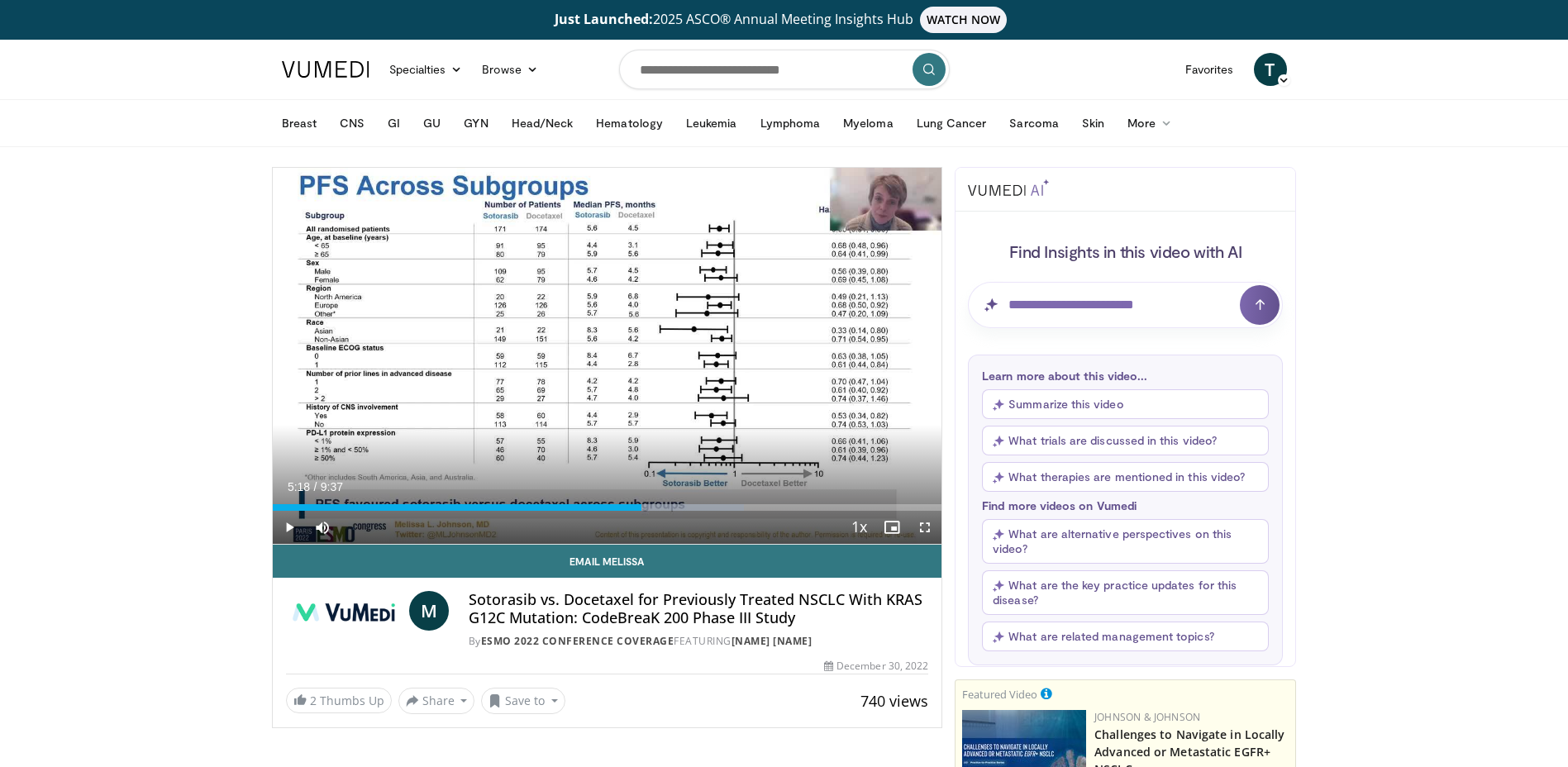 click on "Just Launched:  2025 ASCO® Annual Meeting Insights Hub WATCH NOW
Specialties
Adult & Family Medicine
Allergy, Asthma, Immunology
Anesthesiology
Cardiology
Dental
Dermatology
Endocrinology
Gastroenterology & Hepatology
General Surgery
Hematology & Oncology
Infectious Disease
Nephrology
Neurology
Neurosurgery
Obstetrics & Gynecology
Ophthalmology
Oral Maxillofacial
Orthopaedics
Otolaryngology
Pediatrics
Plastic Surgery" at bounding box center [784, 1742] 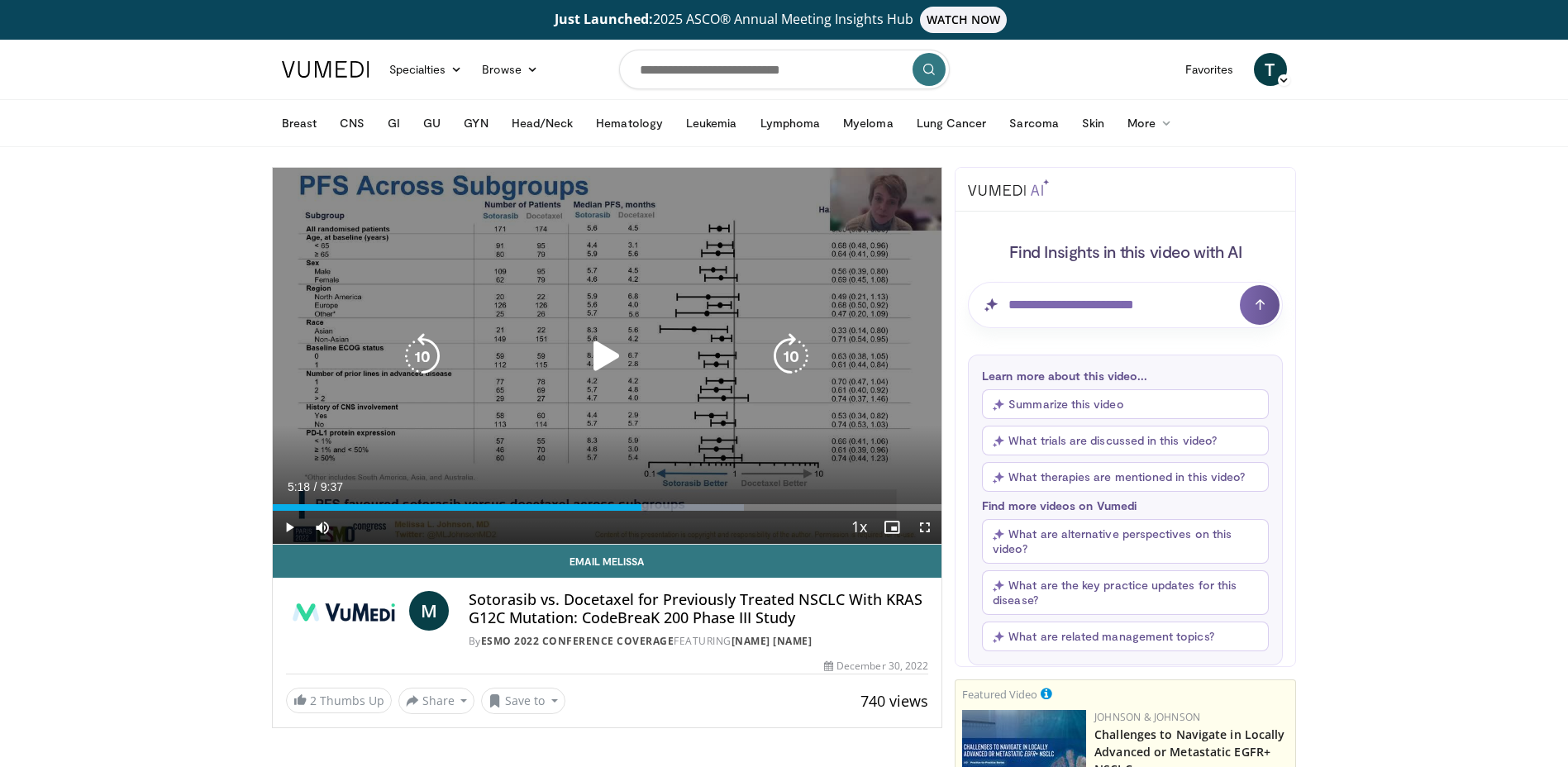 click at bounding box center (607, 356) 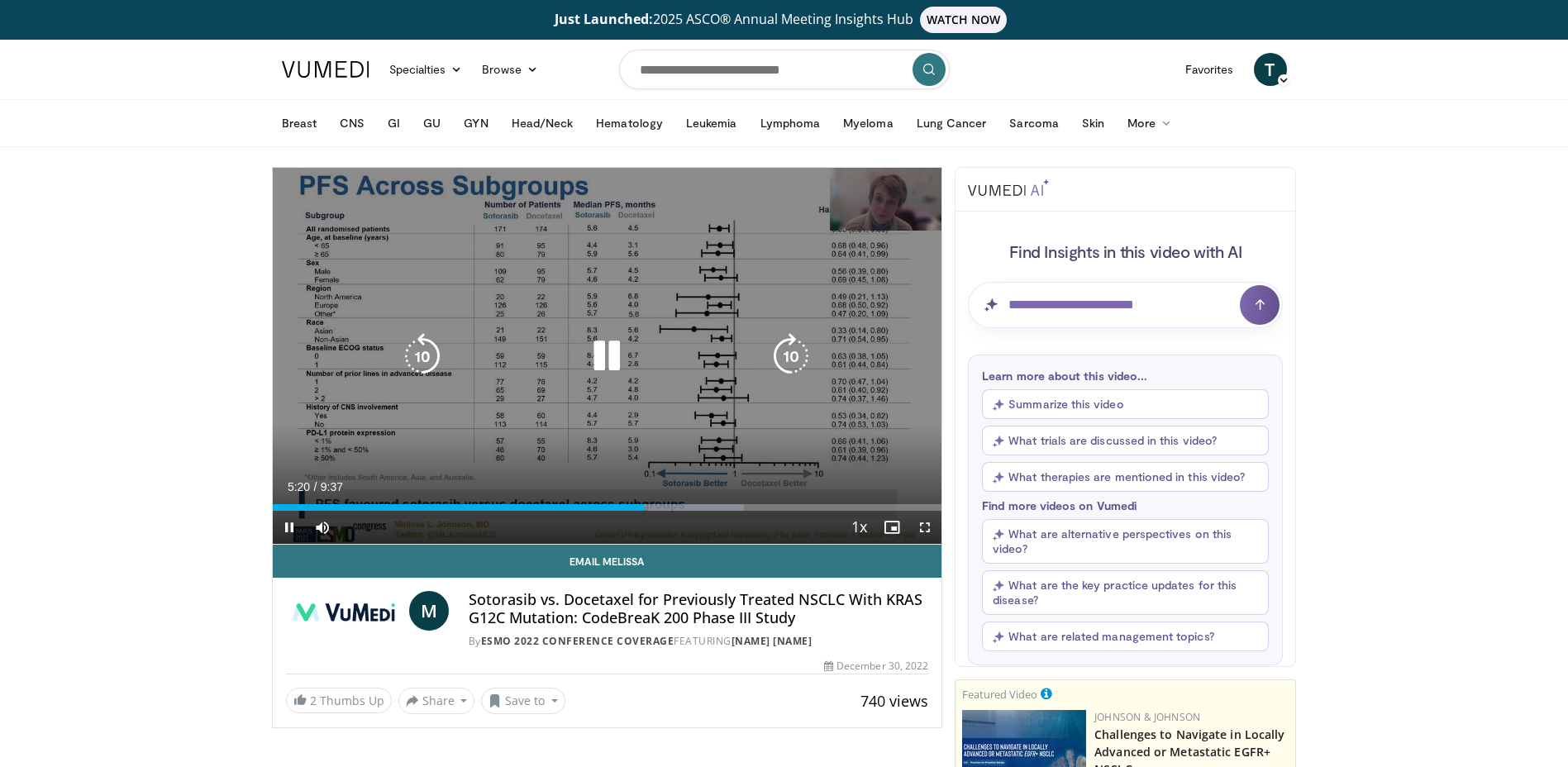 click at bounding box center [422, 356] 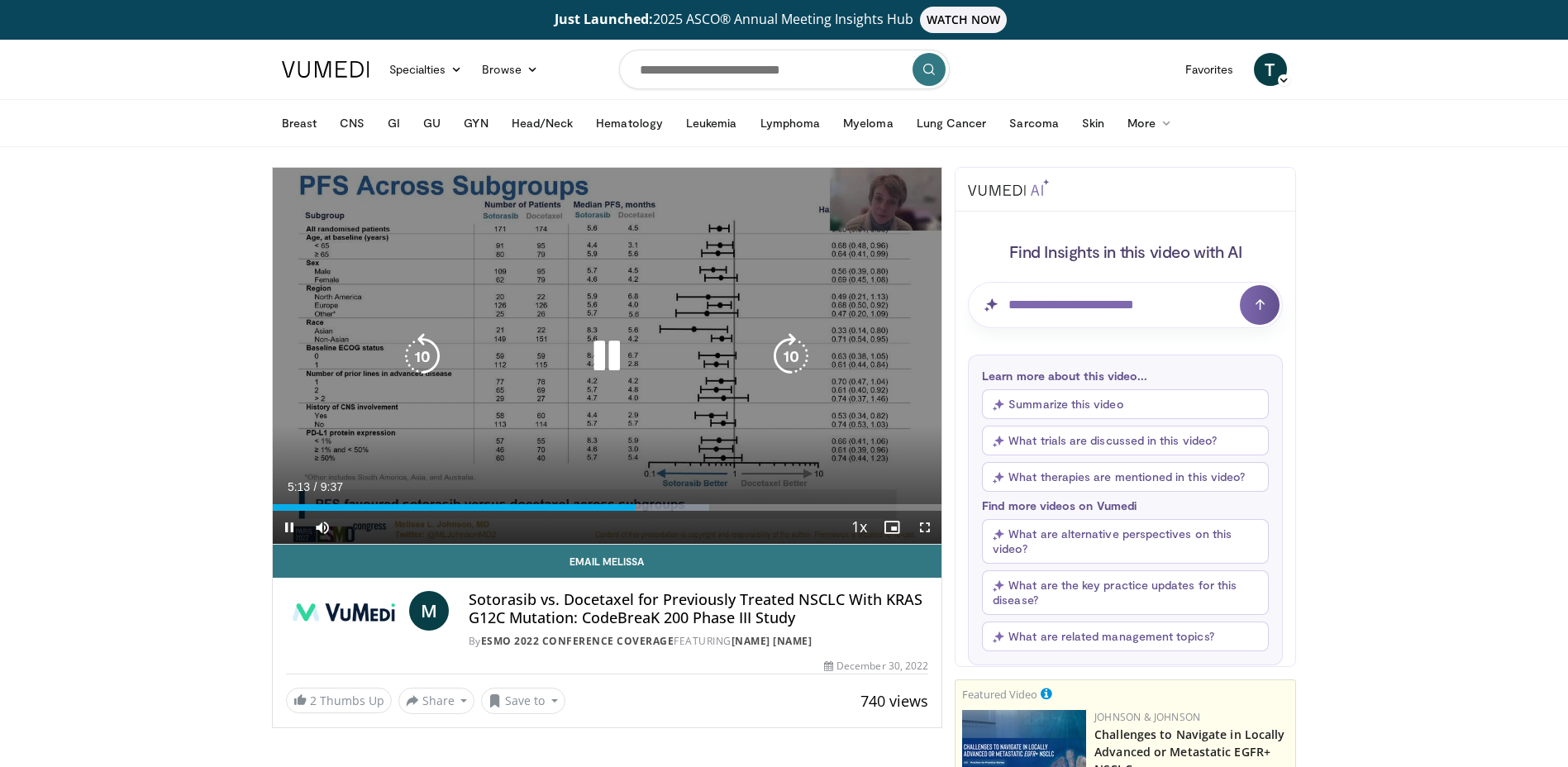 click at bounding box center (791, 356) 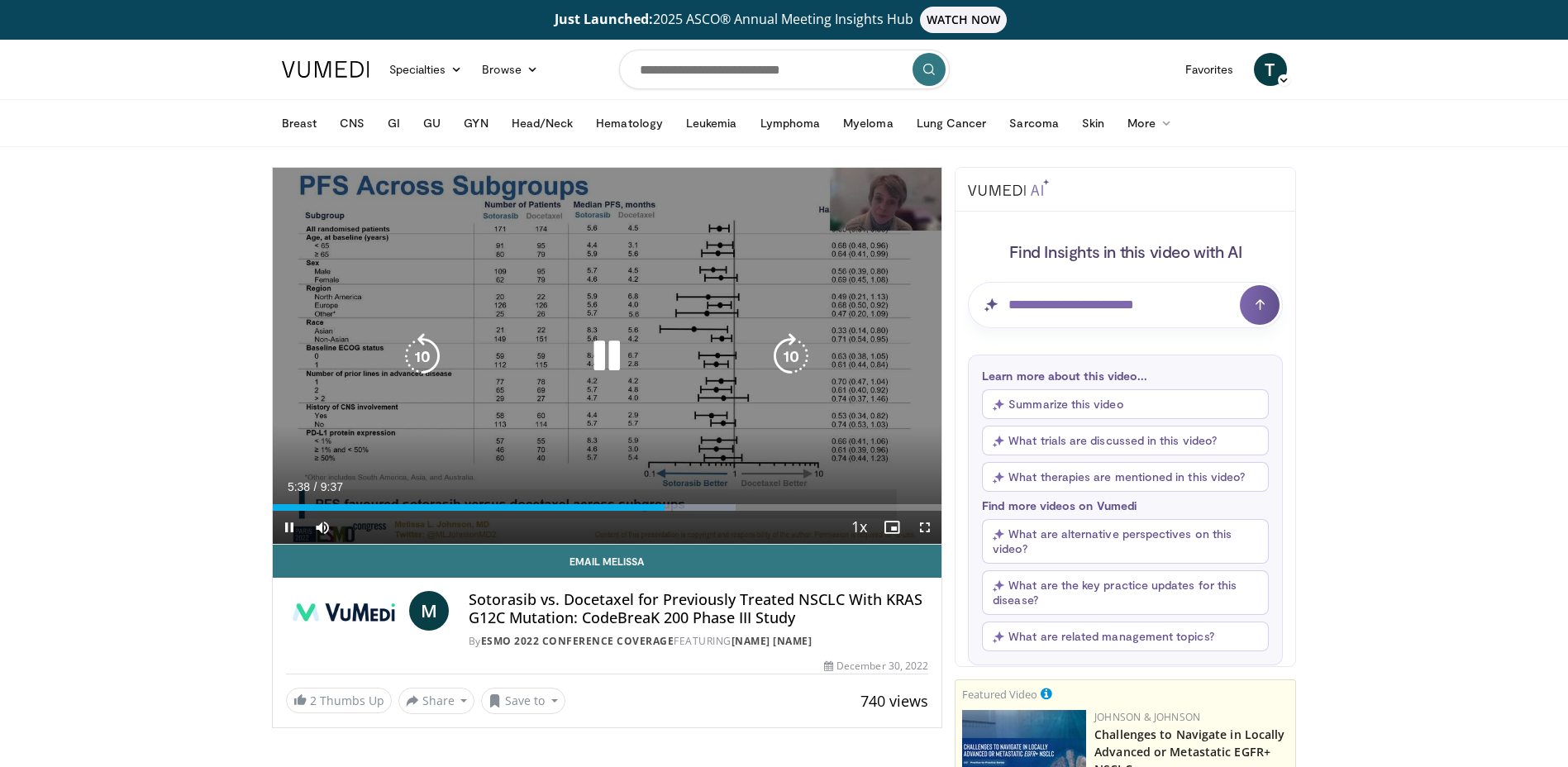 click at bounding box center (422, 356) 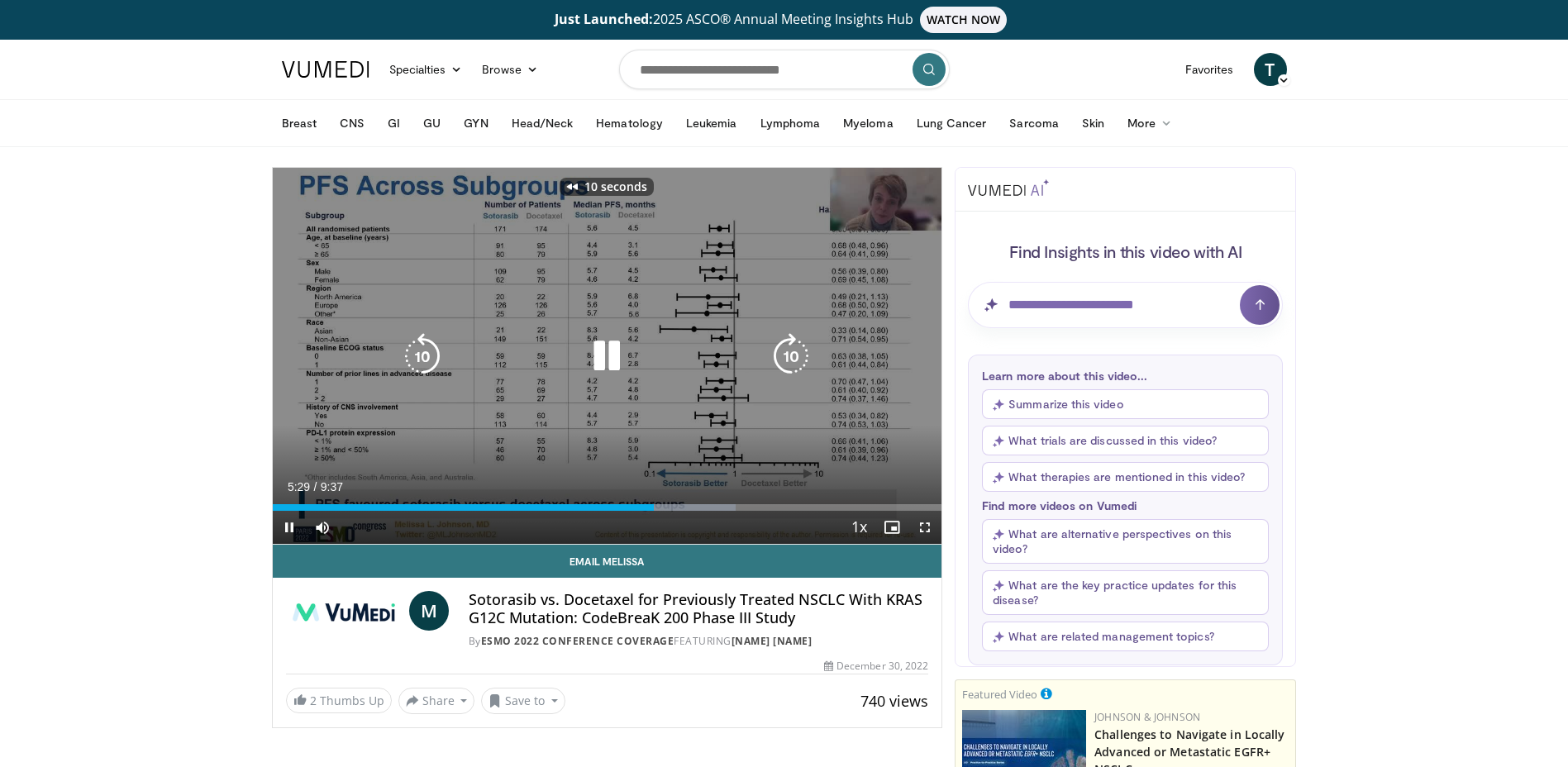 click at bounding box center (422, 356) 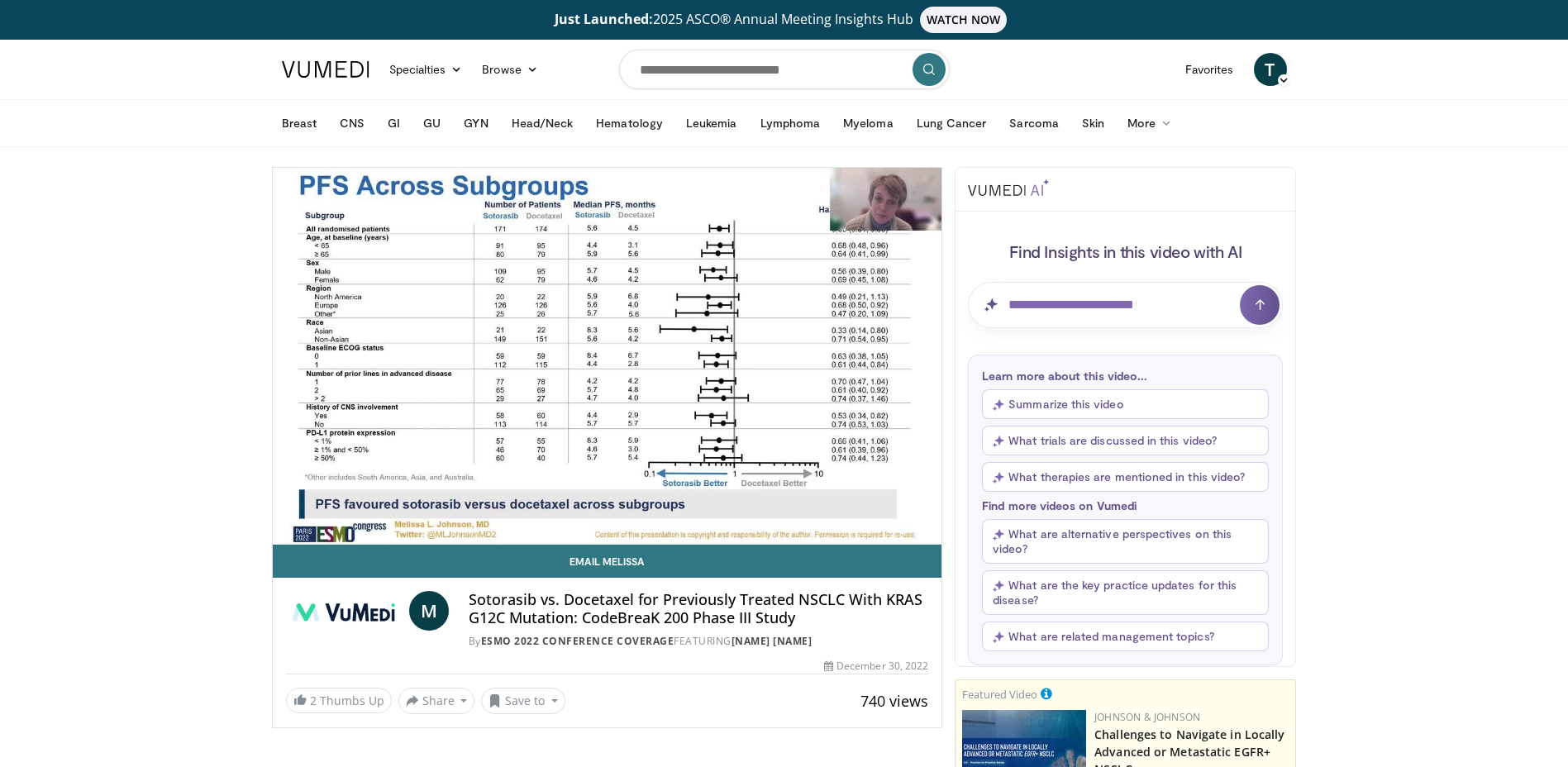 type 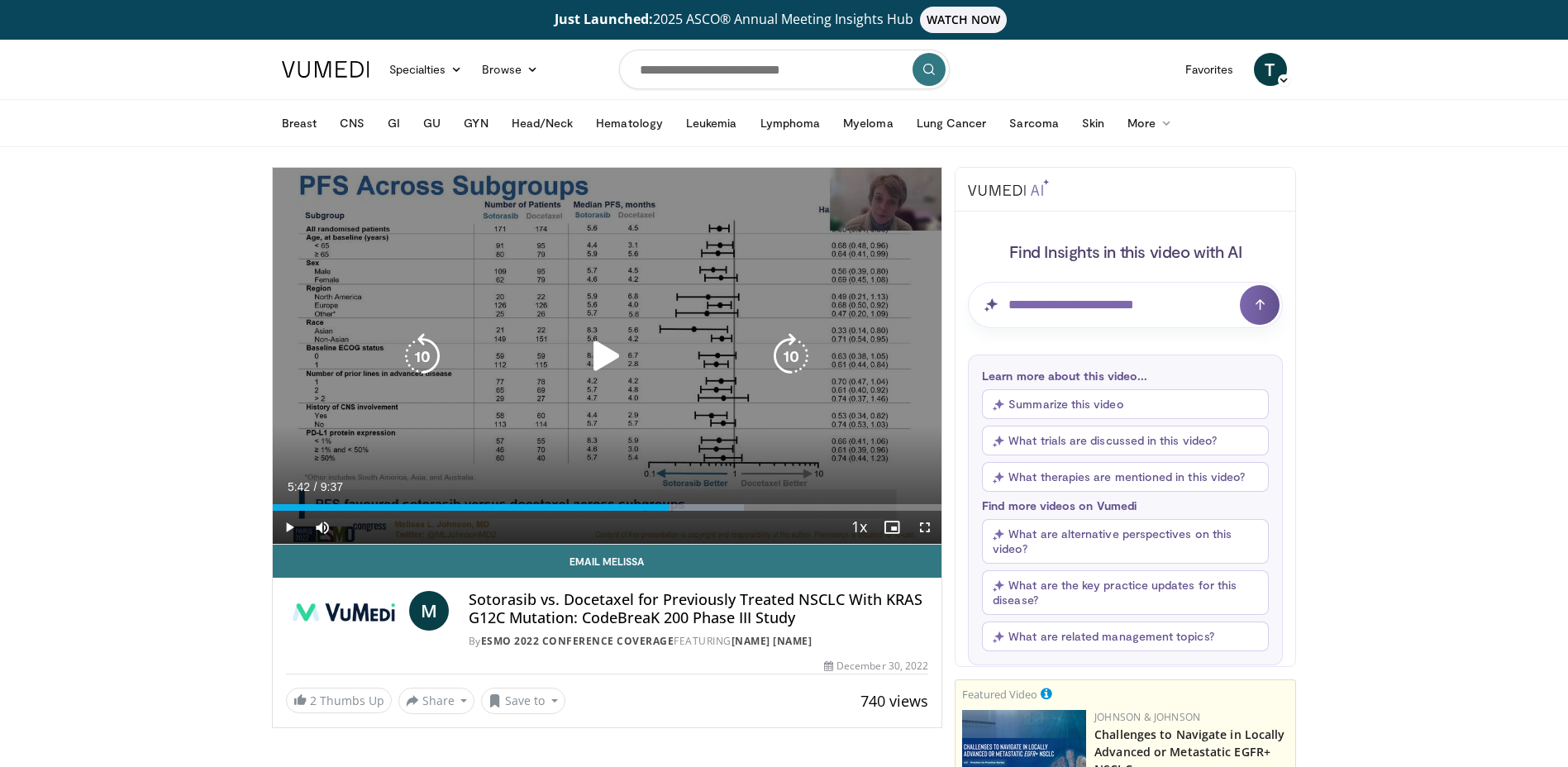 click at bounding box center [607, 356] 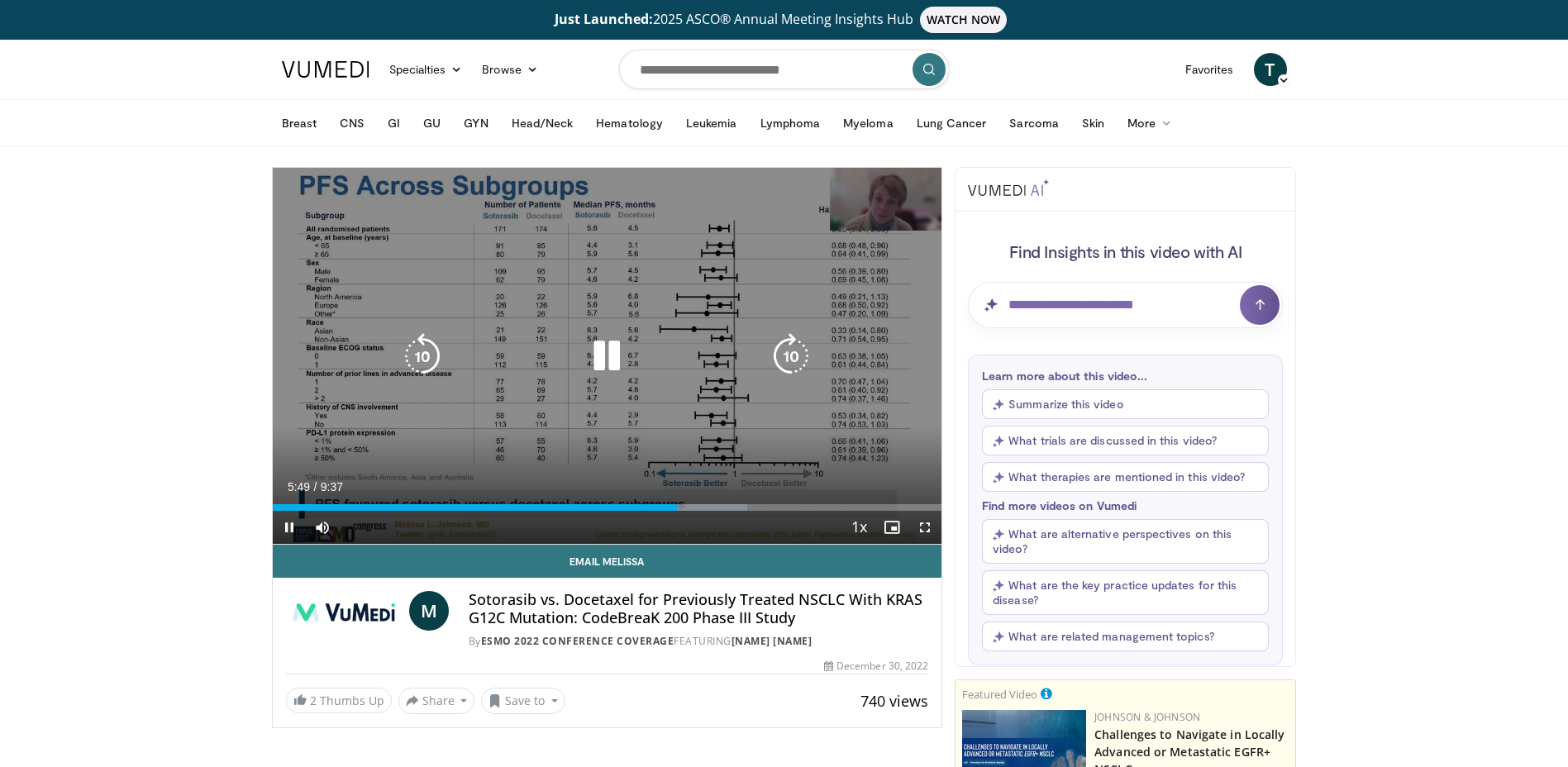 click at bounding box center (607, 356) 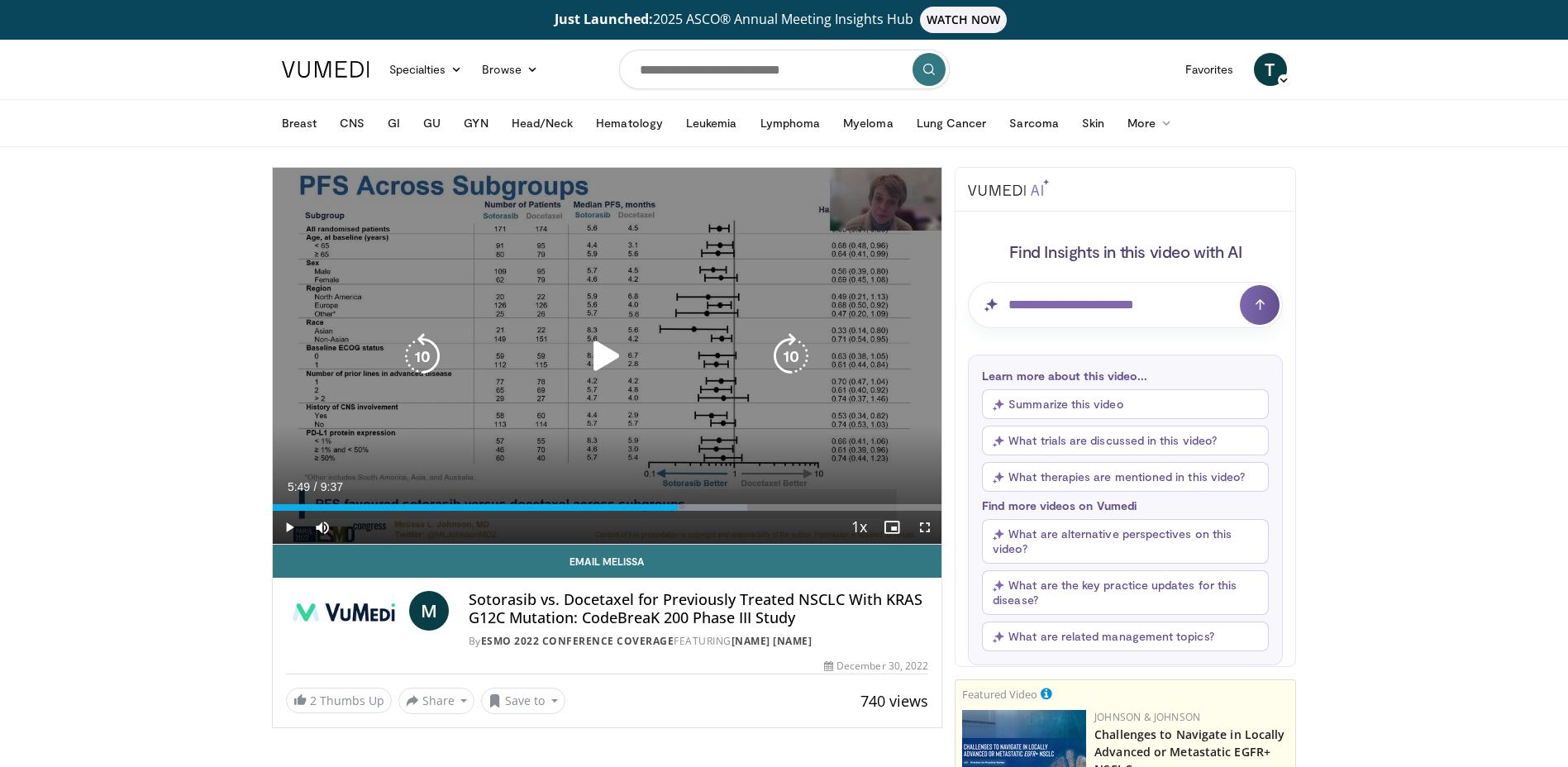 click at bounding box center (607, 356) 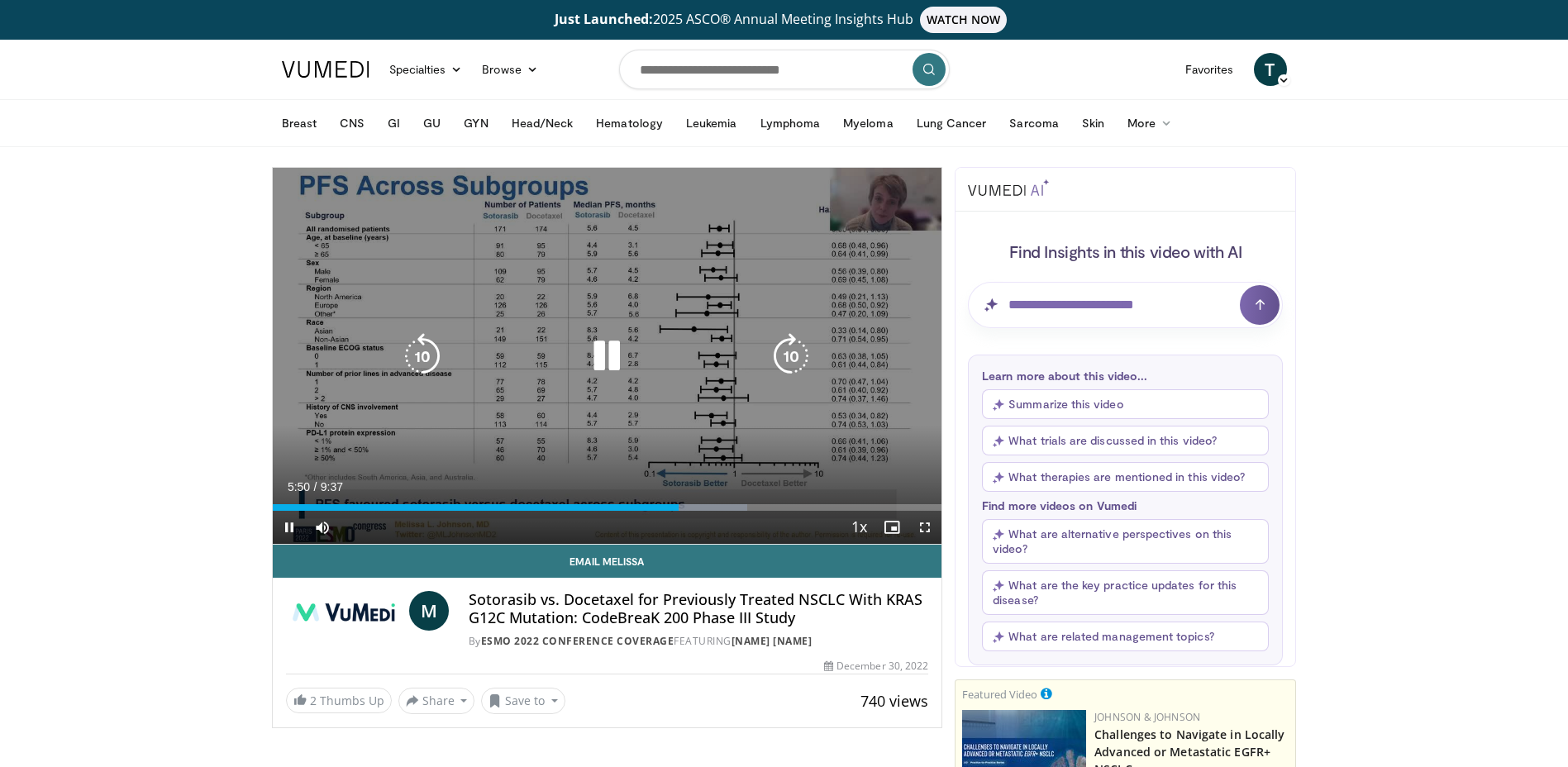 click at bounding box center [607, 356] 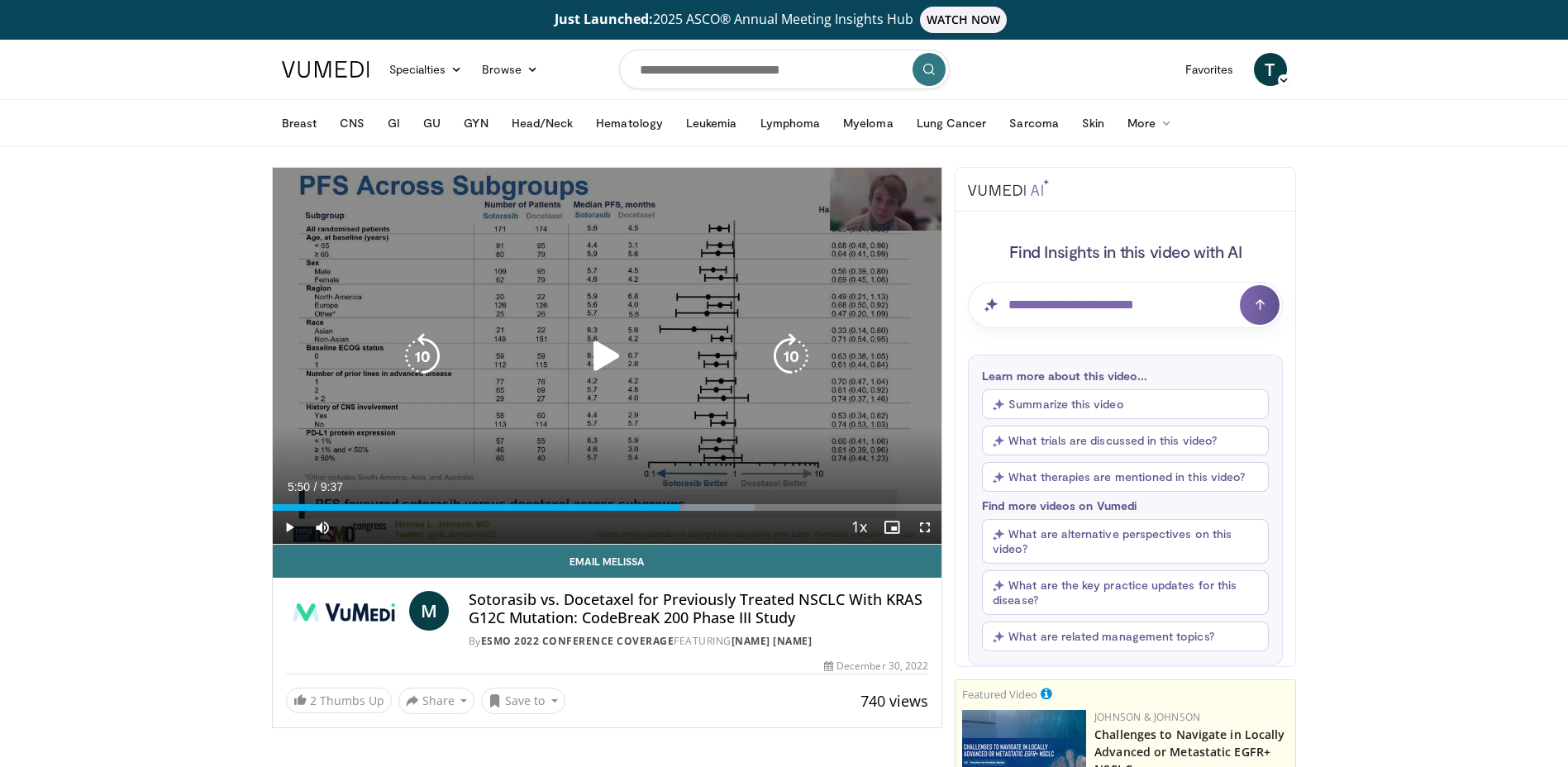 click at bounding box center [607, 356] 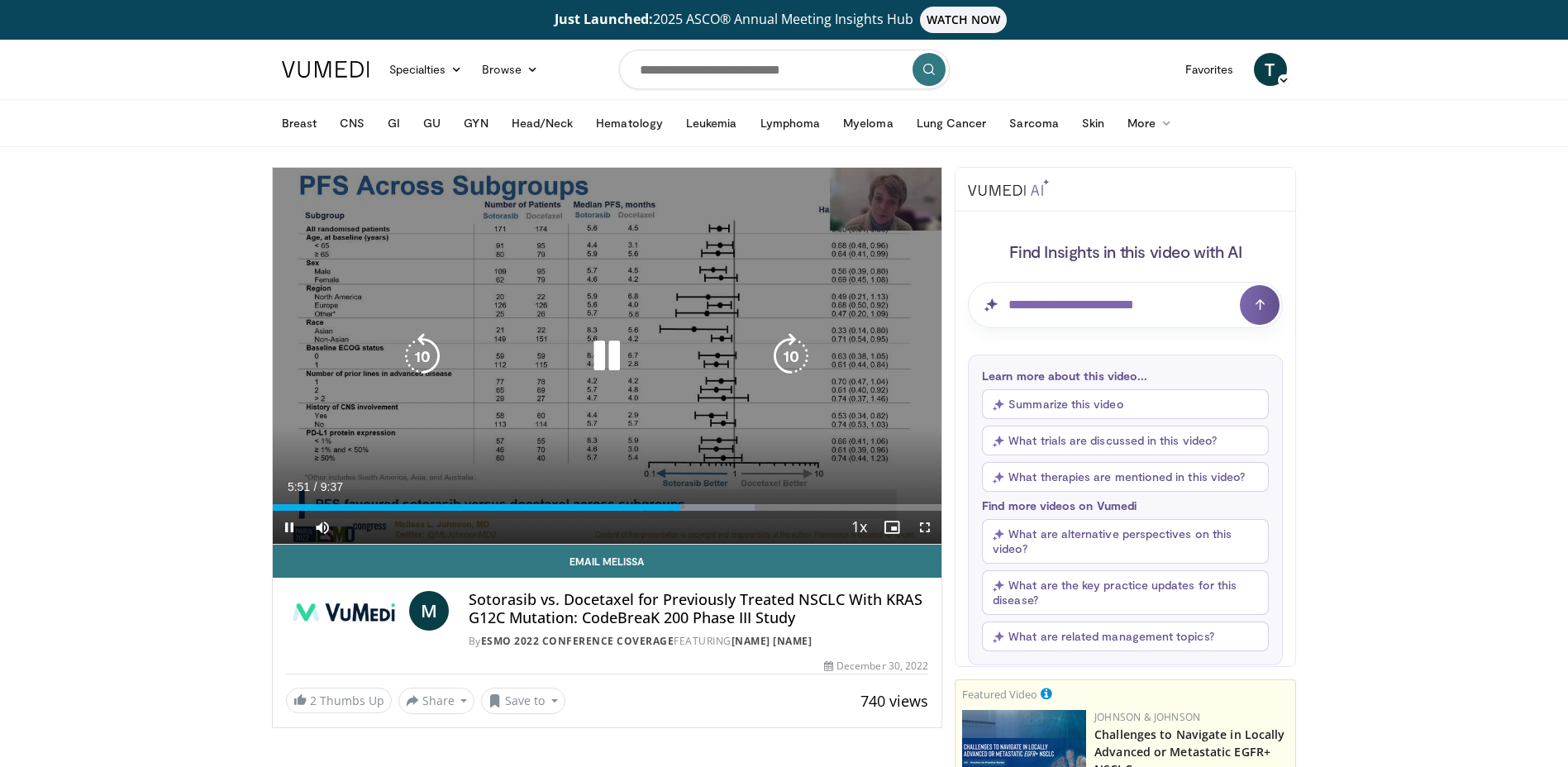 click at bounding box center (422, 356) 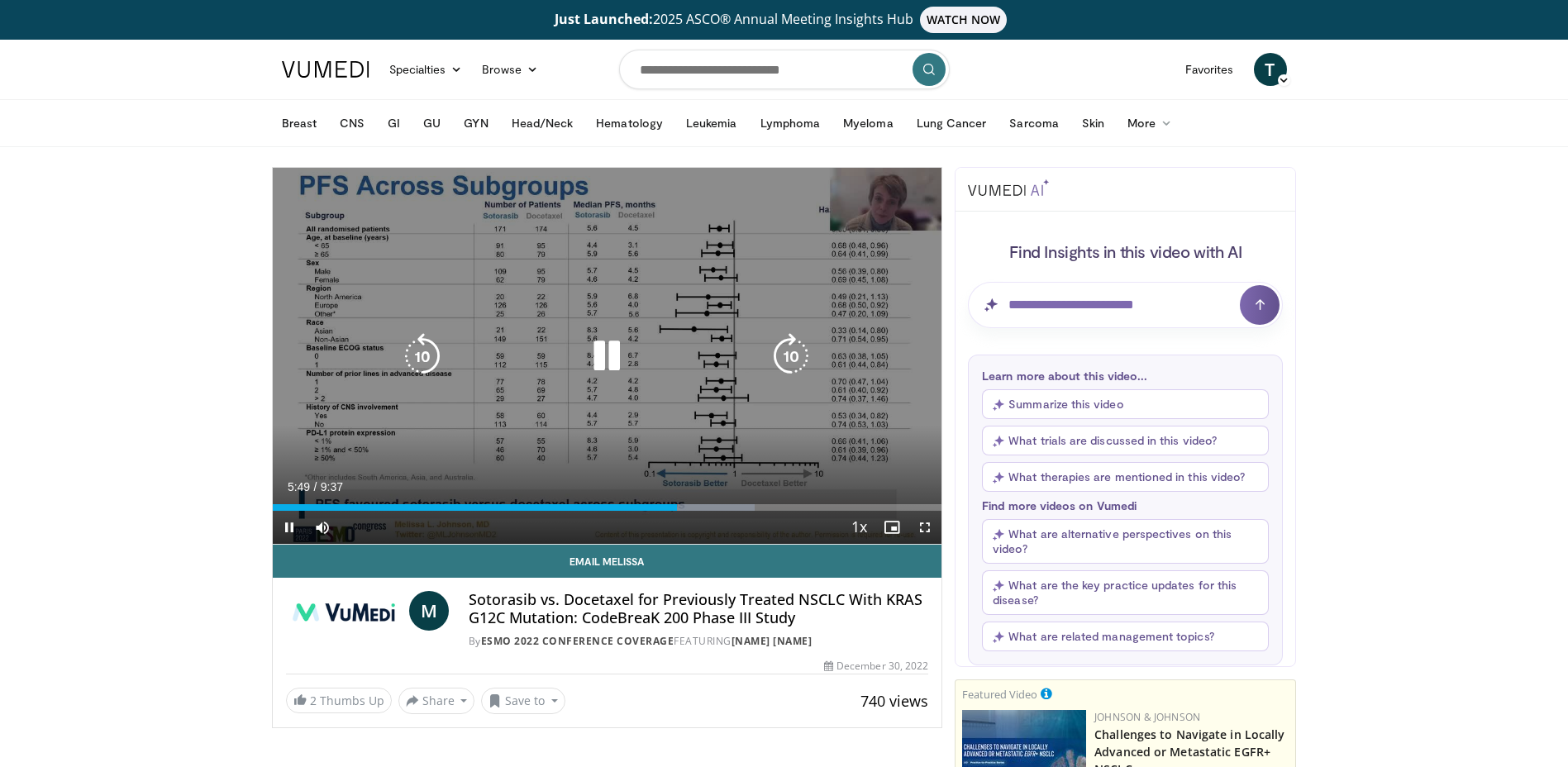 click at bounding box center [607, 356] 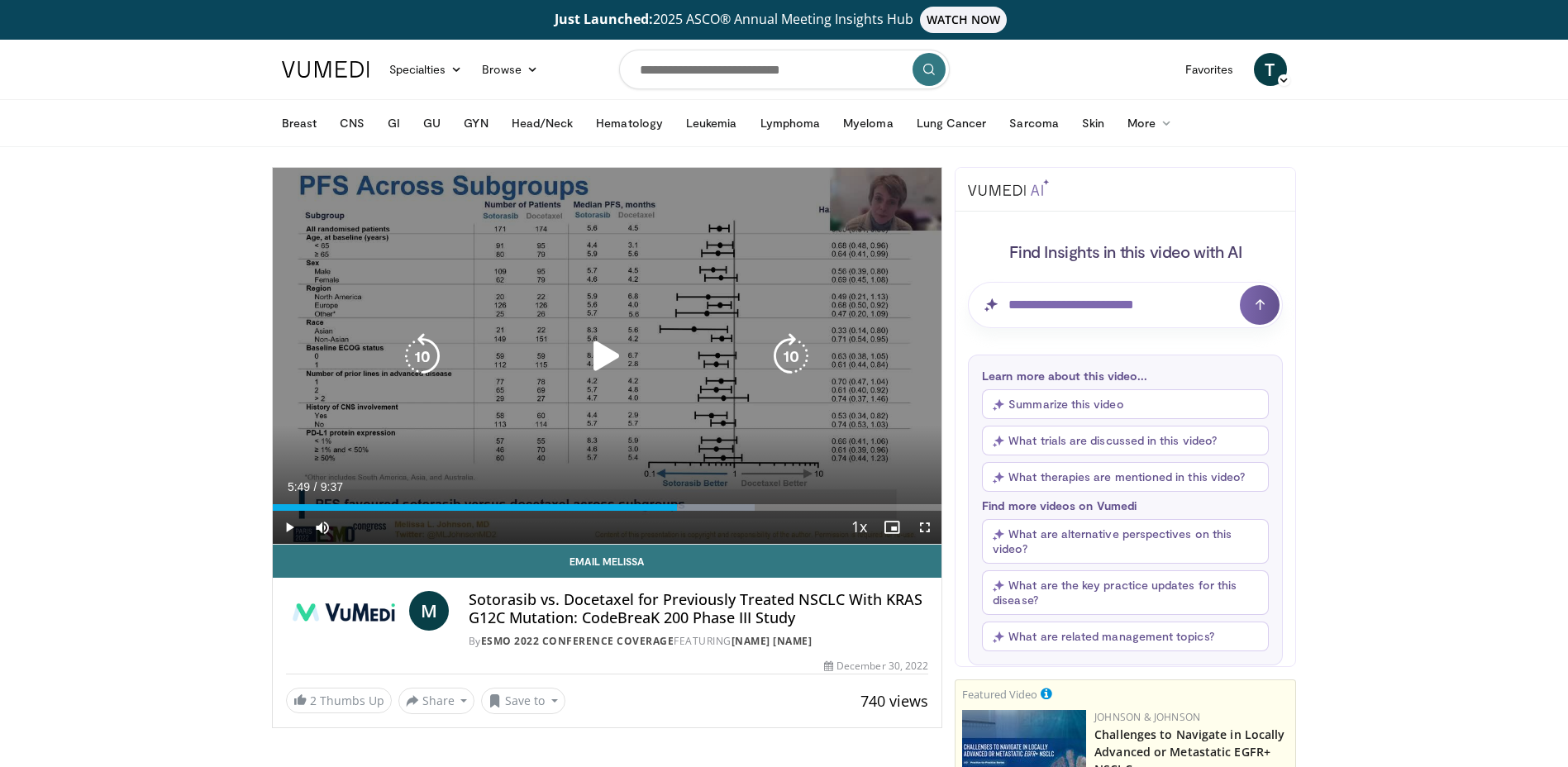click at bounding box center [607, 356] 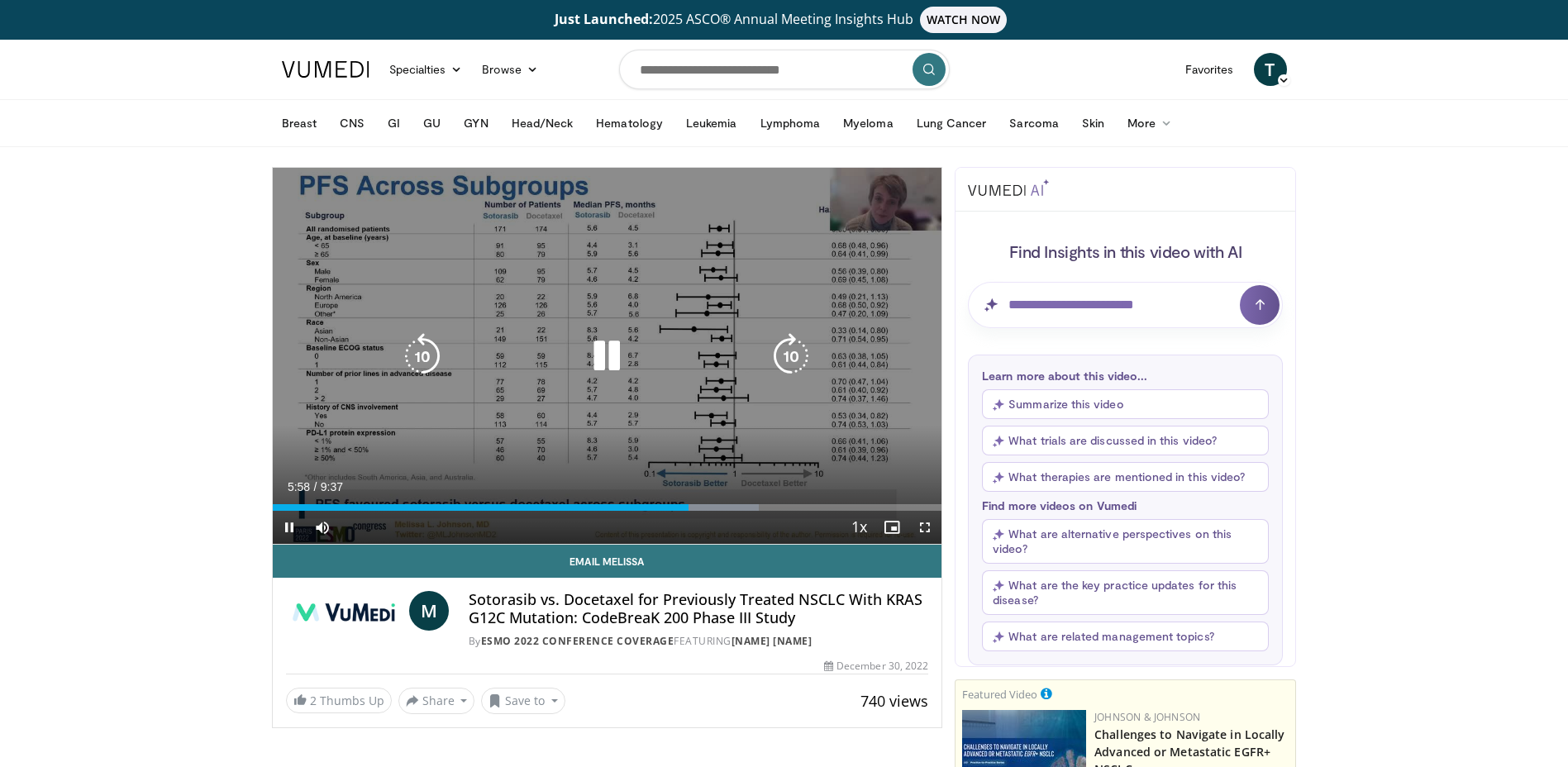 click at bounding box center (607, 356) 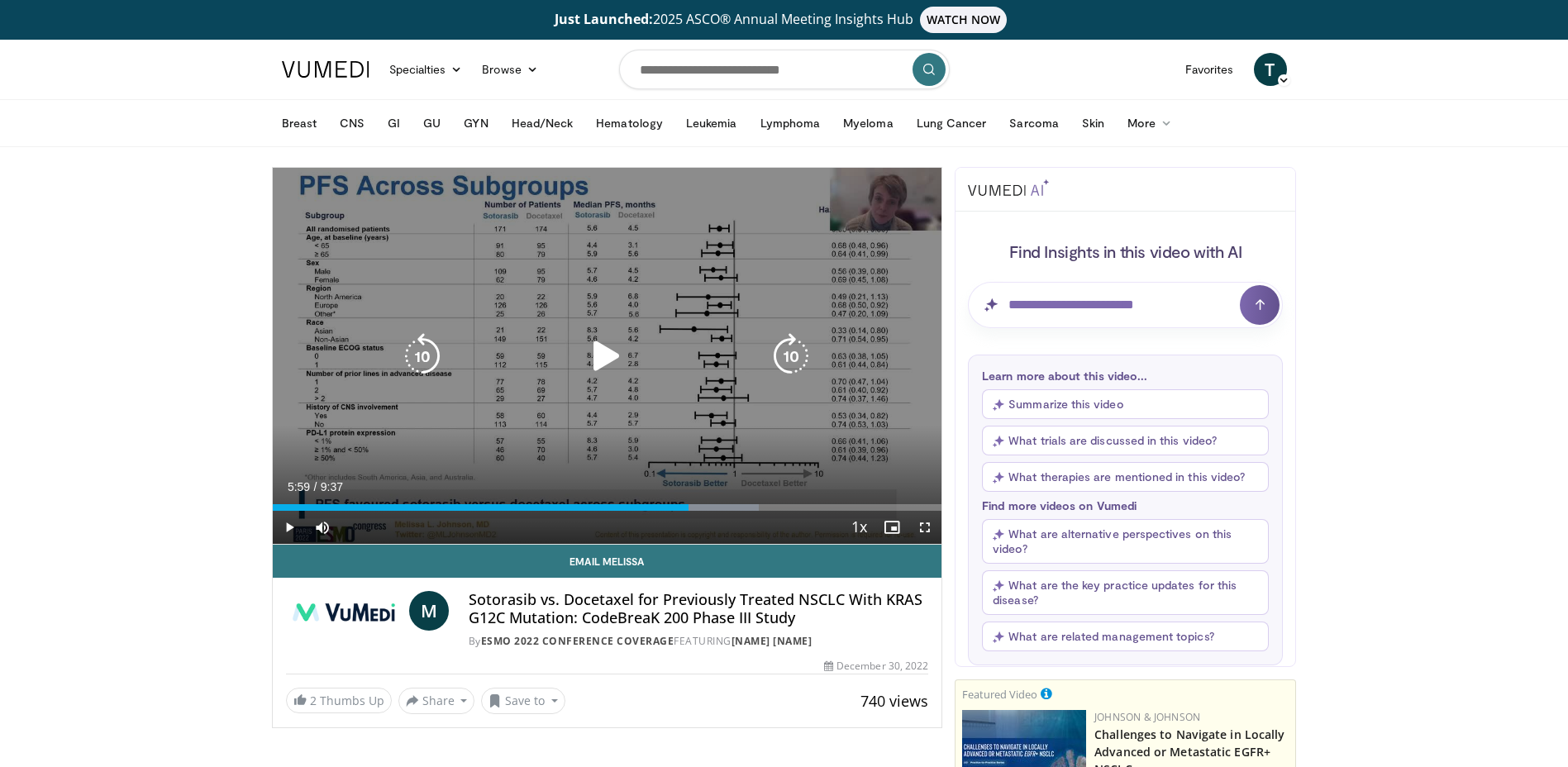 click at bounding box center (422, 356) 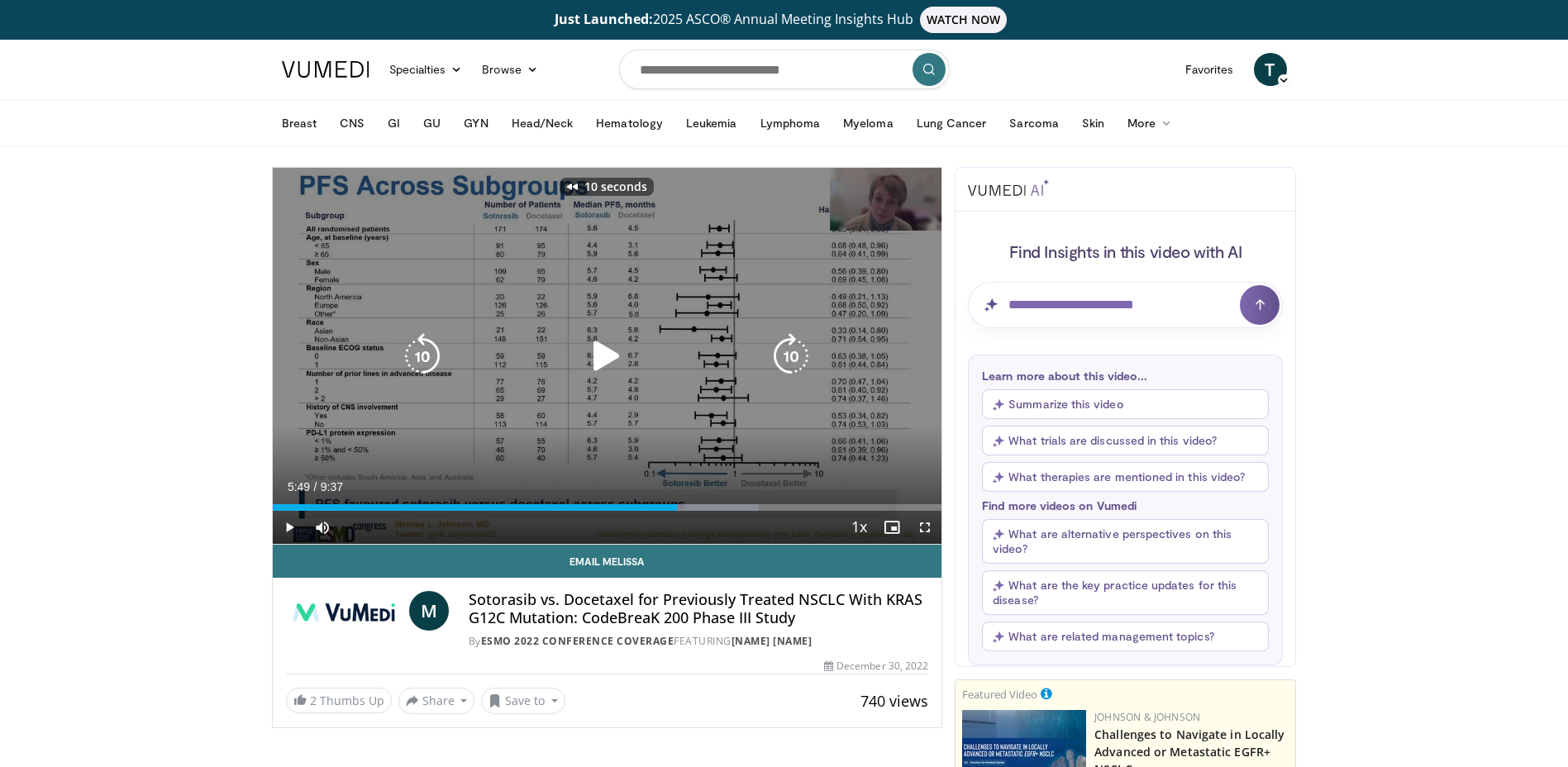 click at bounding box center [422, 356] 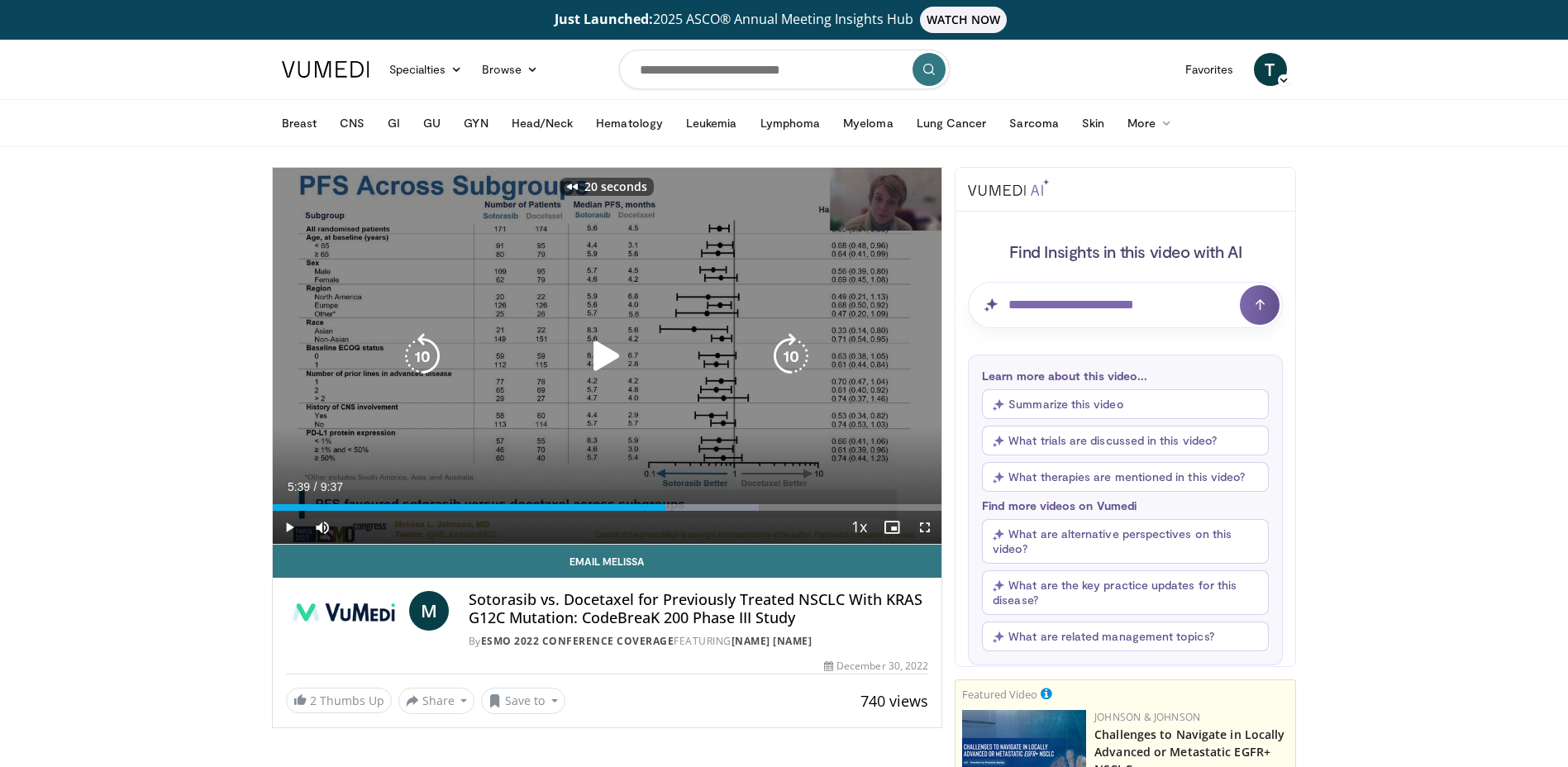 click at bounding box center (607, 356) 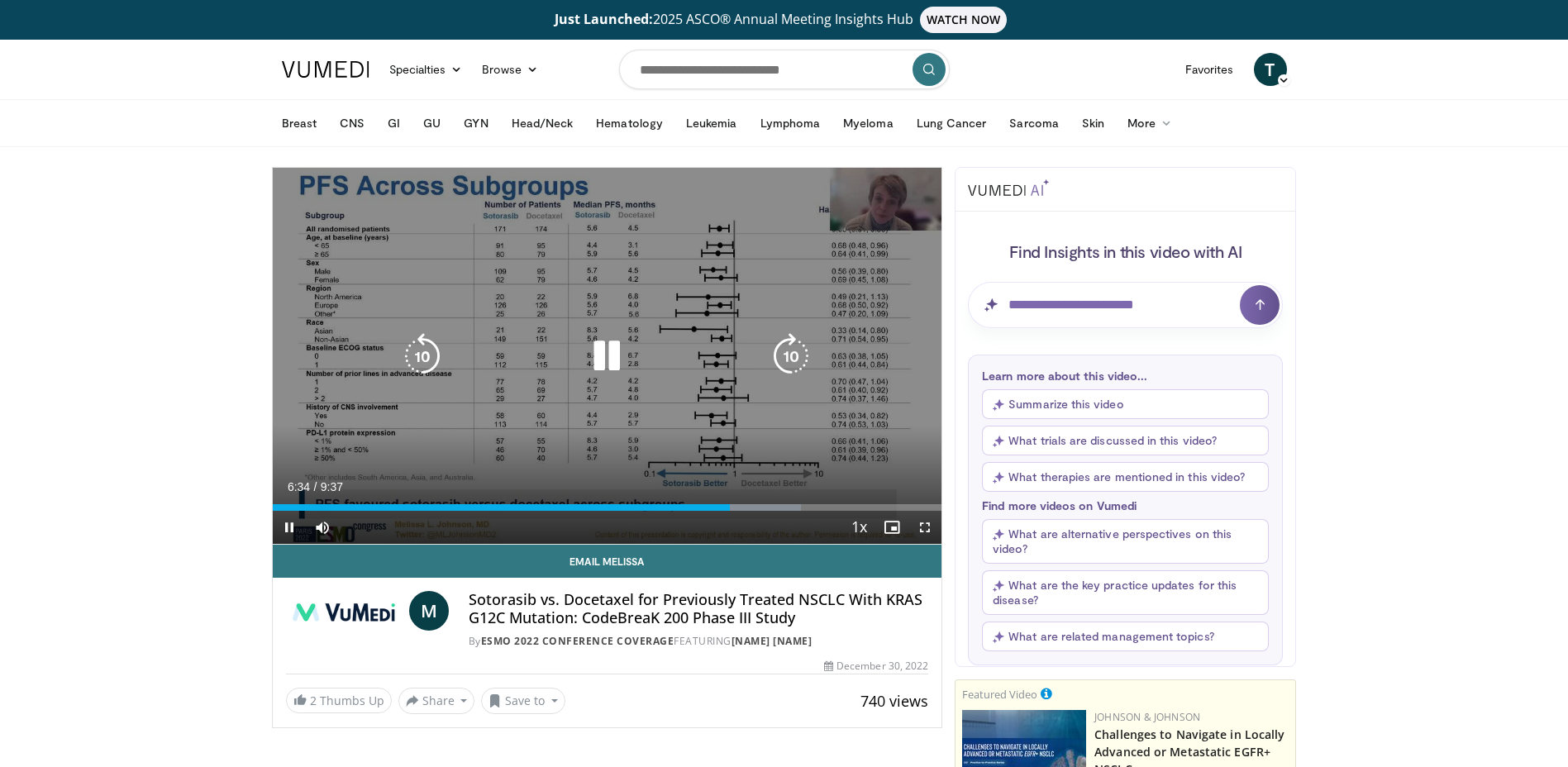 click at bounding box center [422, 356] 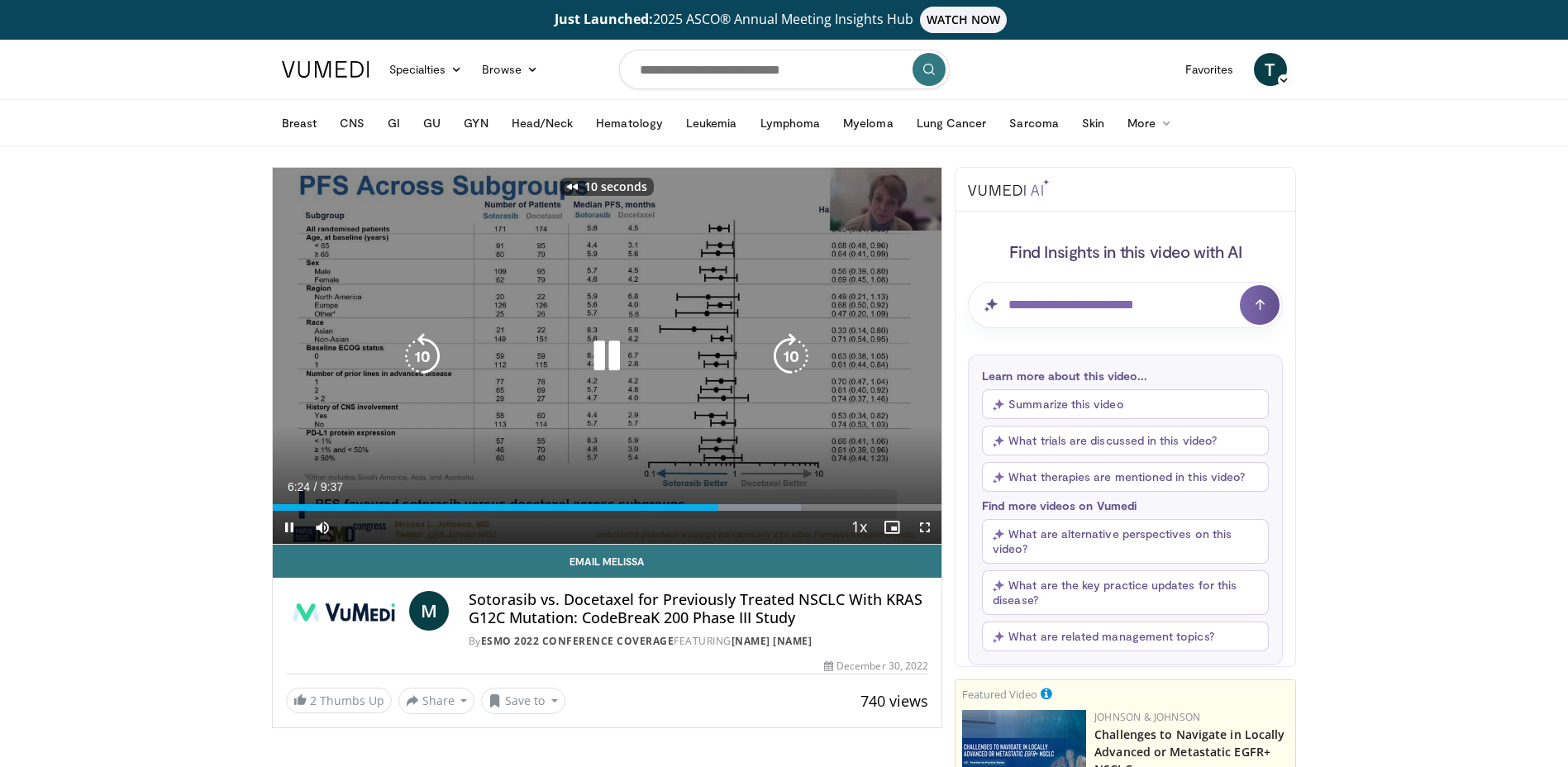 click at bounding box center (422, 356) 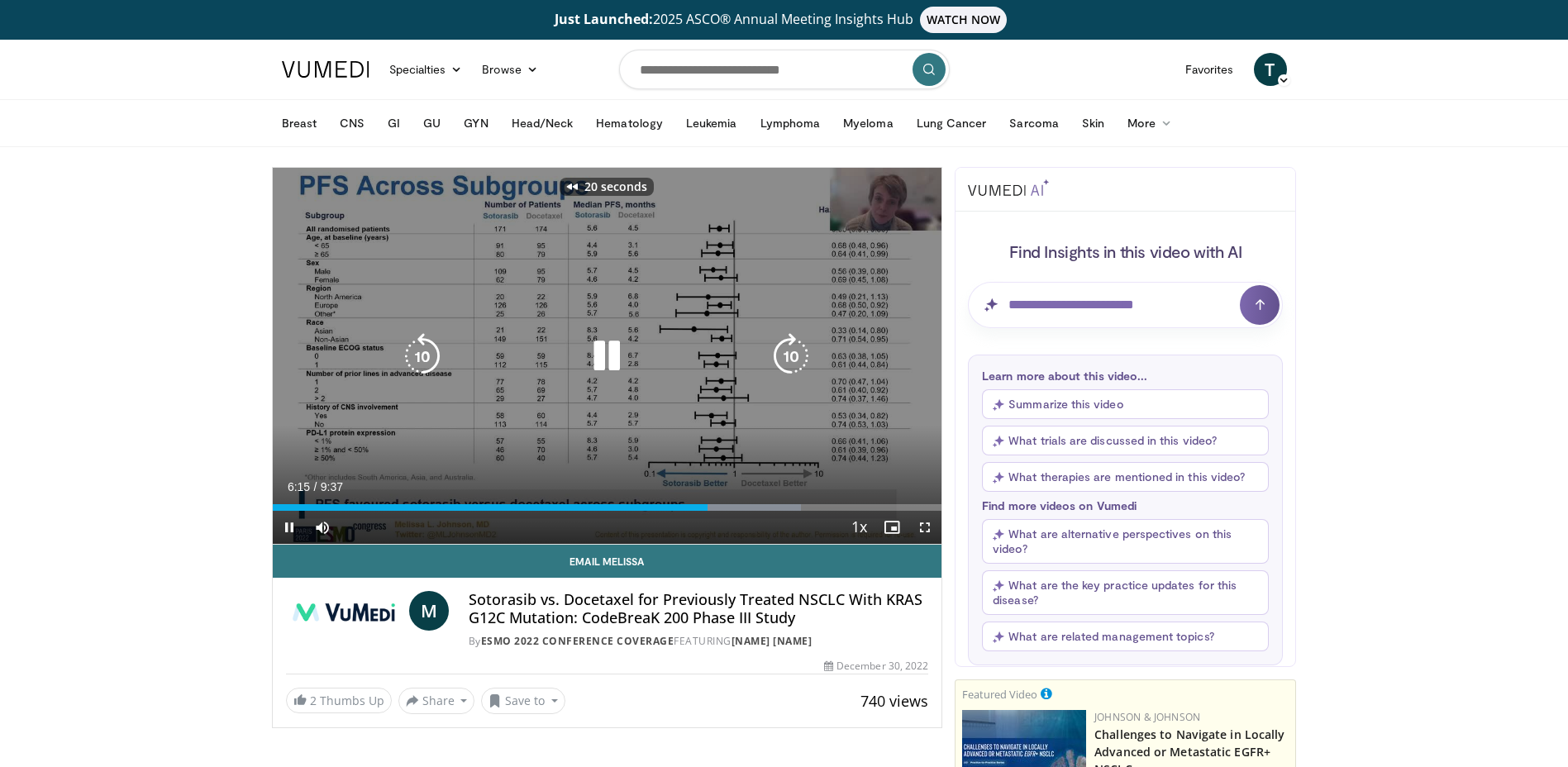 click at bounding box center [422, 356] 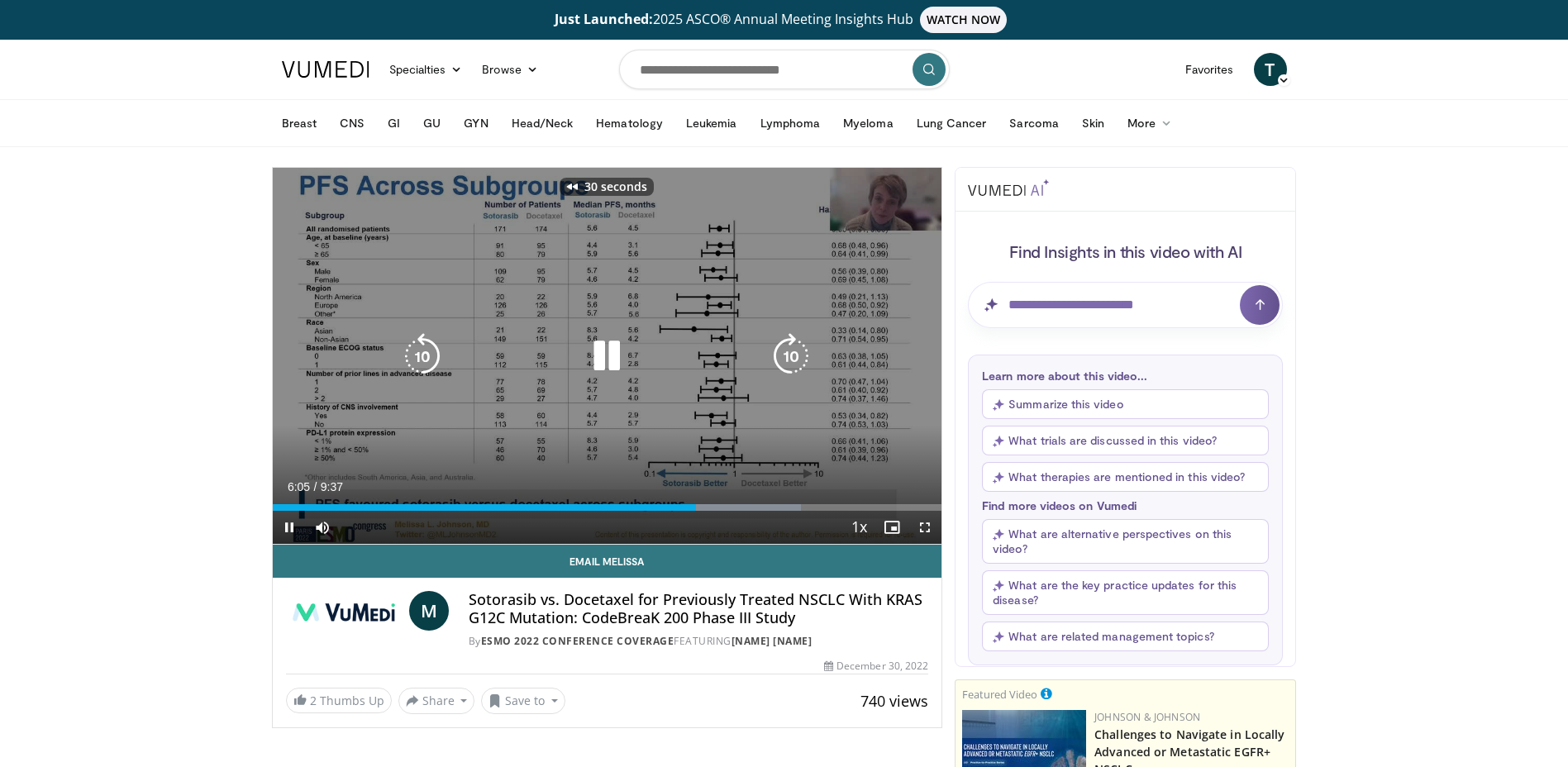 click at bounding box center [422, 356] 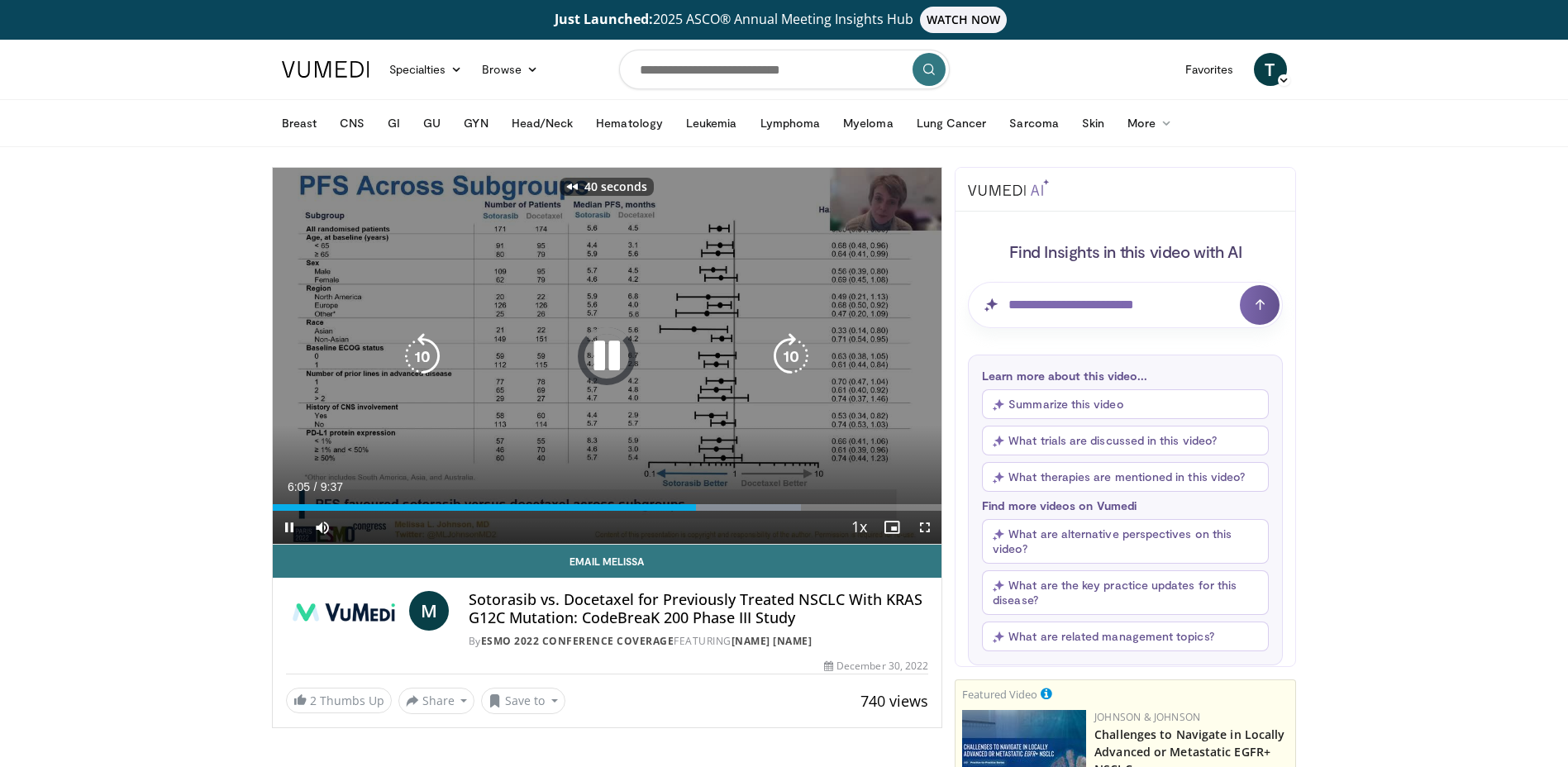 click at bounding box center [422, 356] 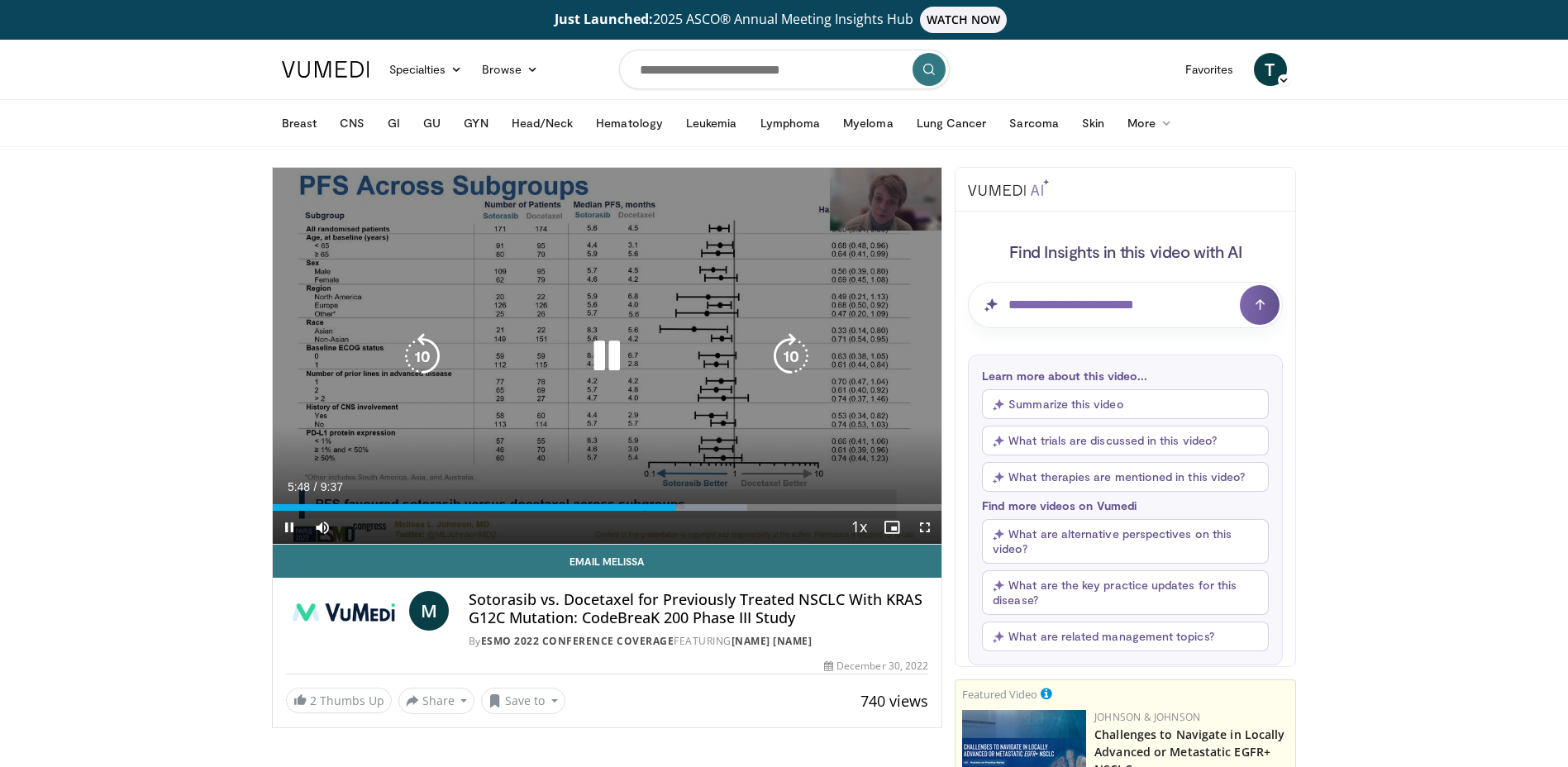 click at bounding box center [422, 356] 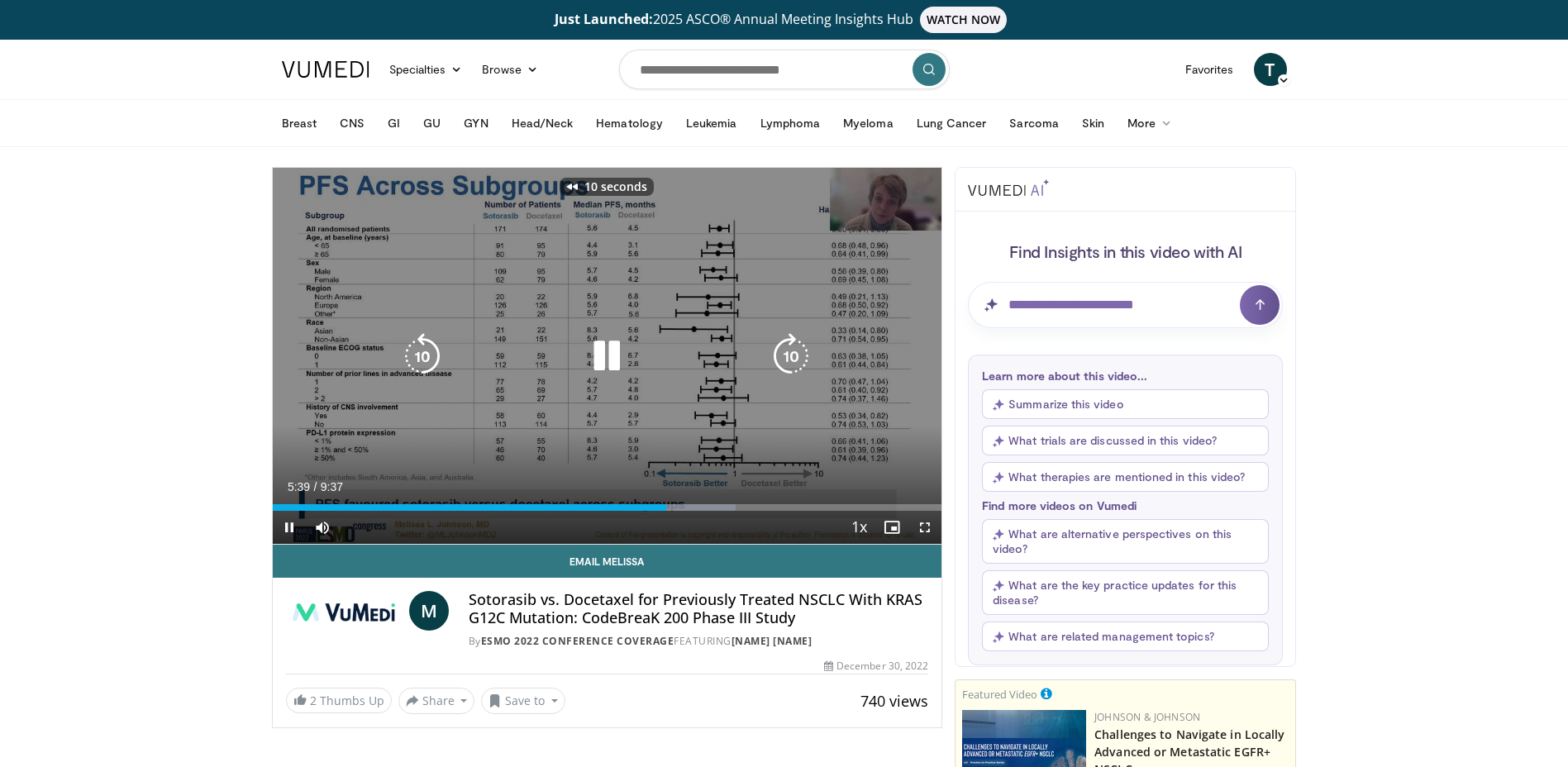 click at bounding box center (607, 356) 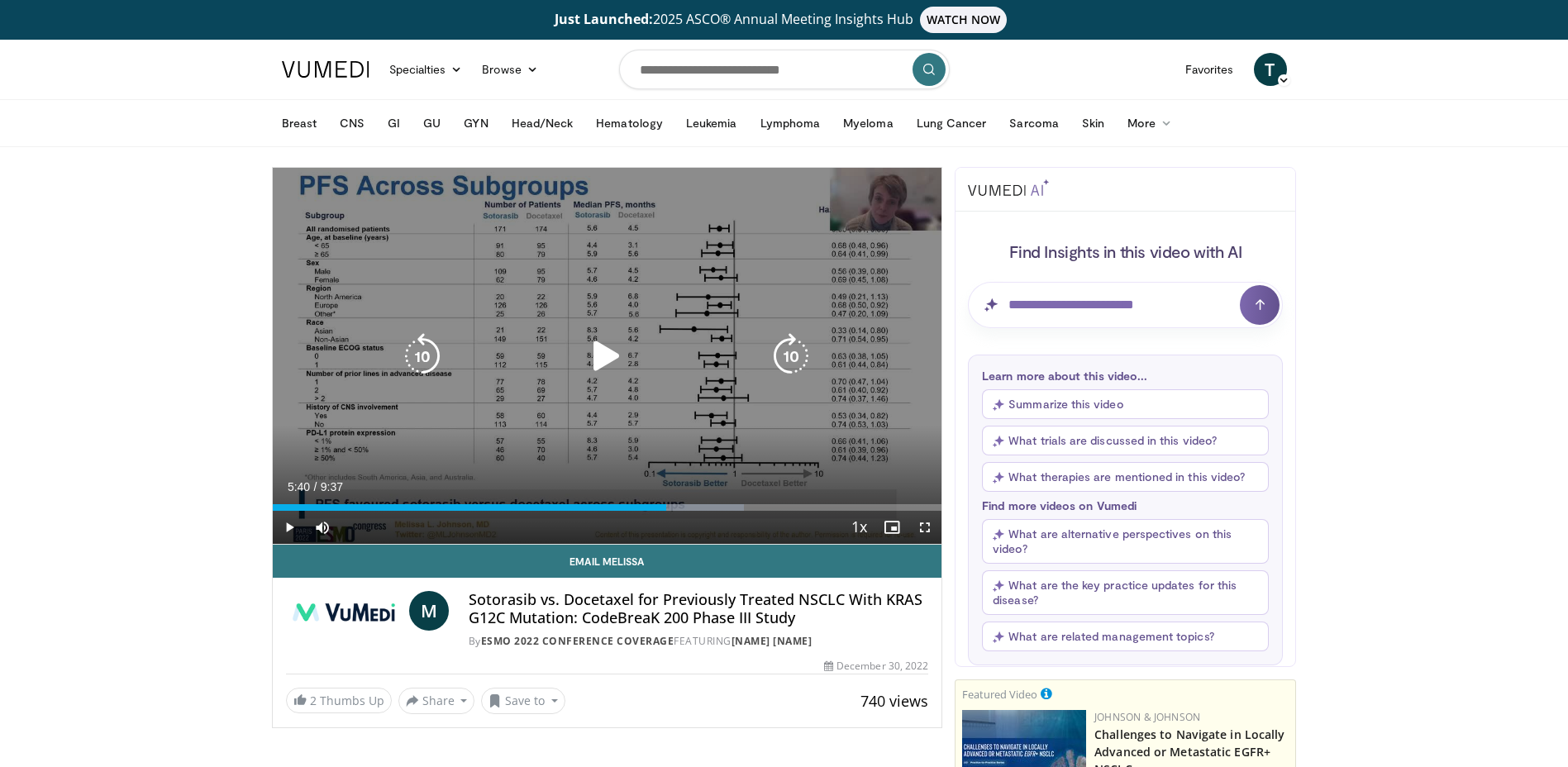 click at bounding box center [607, 356] 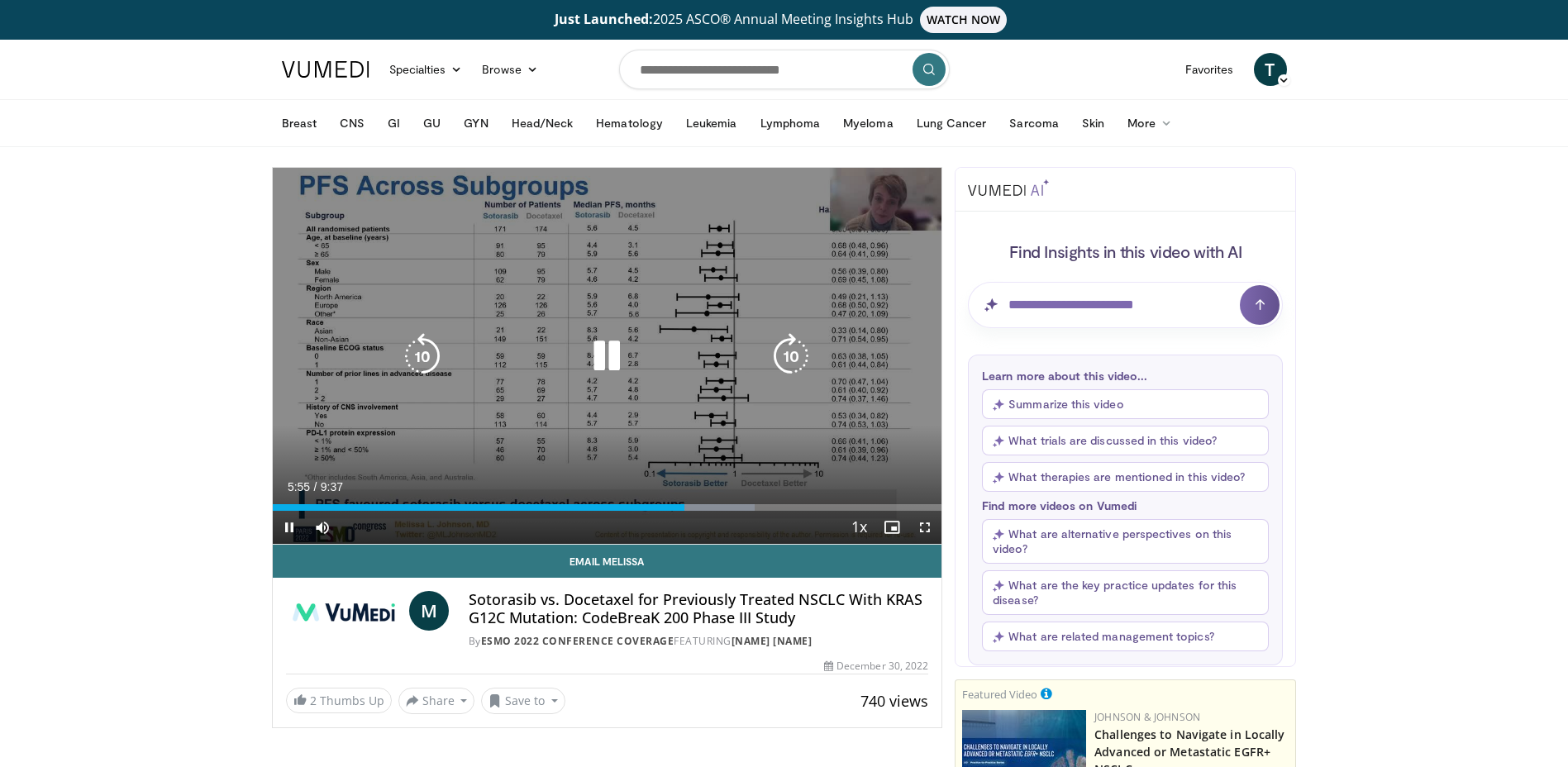 click at bounding box center [607, 356] 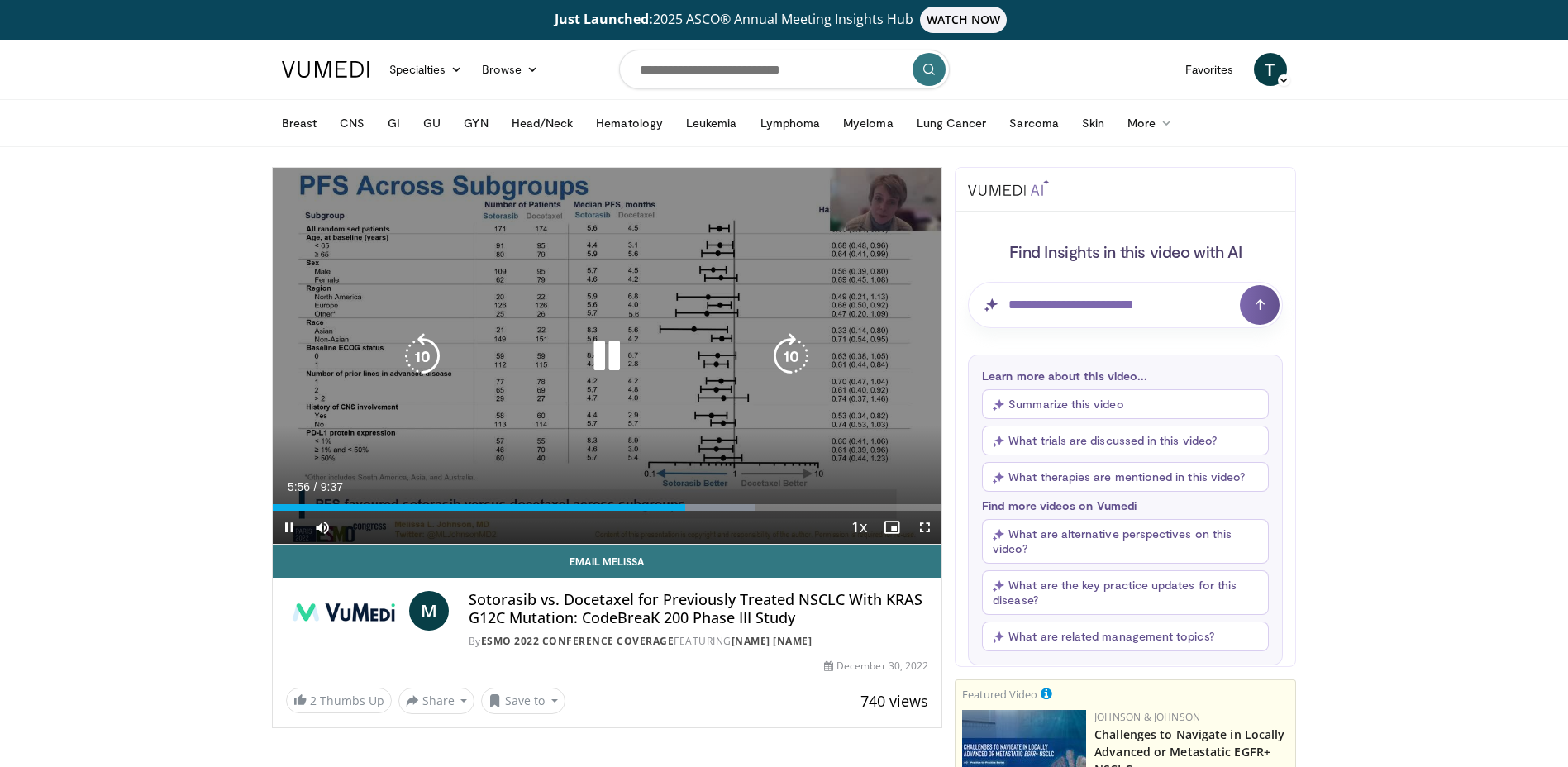 click at bounding box center [607, 356] 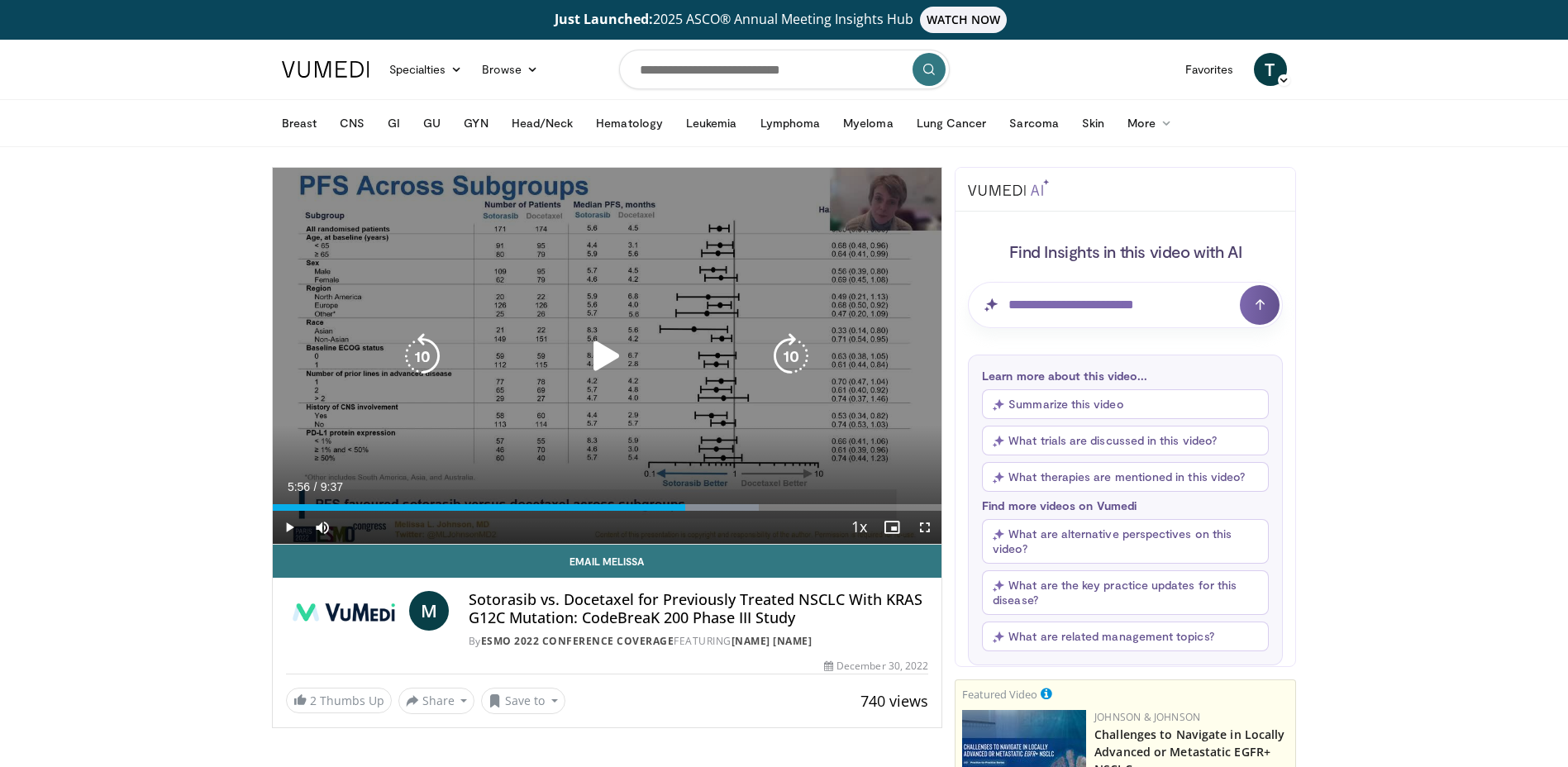 click at bounding box center (607, 356) 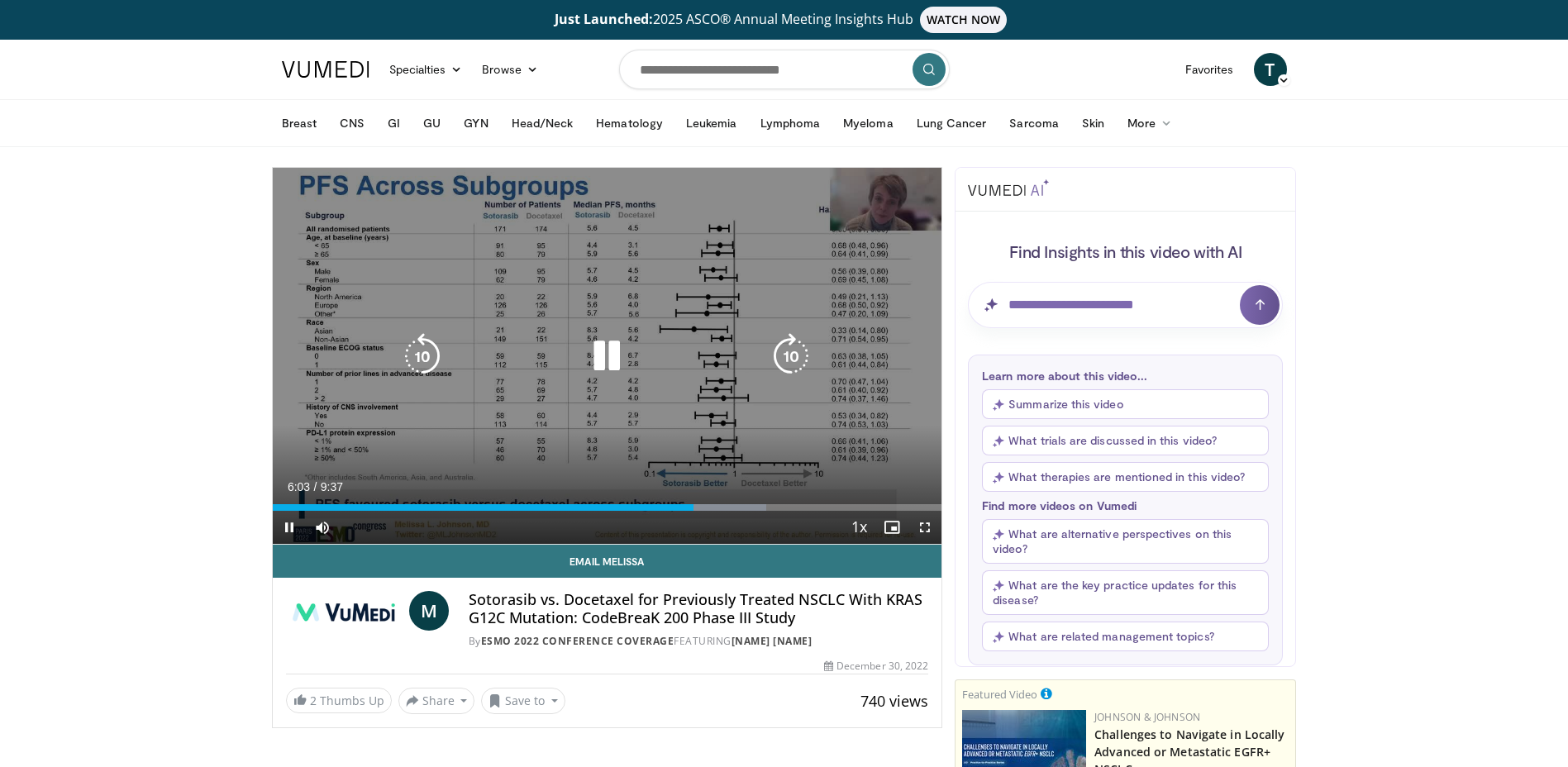 click at bounding box center (607, 356) 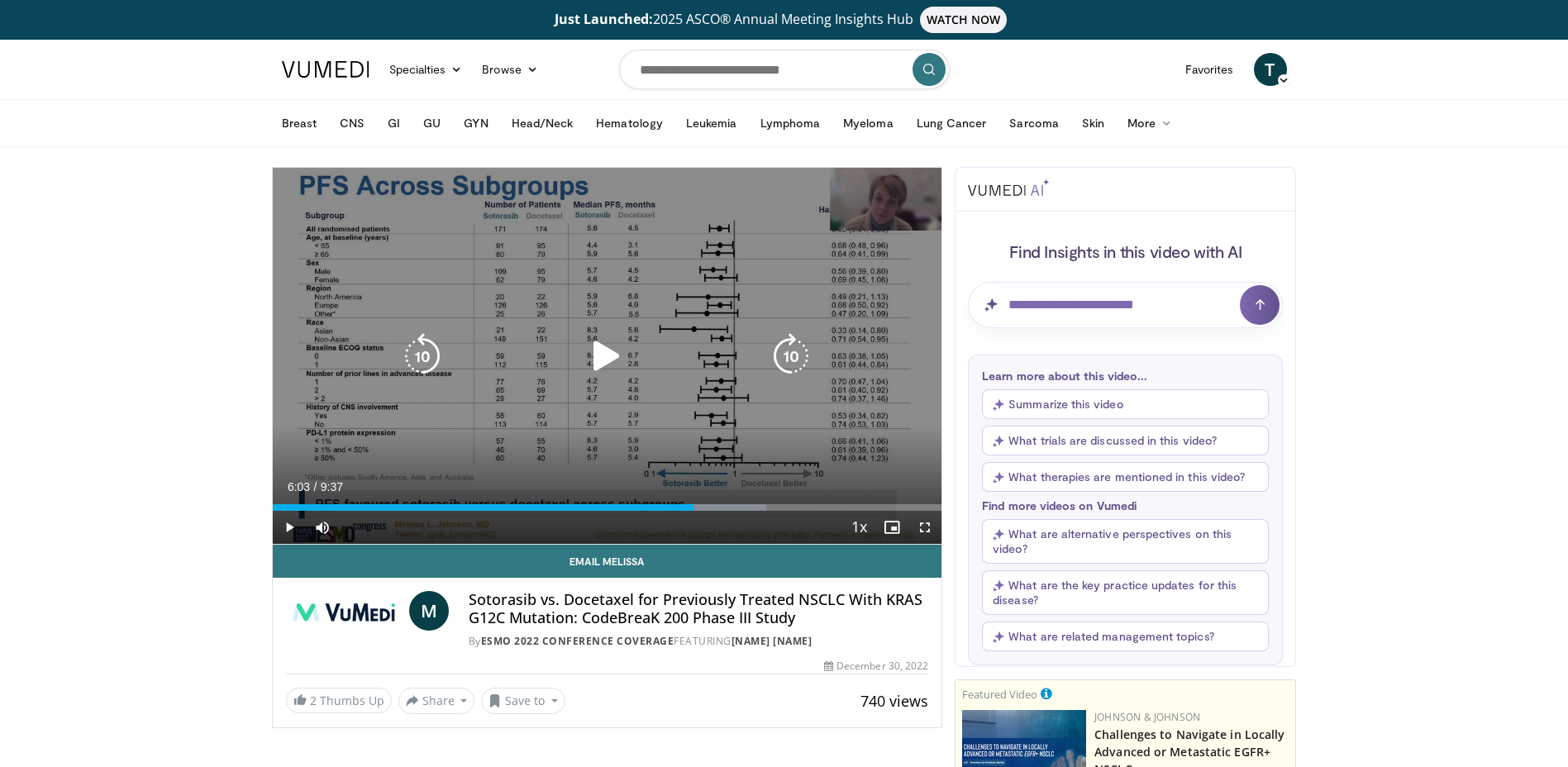 click at bounding box center (607, 356) 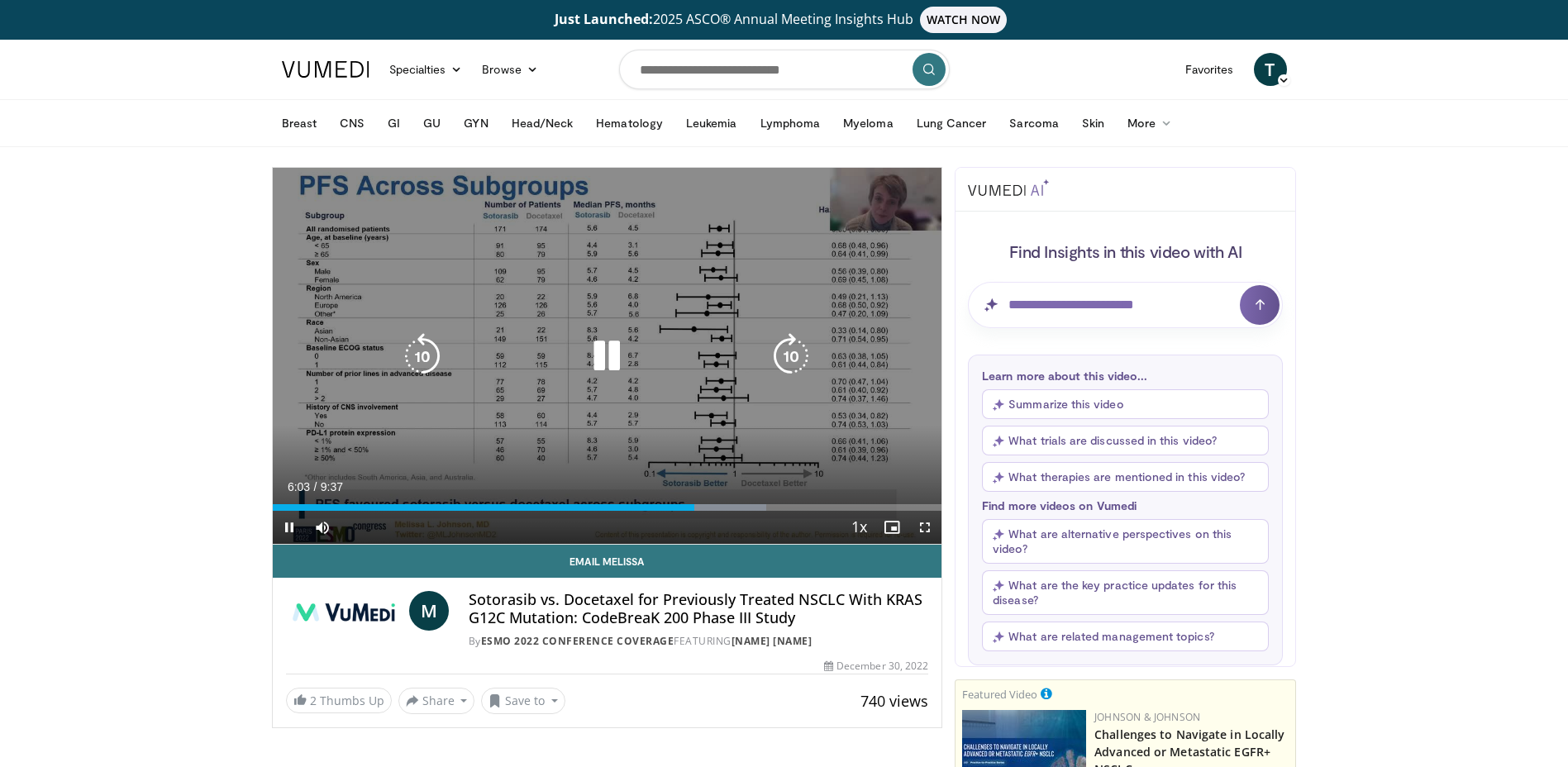 click at bounding box center [422, 356] 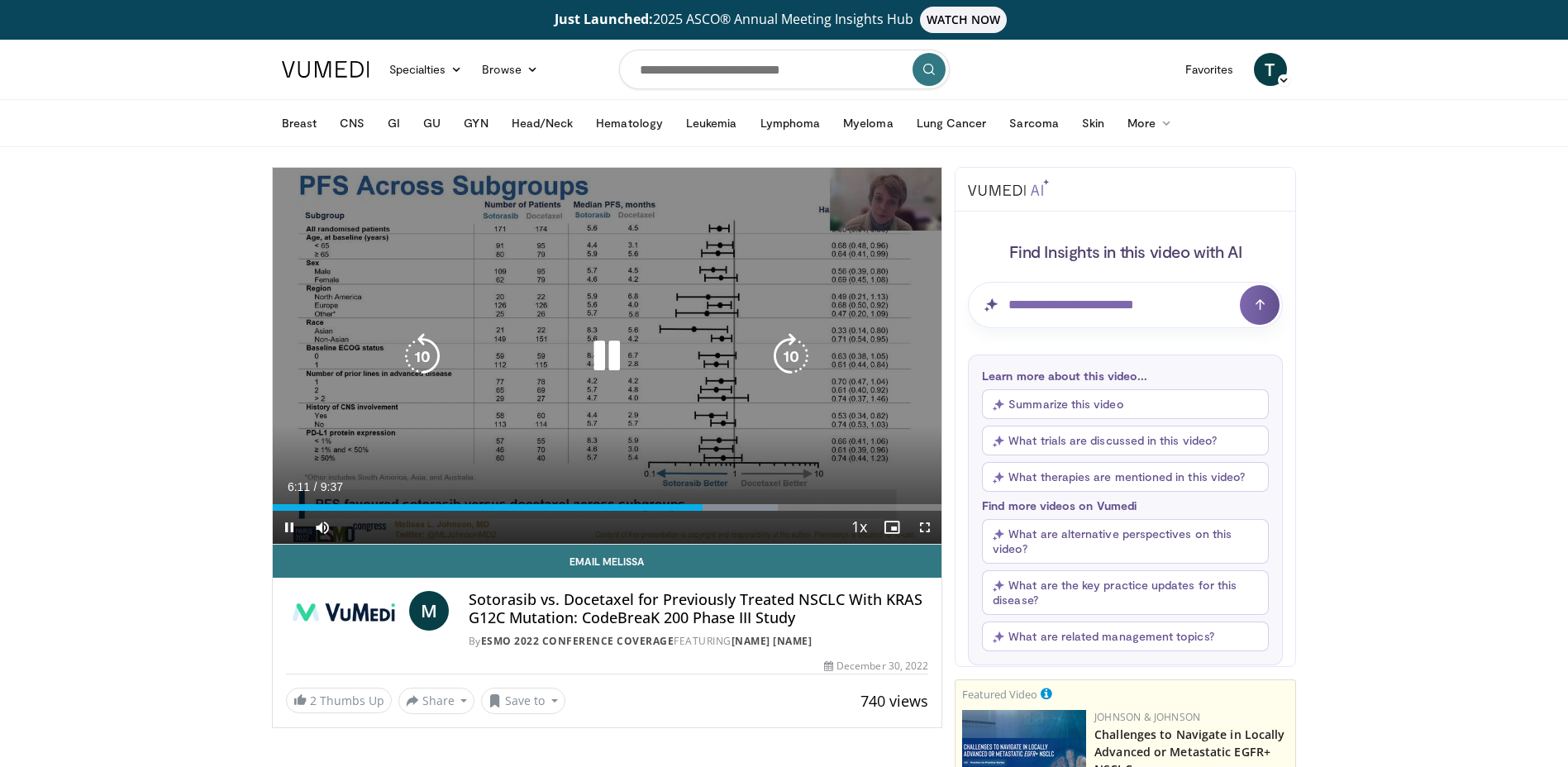 click at bounding box center [422, 356] 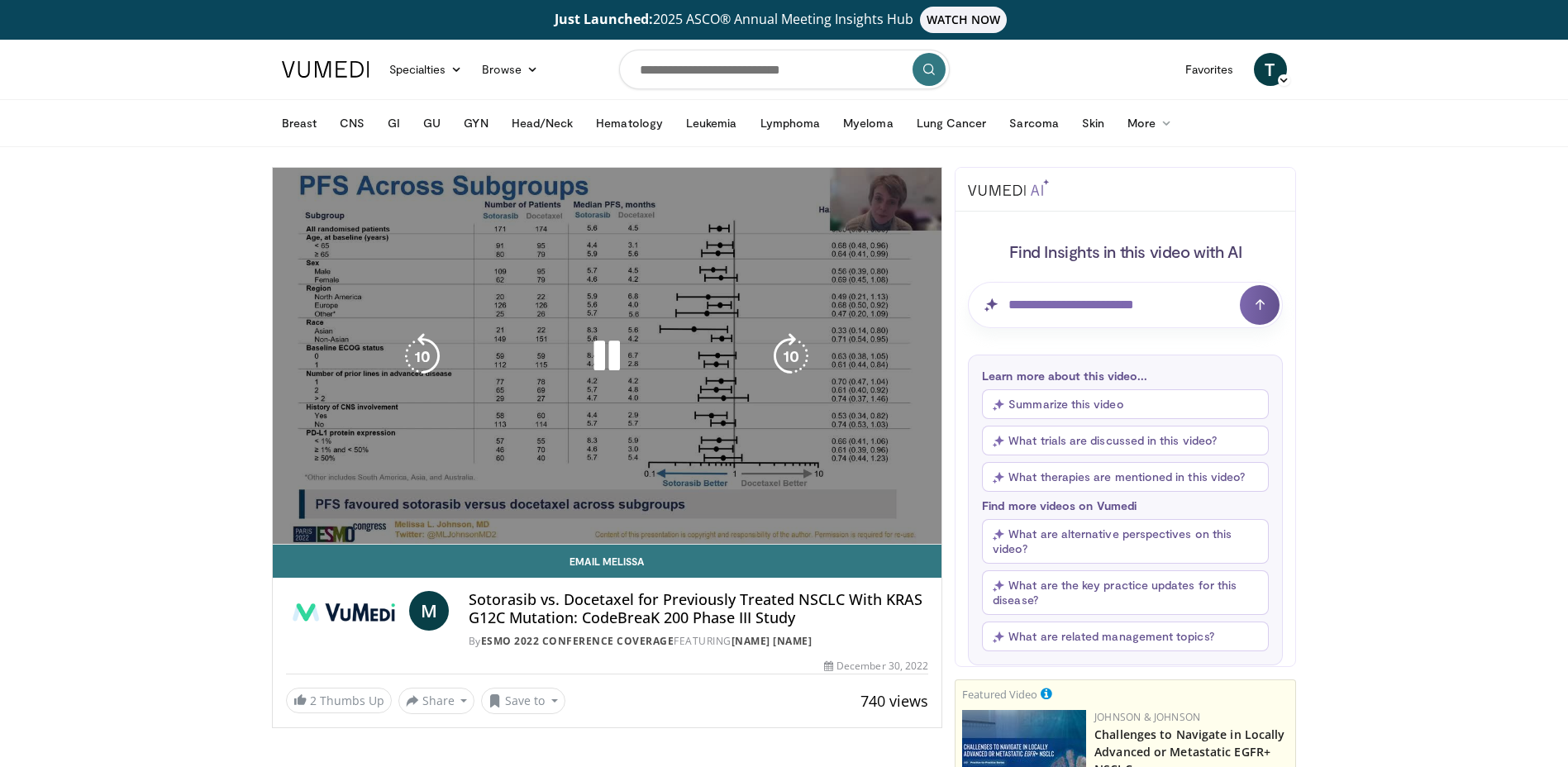 click on "10 seconds
Tap to unmute" at bounding box center [608, 355] 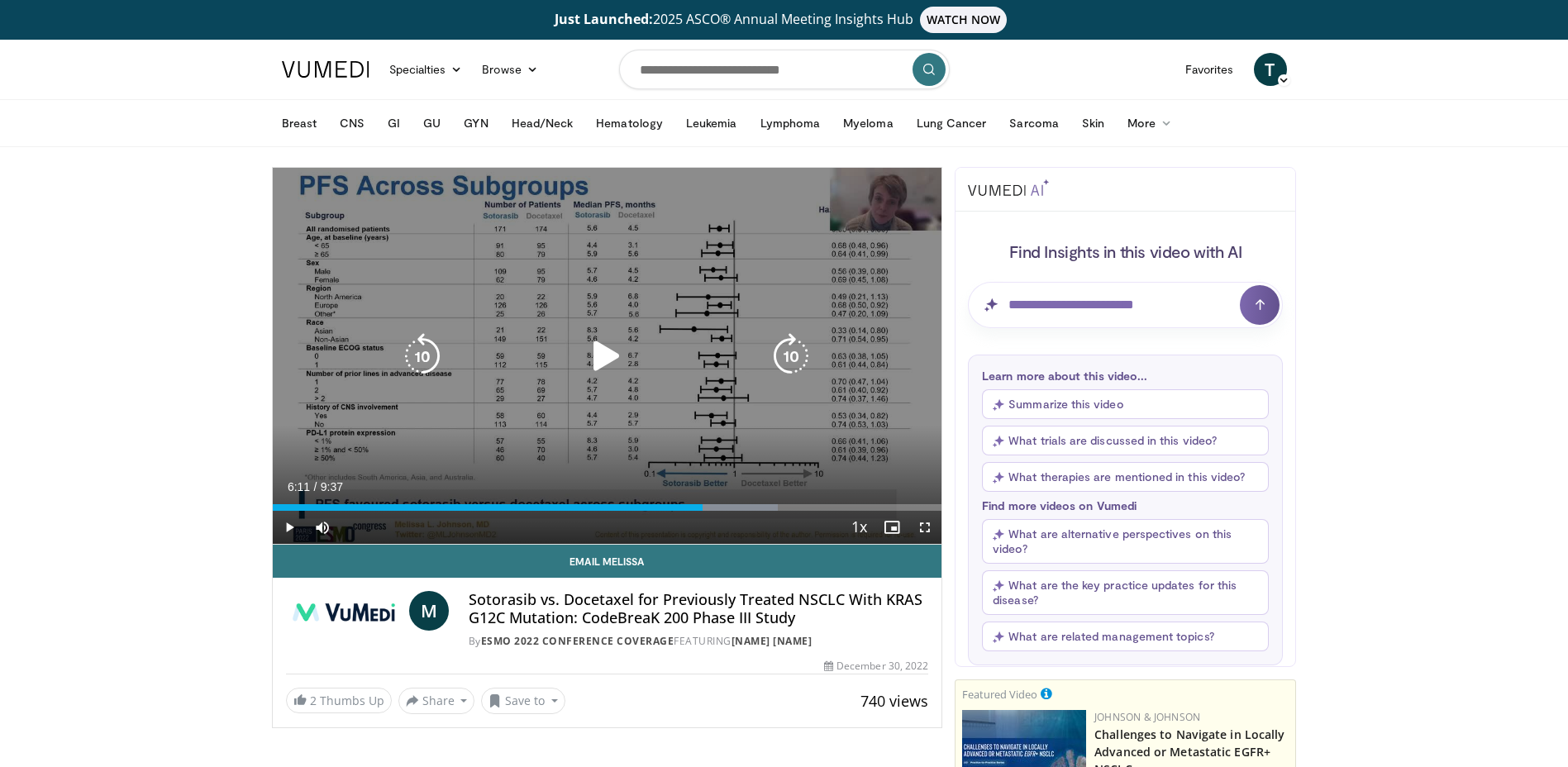 click at bounding box center [607, 356] 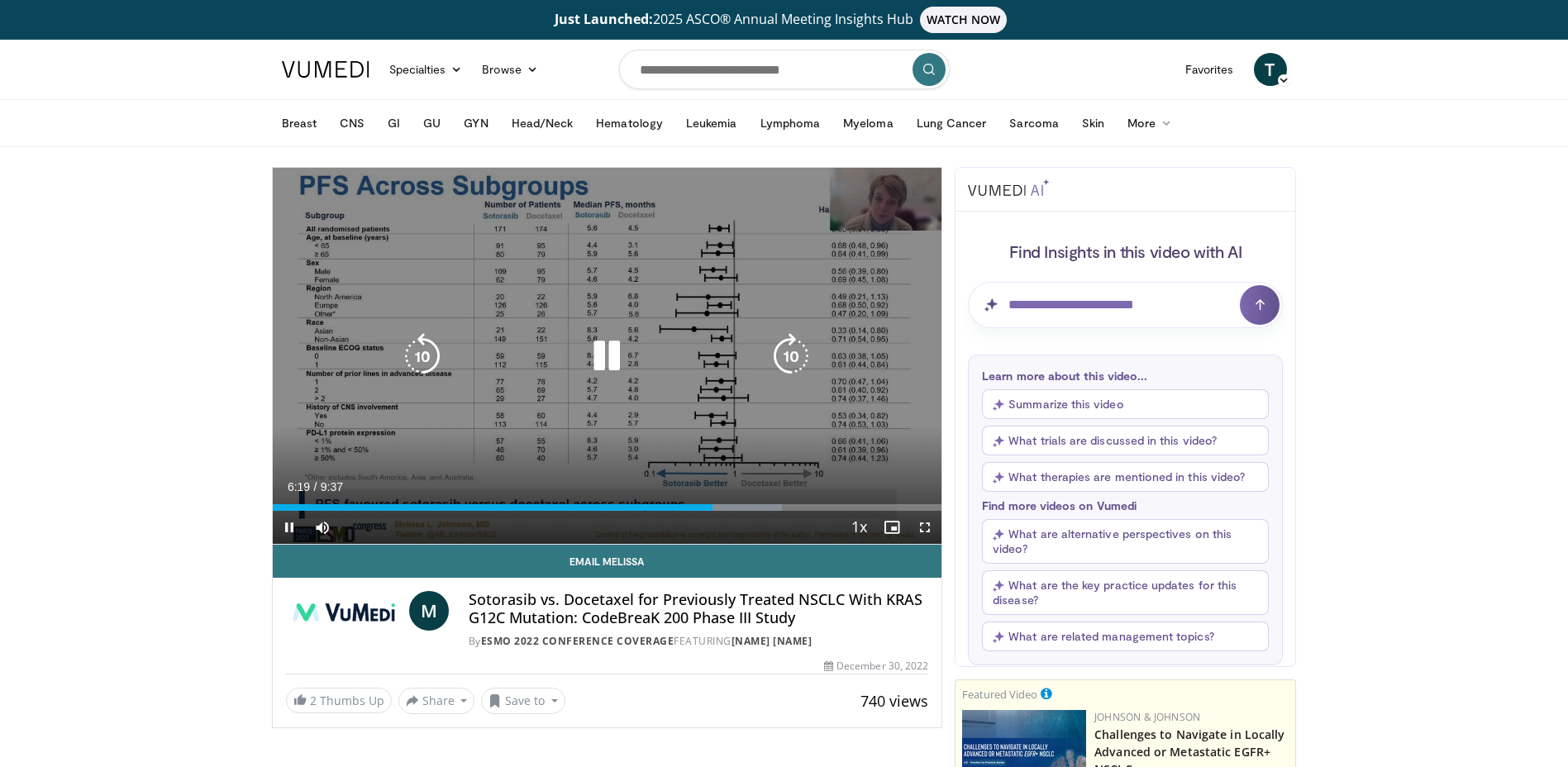 click at bounding box center (607, 356) 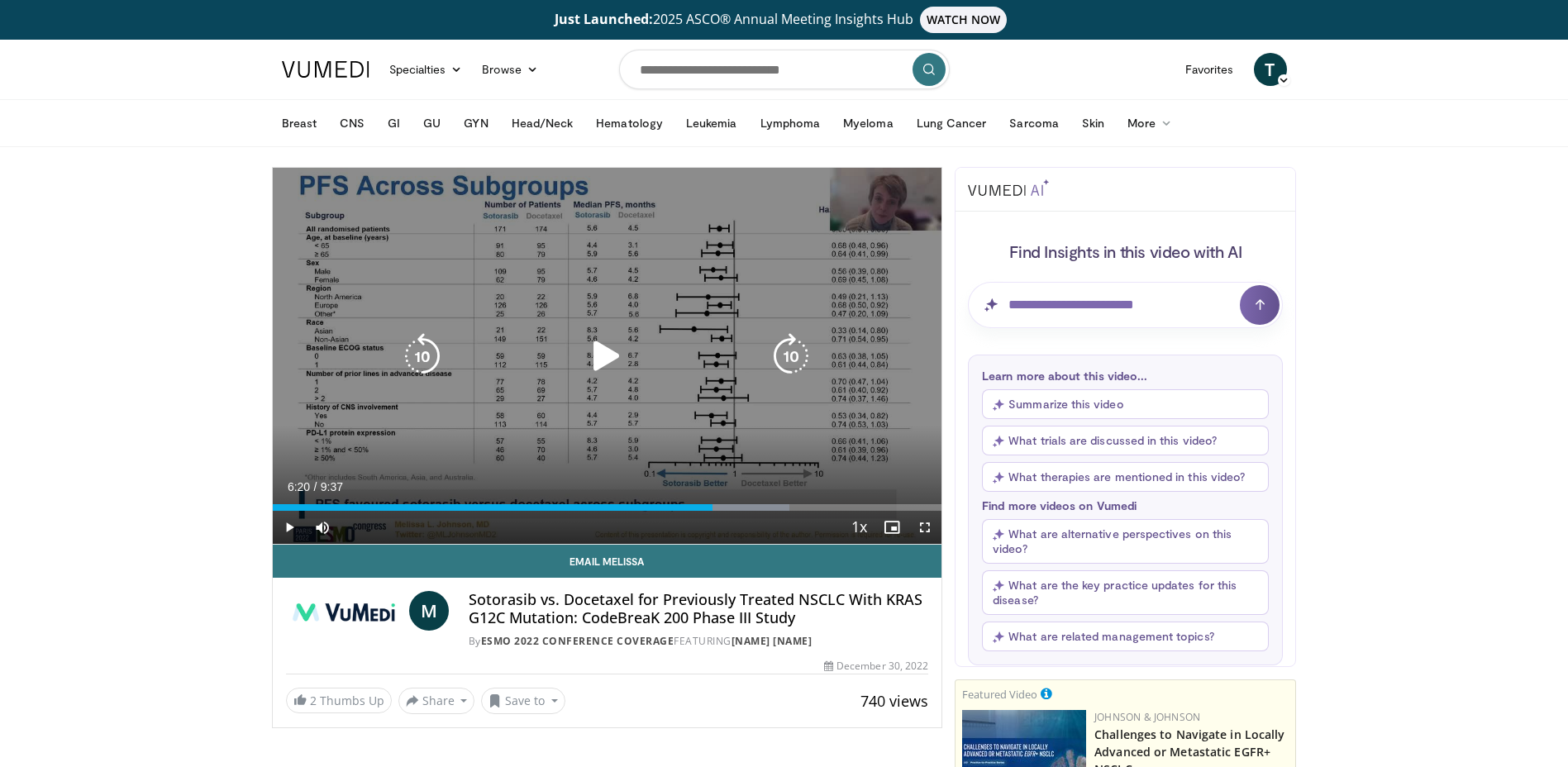 click at bounding box center (422, 356) 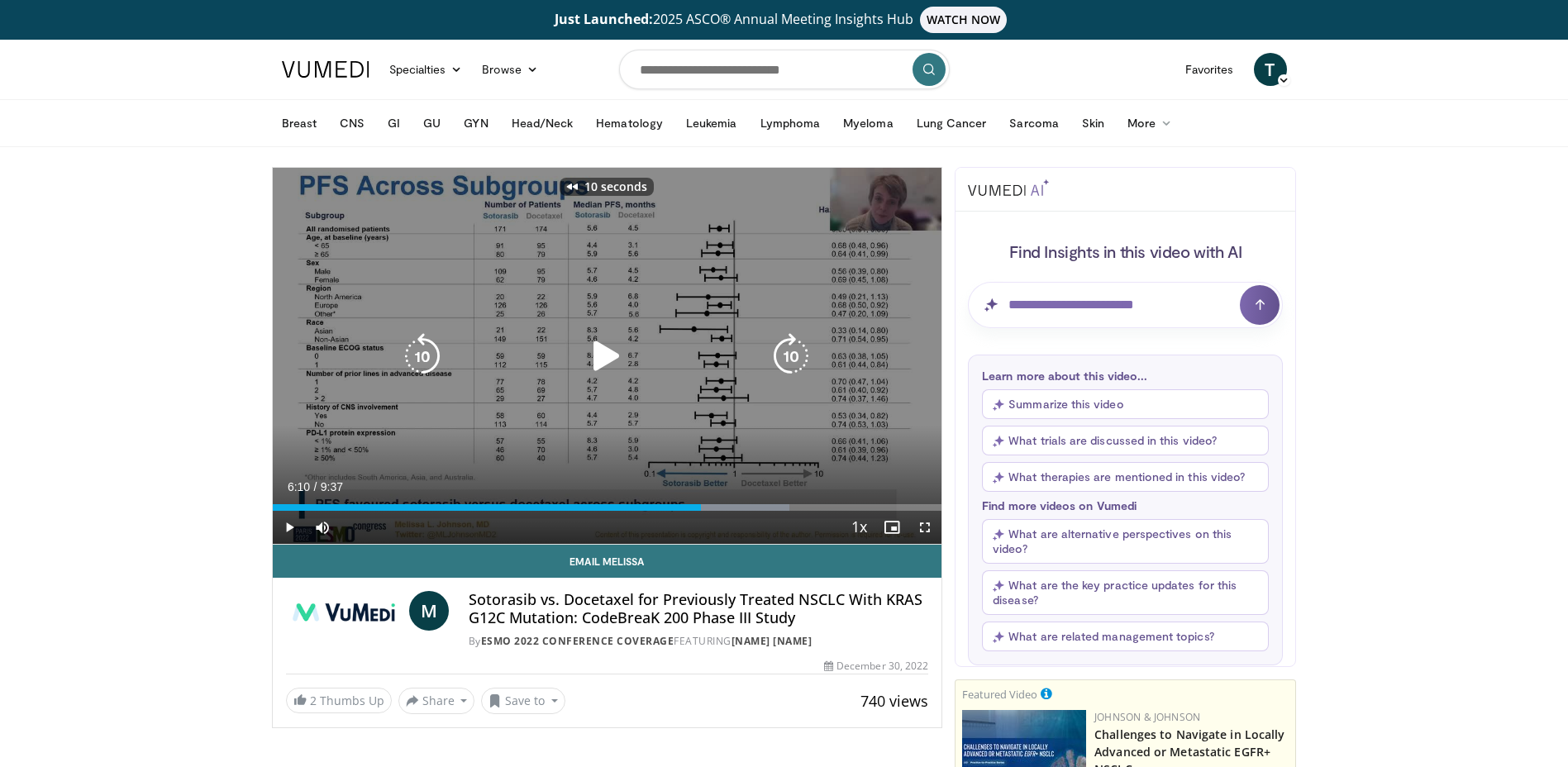 click at bounding box center [607, 356] 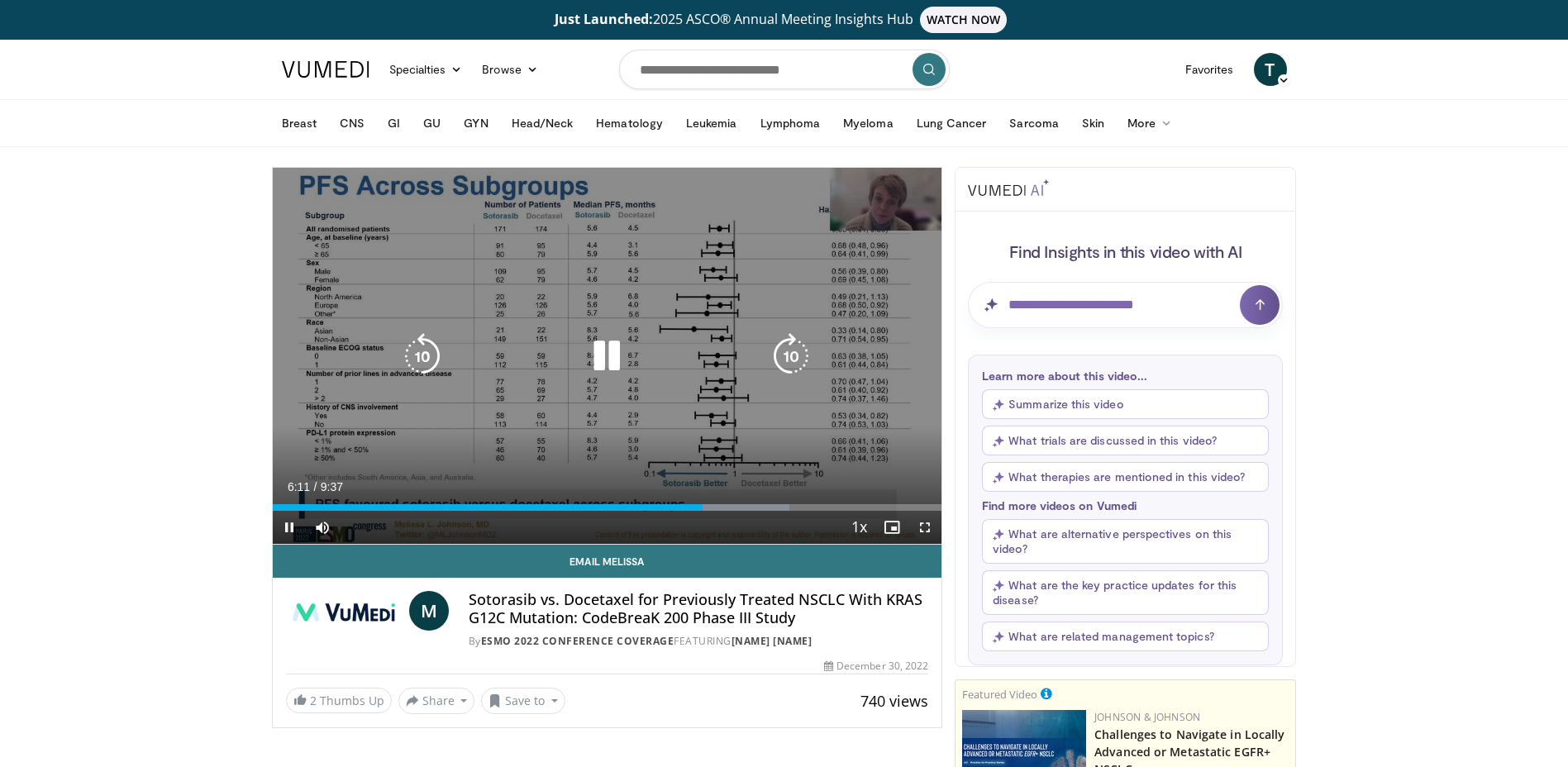 click at bounding box center (422, 356) 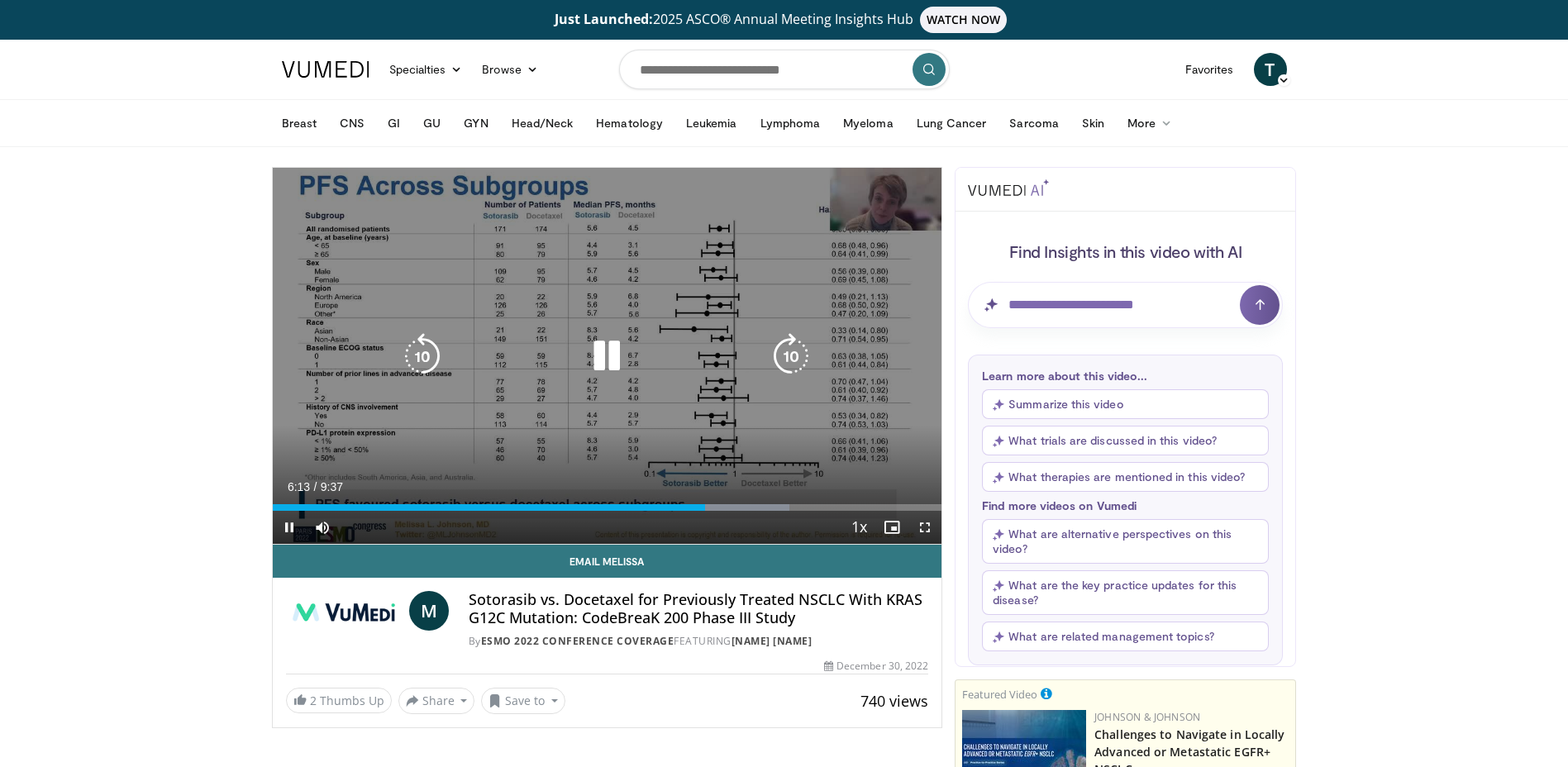 click at bounding box center [422, 356] 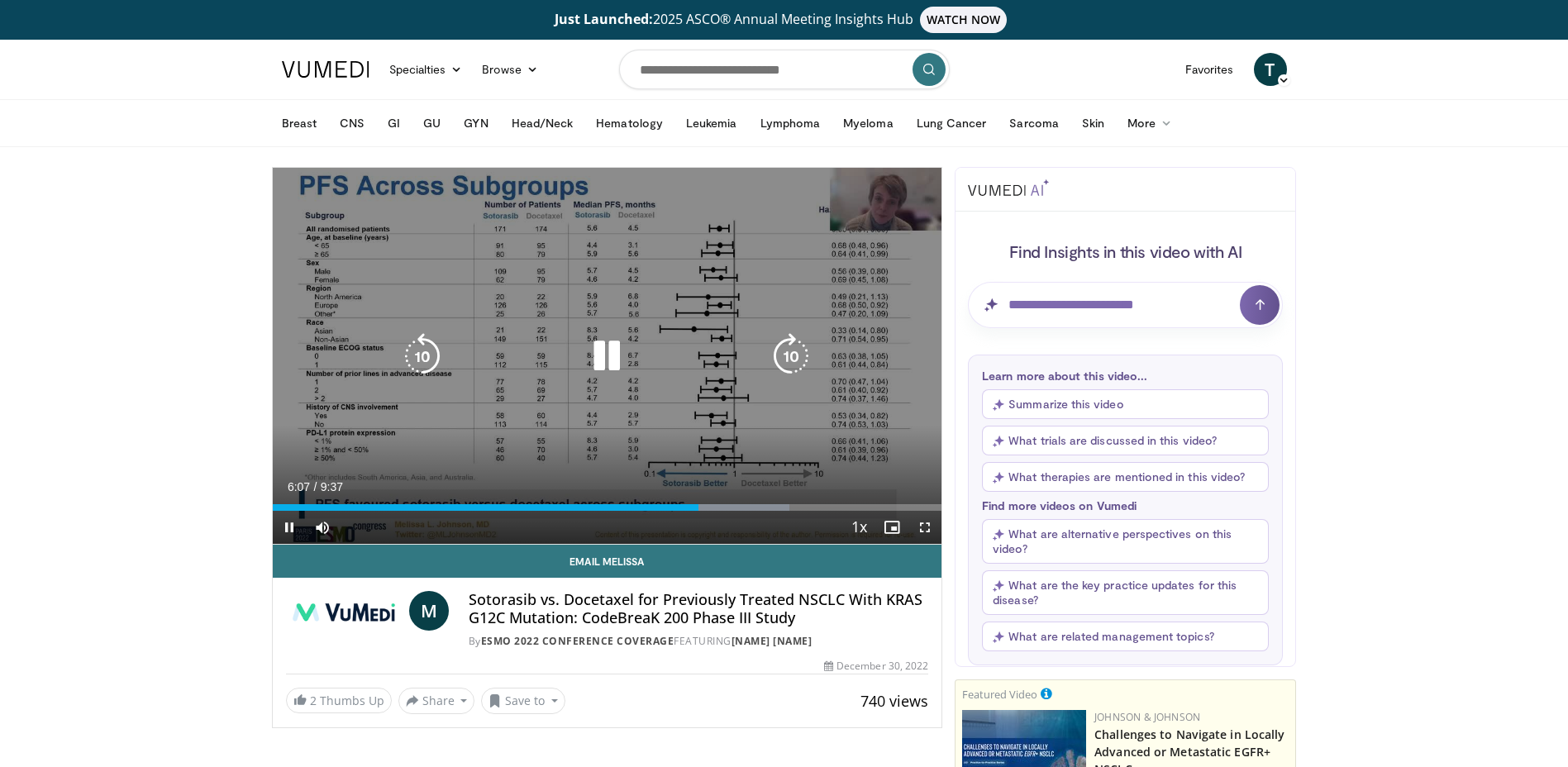 click at bounding box center [607, 356] 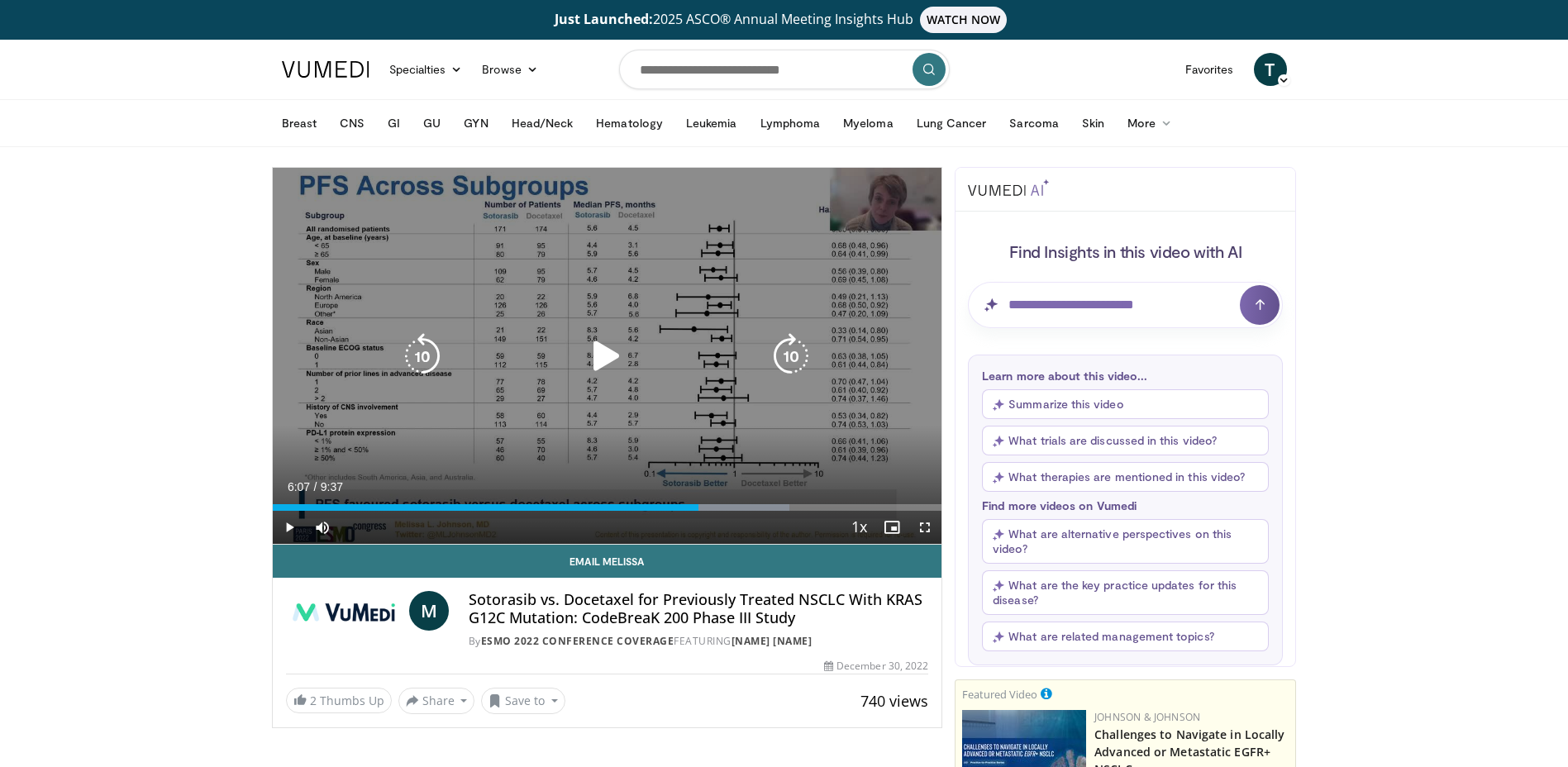 click at bounding box center (607, 356) 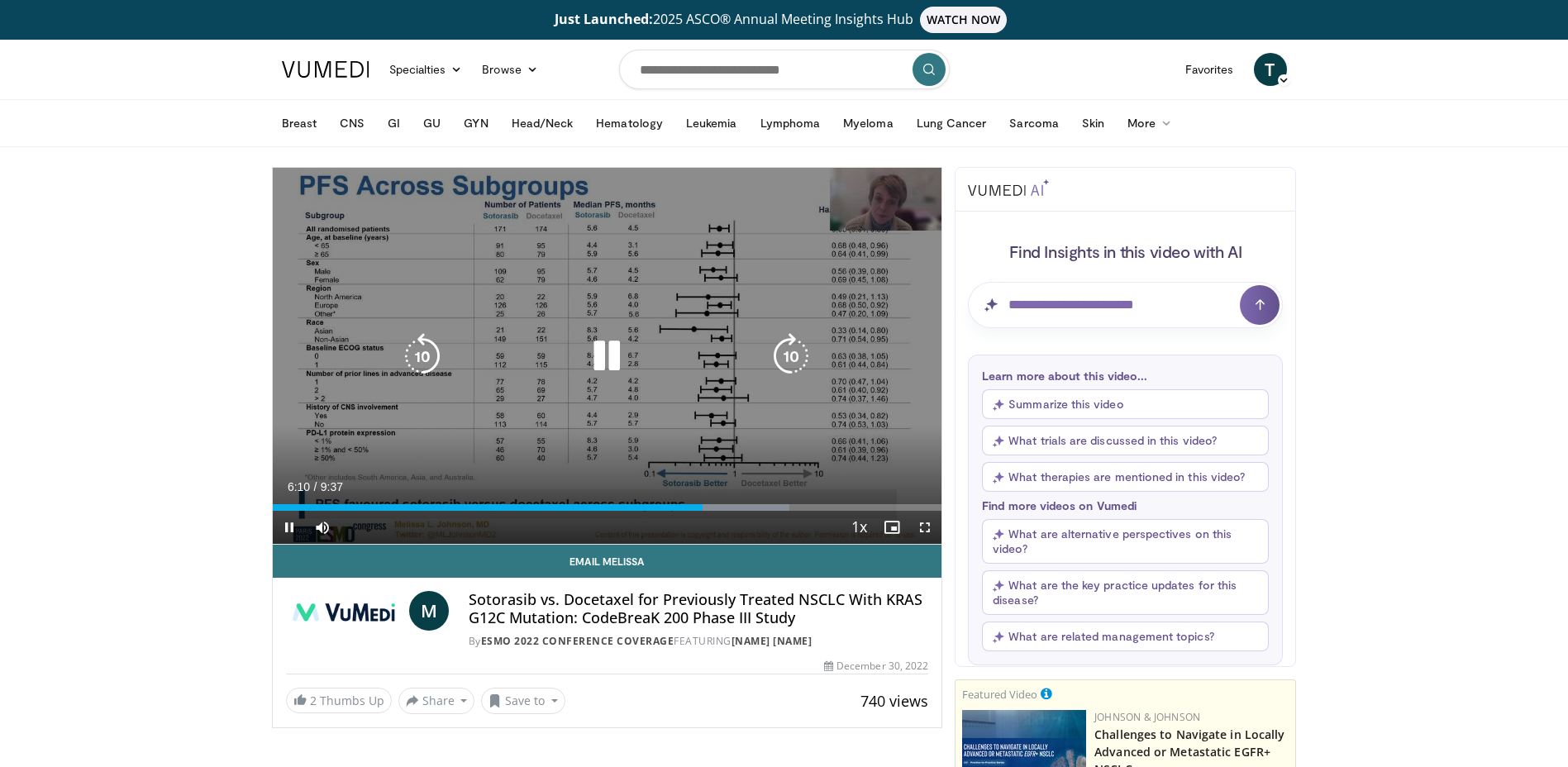 click at bounding box center [607, 356] 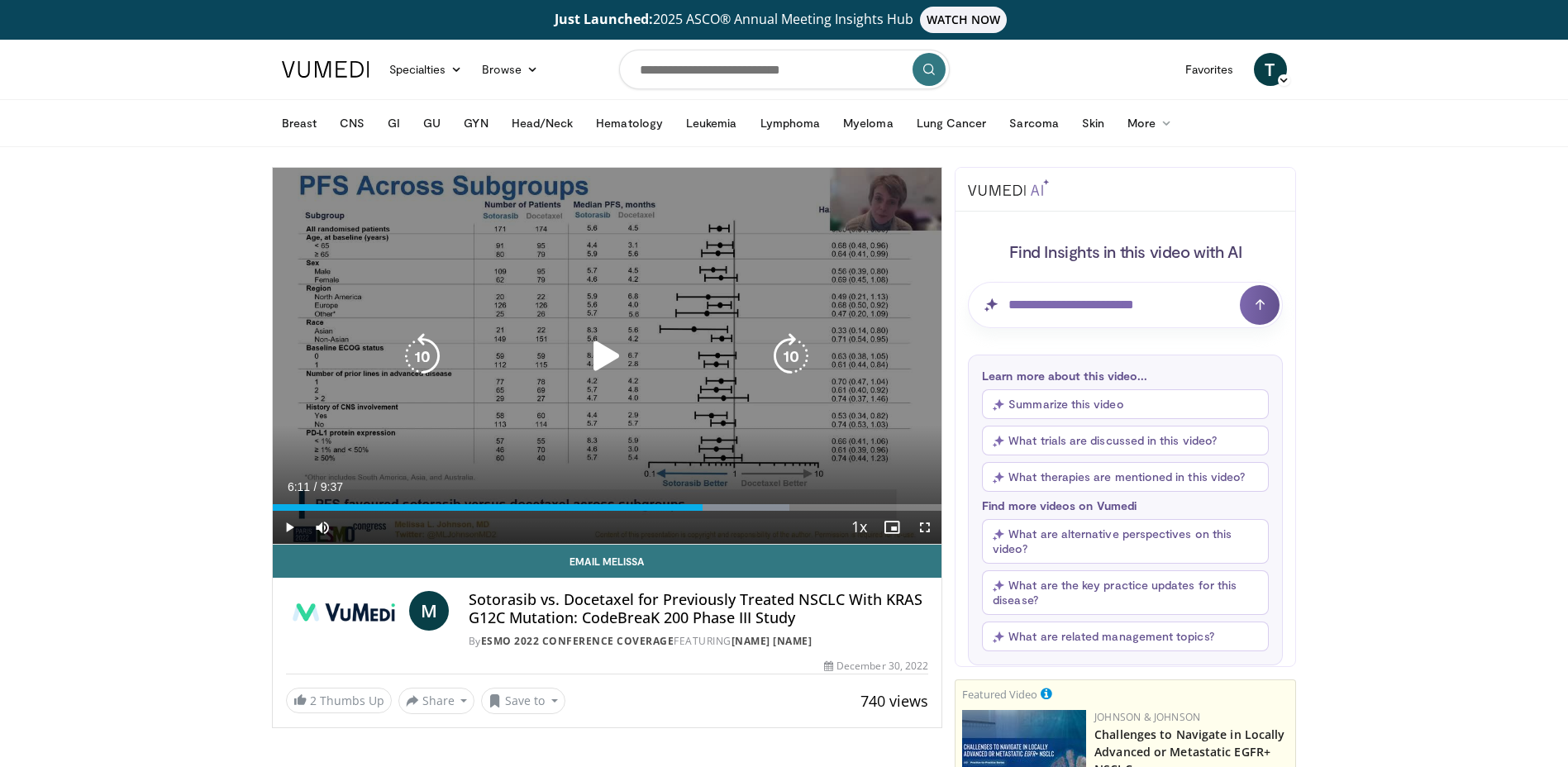 click at bounding box center [607, 356] 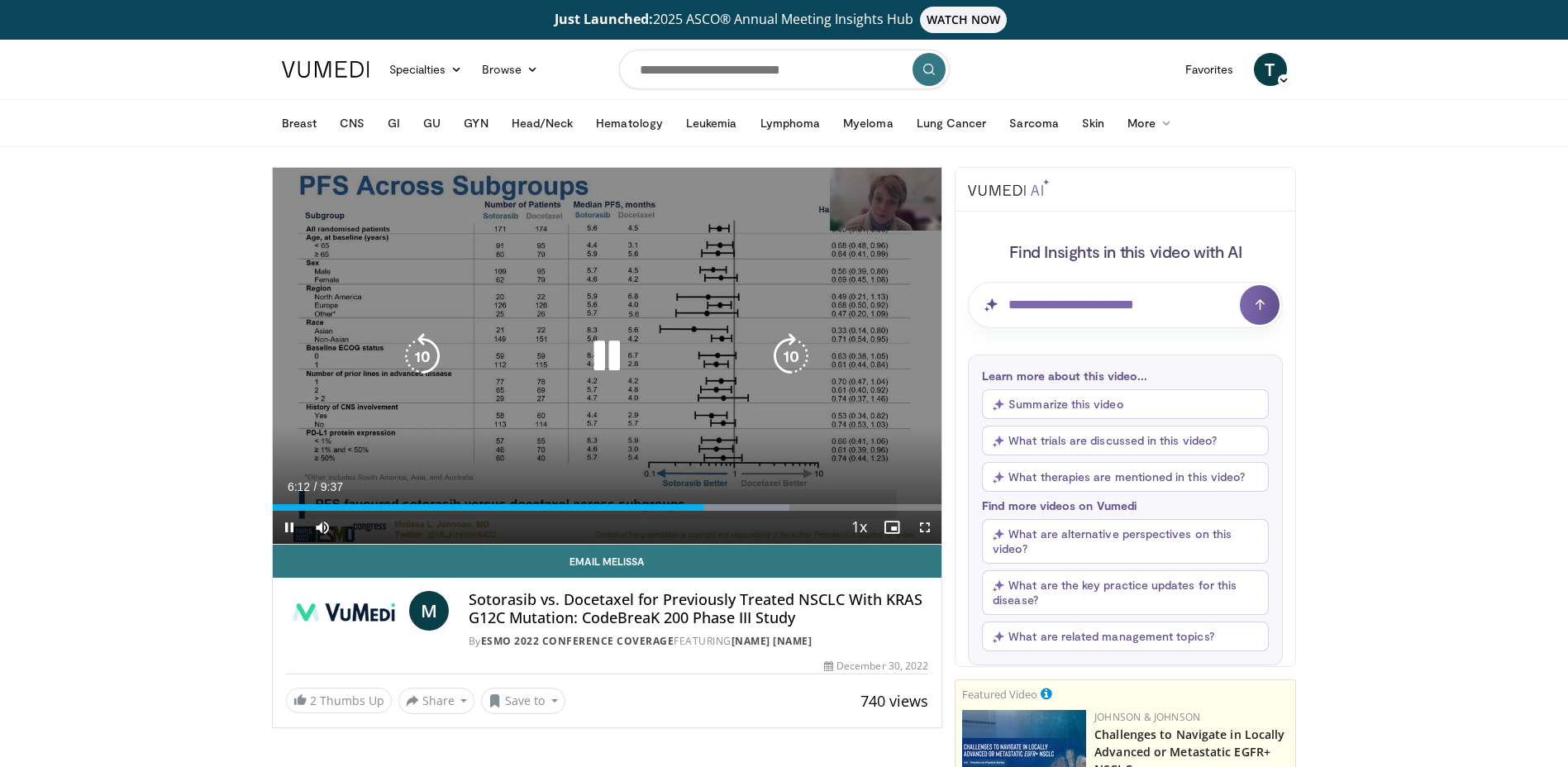 click at bounding box center (607, 356) 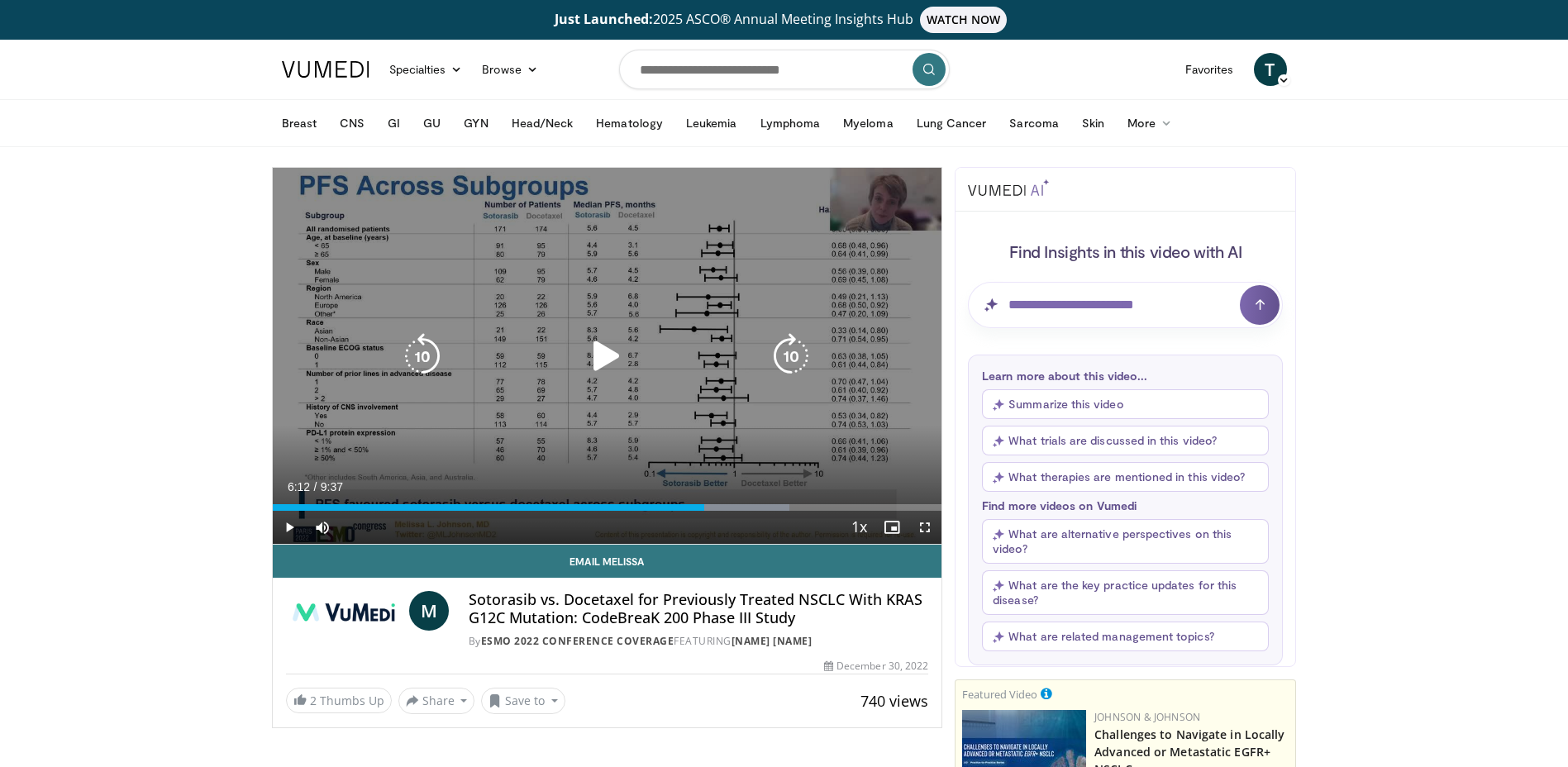 click at bounding box center (422, 356) 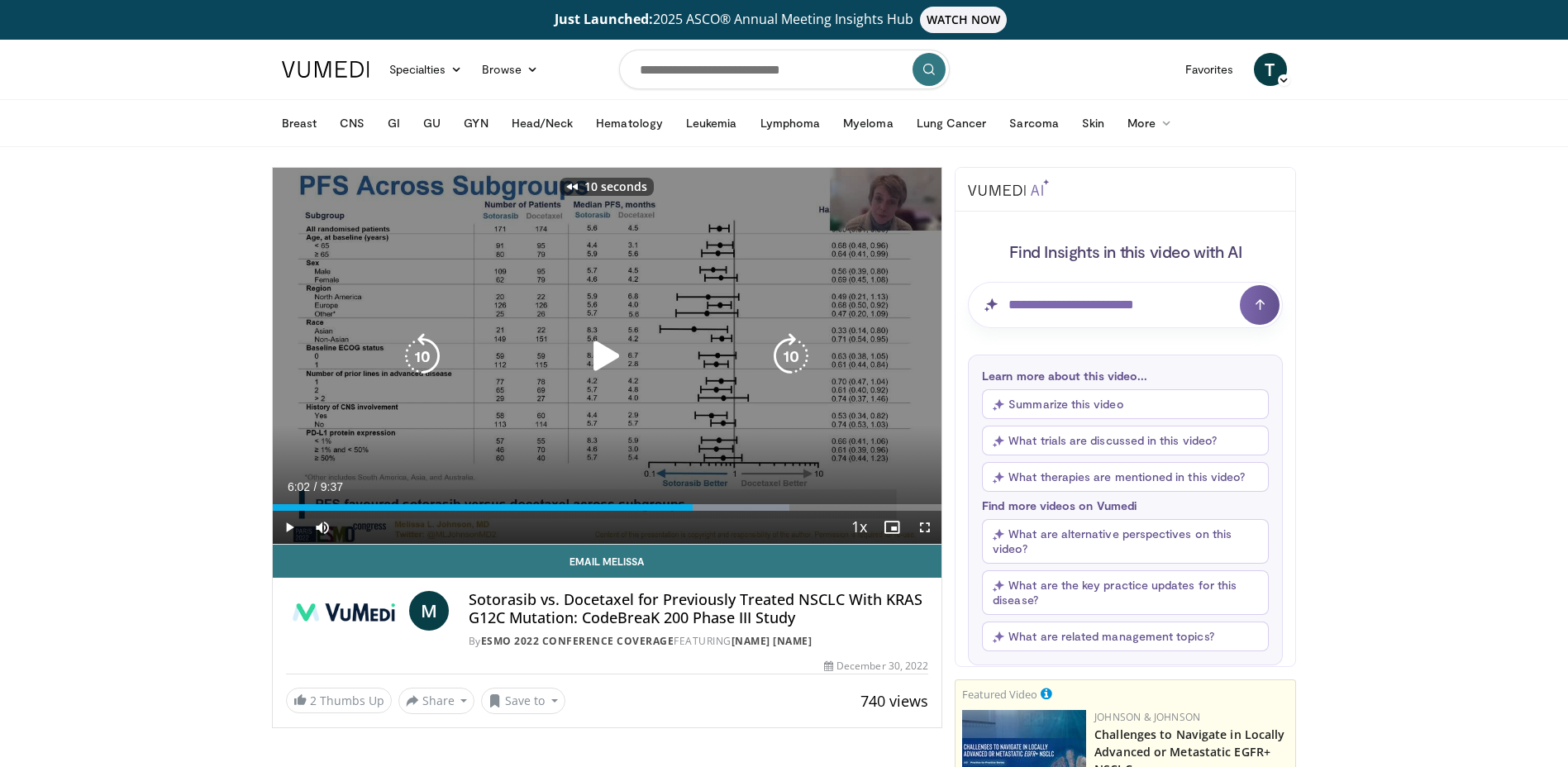 click at bounding box center (607, 356) 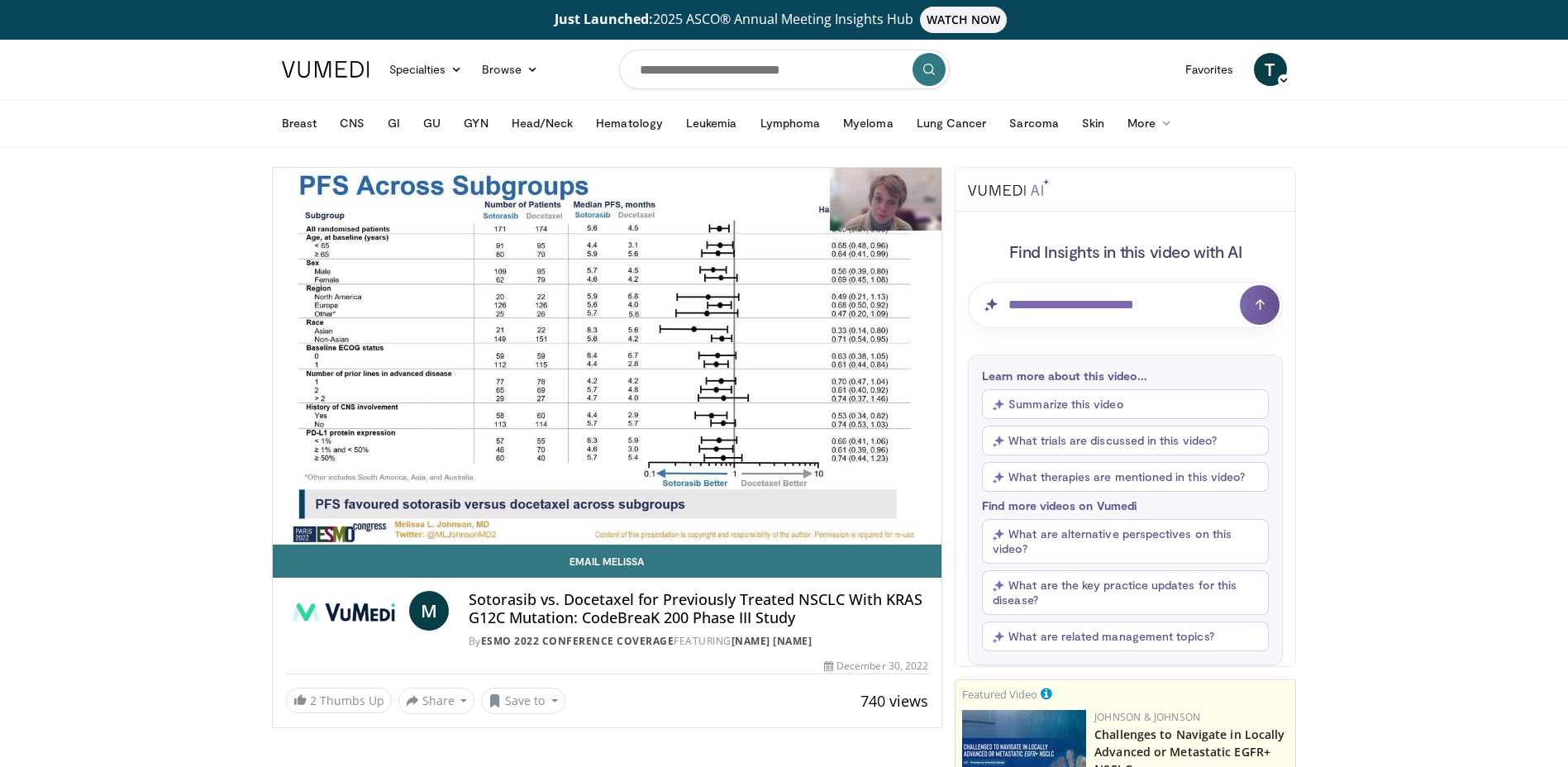 click on "10 seconds
Tap to unmute" at bounding box center (608, 355) 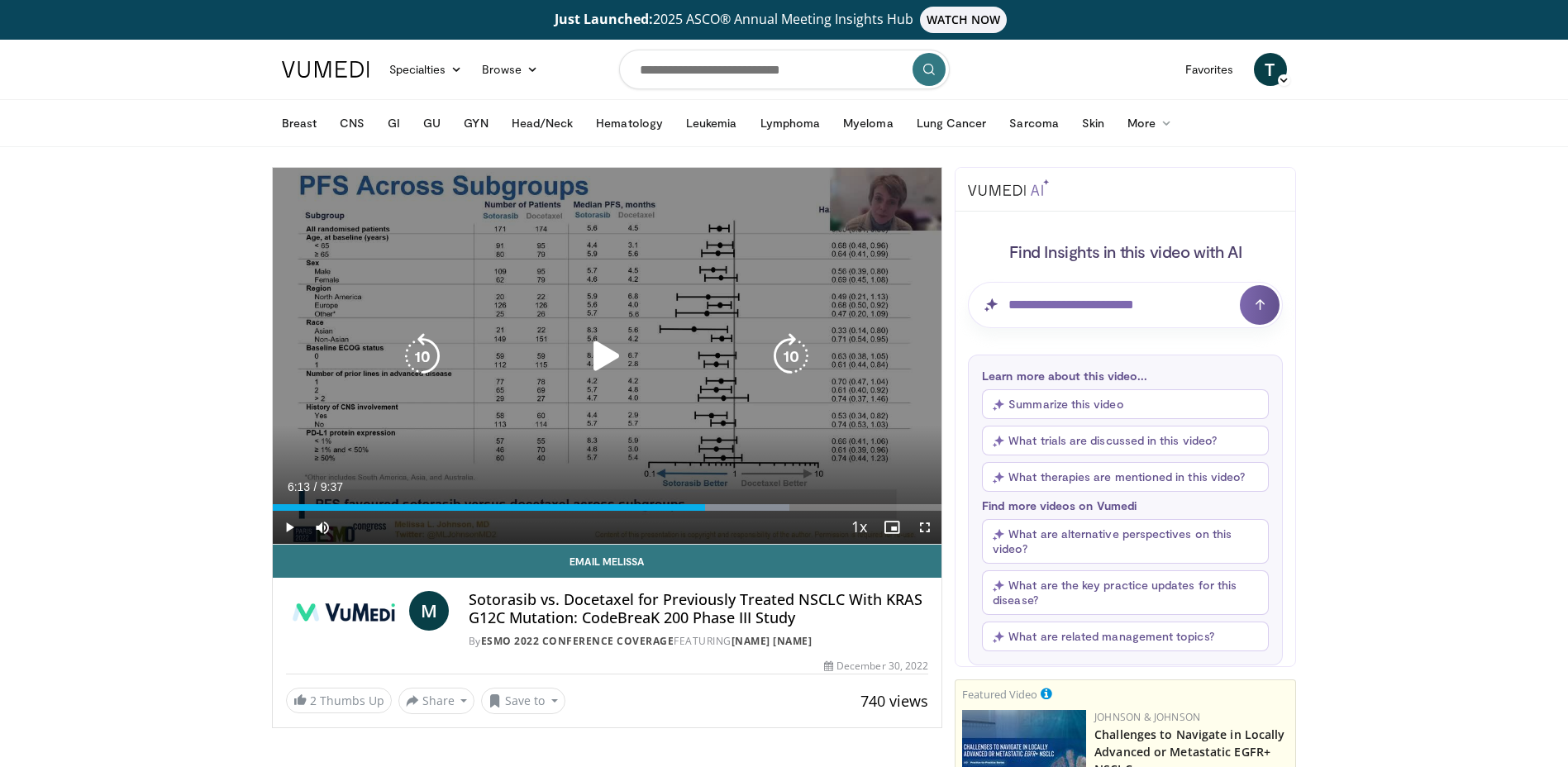 click at bounding box center (607, 356) 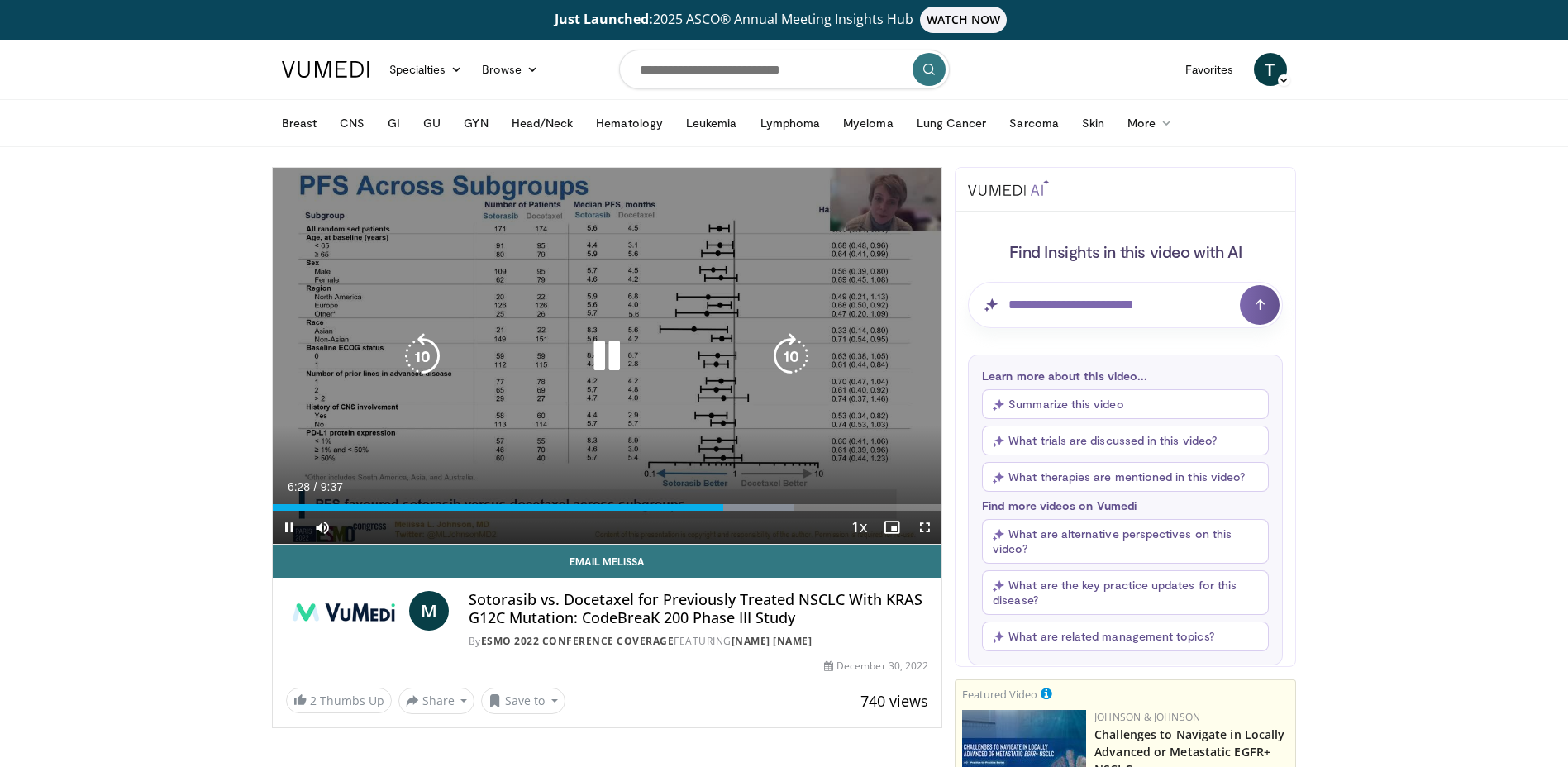 click at bounding box center (607, 356) 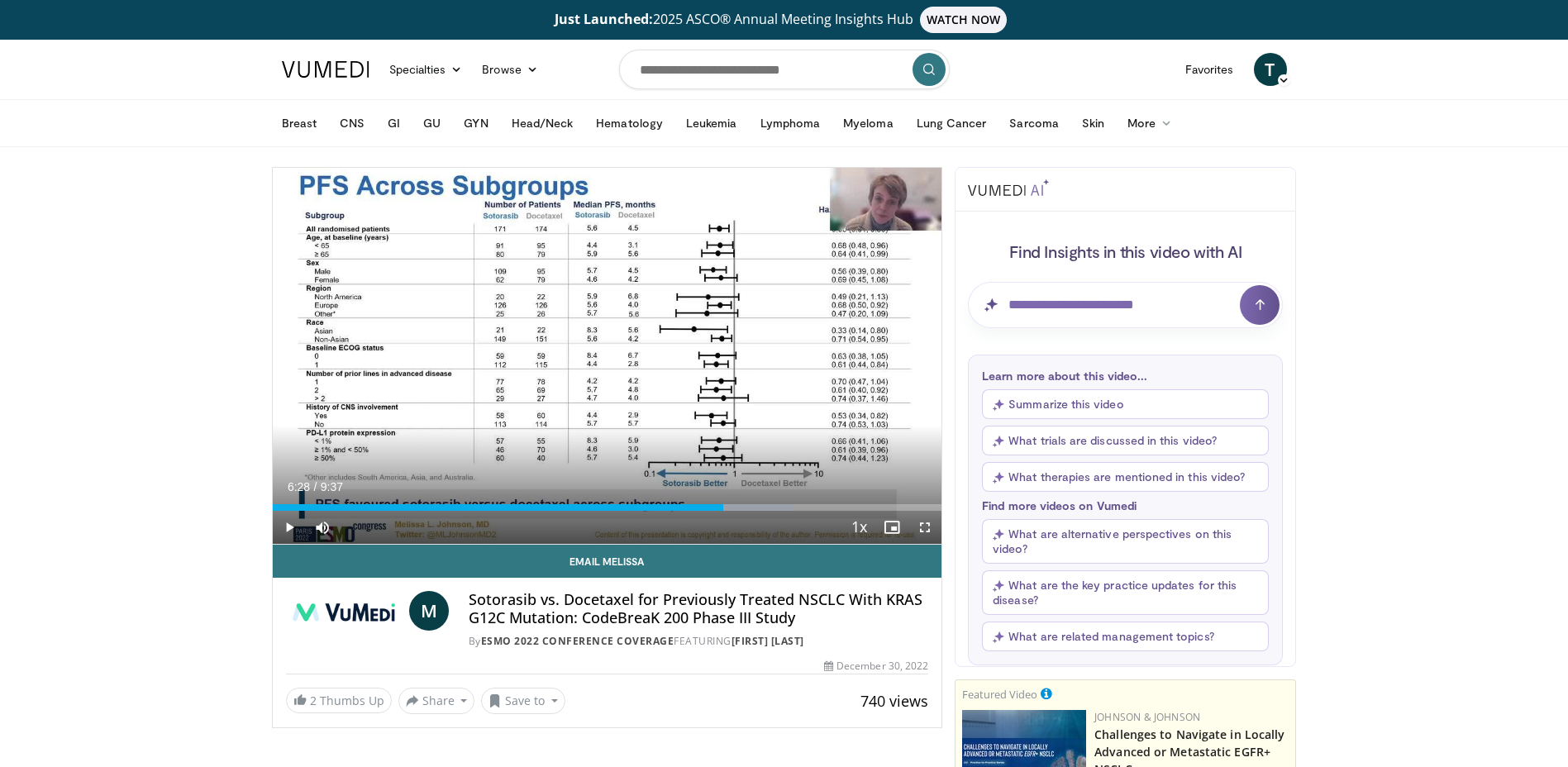 scroll, scrollTop: 0, scrollLeft: 0, axis: both 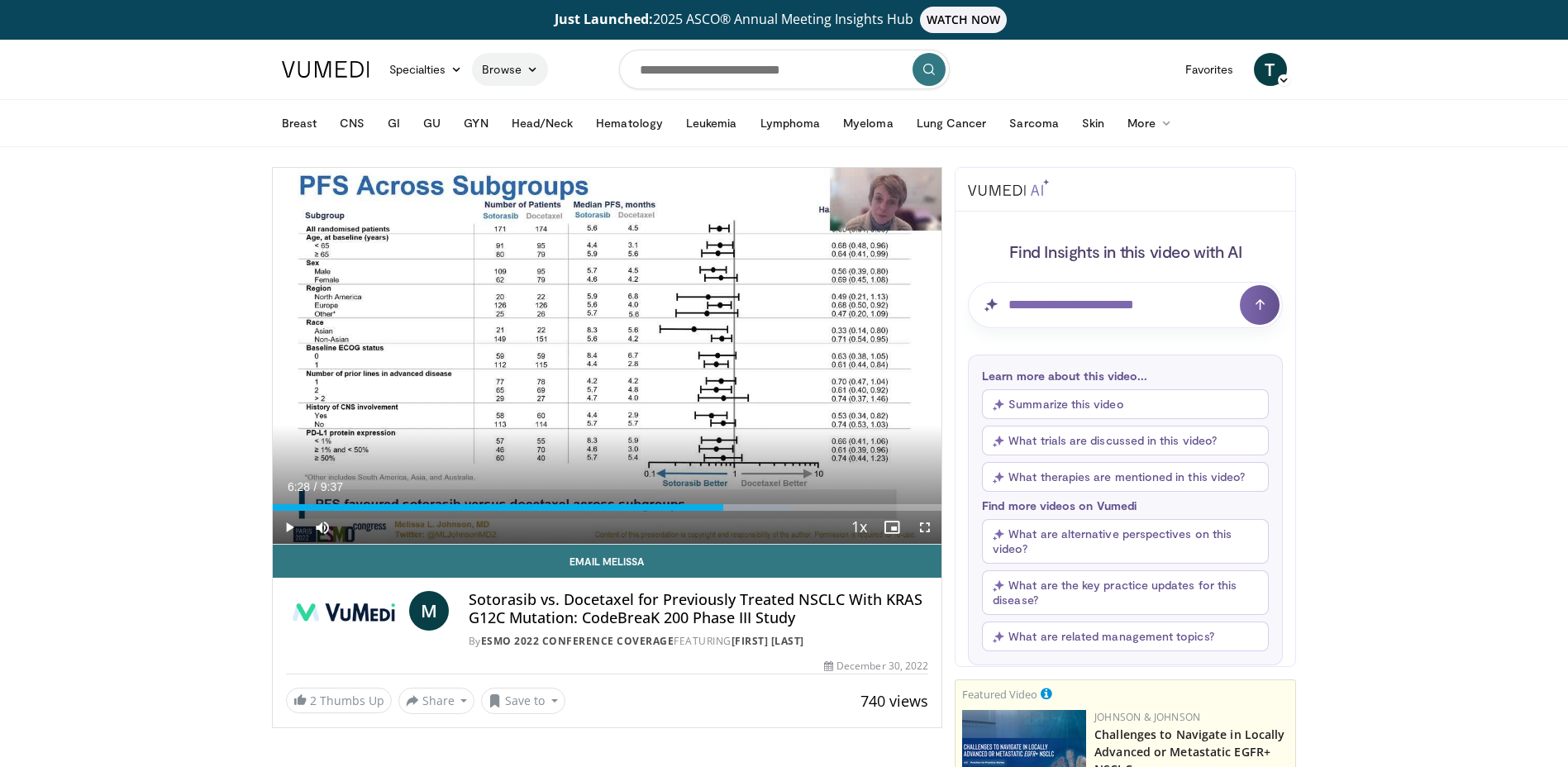 type 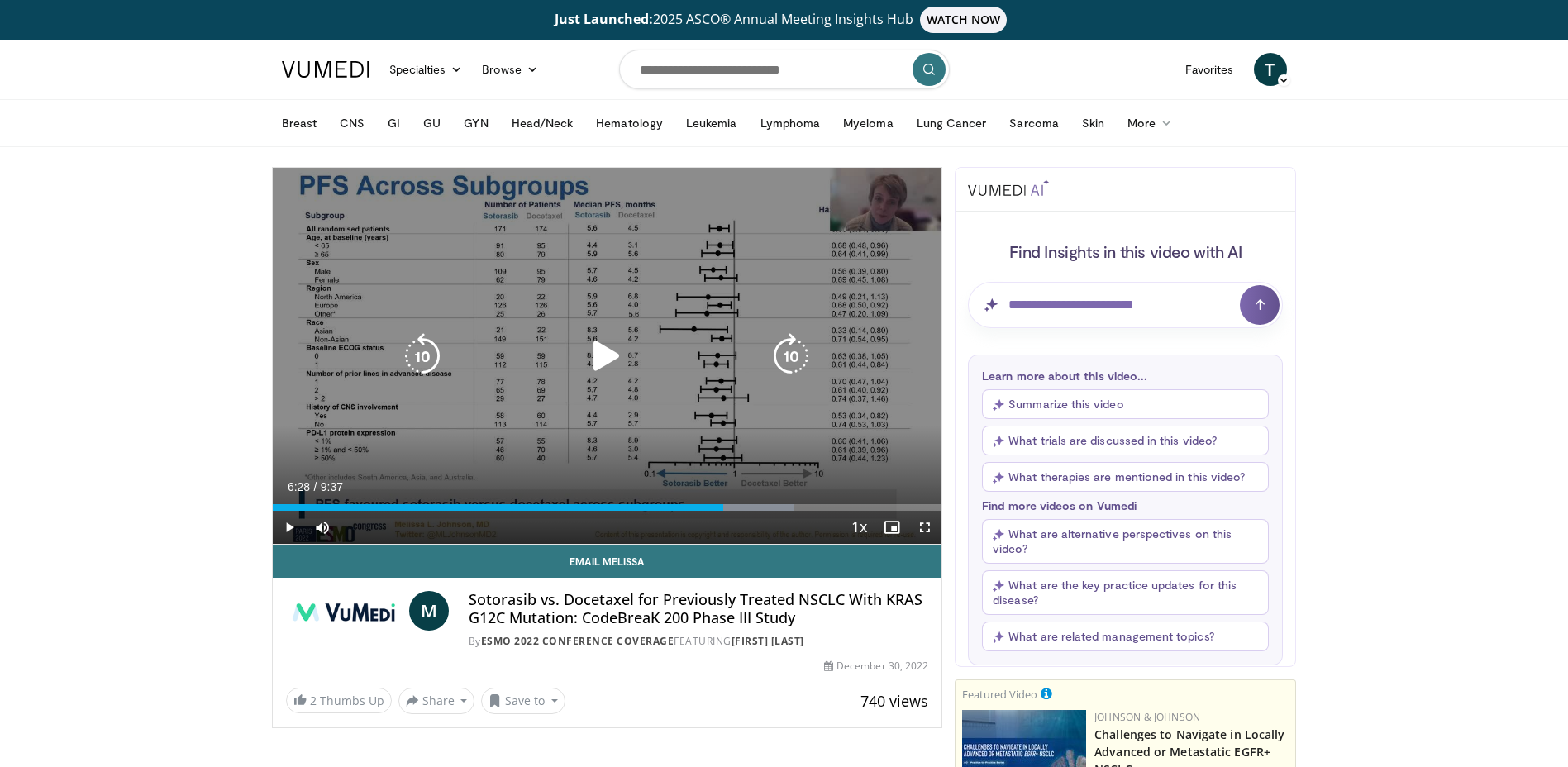 click at bounding box center (607, 356) 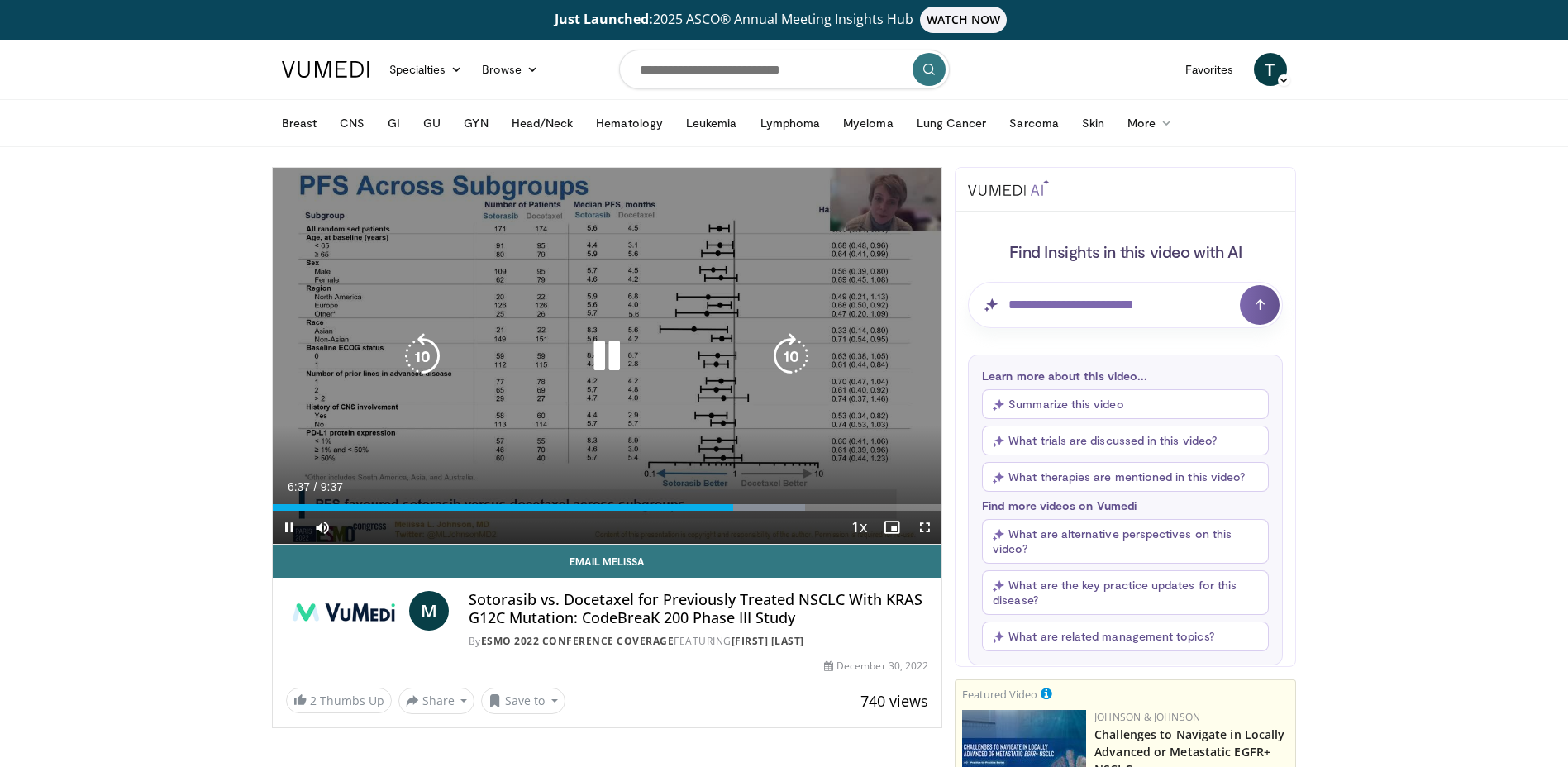 click at bounding box center [422, 356] 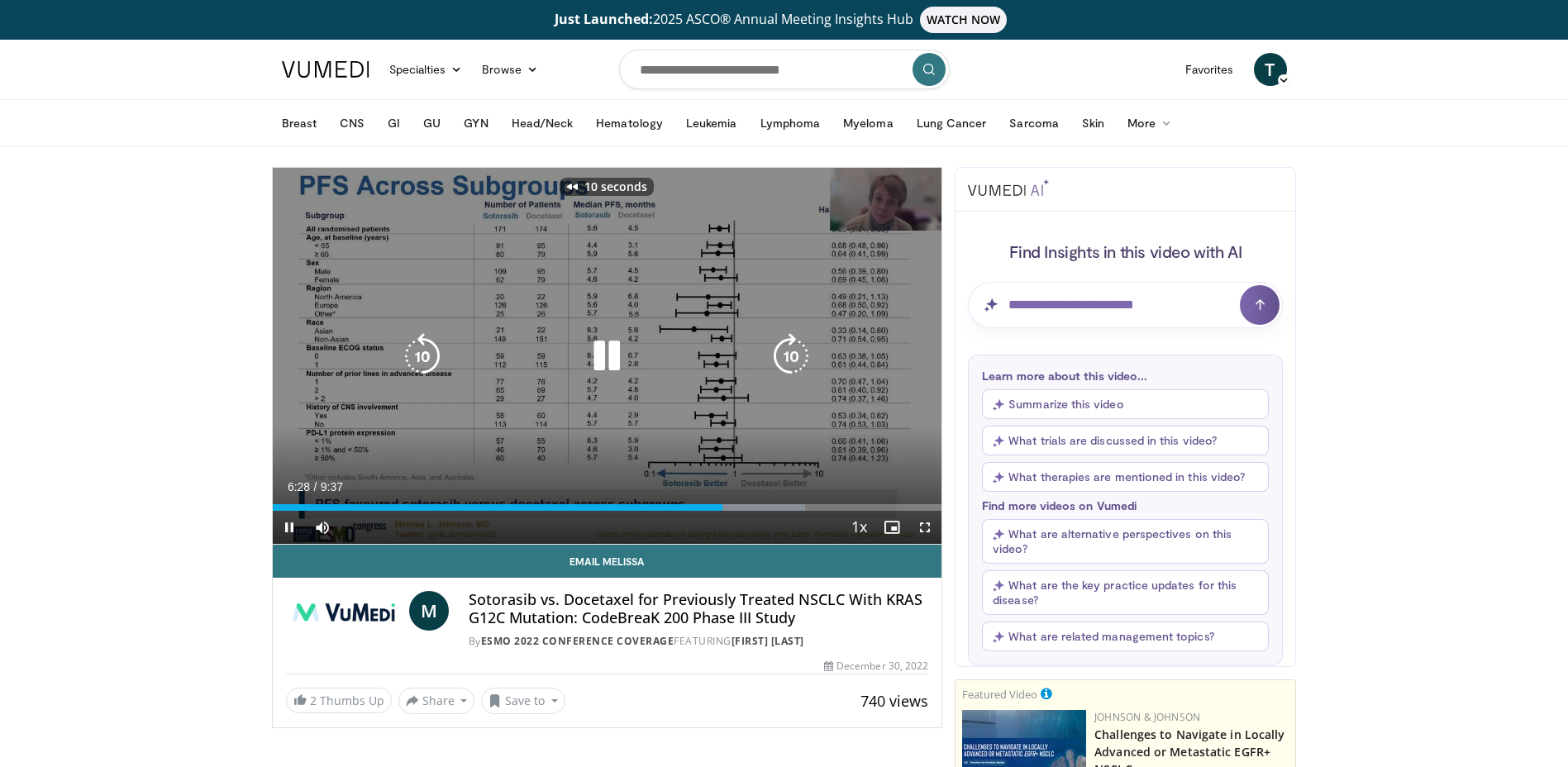 click at bounding box center (422, 356) 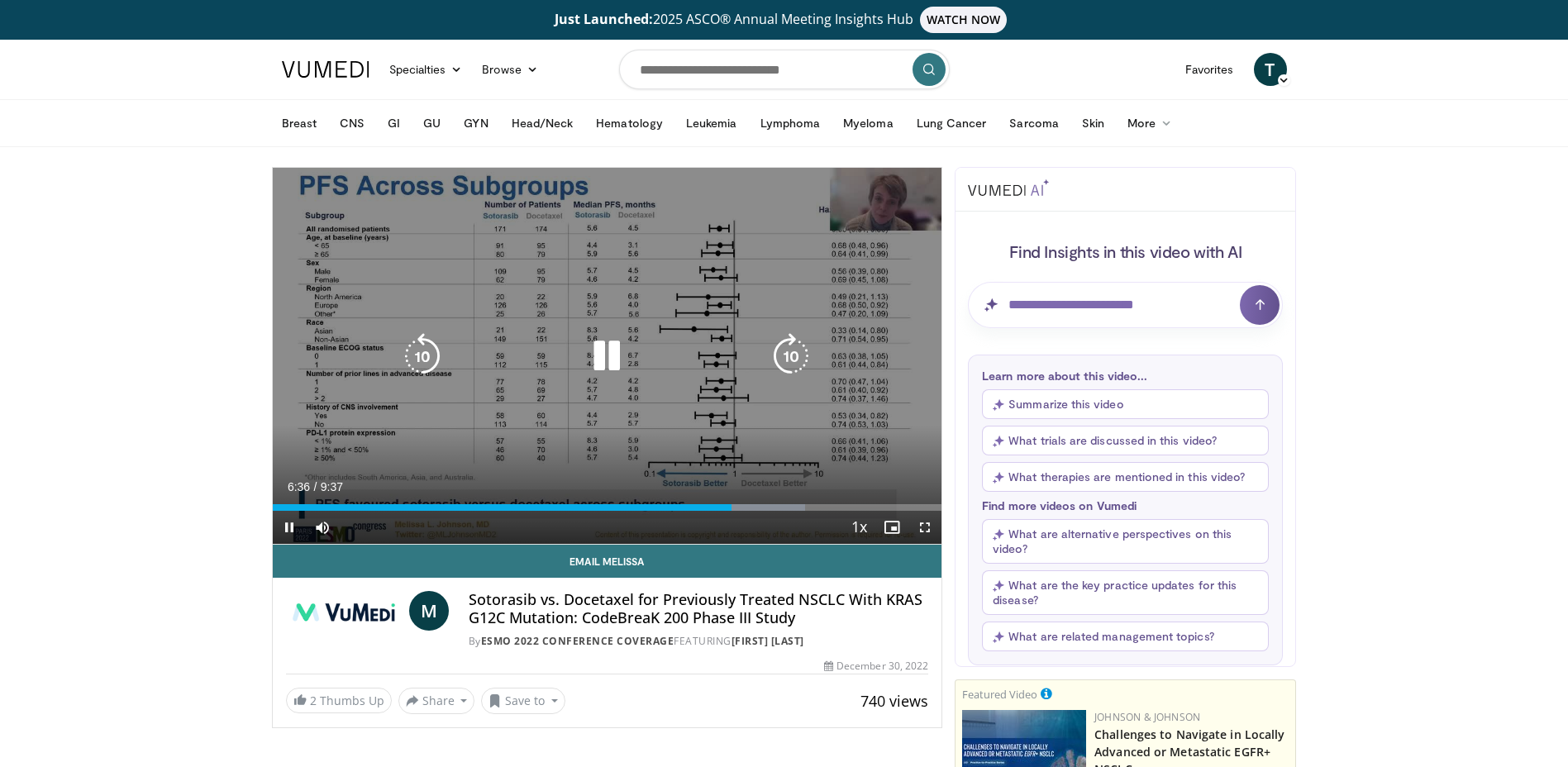 click at bounding box center (607, 356) 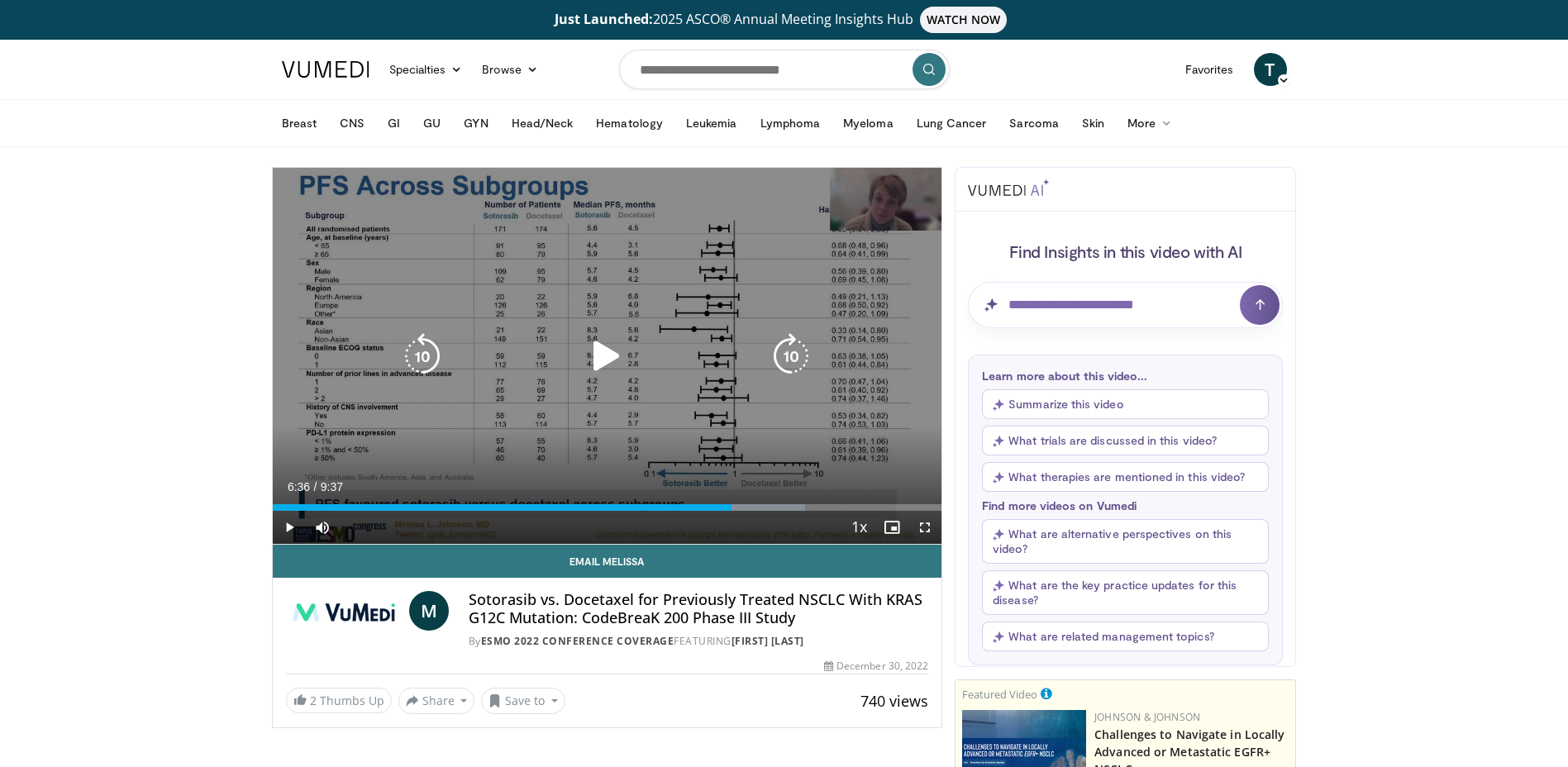 click at bounding box center [422, 356] 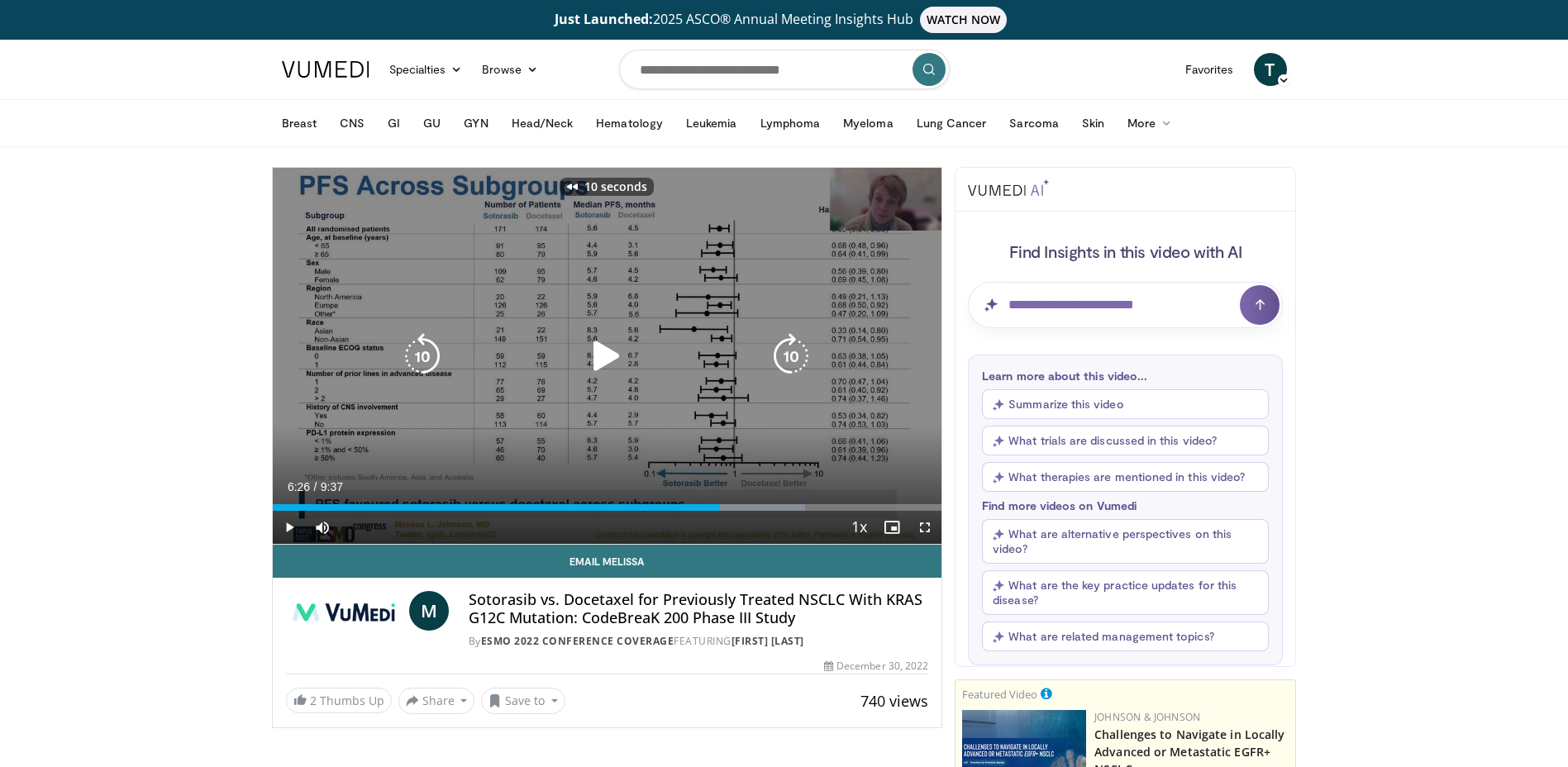 click at bounding box center [607, 356] 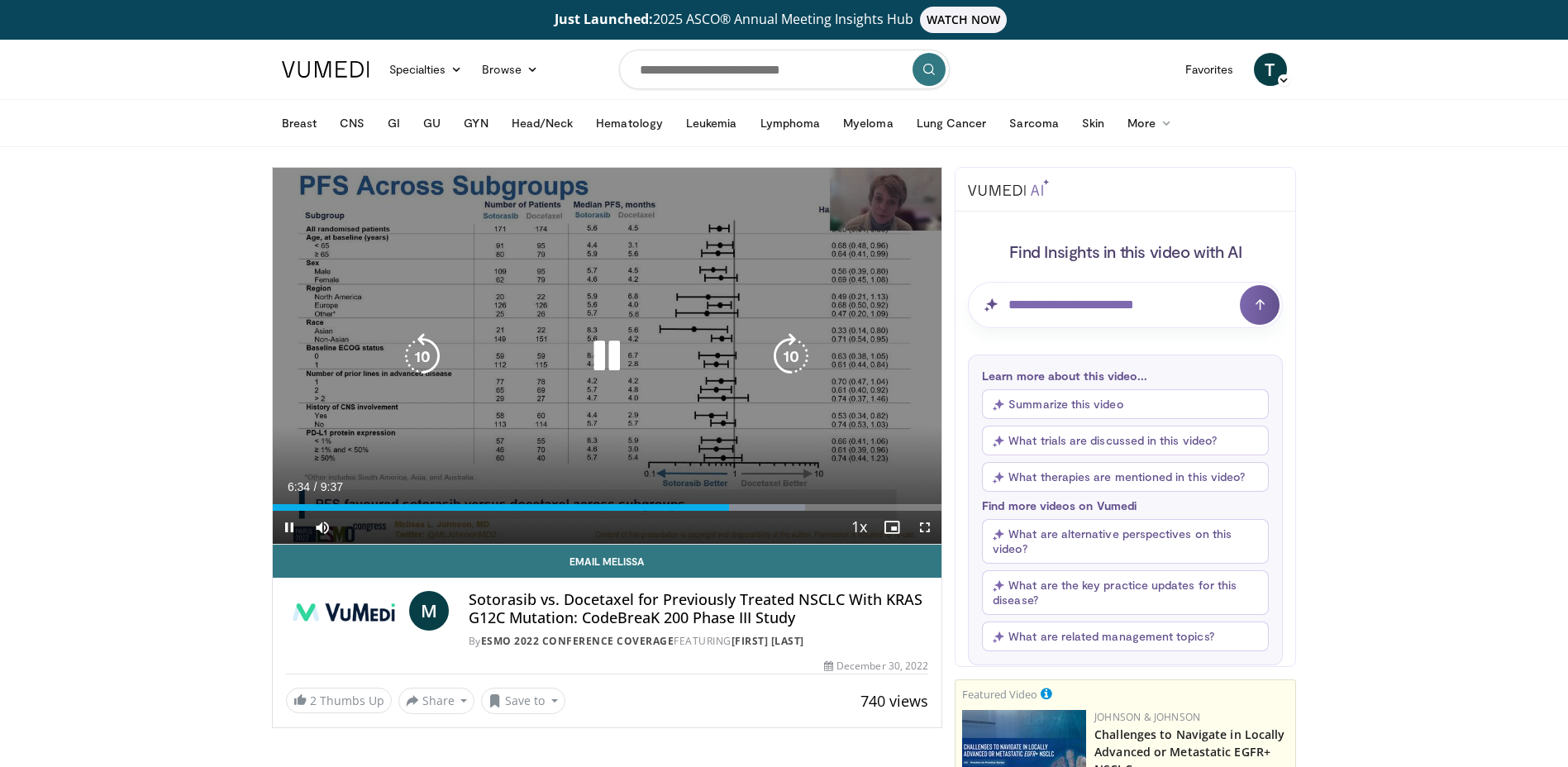 click at bounding box center (607, 356) 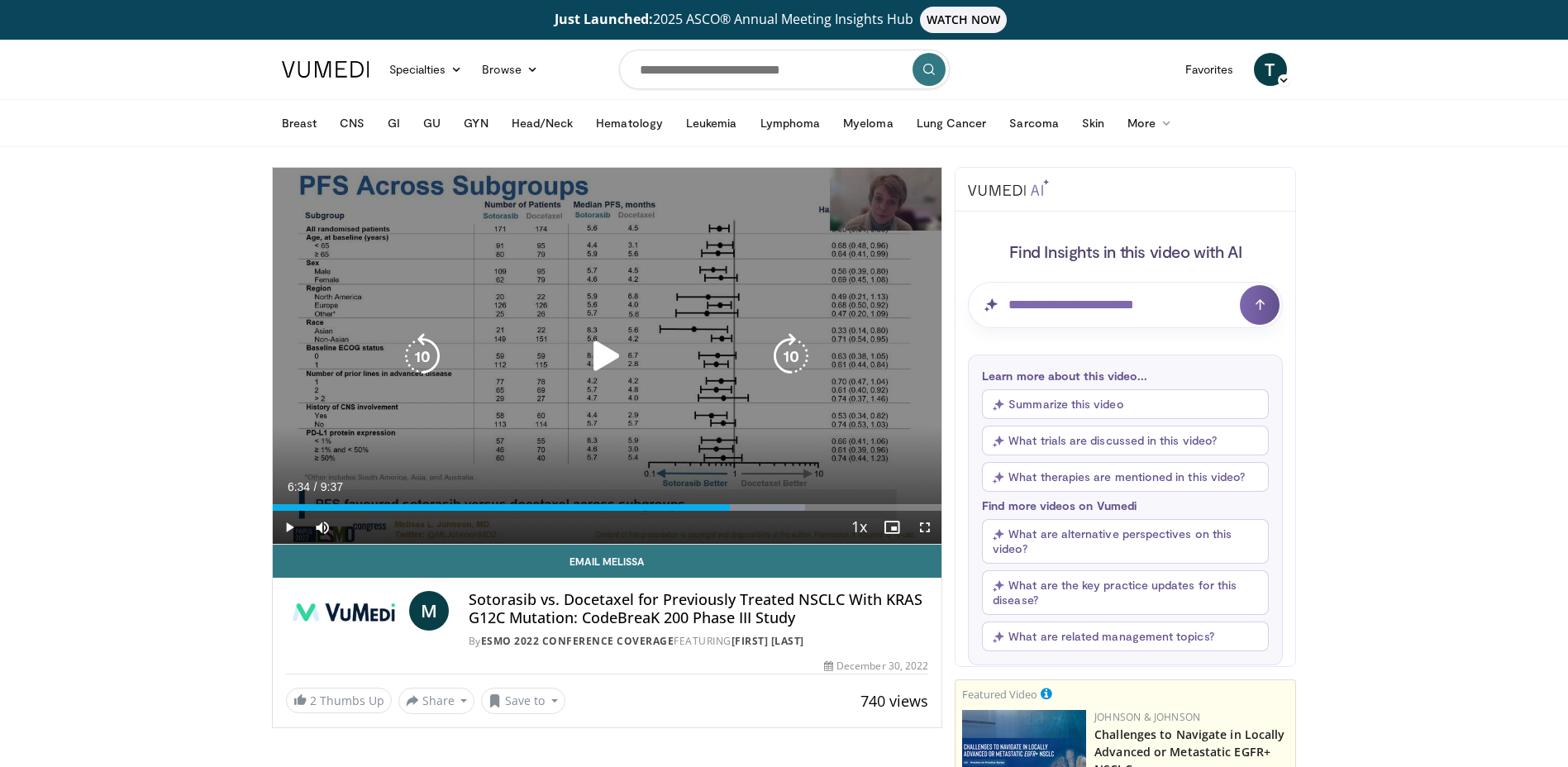 click at bounding box center [607, 356] 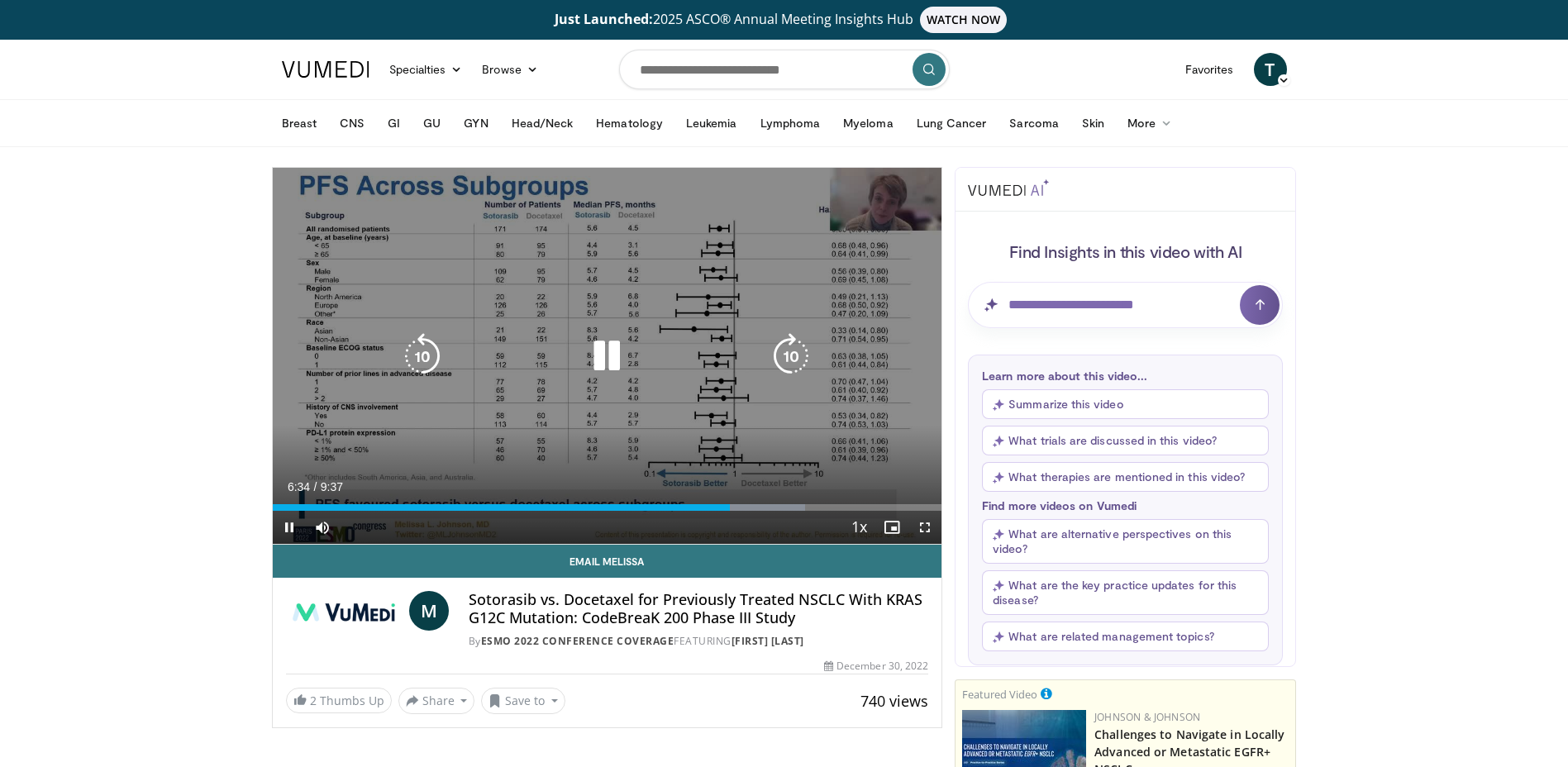 click at bounding box center (607, 356) 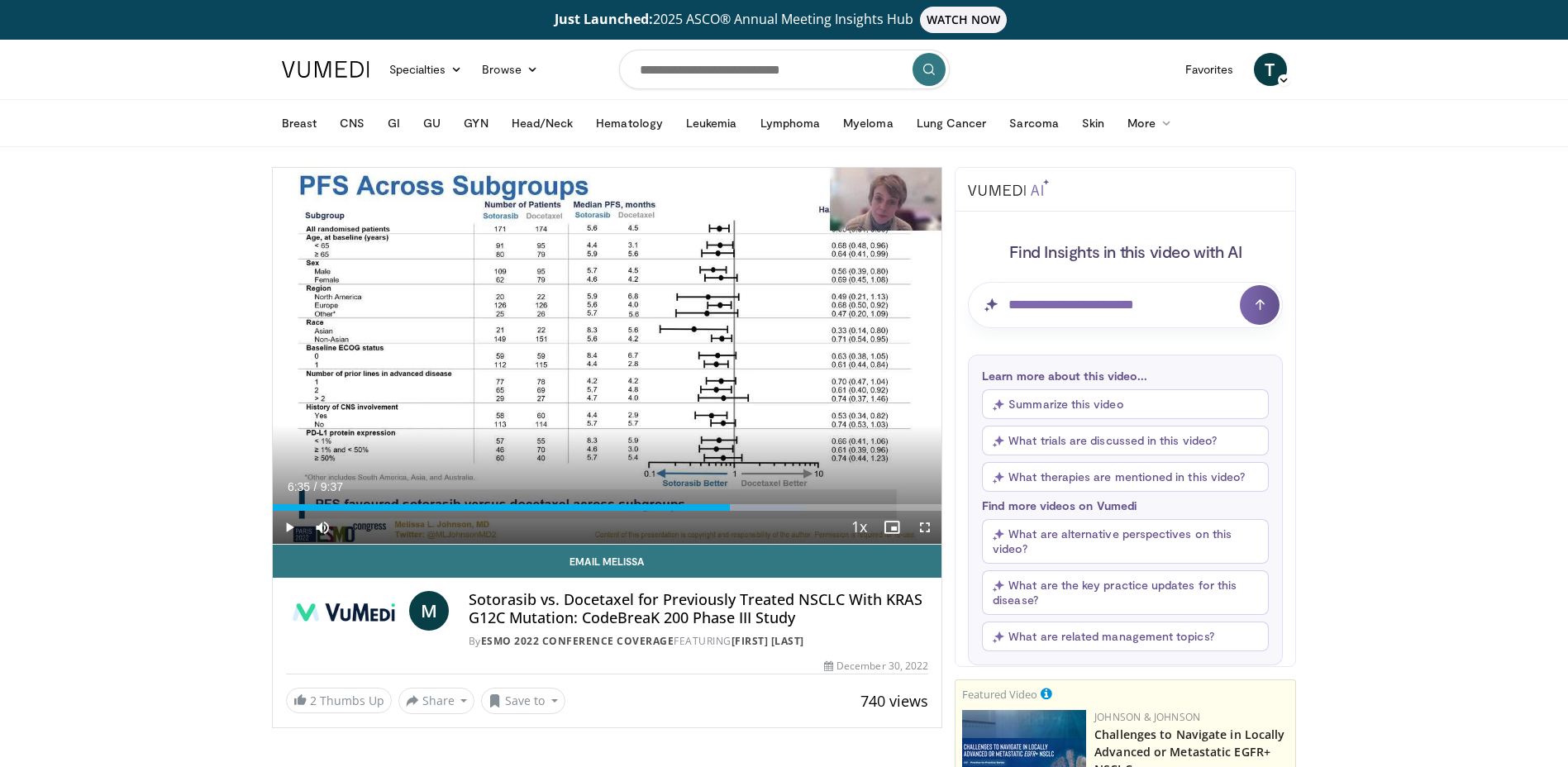 click on "Just Launched:  2025 ASCO® Annual Meeting Insights Hub WATCH NOW
Specialties
Adult & Family Medicine
Allergy, Asthma, Immunology
Anesthesiology
Cardiology
Dental
Dermatology
Endocrinology
Gastroenterology & Hepatology
General Surgery
Hematology & Oncology
Infectious Disease
Nephrology
Neurology
Neurosurgery
Obstetrics & Gynecology
Ophthalmology
Oral Maxillofacial
Orthopaedics
Otolaryngology
Pediatrics
Plastic Surgery" at bounding box center (784, 1742) 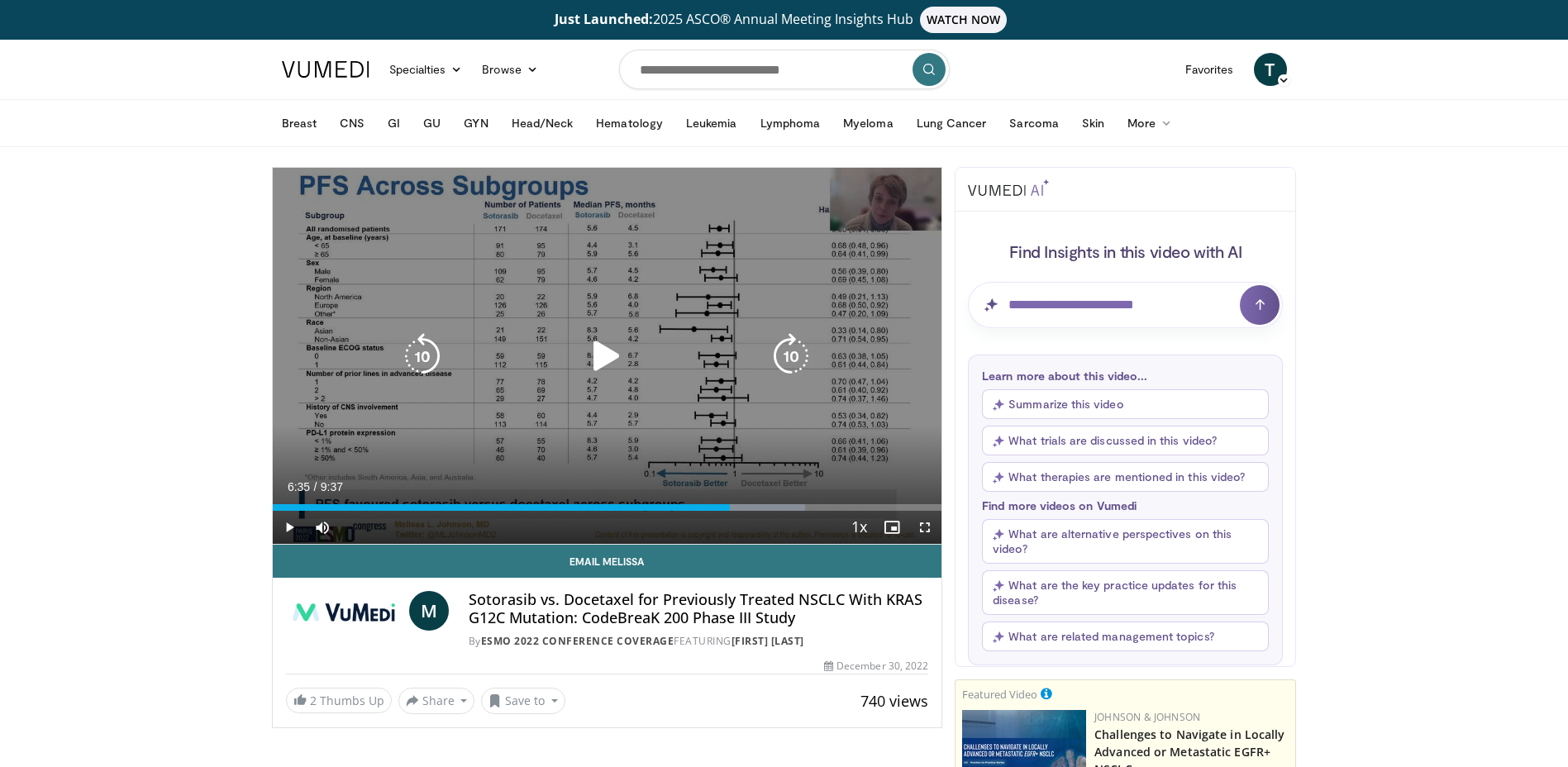 click at bounding box center (607, 356) 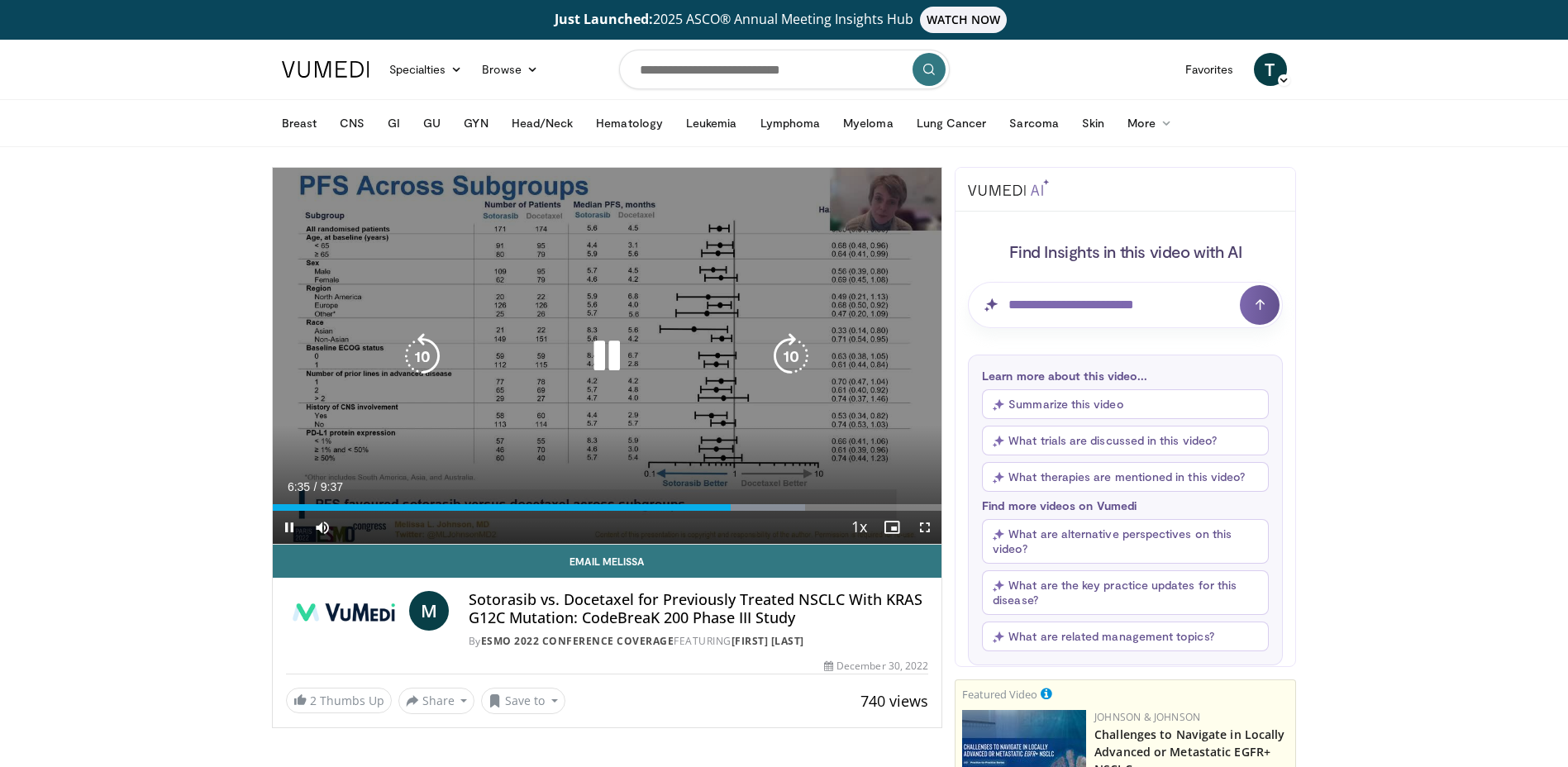 click at bounding box center (791, 356) 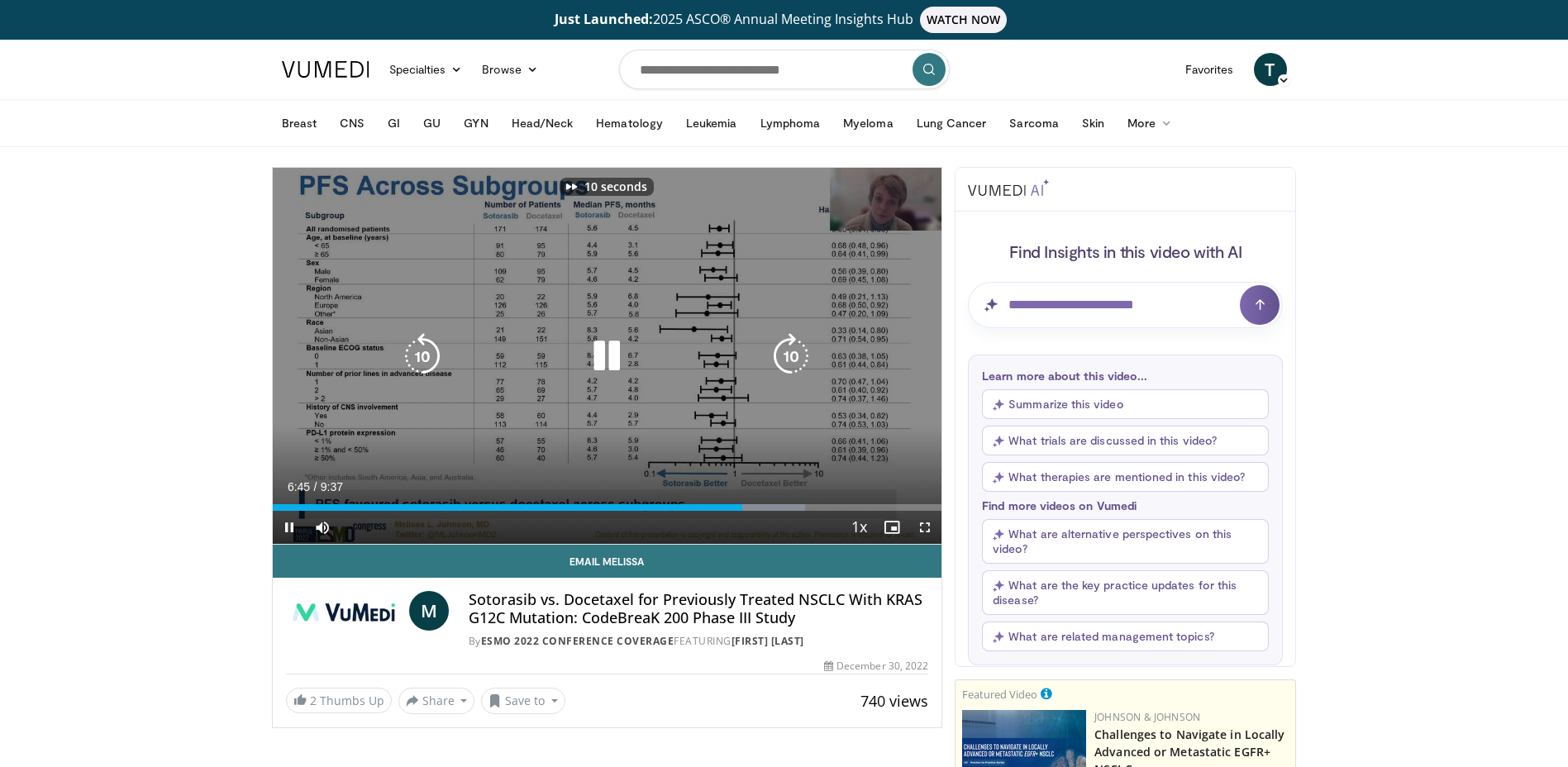 click at bounding box center [791, 356] 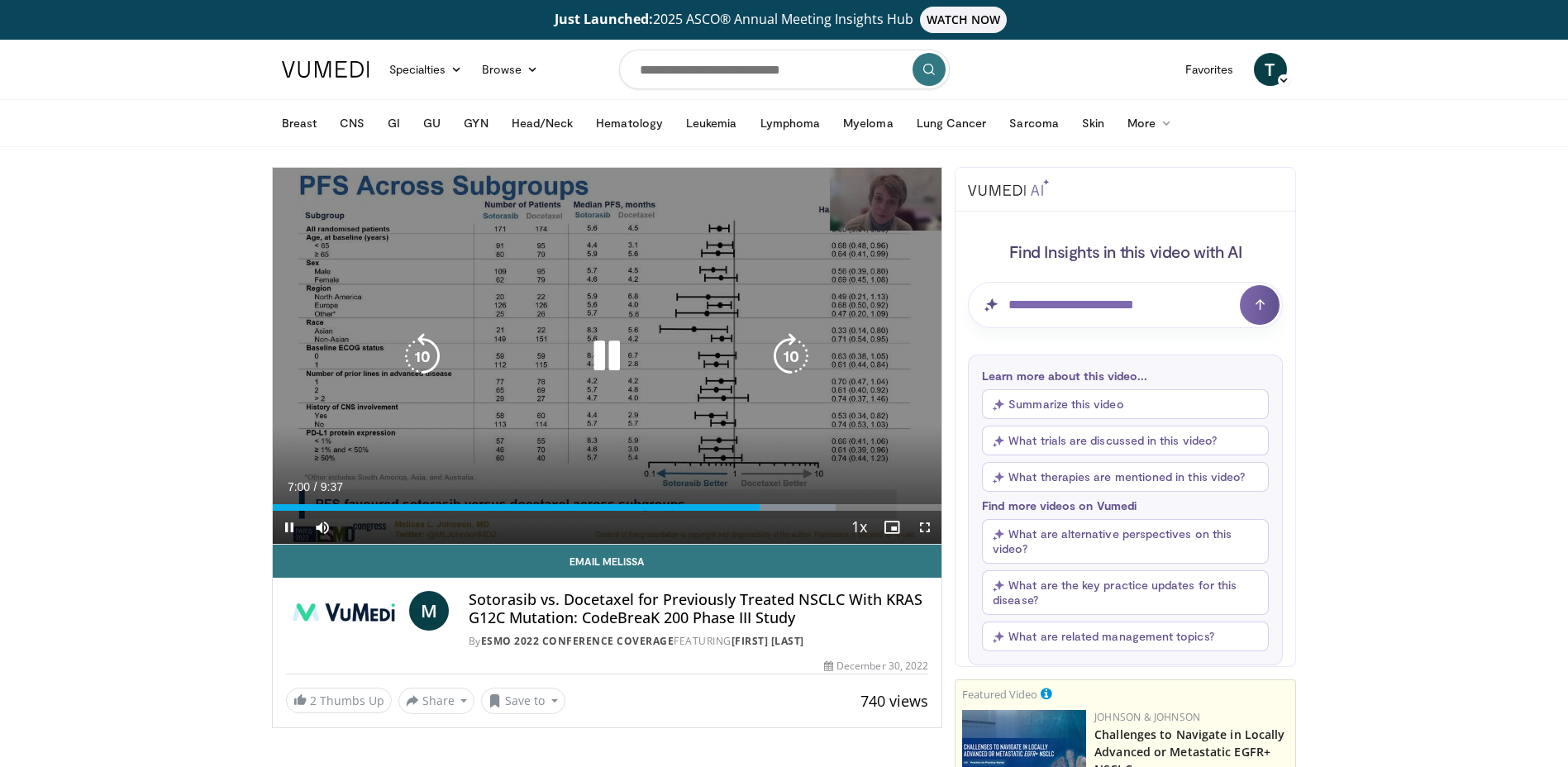 click at bounding box center (422, 356) 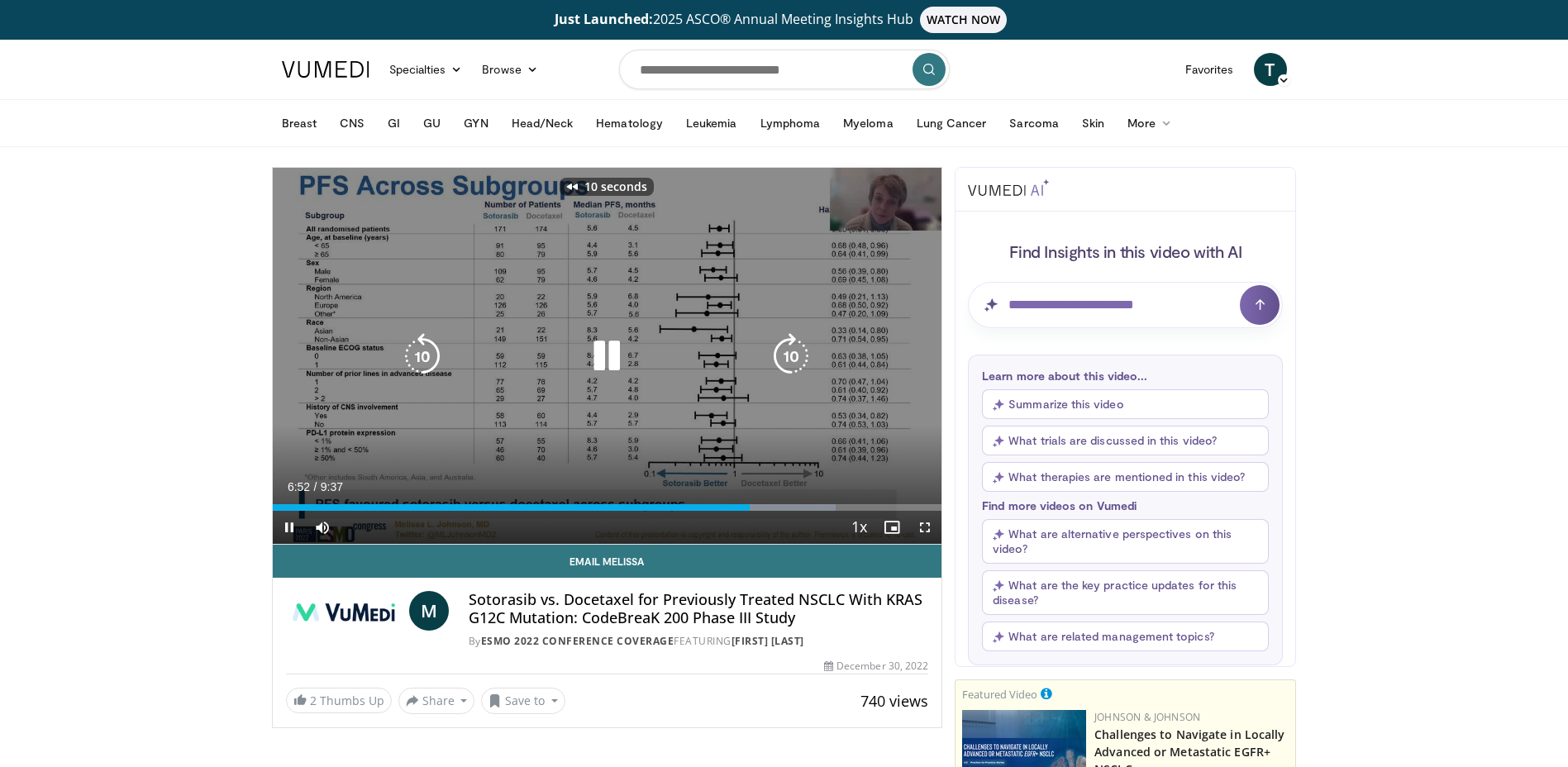 click at bounding box center (791, 356) 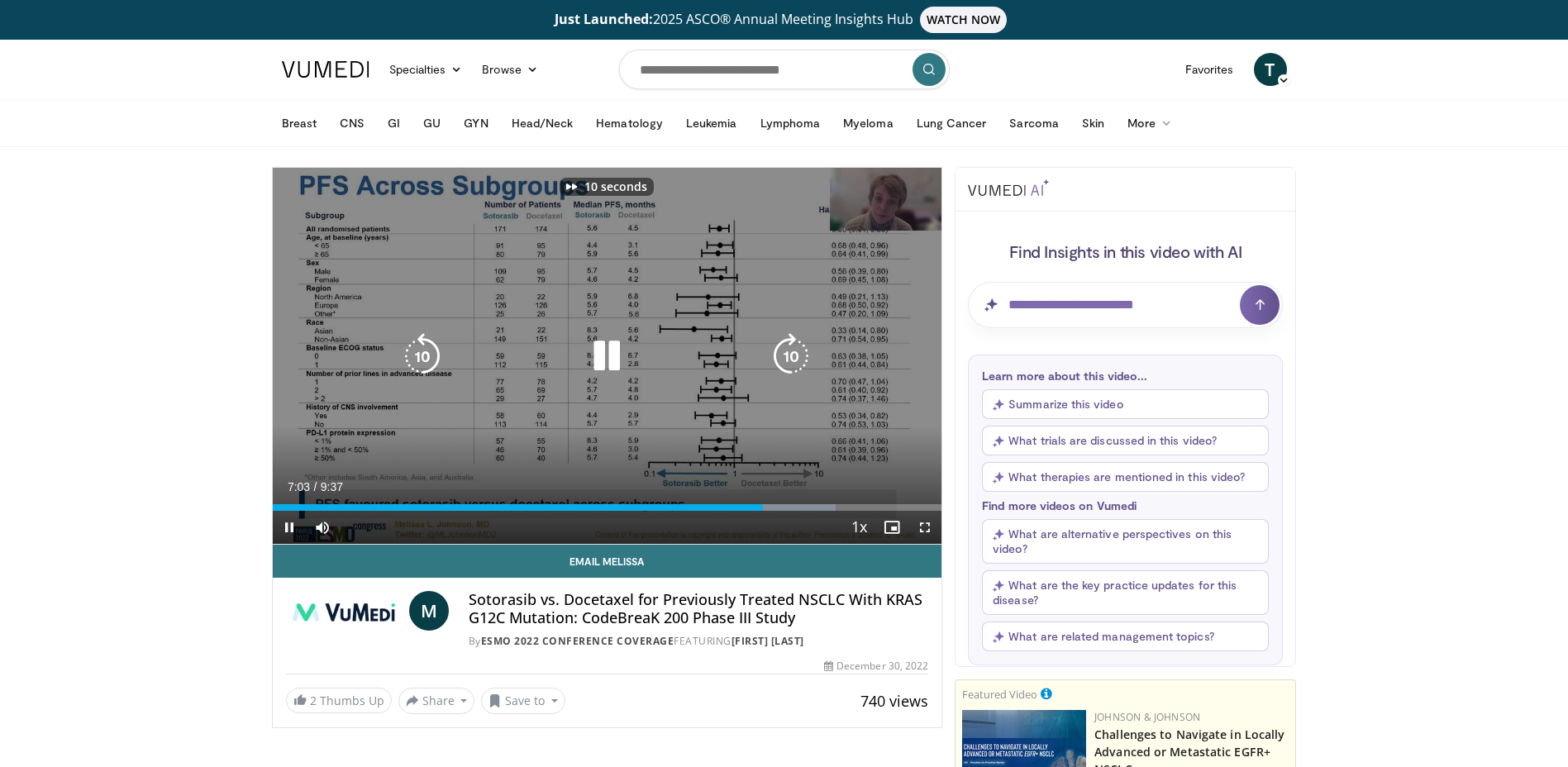 click at bounding box center (607, 356) 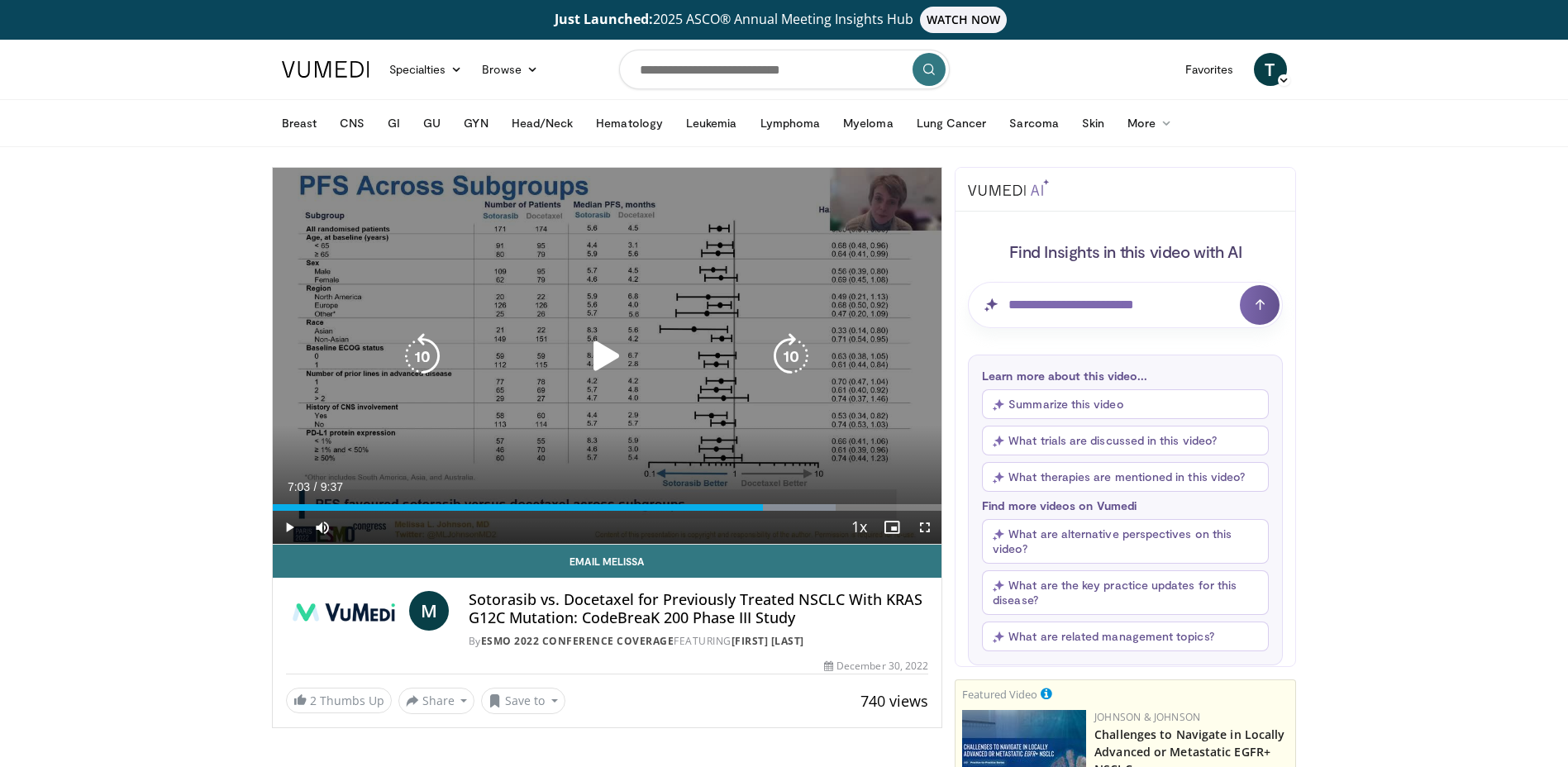 click at bounding box center [422, 356] 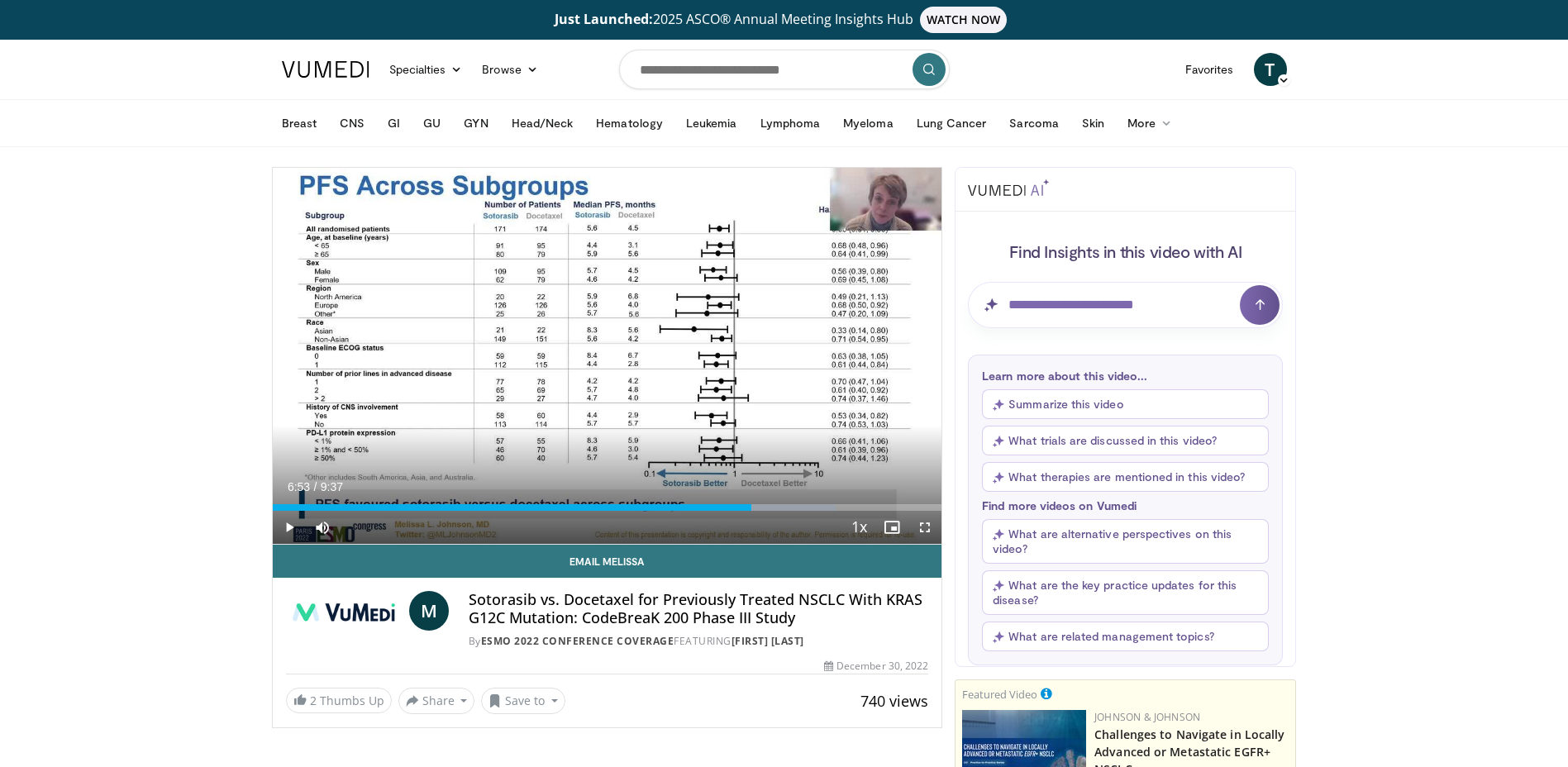 type 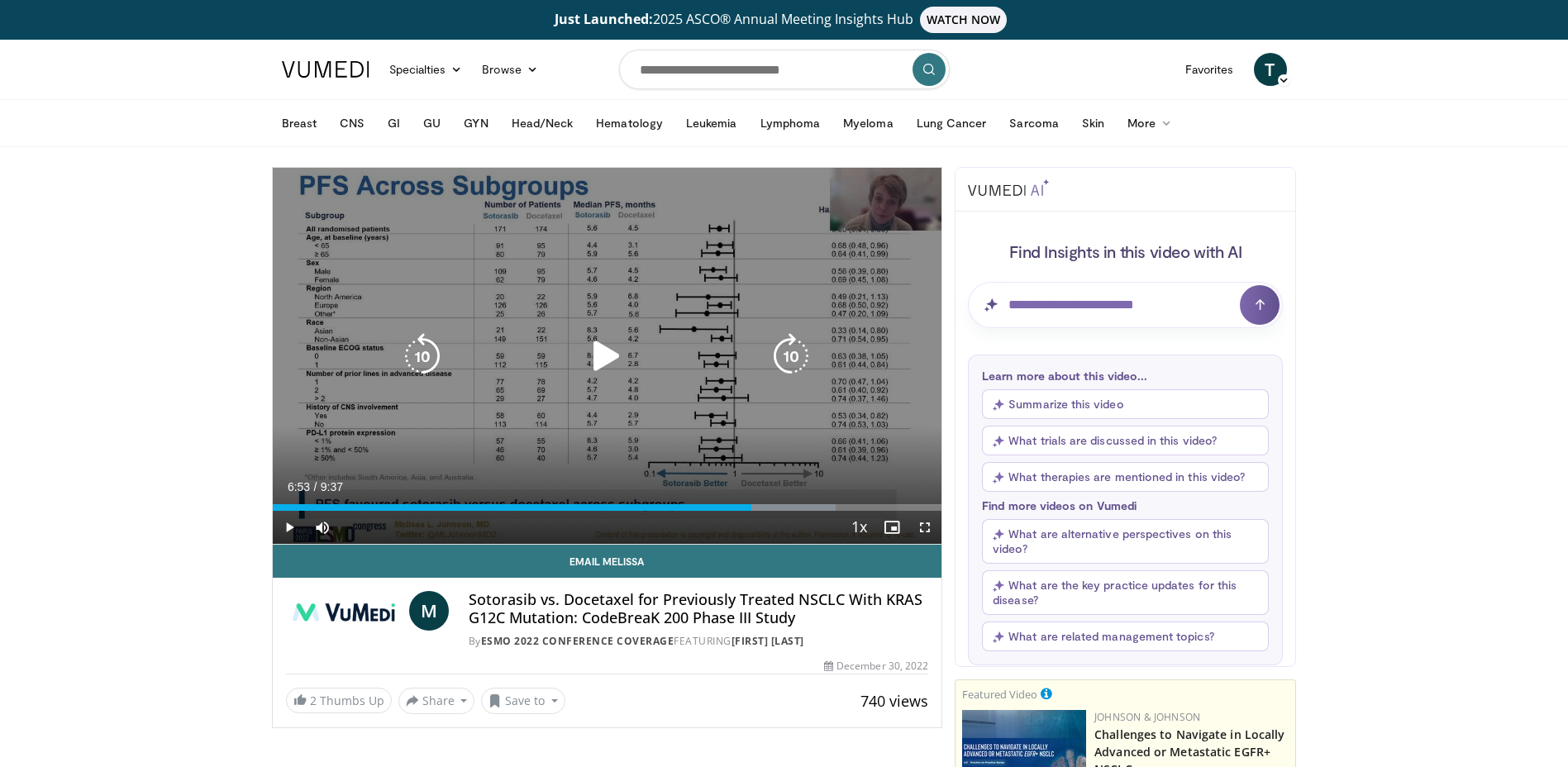 click at bounding box center [607, 356] 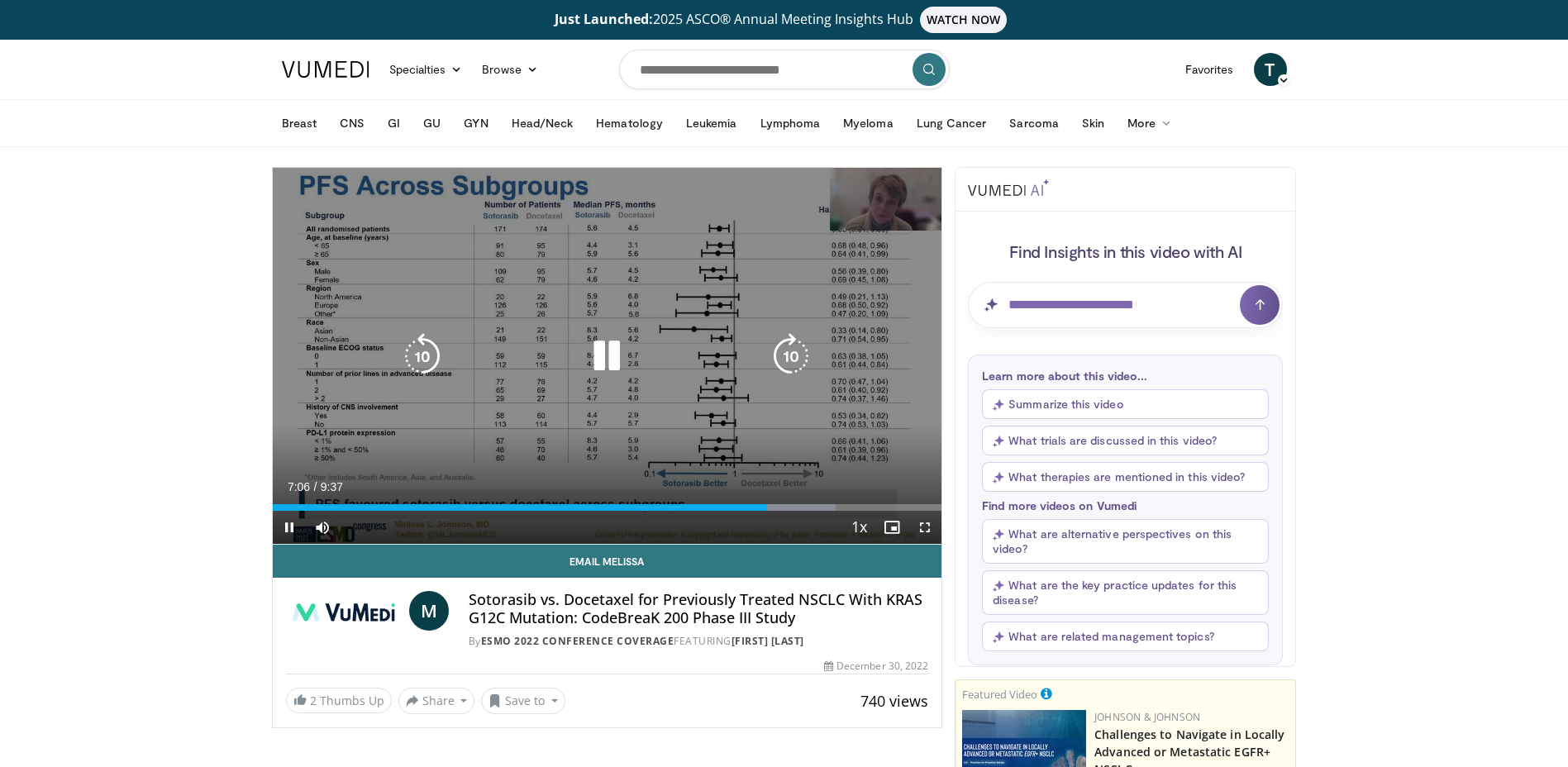 click at bounding box center (607, 356) 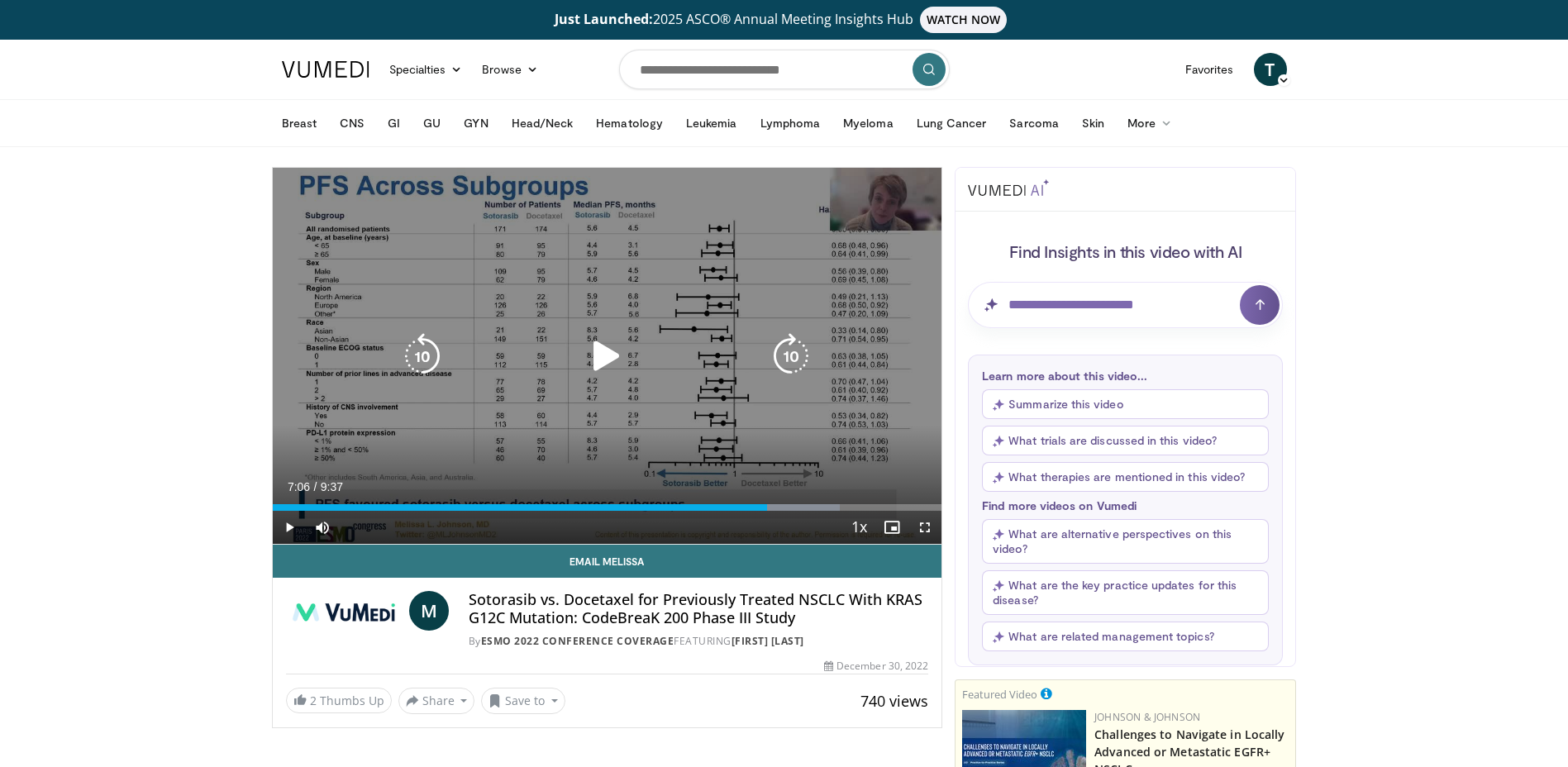 type 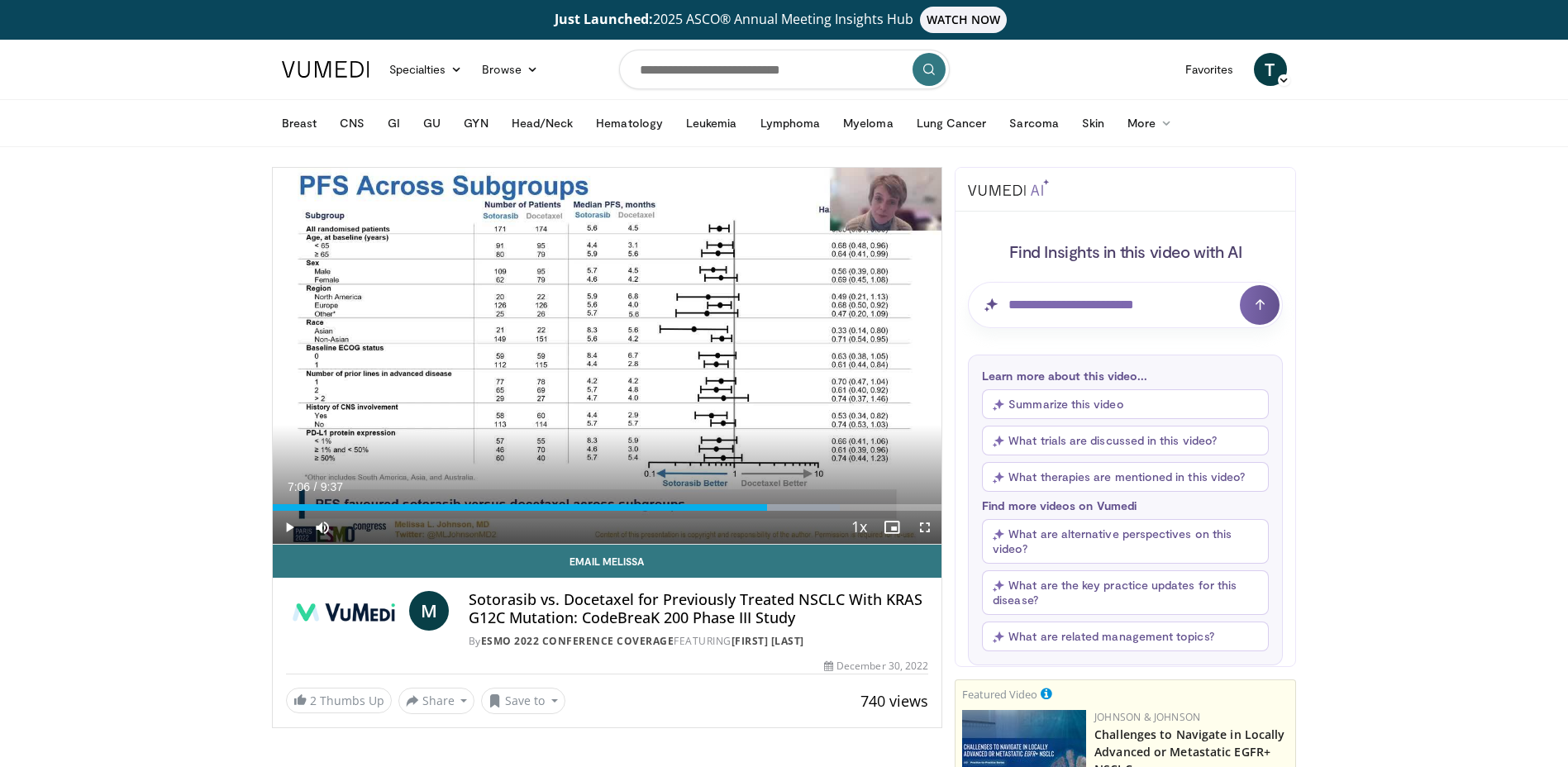 scroll, scrollTop: 0, scrollLeft: 0, axis: both 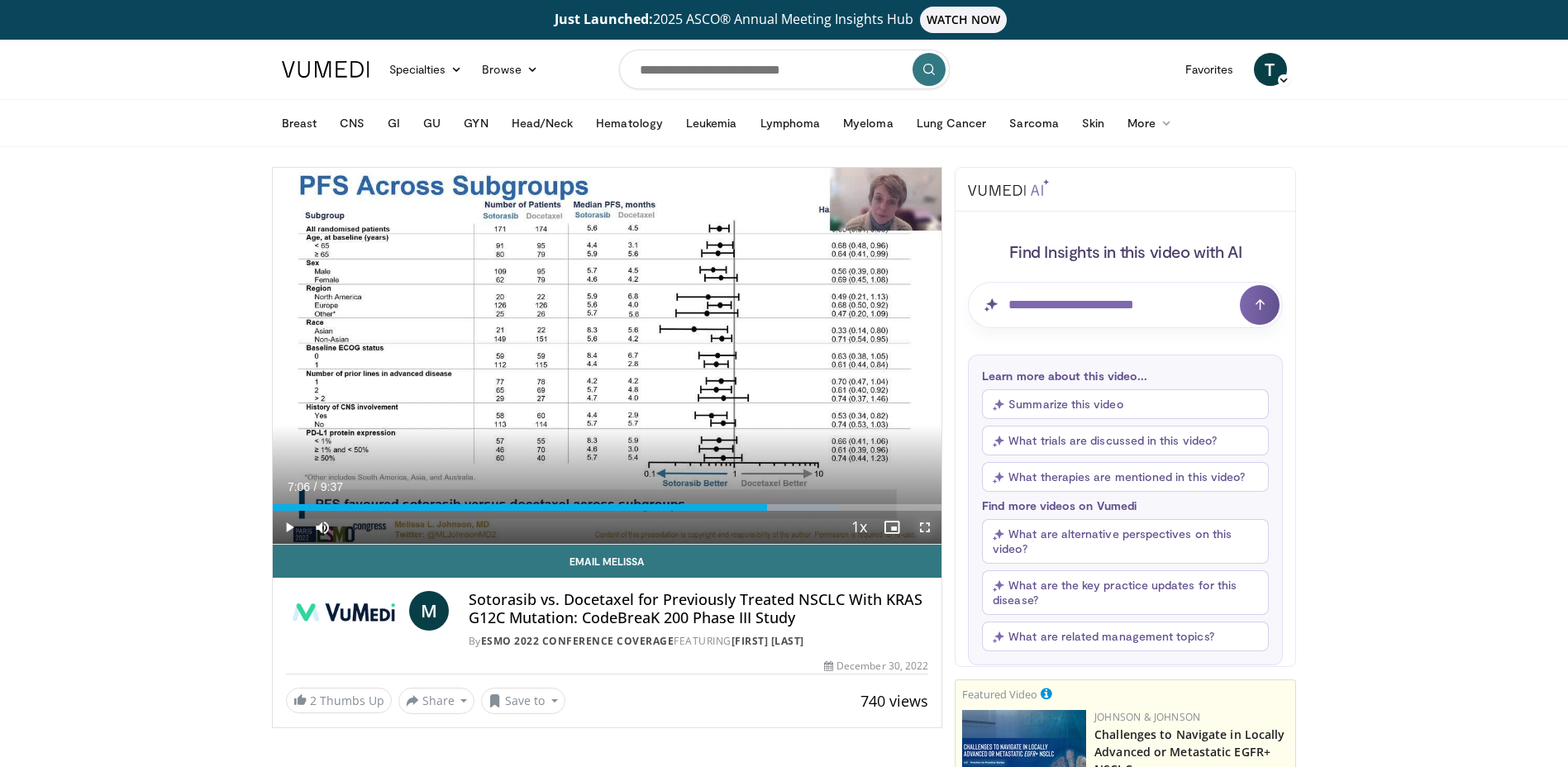 click at bounding box center [925, 527] 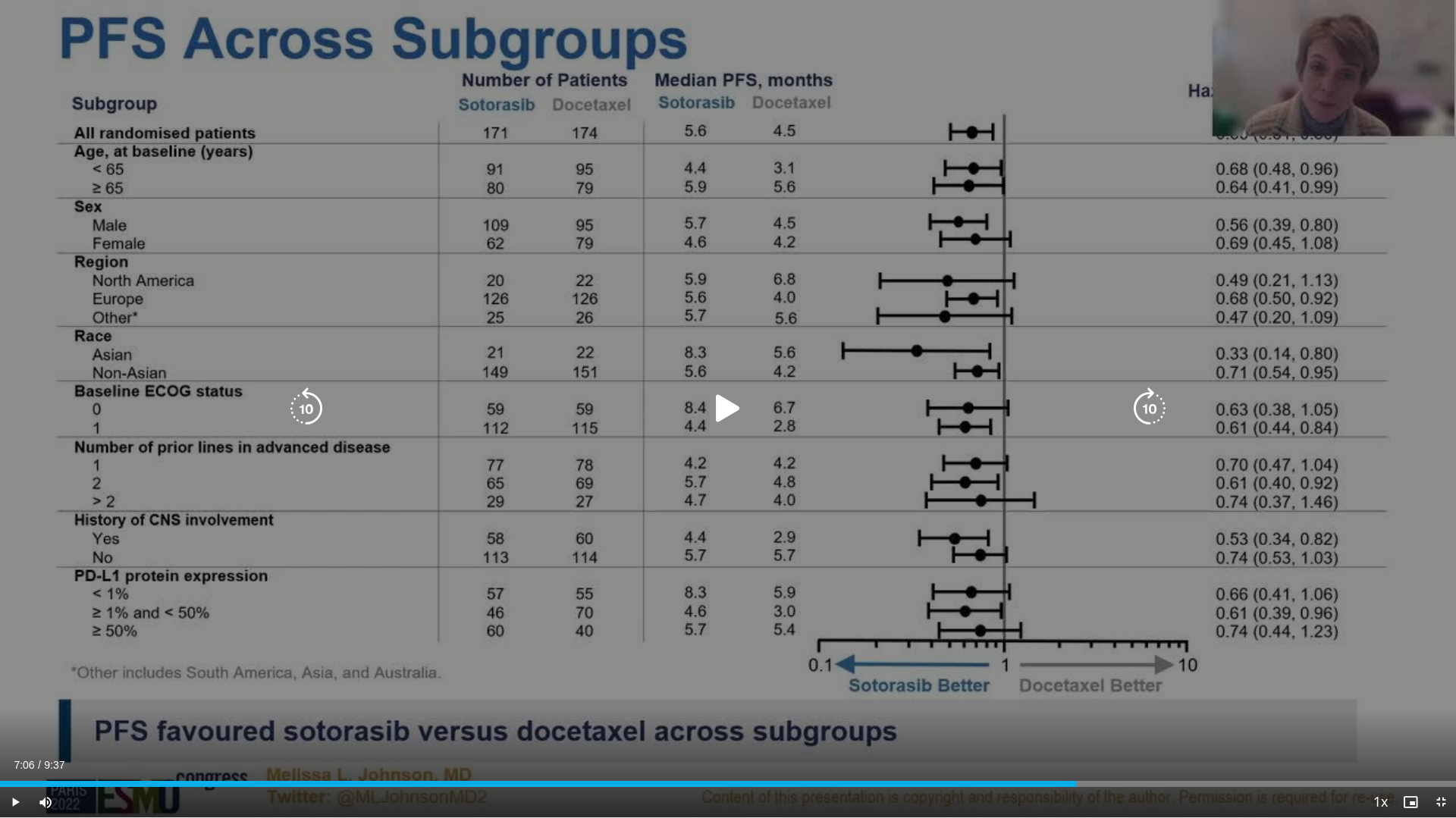 click on "10 seconds
Tap to unmute" at bounding box center [728, 409] 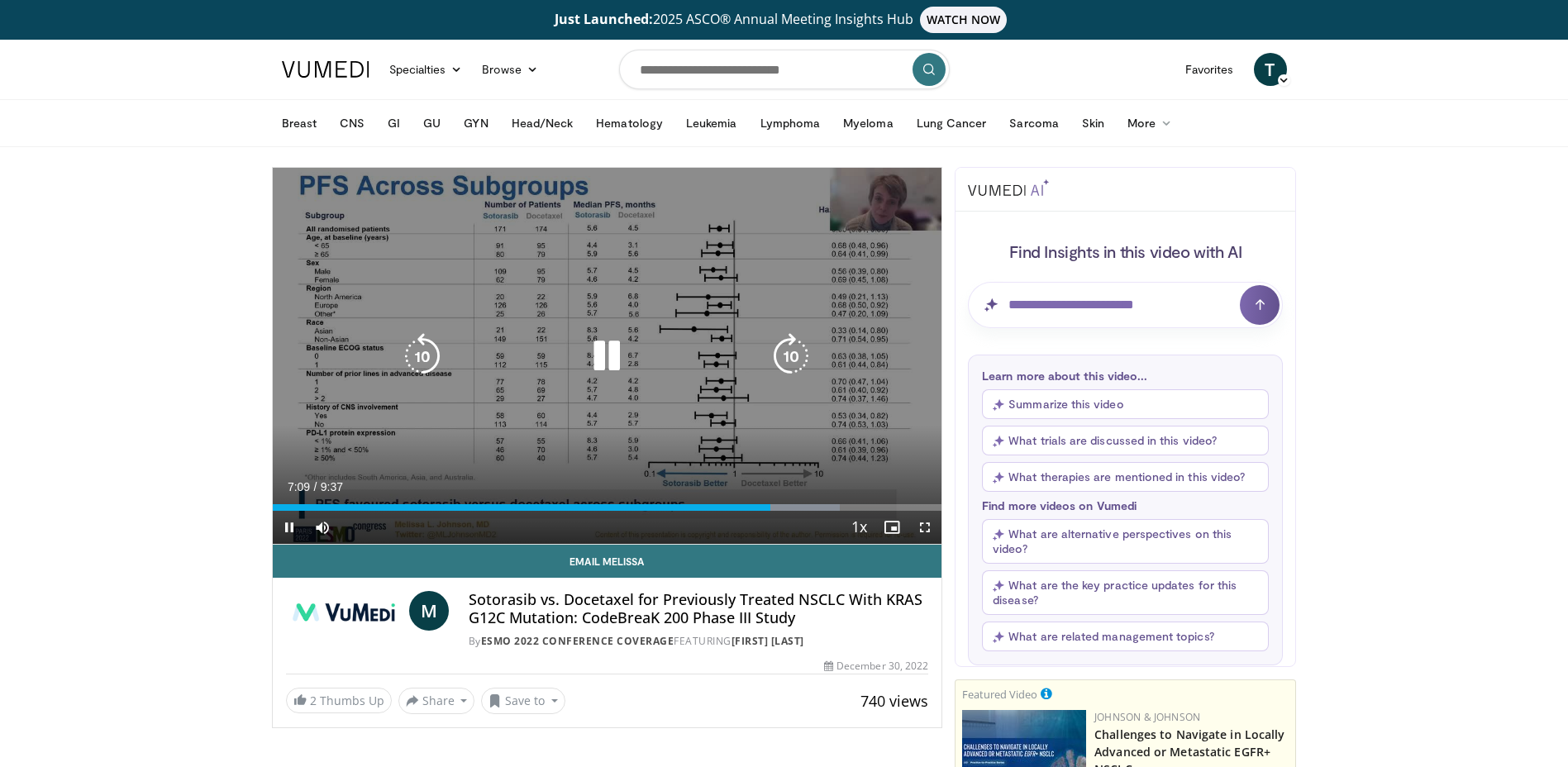 click at bounding box center [607, 356] 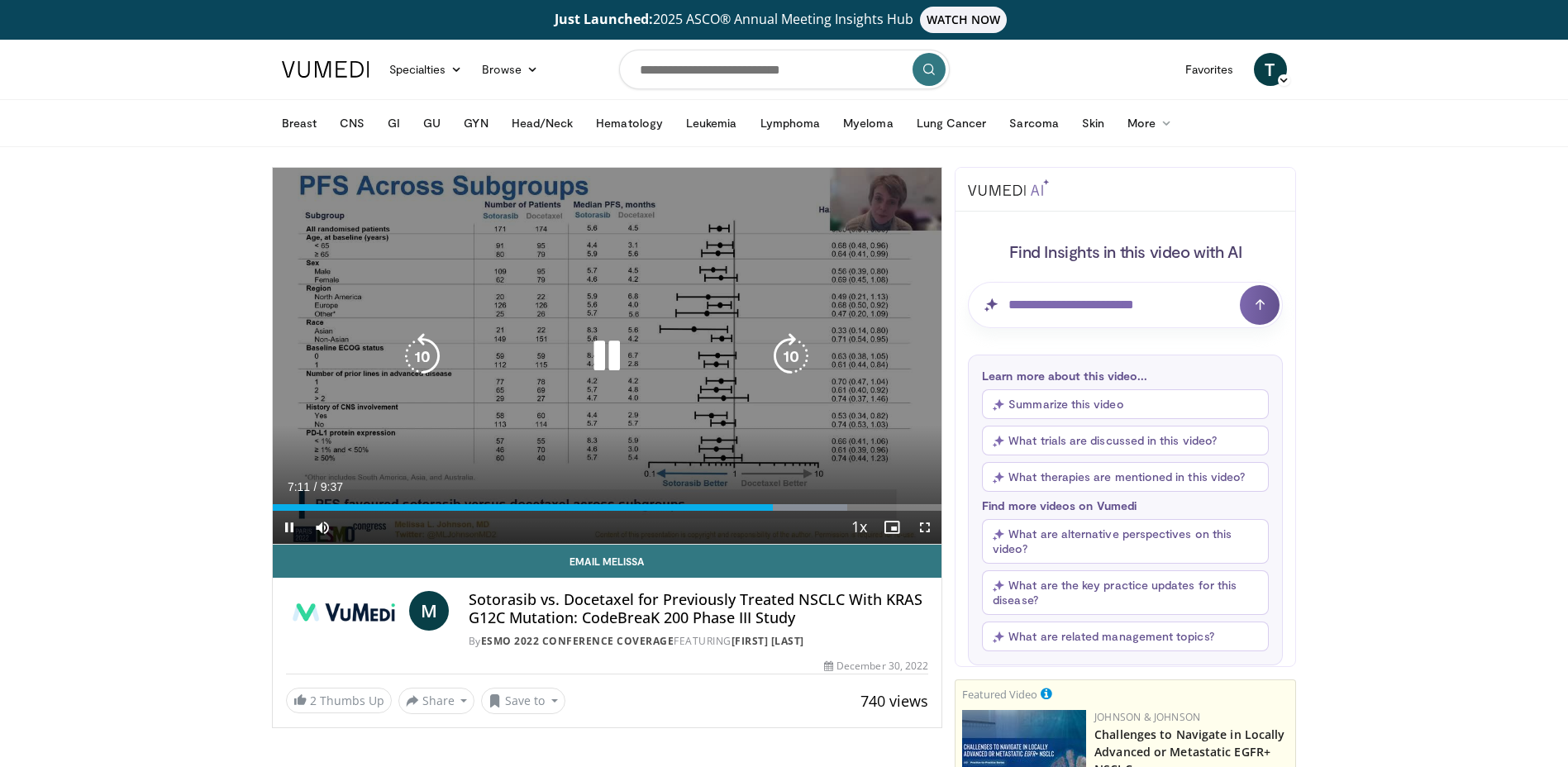 click at bounding box center [607, 356] 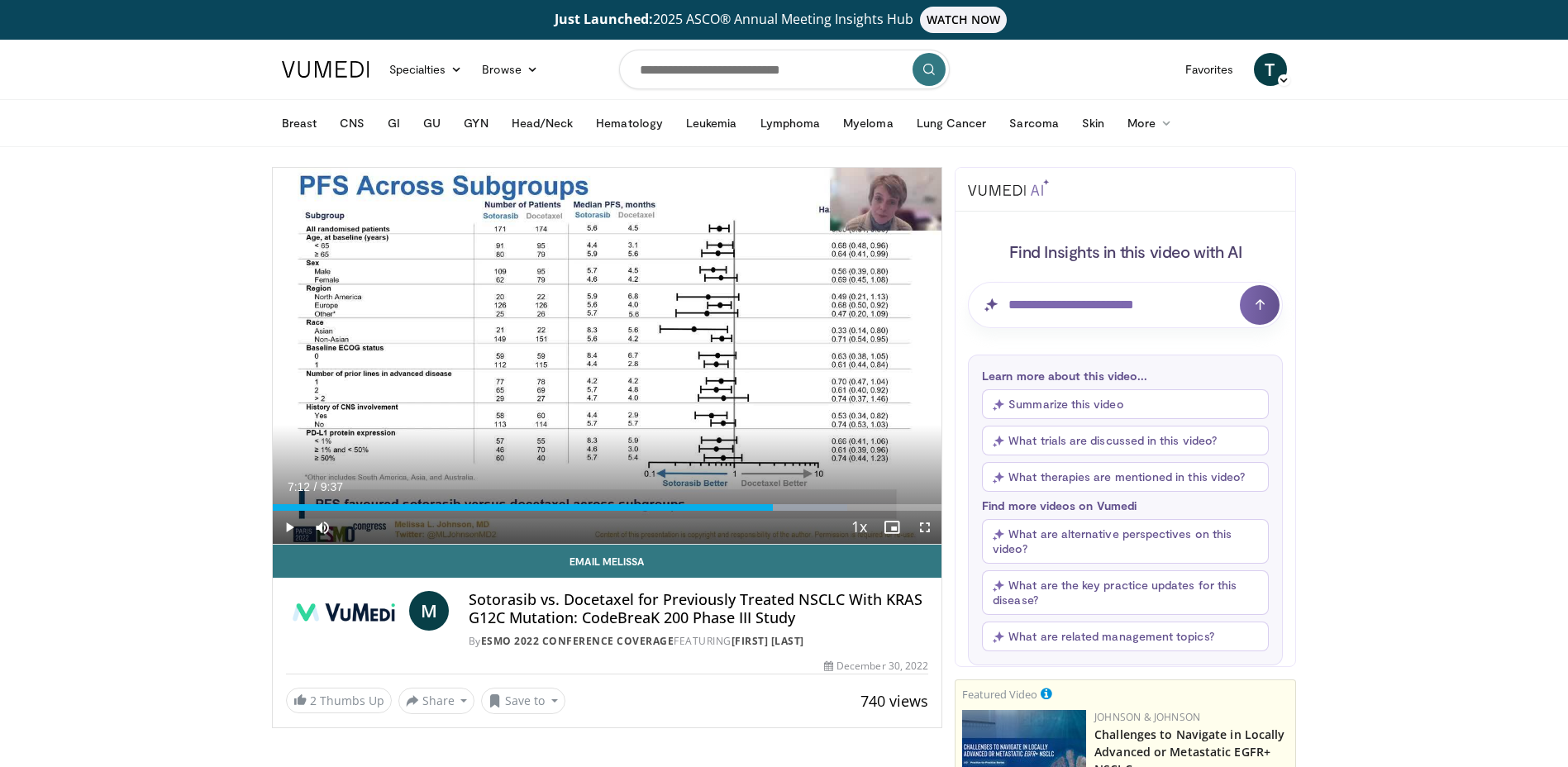 click on "Just Launched:  2025 ASCO® Annual Meeting Insights Hub WATCH NOW
Specialties
Adult & Family Medicine
Allergy, Asthma, Immunology
Anesthesiology
Cardiology
Dental
Dermatology
Endocrinology
Gastroenterology & Hepatology
General Surgery
Hematology & Oncology
Infectious Disease
Nephrology
Neurology
Neurosurgery
Obstetrics & Gynecology
Ophthalmology
Oral Maxillofacial
Orthopaedics
Otolaryngology
Pediatrics
Plastic Surgery" at bounding box center [784, 1742] 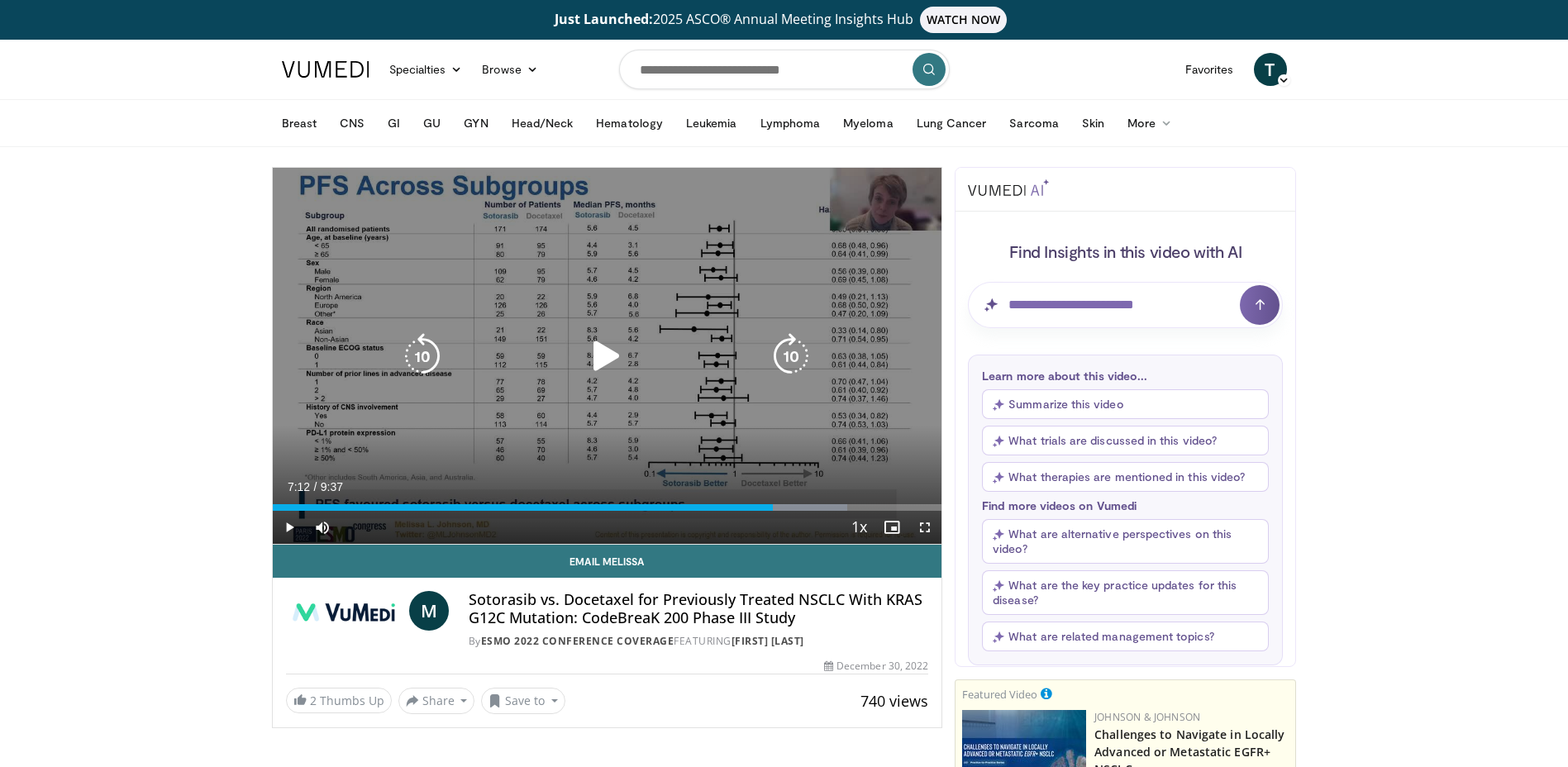 click at bounding box center (607, 356) 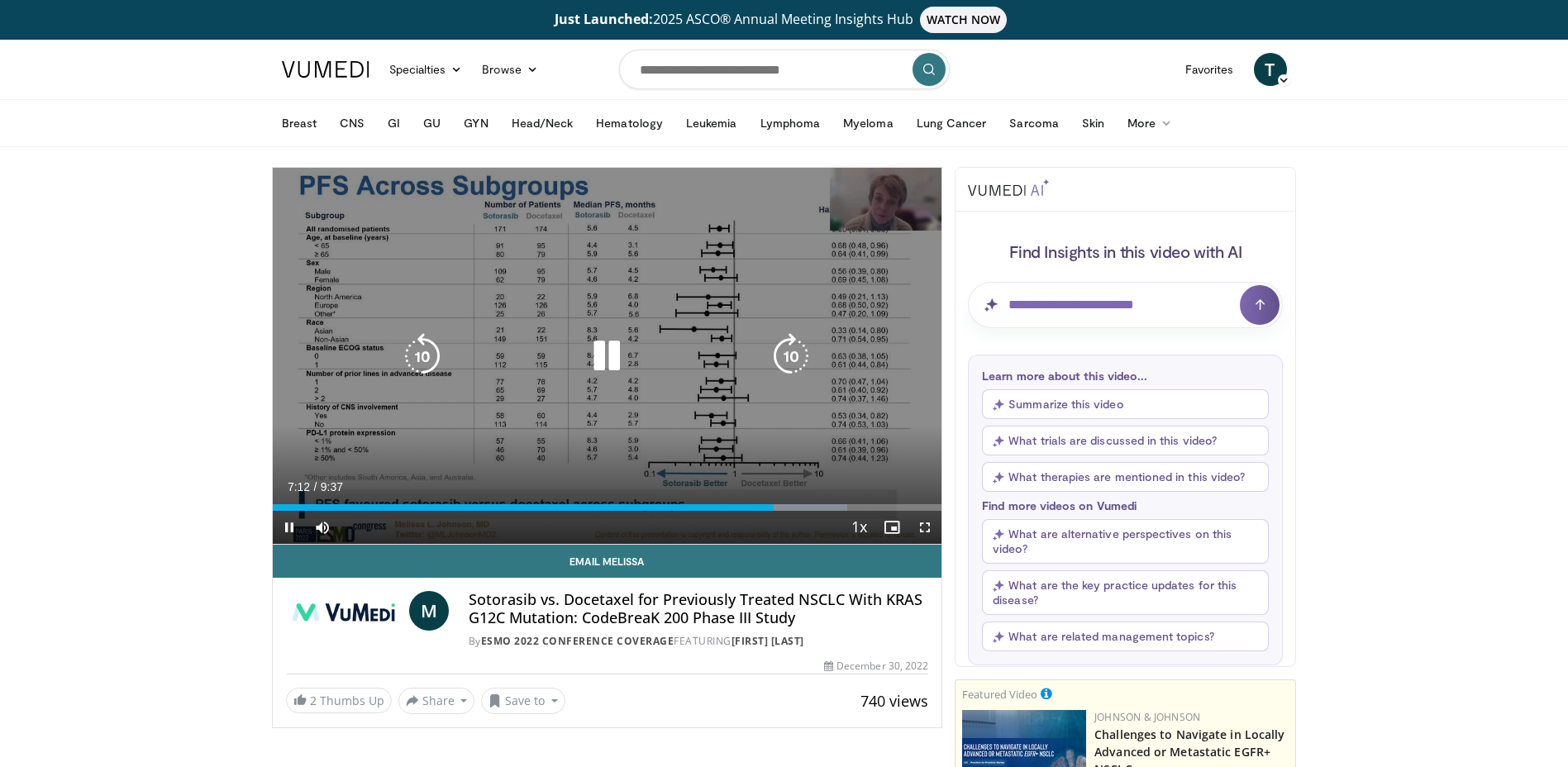 click at bounding box center [422, 356] 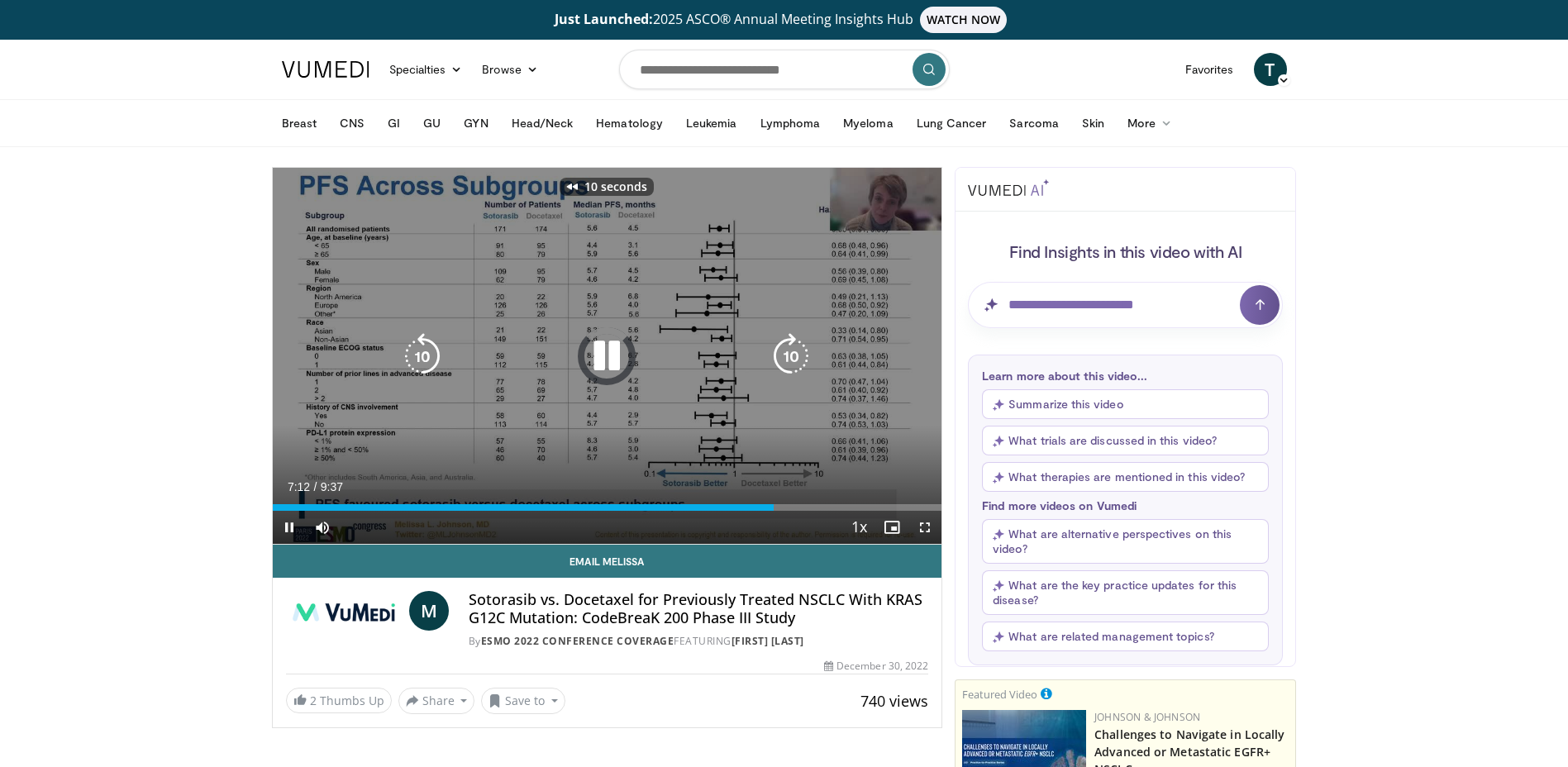 click at bounding box center [422, 356] 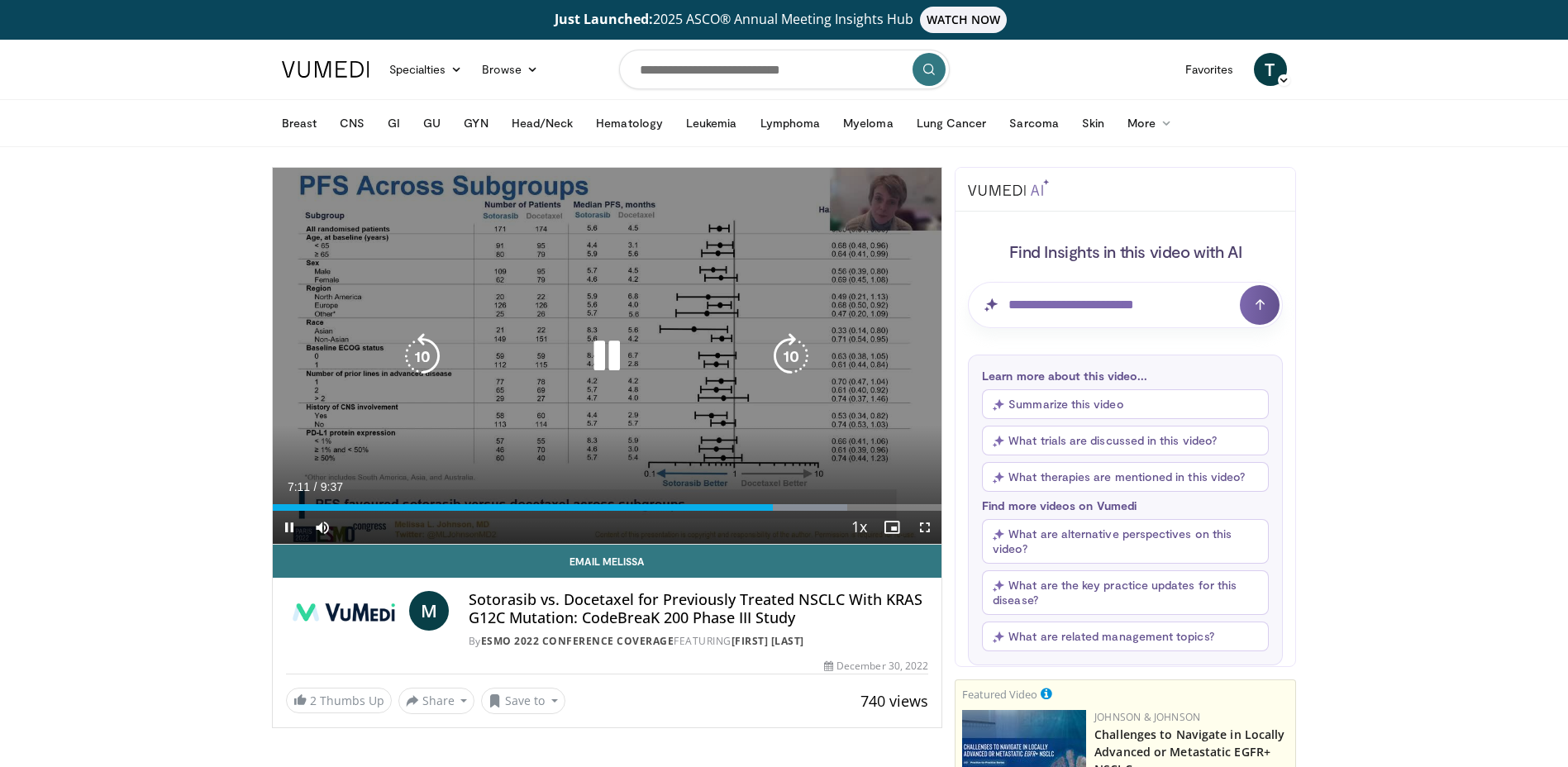 click at bounding box center [607, 356] 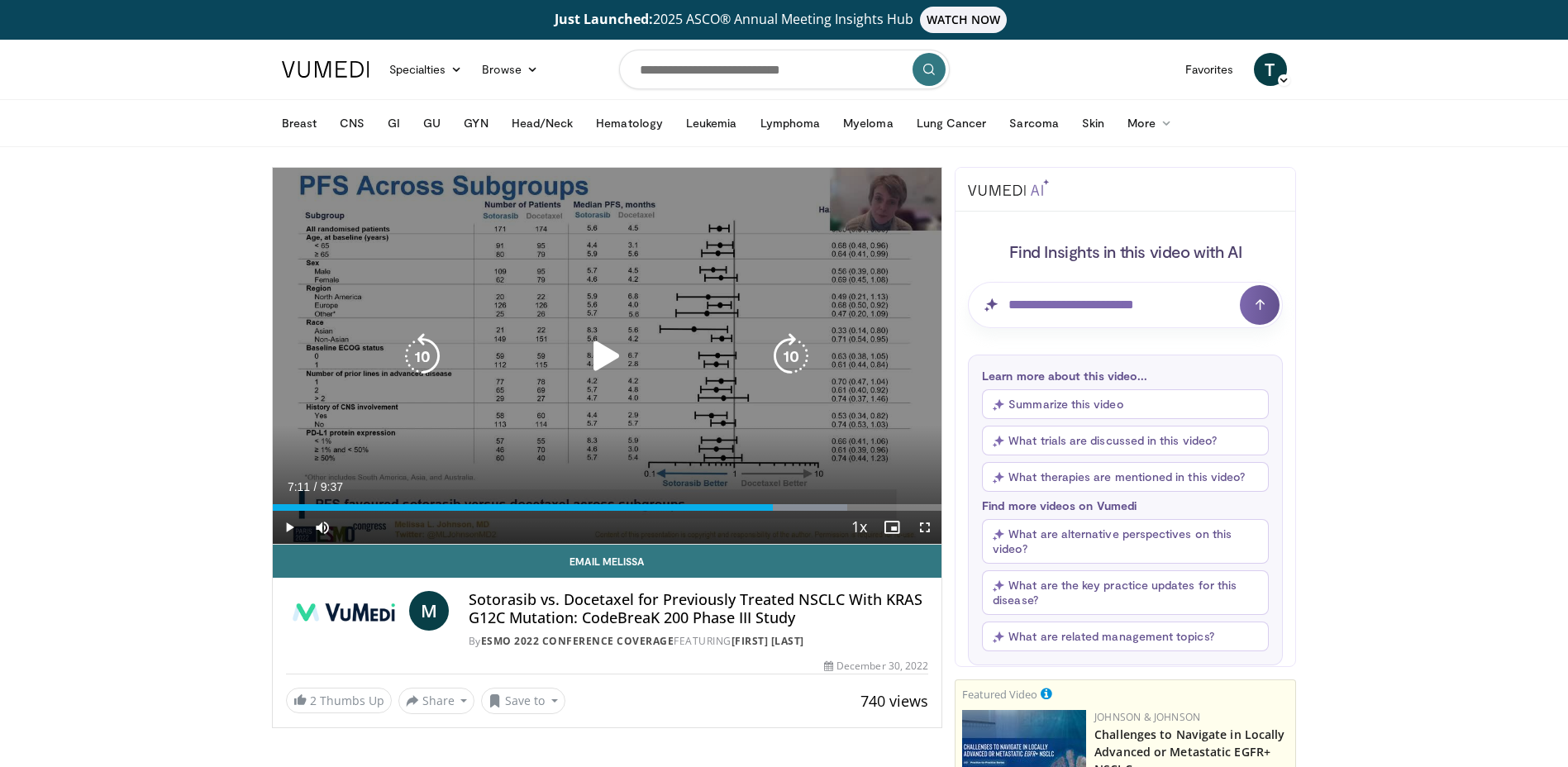 click at bounding box center (607, 356) 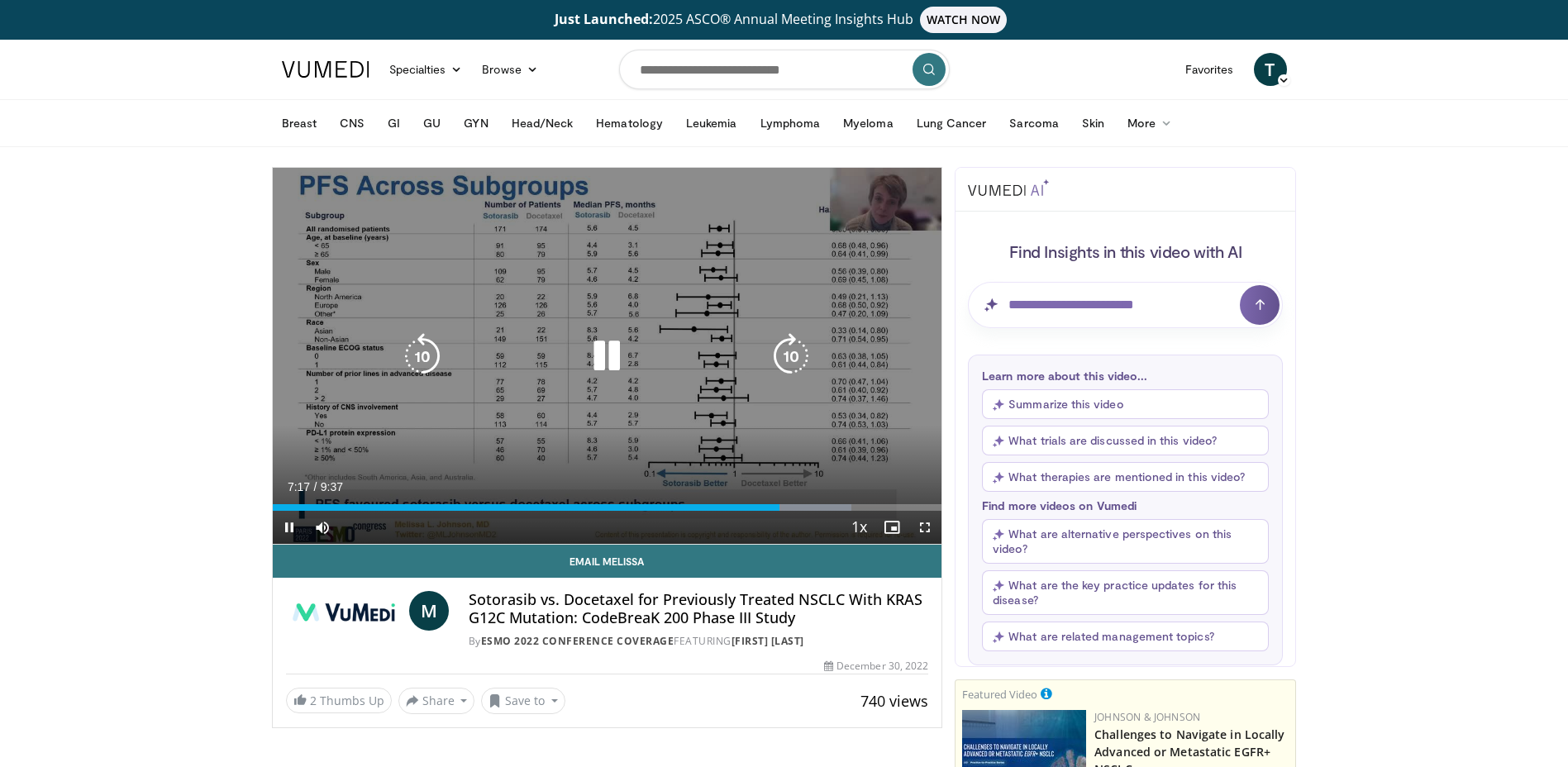 click at bounding box center [607, 356] 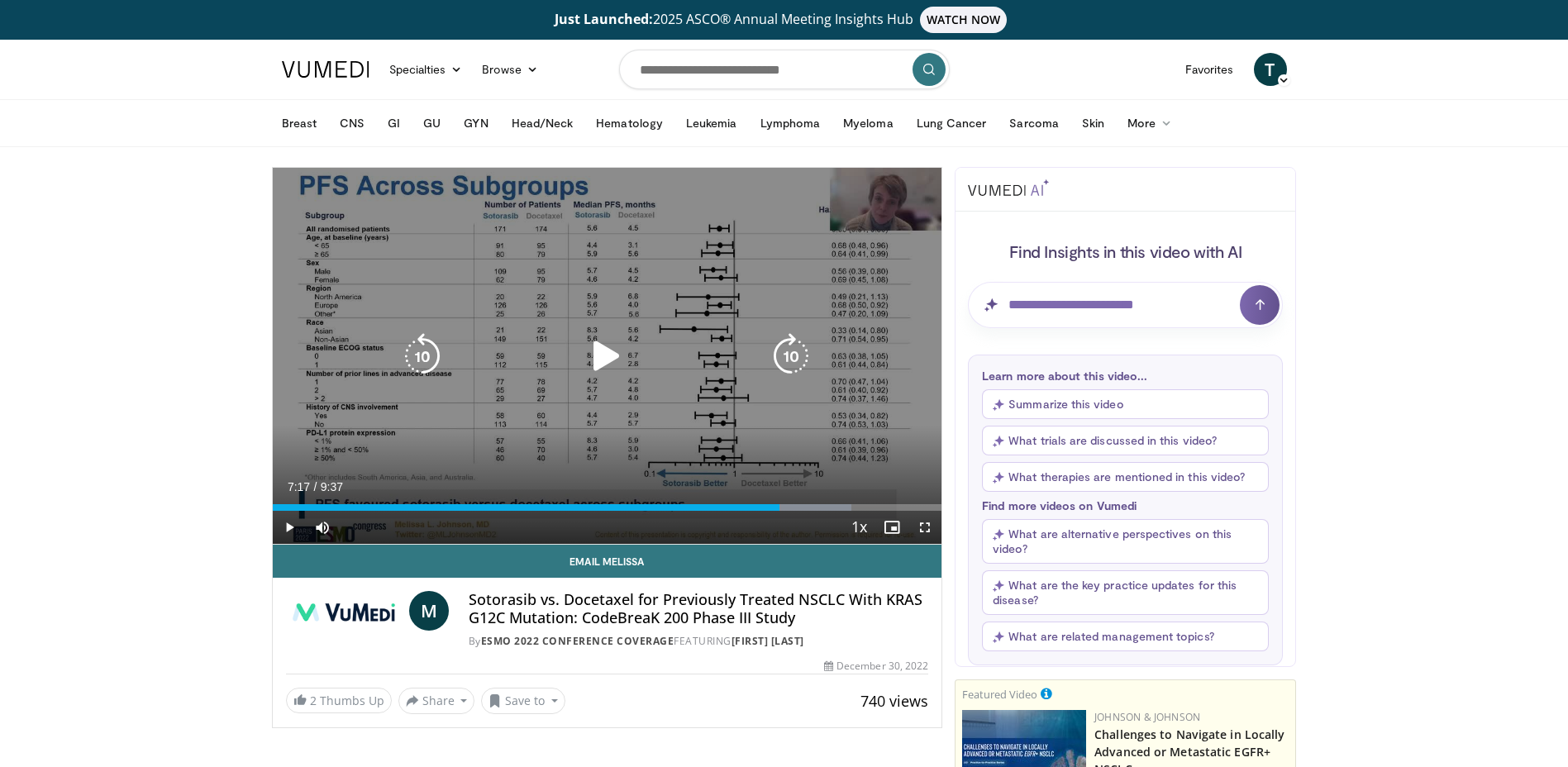 click at bounding box center [422, 356] 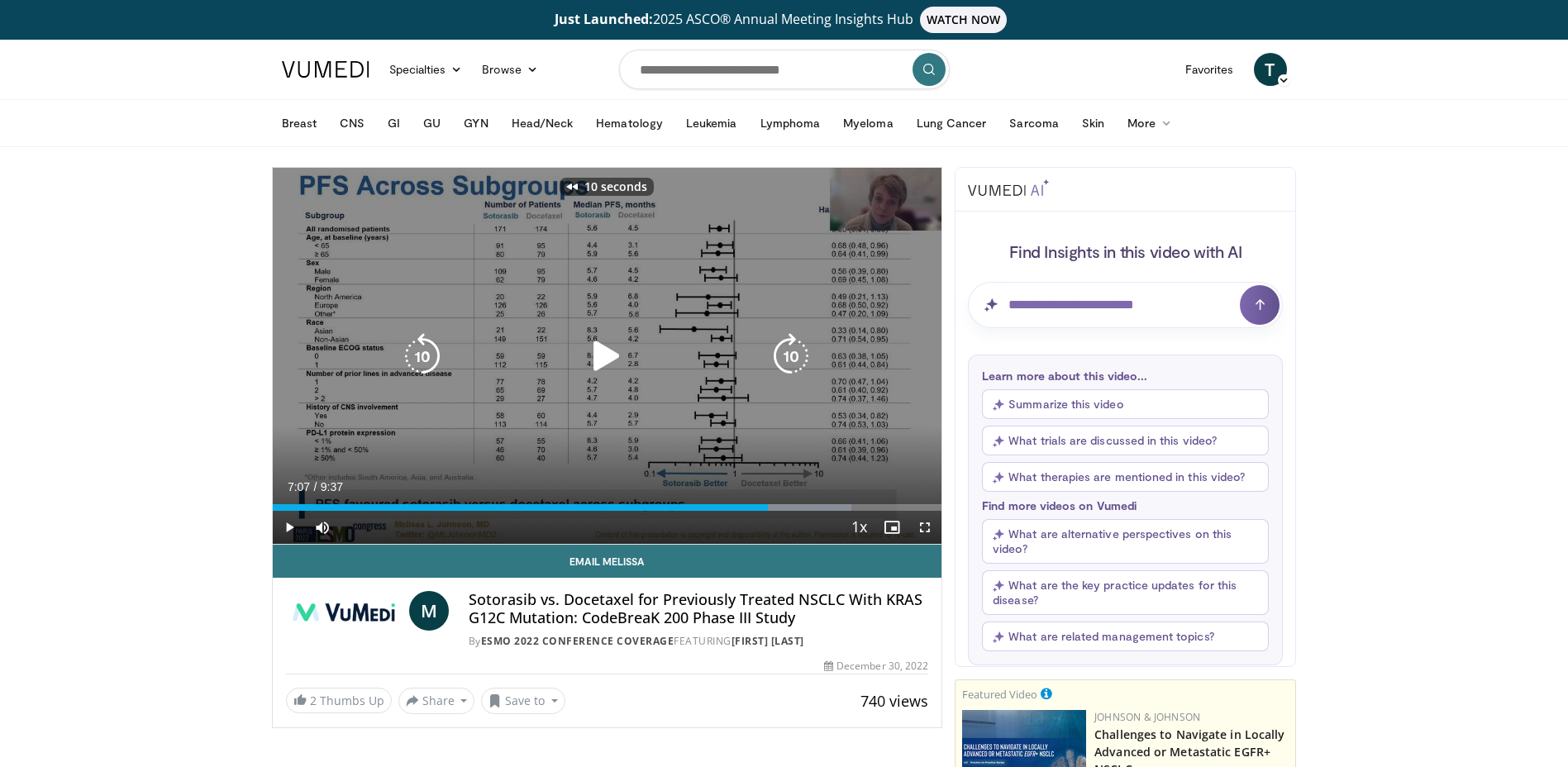 click at bounding box center [422, 356] 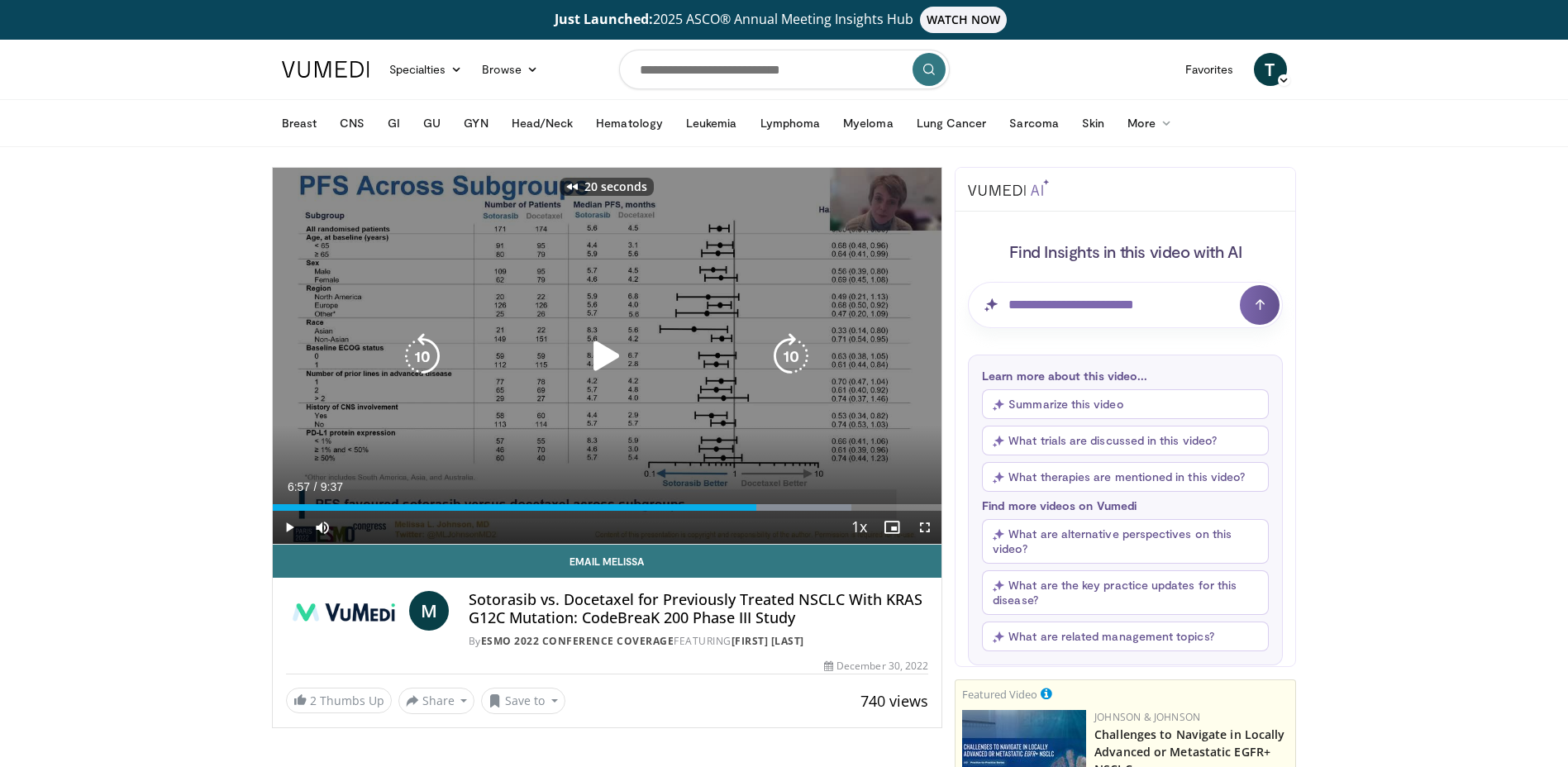 click at bounding box center (607, 356) 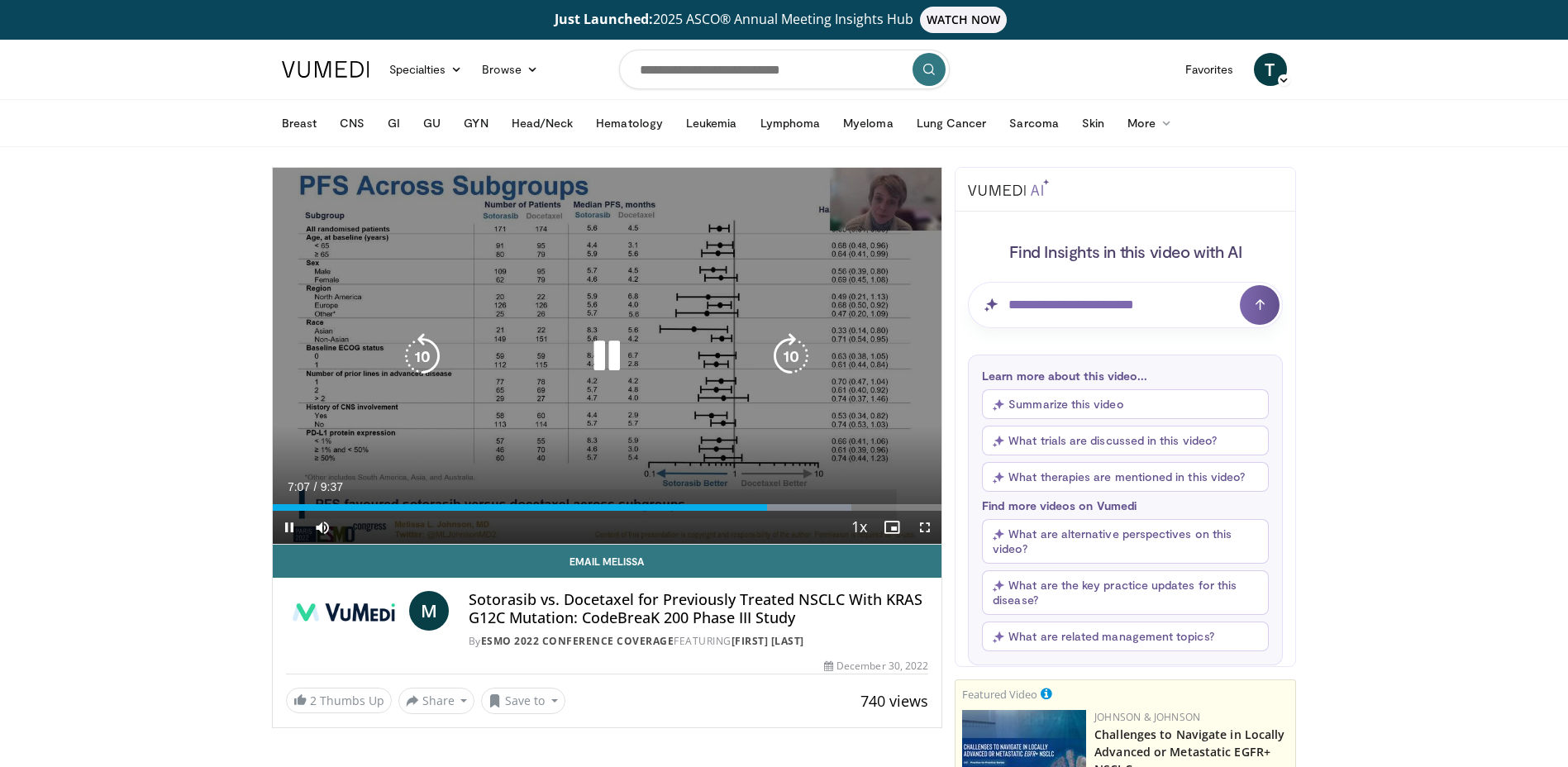 click at bounding box center (607, 356) 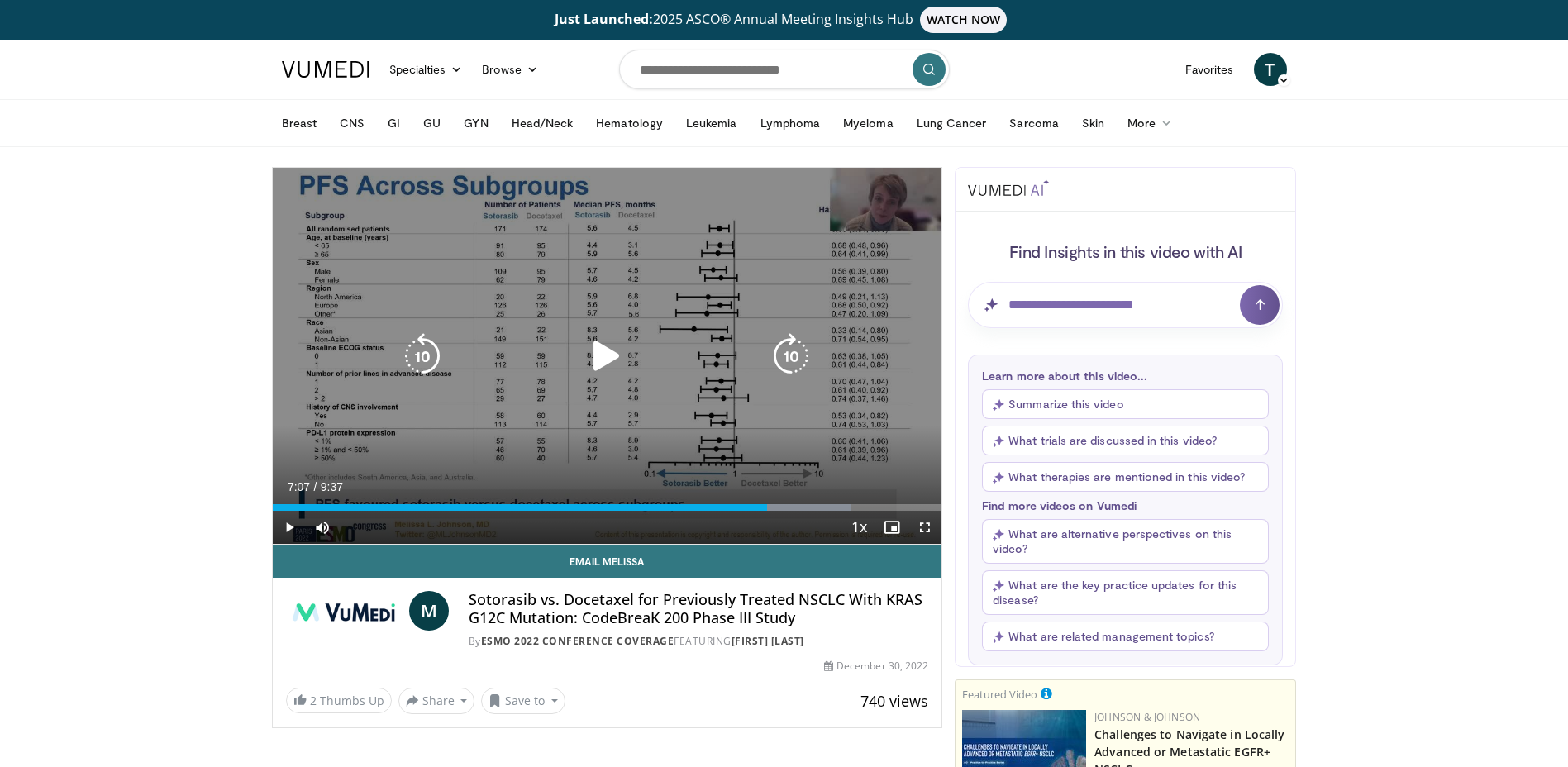 click at bounding box center (422, 356) 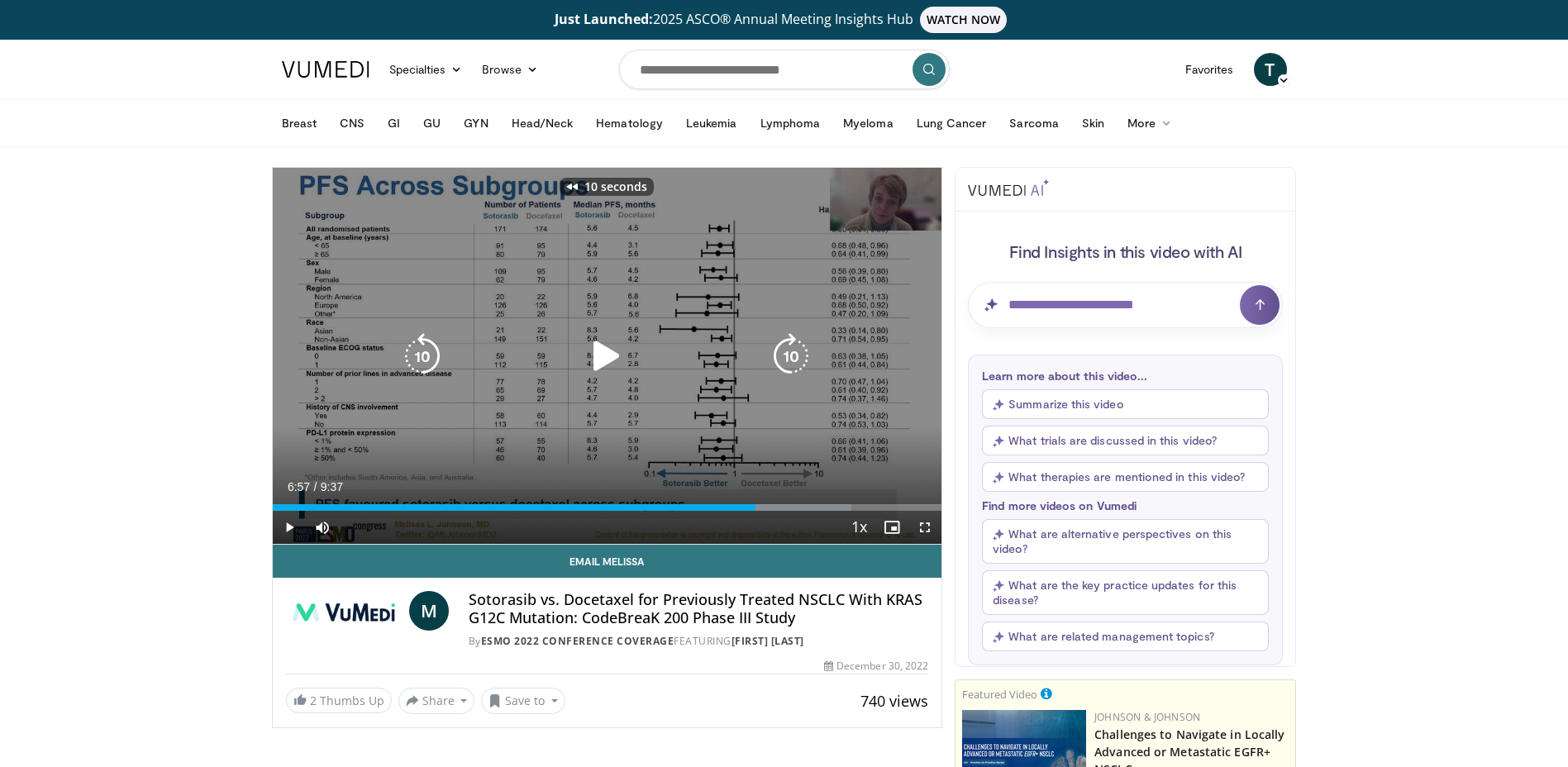 click at bounding box center (607, 356) 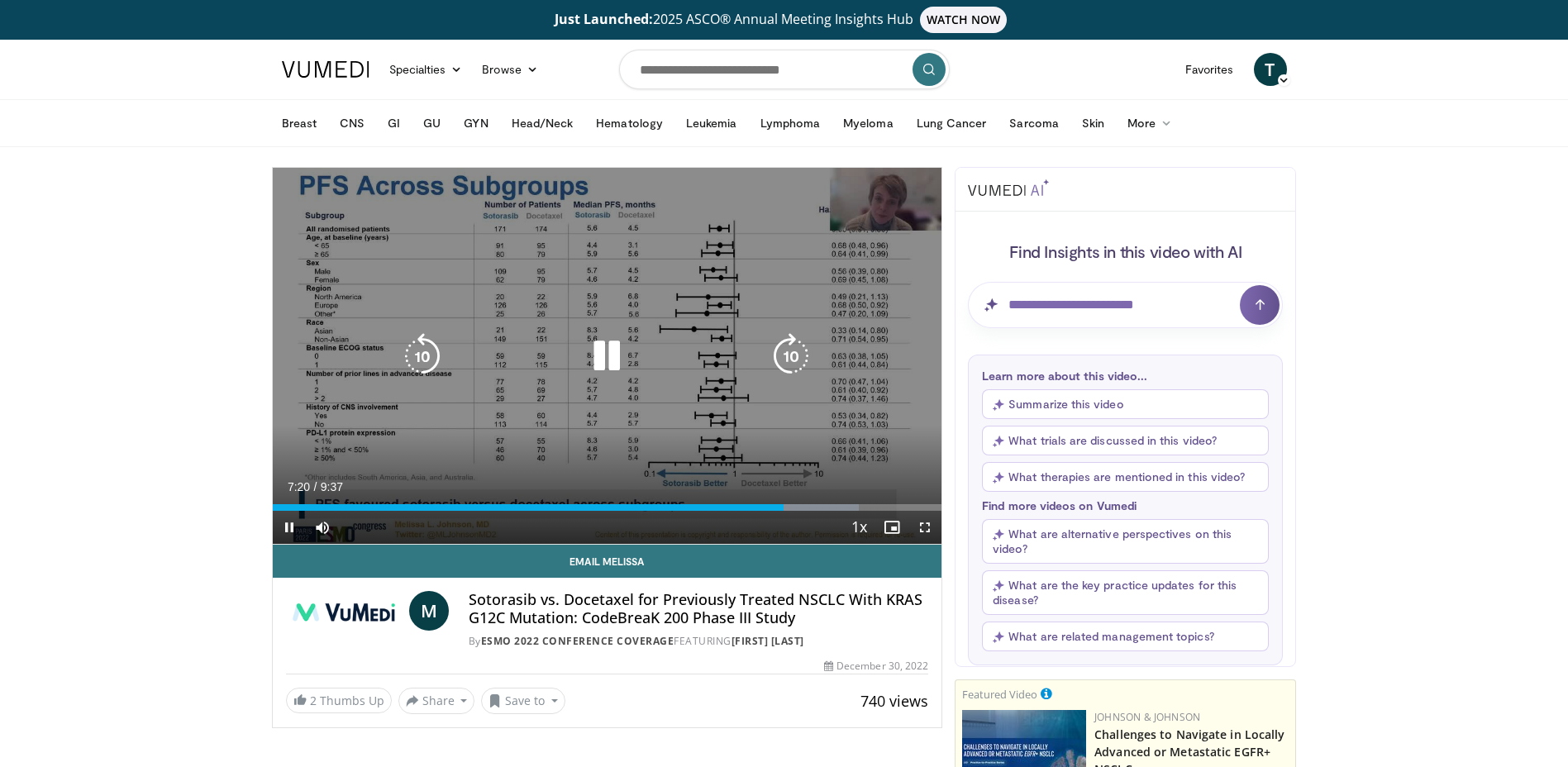 click at bounding box center (607, 356) 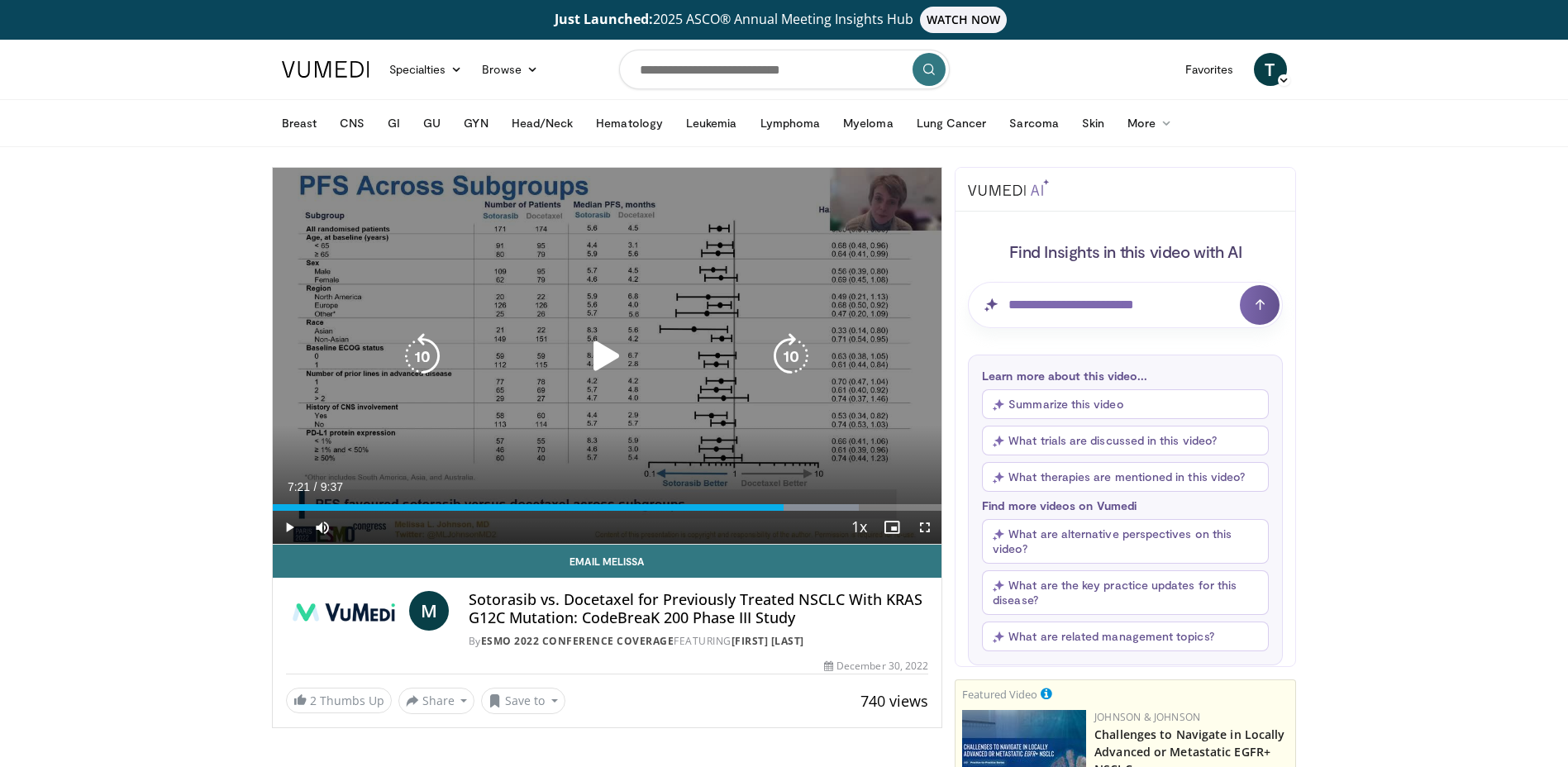 click at bounding box center [422, 356] 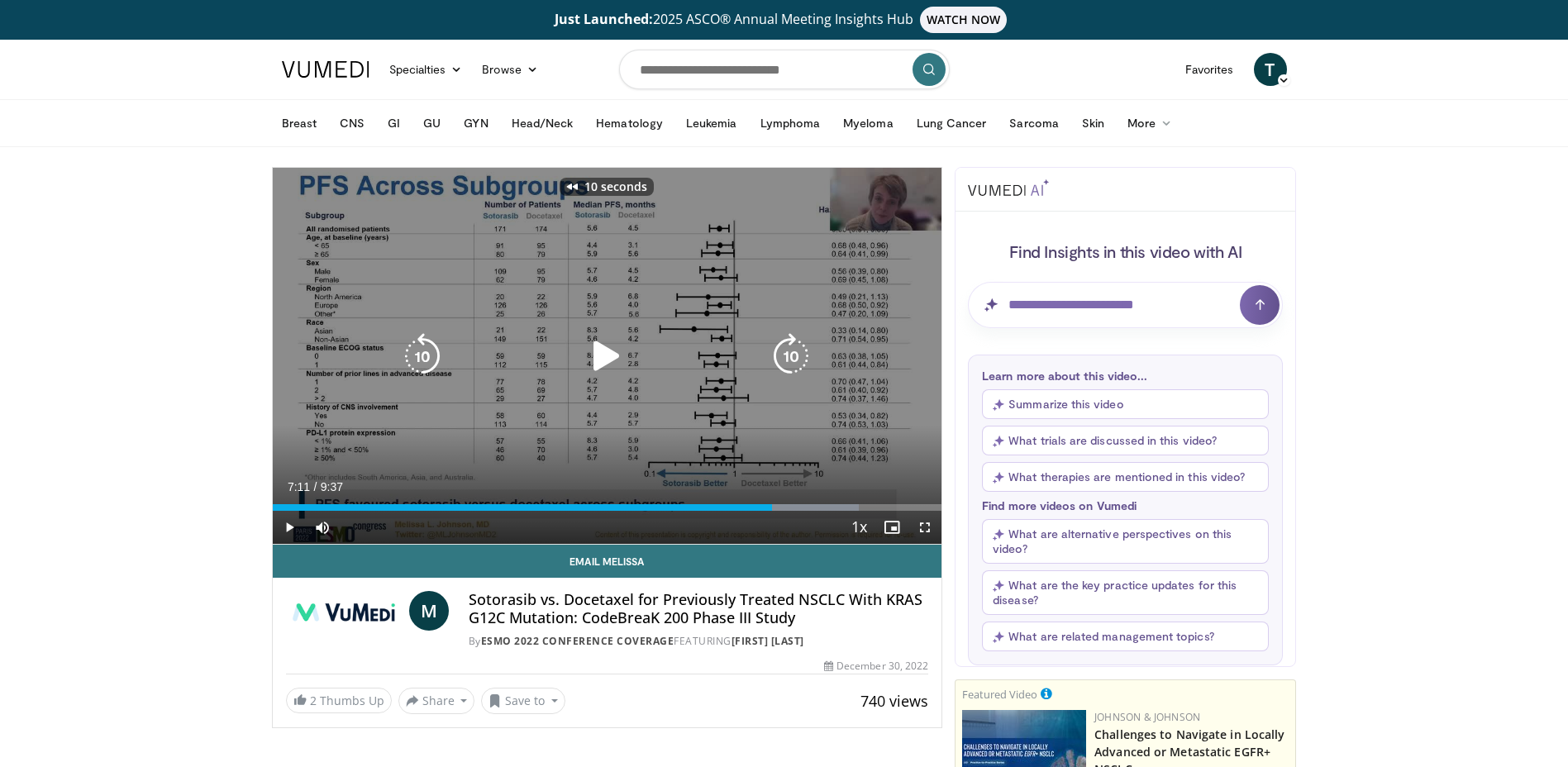 click at bounding box center [607, 356] 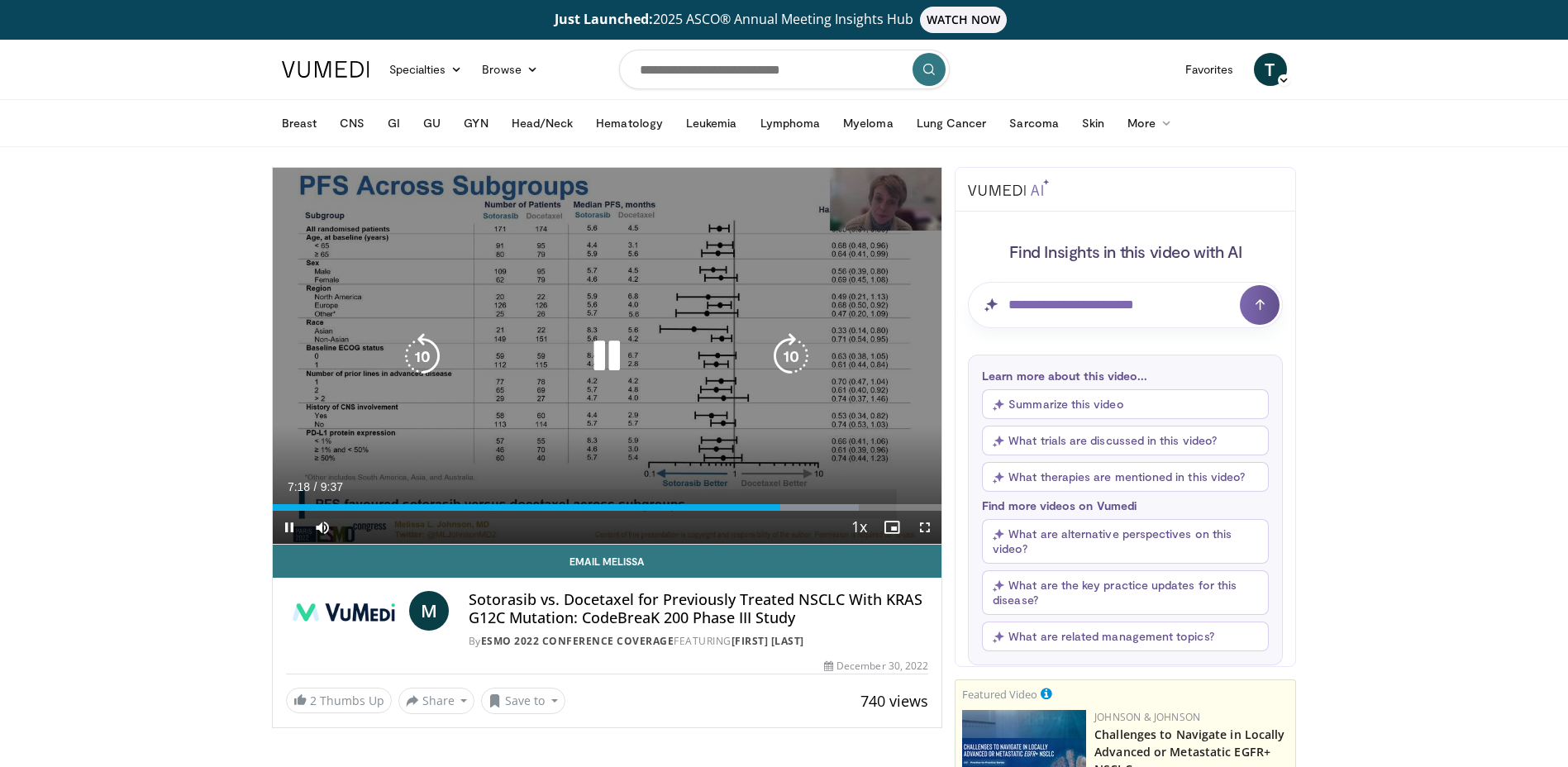 click at bounding box center [422, 356] 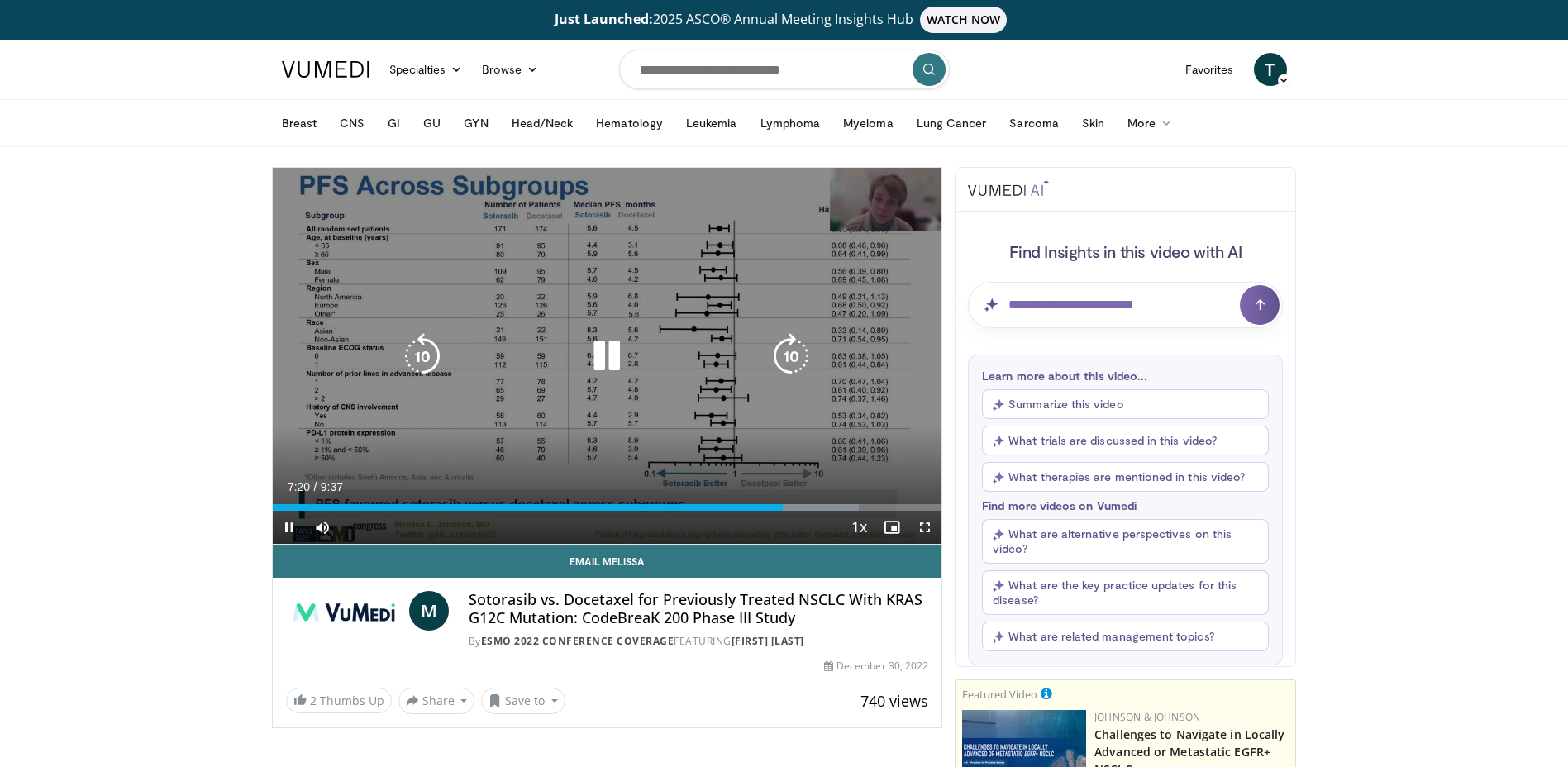 click at bounding box center [607, 356] 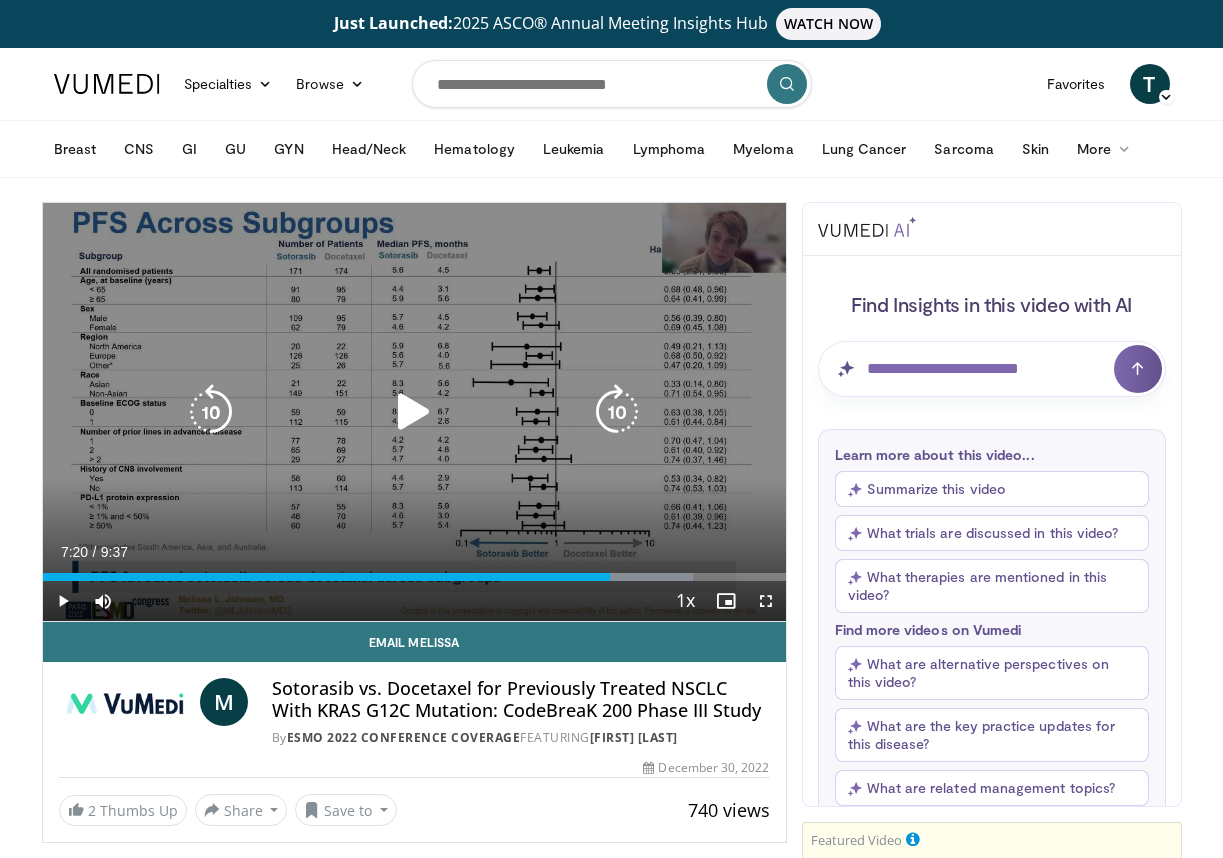 click at bounding box center [414, 412] 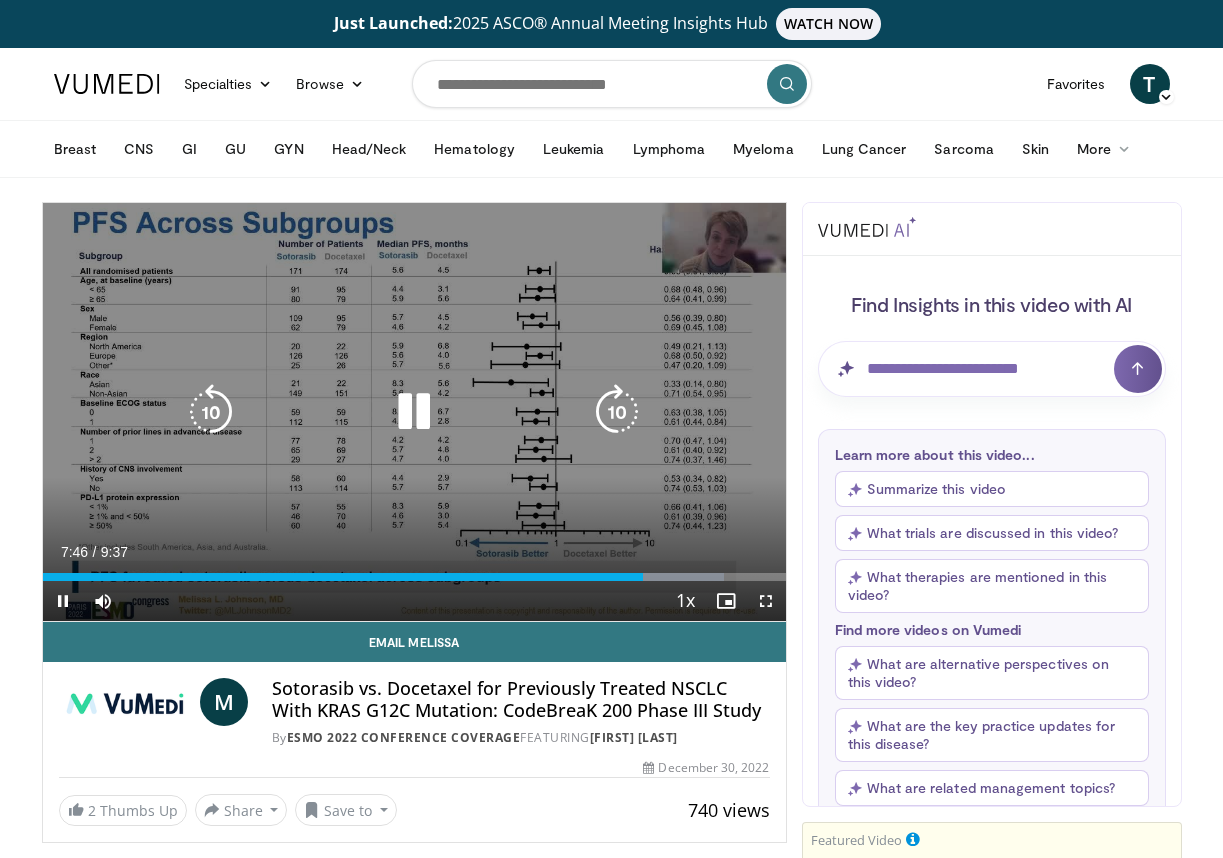 click at bounding box center (414, 412) 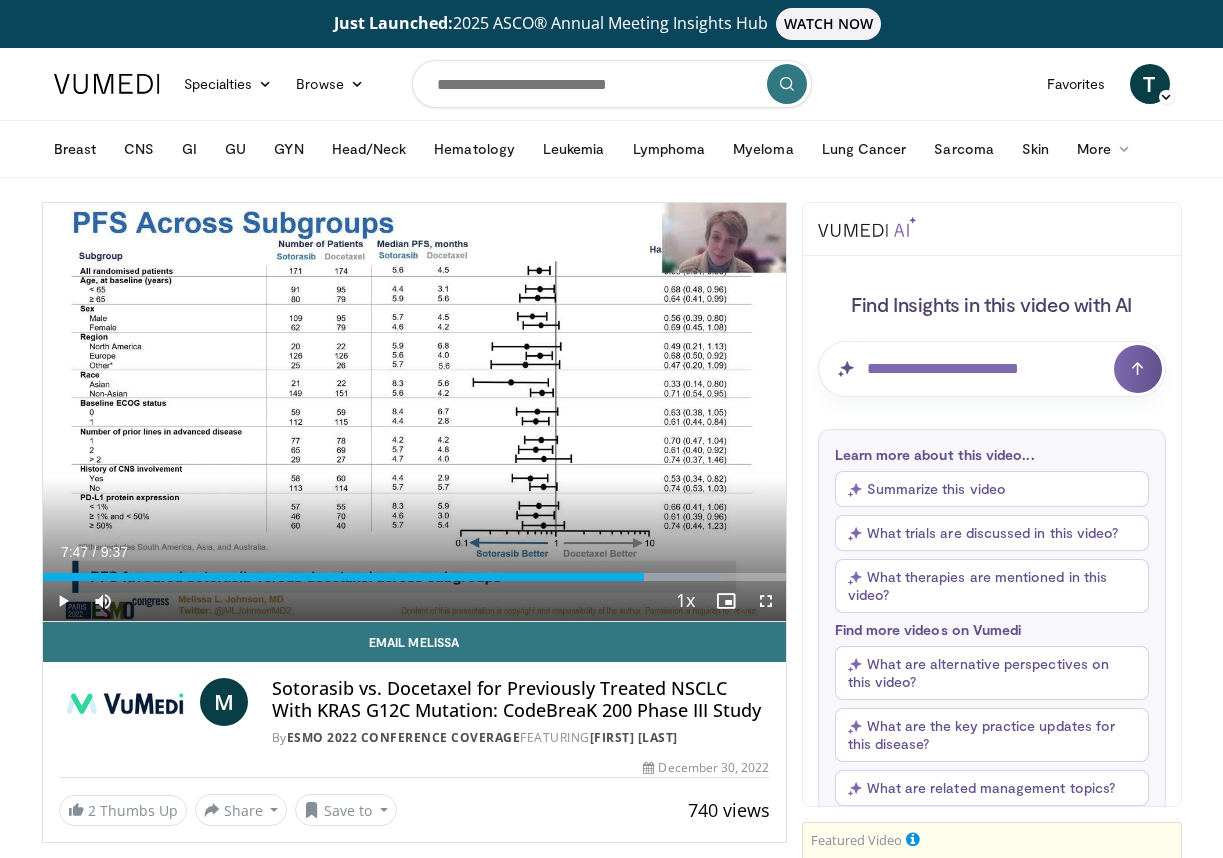click on "Just Launched:  2025 ASCO® Annual Meeting Insights Hub WATCH NOW
Specialties
Adult & Family Medicine
Allergy, Asthma, Immunology
Anesthesiology
Cardiology
Dental
Dermatology
Endocrinology
Gastroenterology & Hepatology
General Surgery
Hematology & Oncology
Infectious Disease
Nephrology
Neurology
Neurosurgery
Obstetrics & Gynecology
Ophthalmology
Oral Maxillofacial
Orthopaedics
Otolaryngology
Pediatrics
Plastic Surgery" at bounding box center [611, 2145] 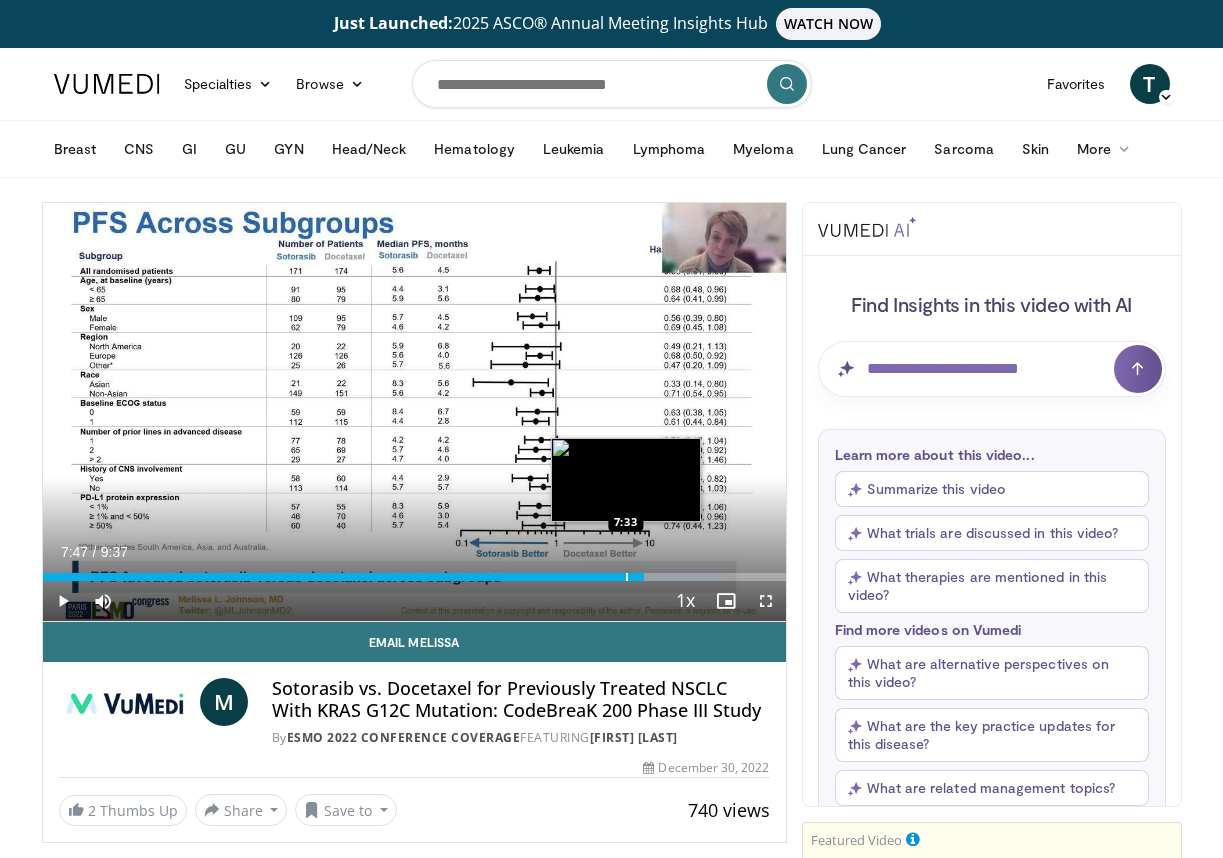 click on "Loaded :  91.77% 7:47 7:33" at bounding box center (414, 571) 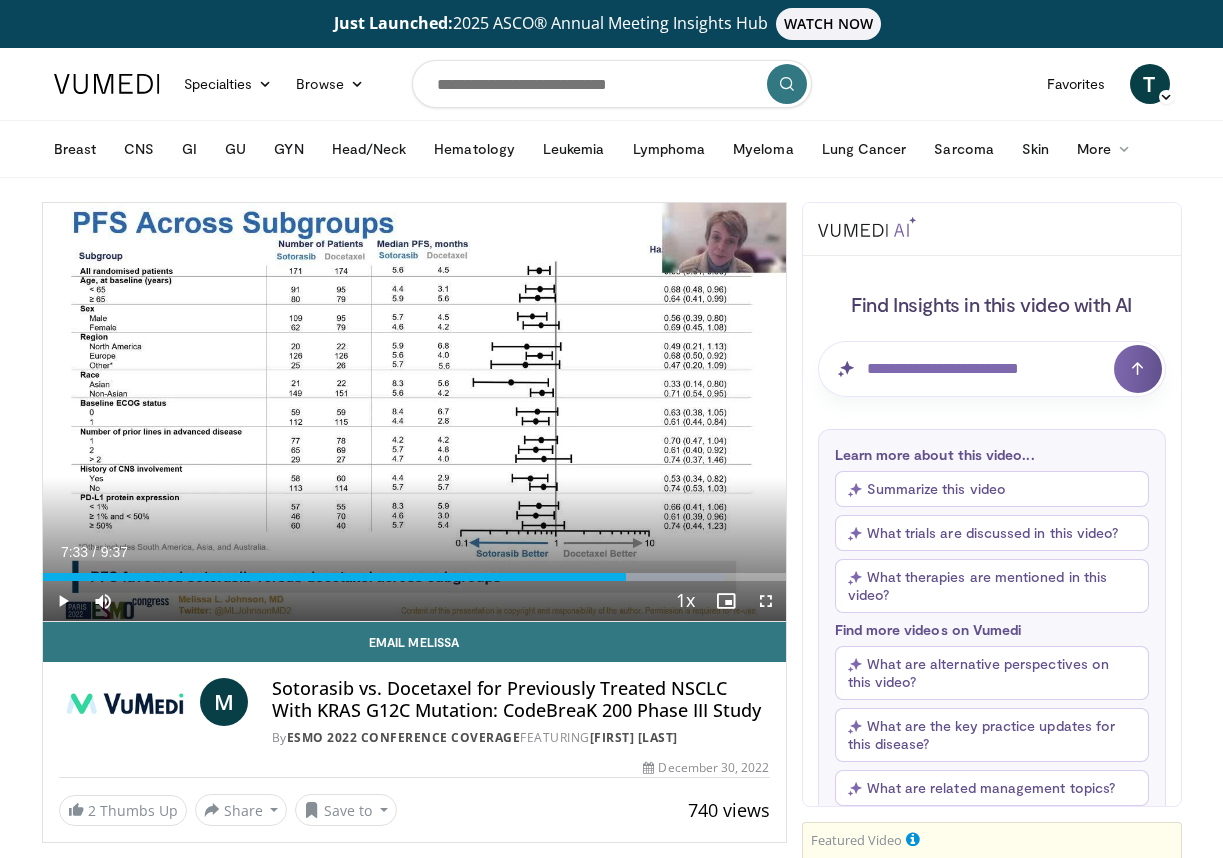 scroll, scrollTop: 0, scrollLeft: 0, axis: both 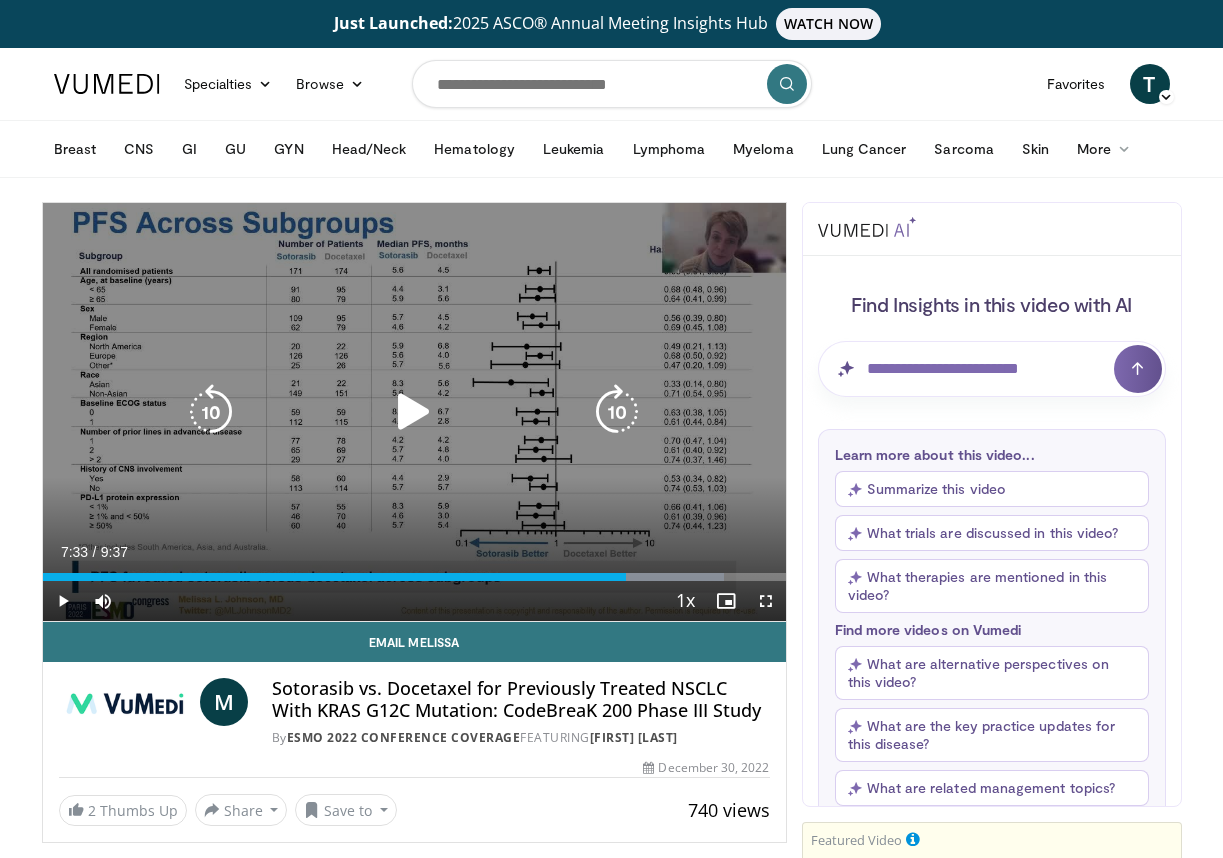 click at bounding box center (414, 412) 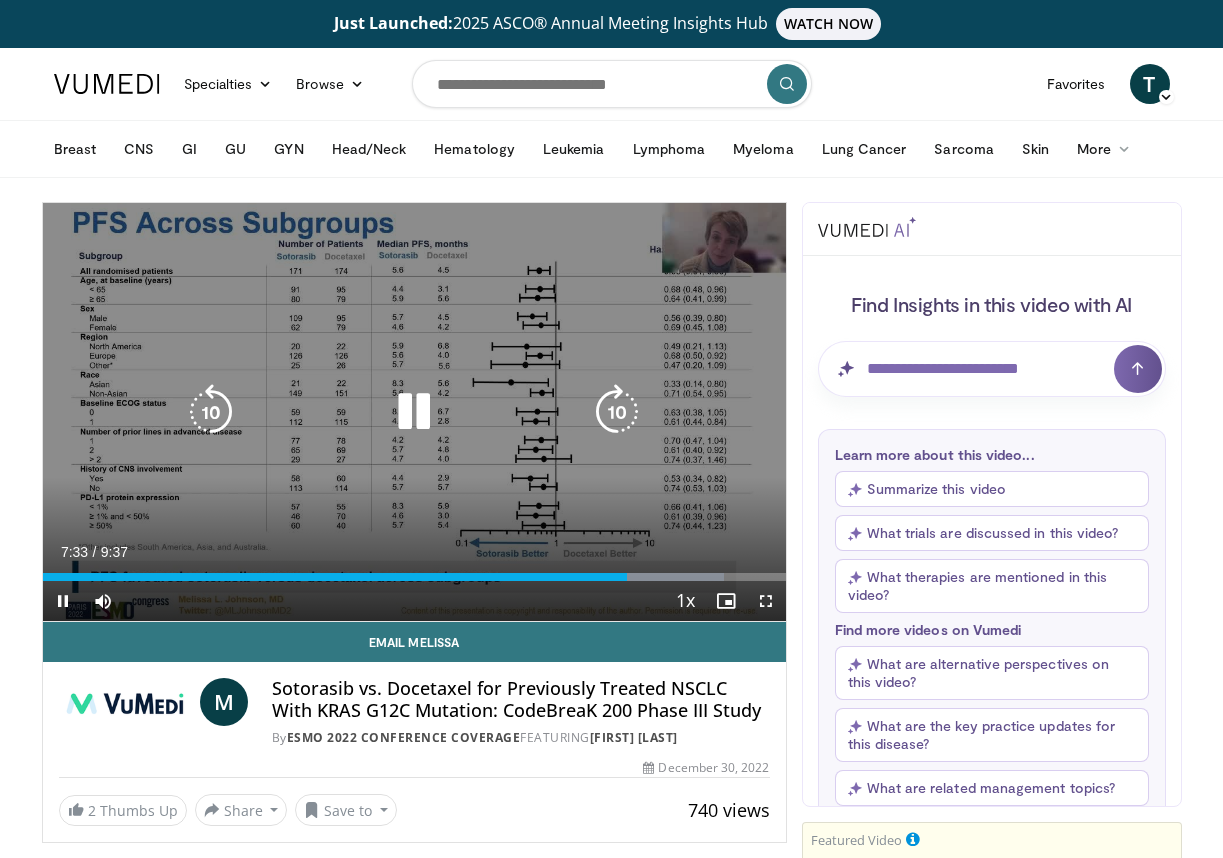 click at bounding box center (211, 412) 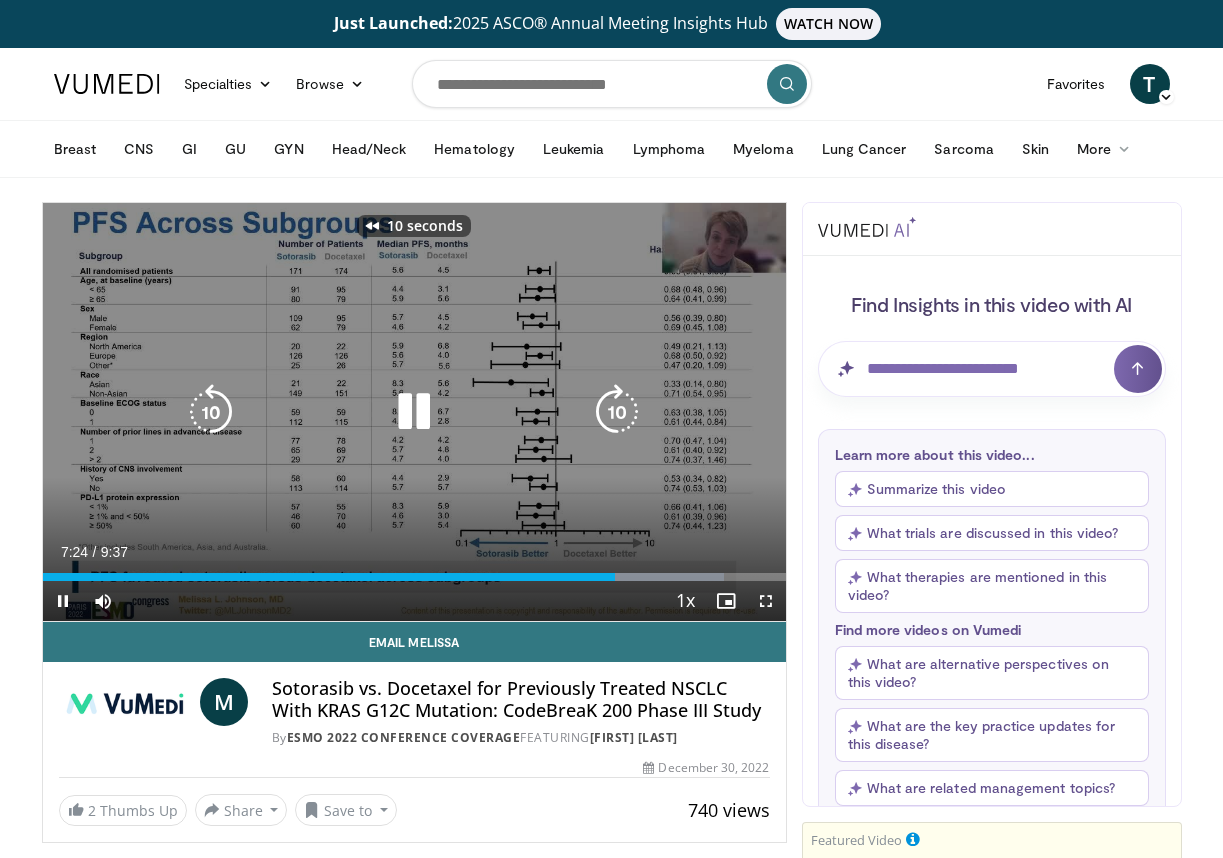 click at bounding box center (617, 412) 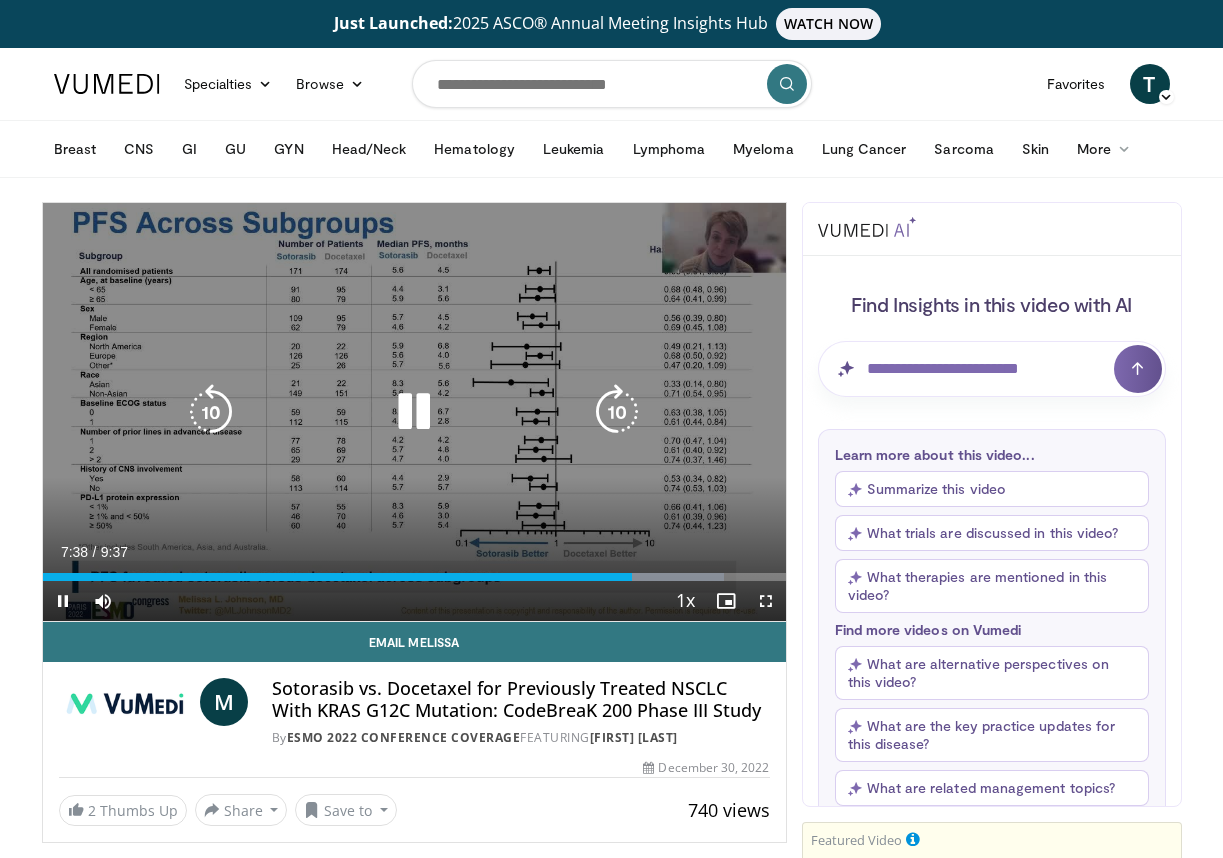 click at bounding box center [414, 412] 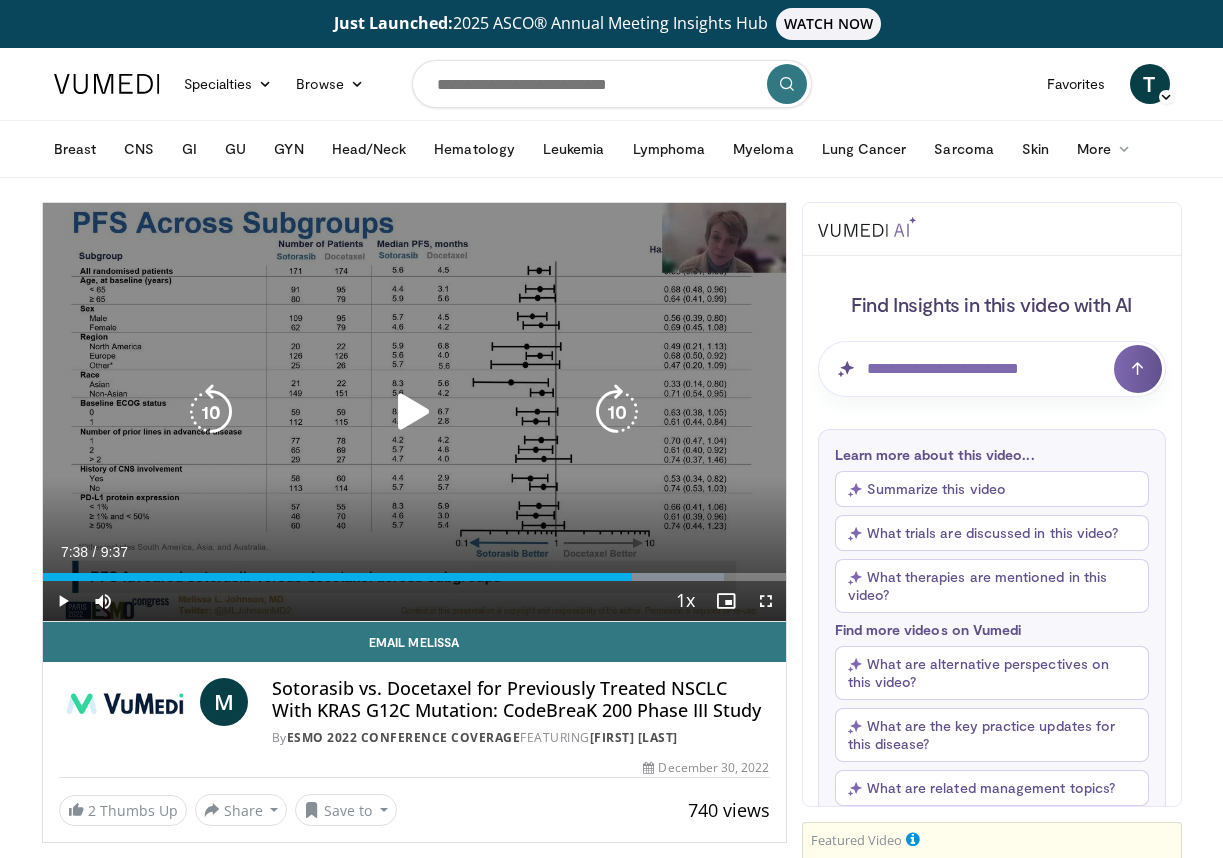 click at bounding box center (414, 412) 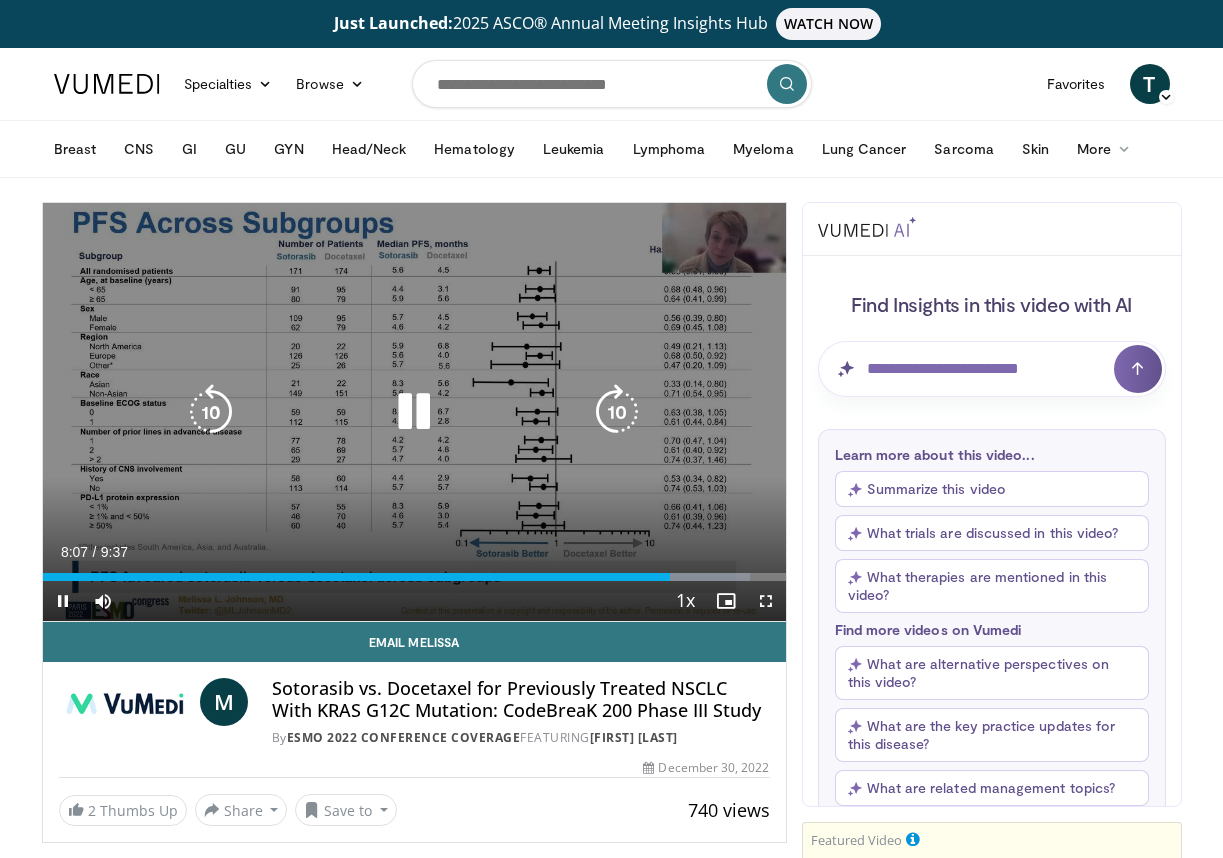 click at bounding box center (414, 412) 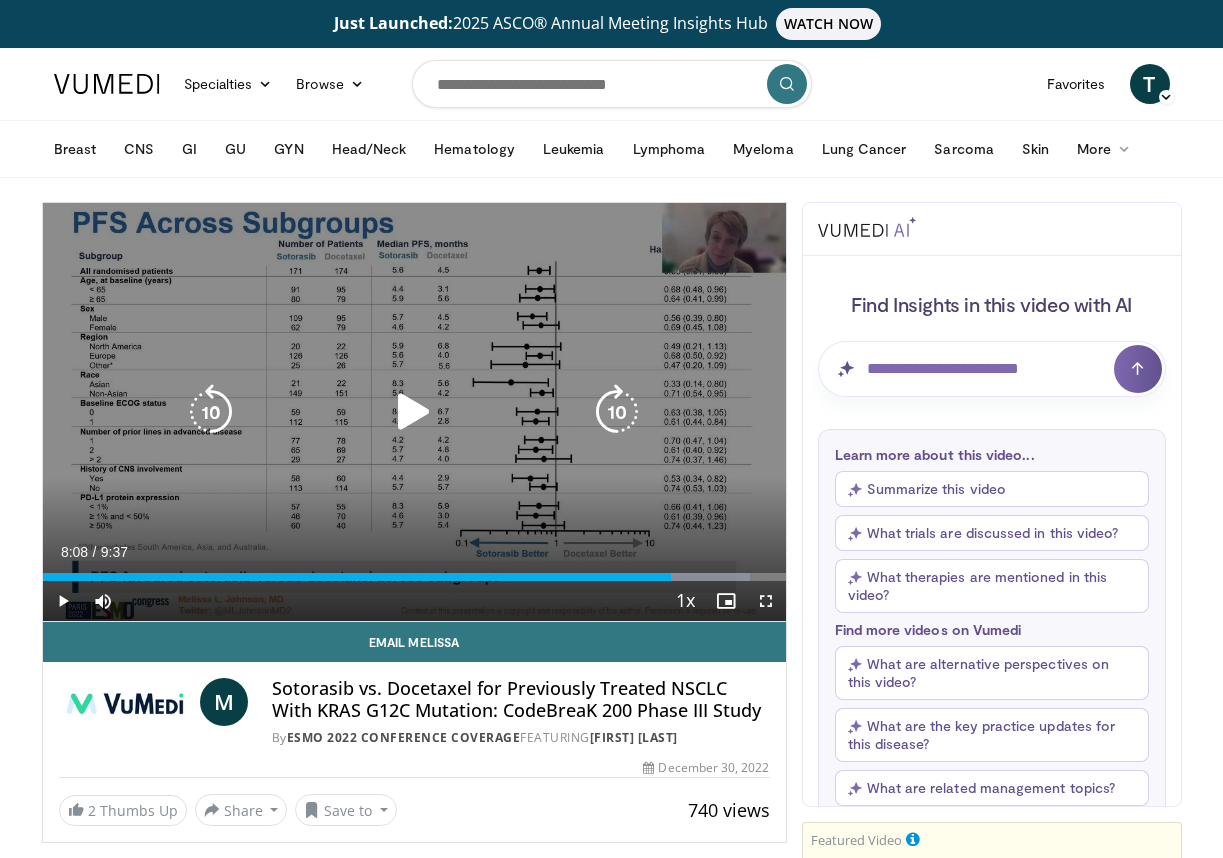 click at bounding box center [414, 412] 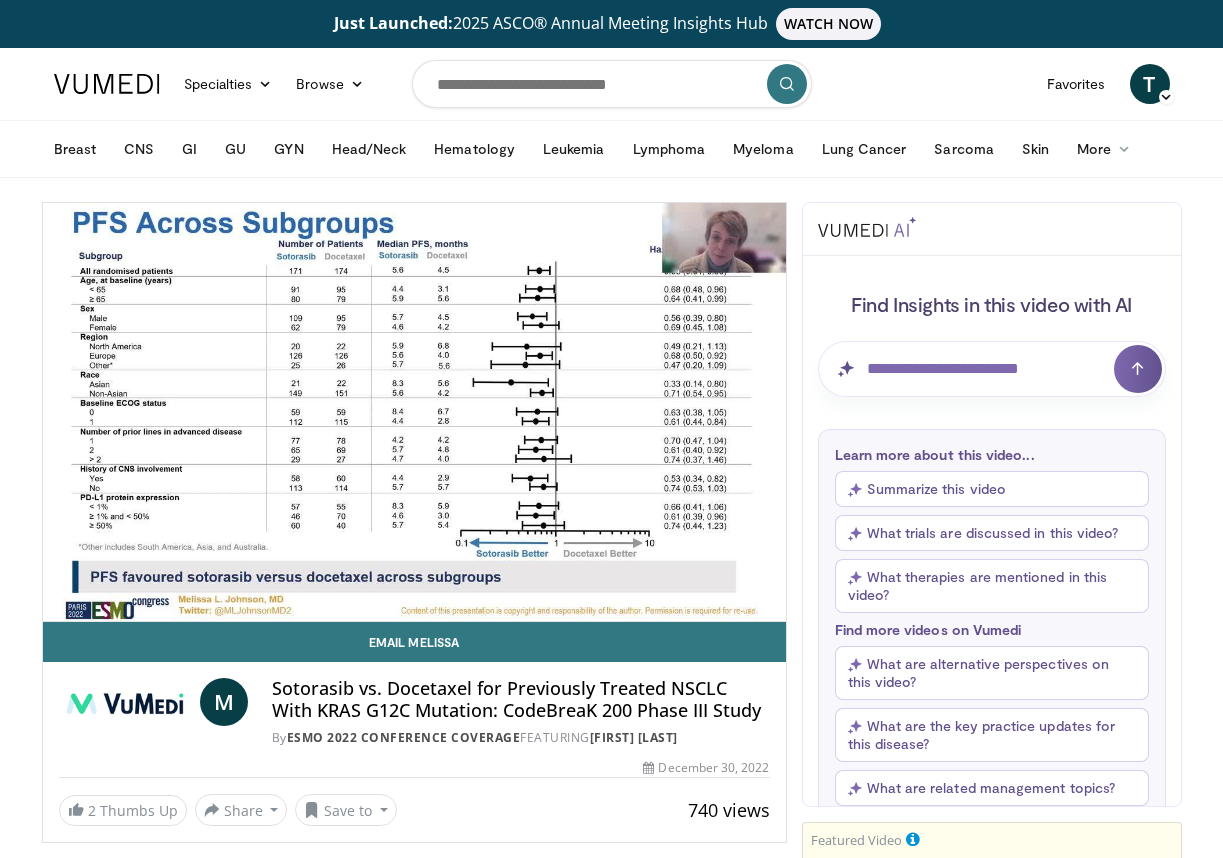 click on "10 seconds
Tap to unmute" at bounding box center (414, 412) 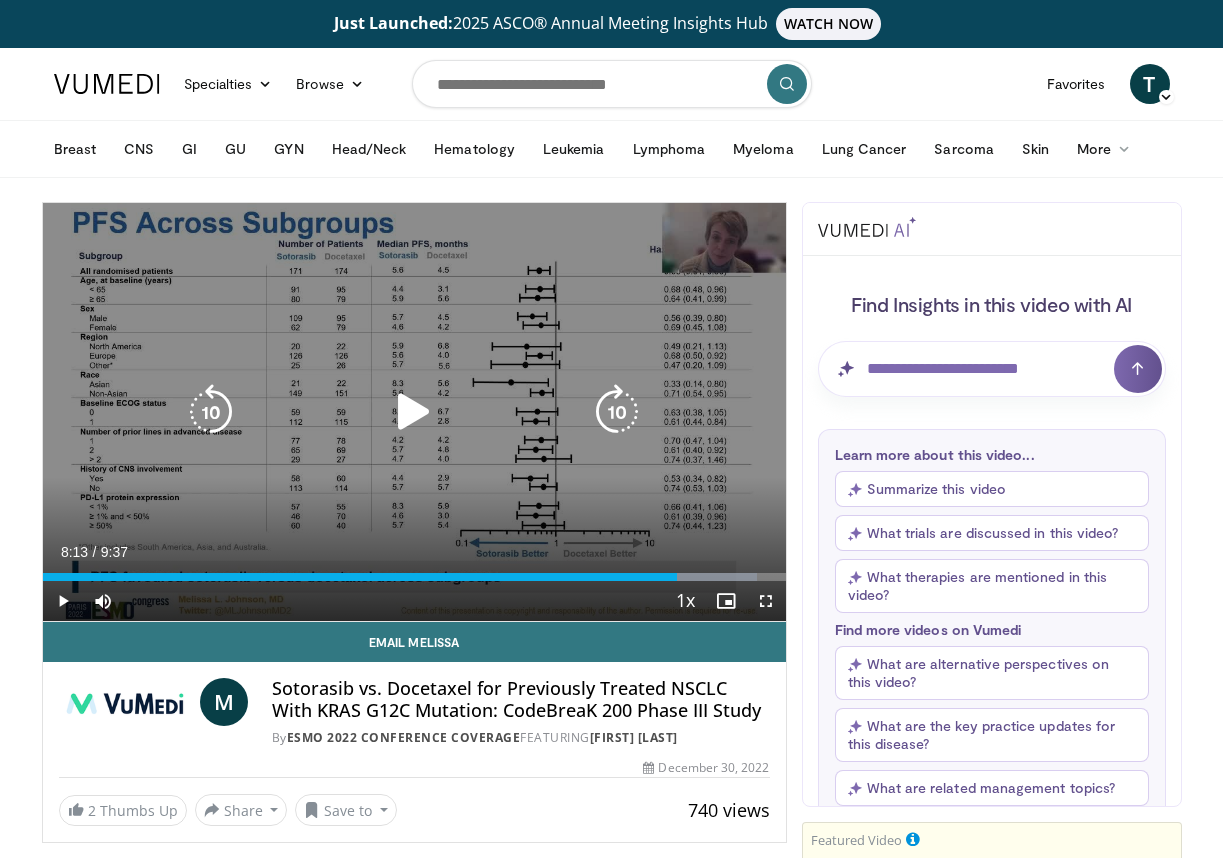 click at bounding box center [211, 412] 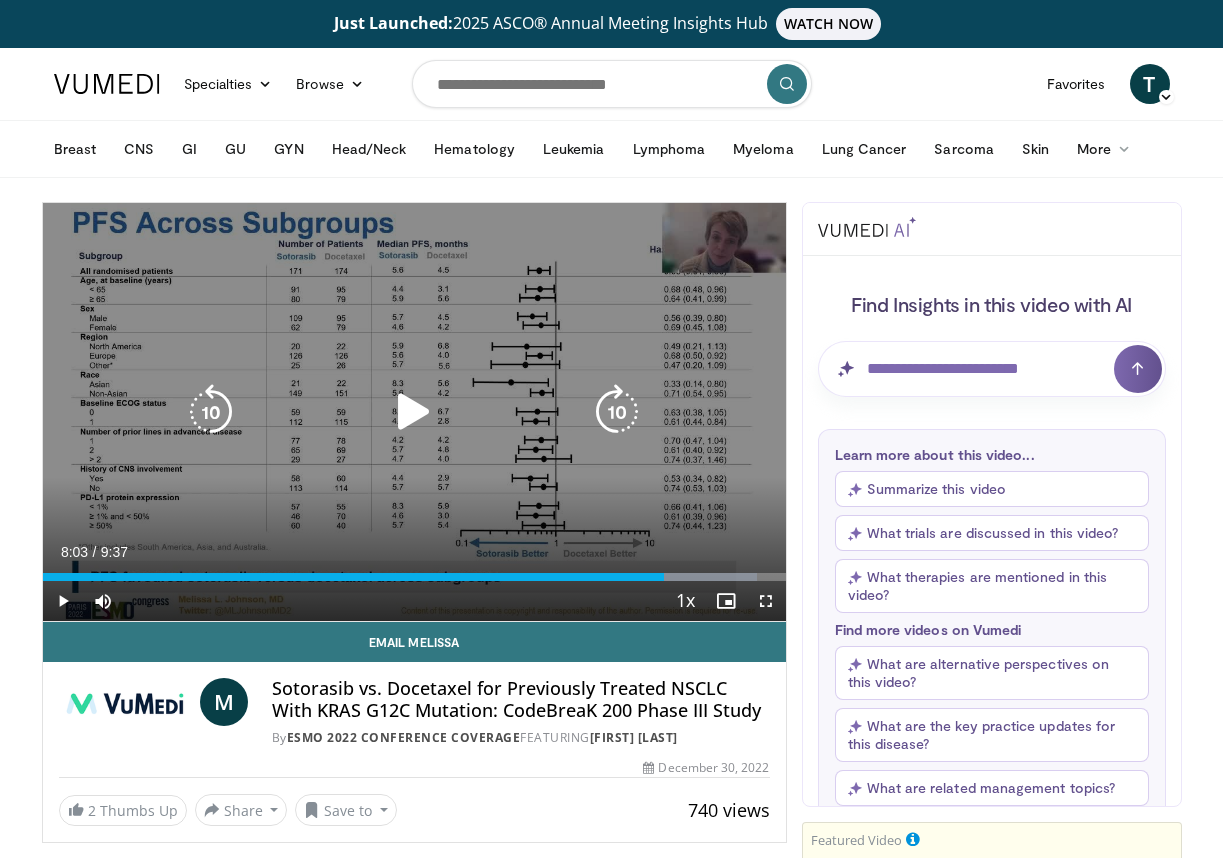 click at bounding box center [617, 412] 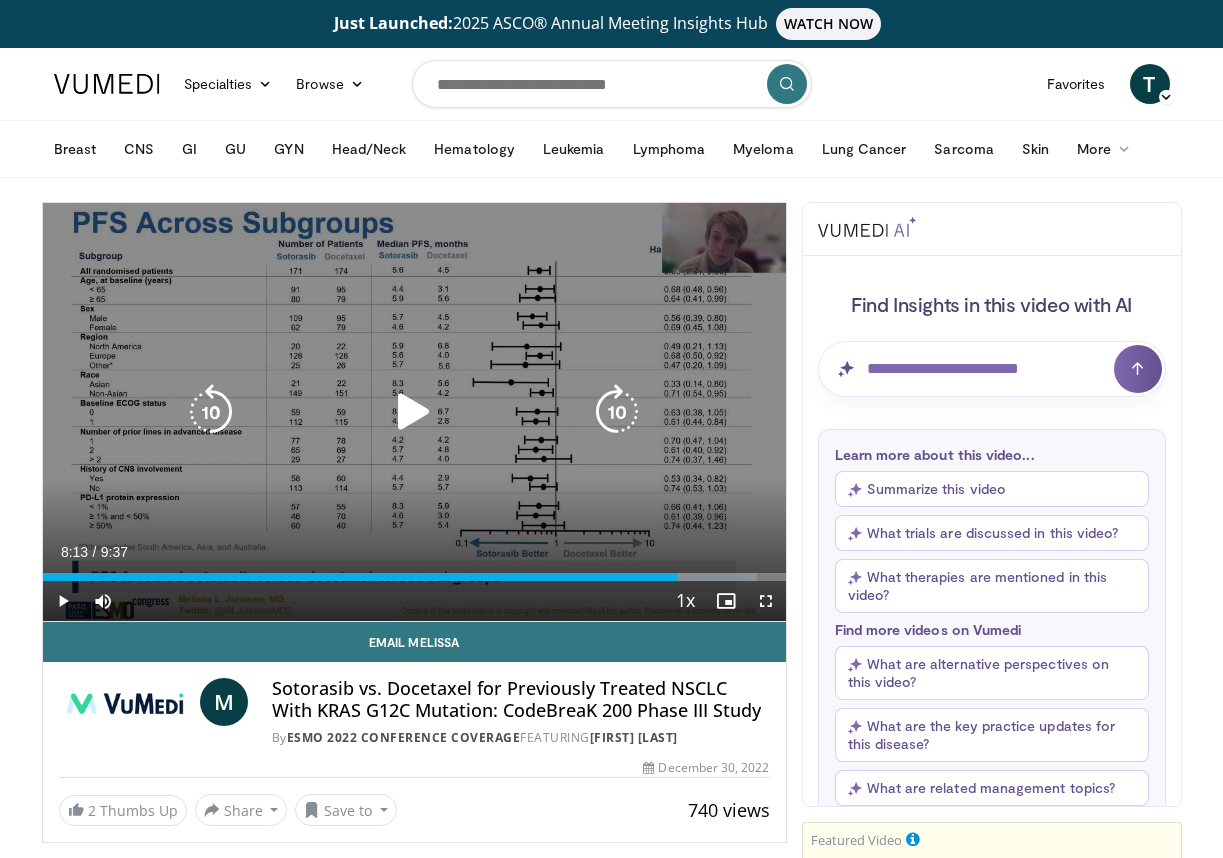 click at bounding box center (211, 412) 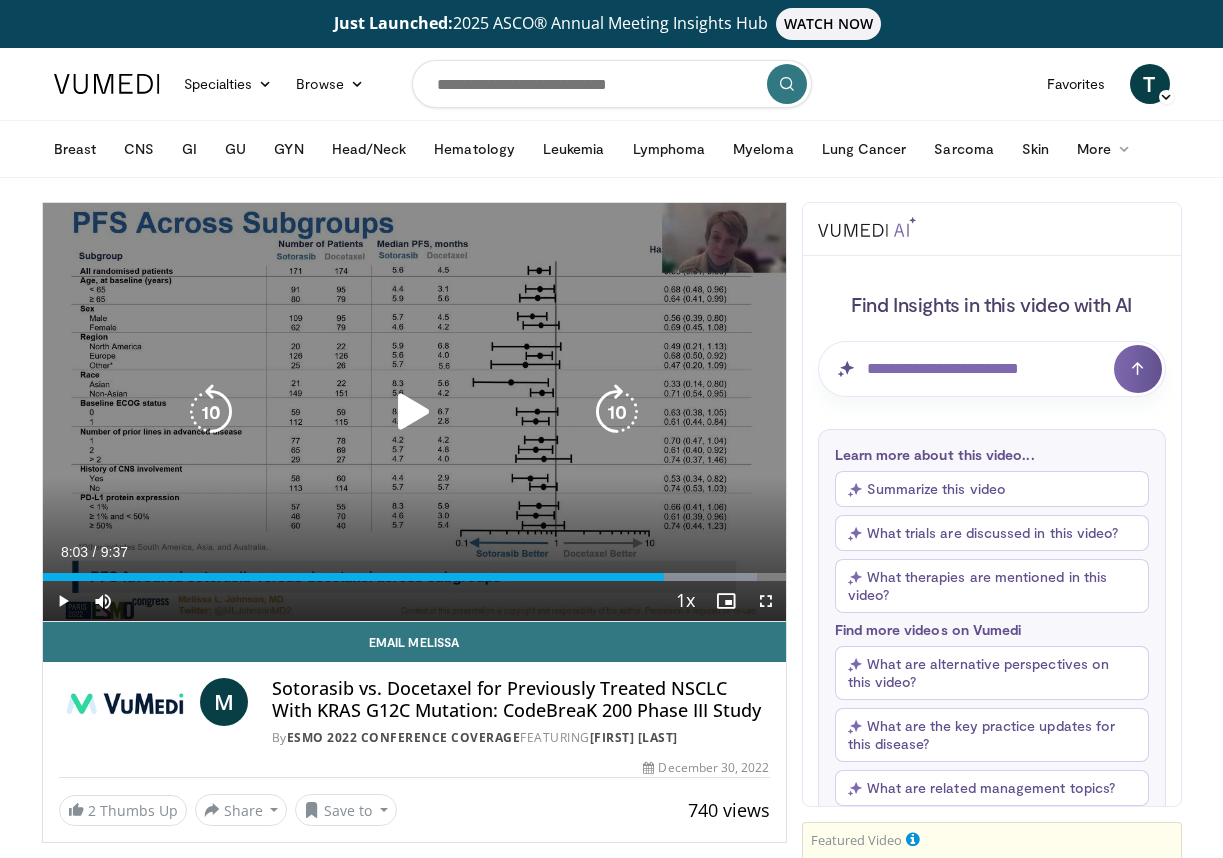 click at bounding box center (414, 412) 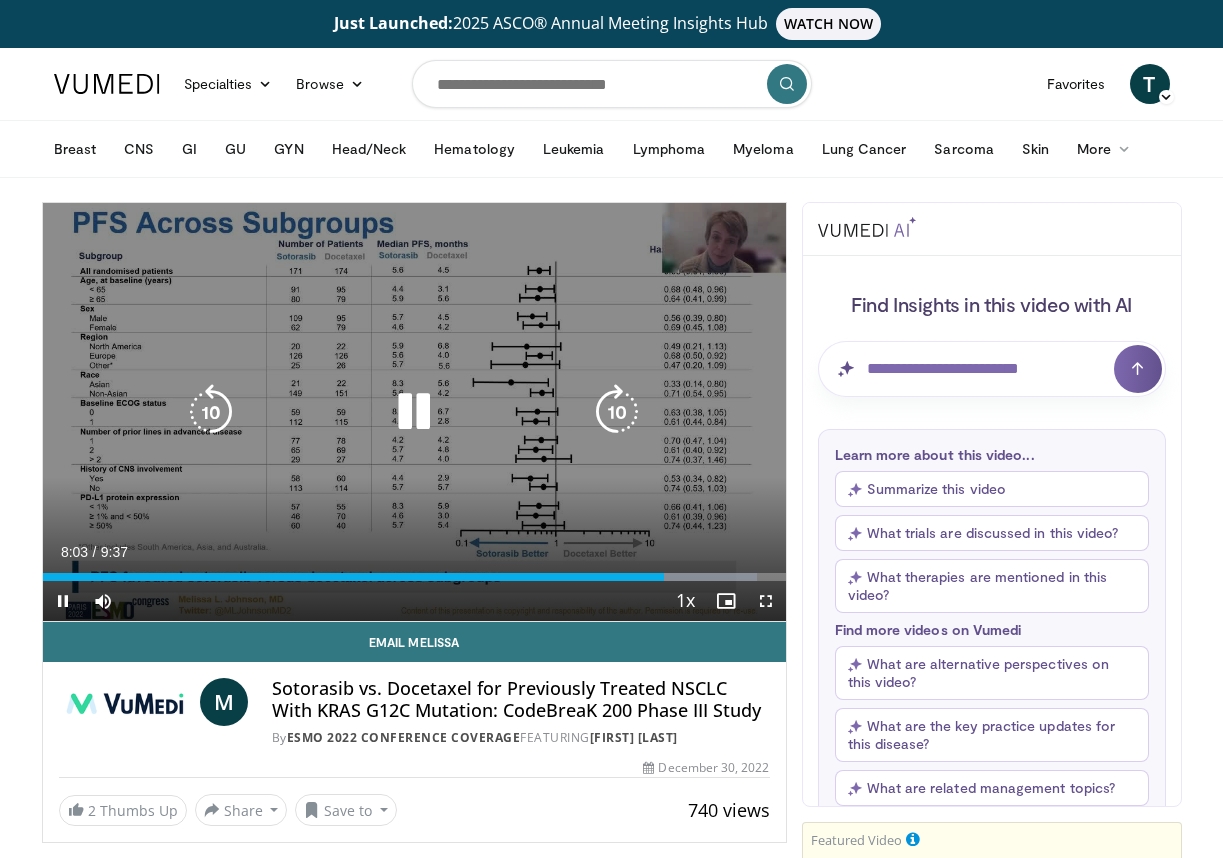 click at bounding box center [617, 412] 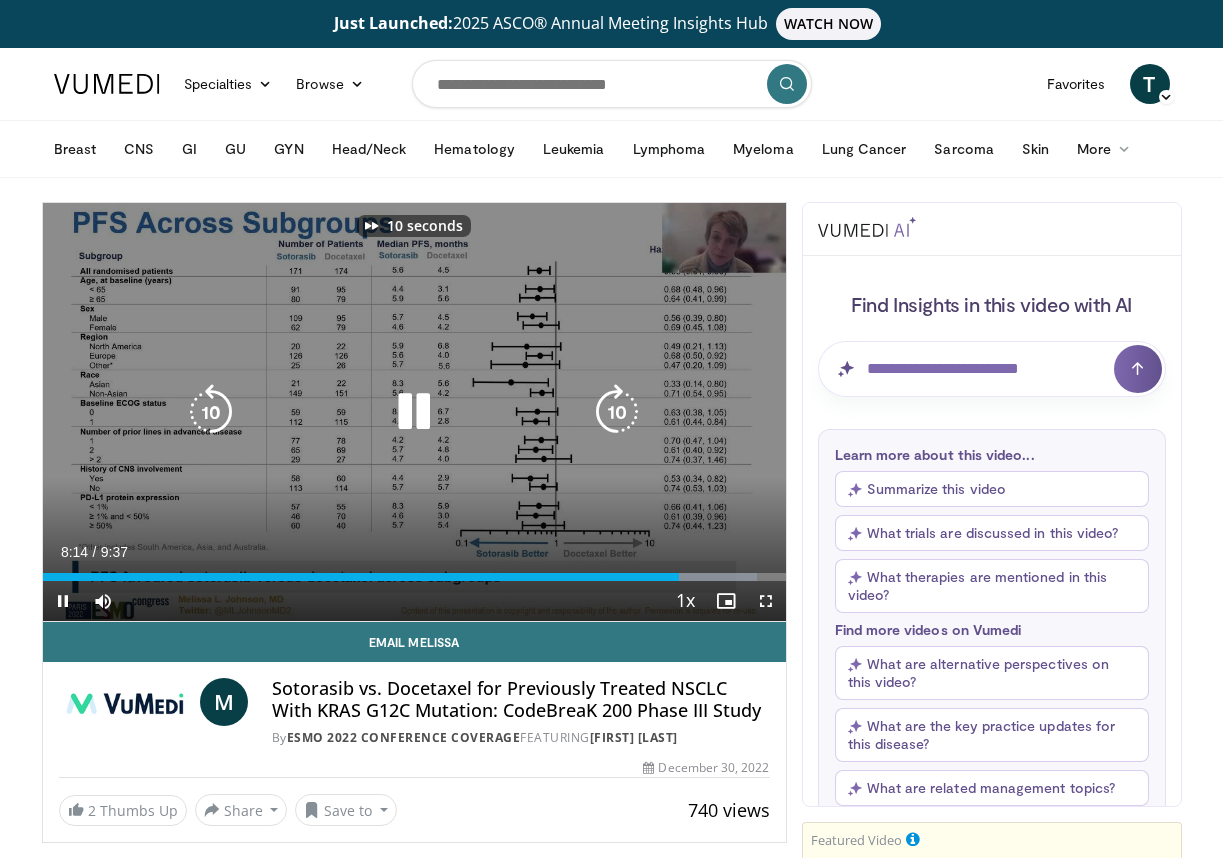 click at bounding box center [414, 412] 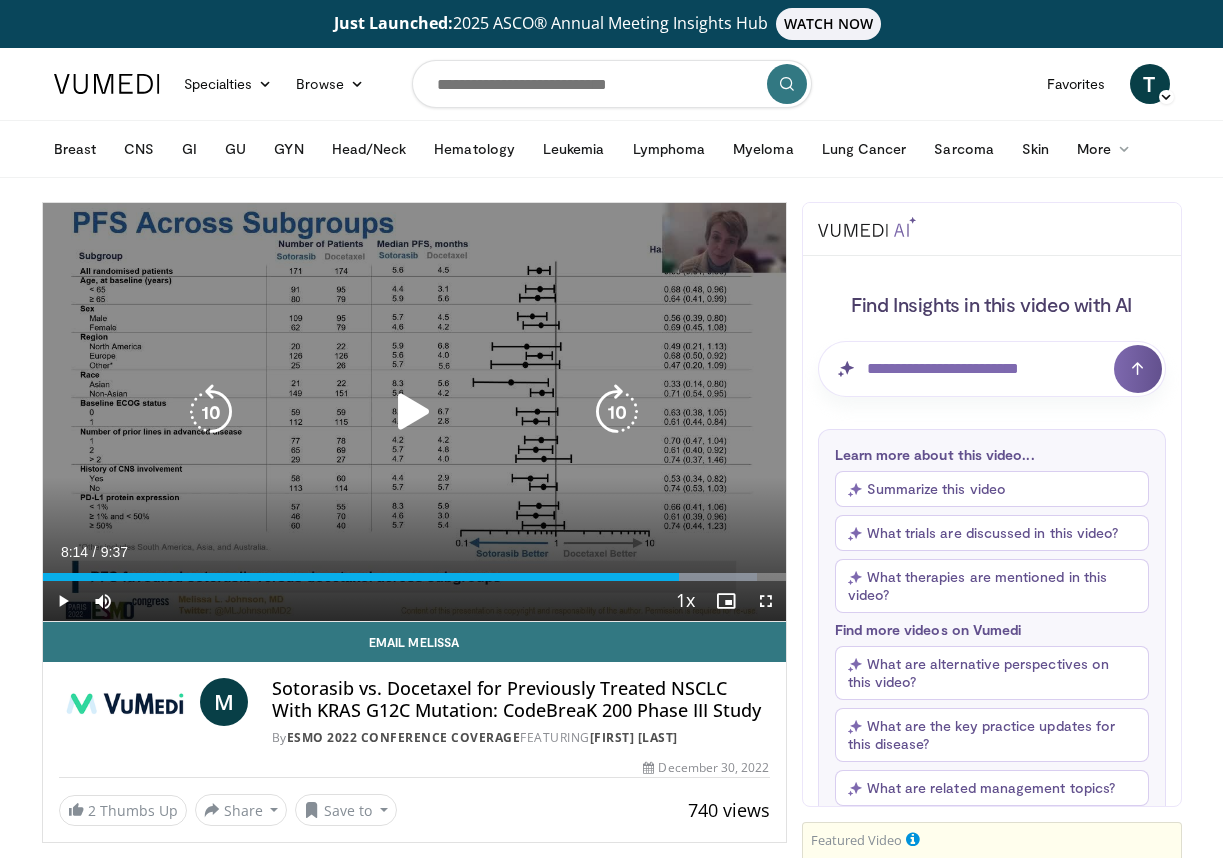 click at bounding box center [211, 412] 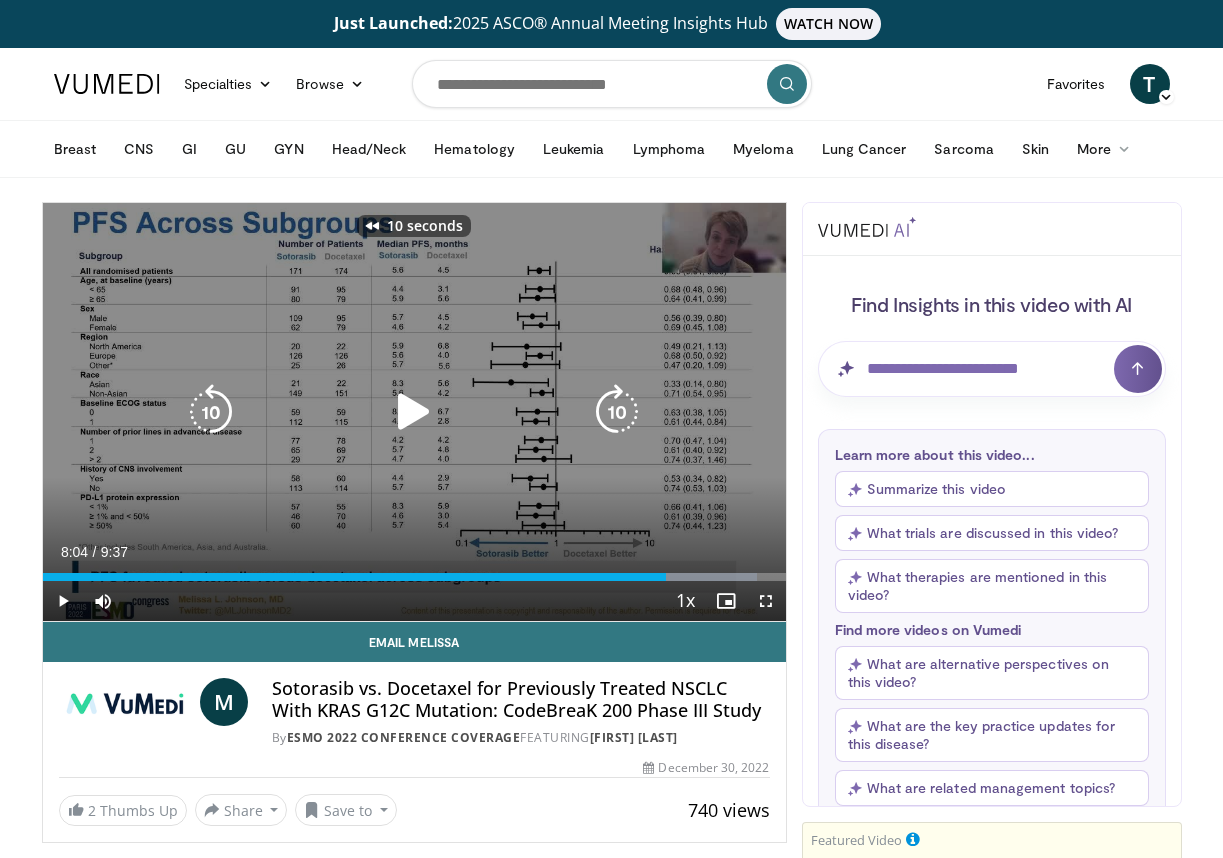 click on "10 seconds
Tap to unmute" at bounding box center (414, 412) 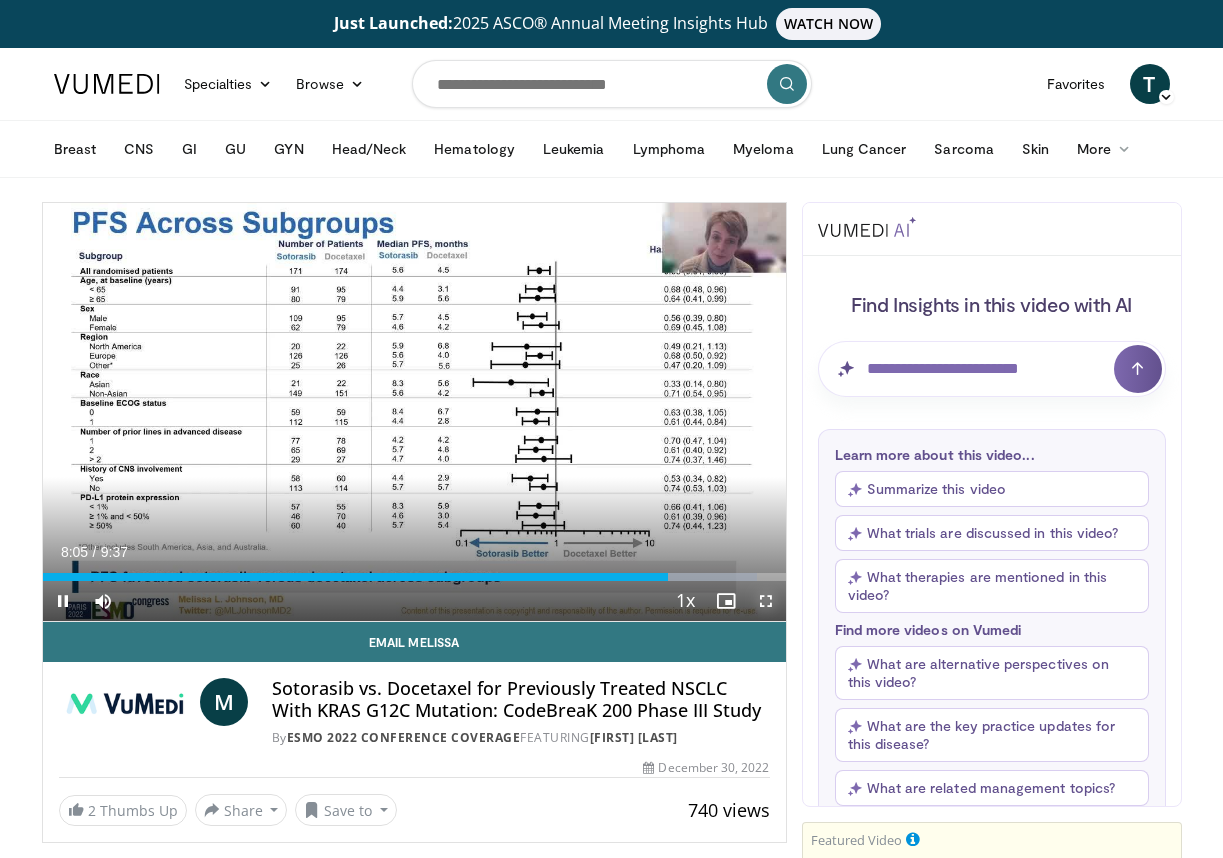 click at bounding box center [766, 601] 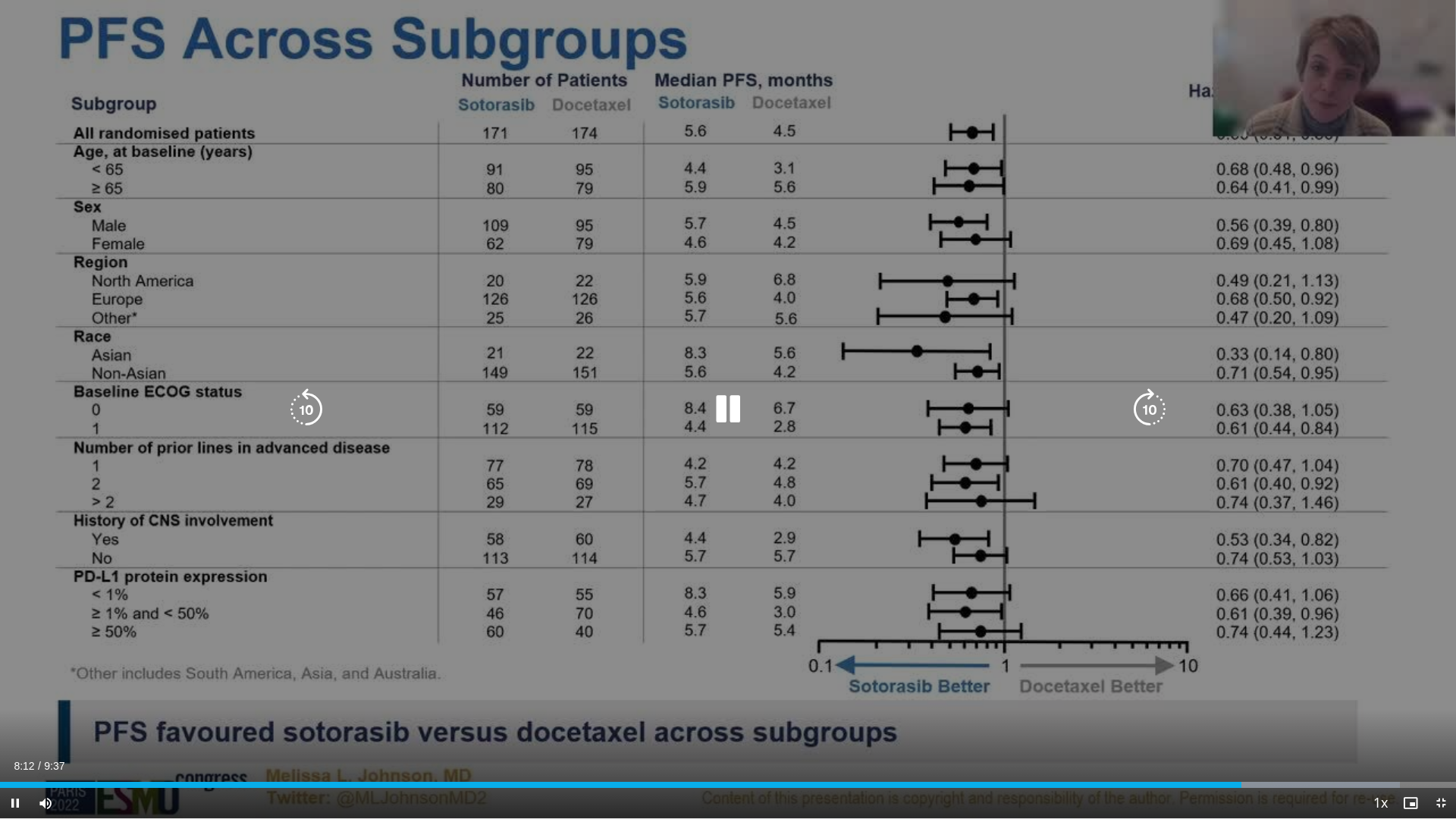click at bounding box center [306, 410] 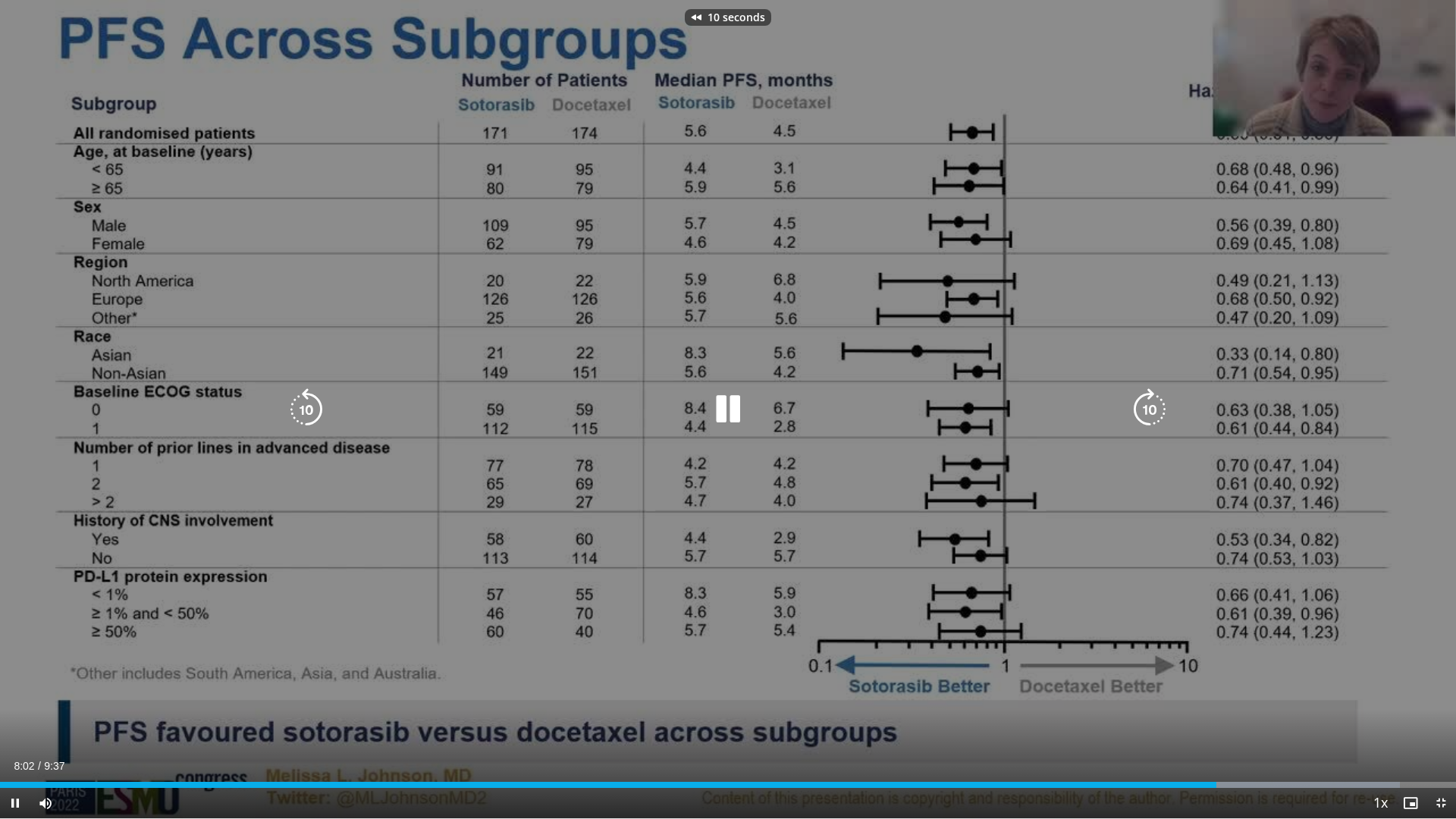 click at bounding box center [306, 410] 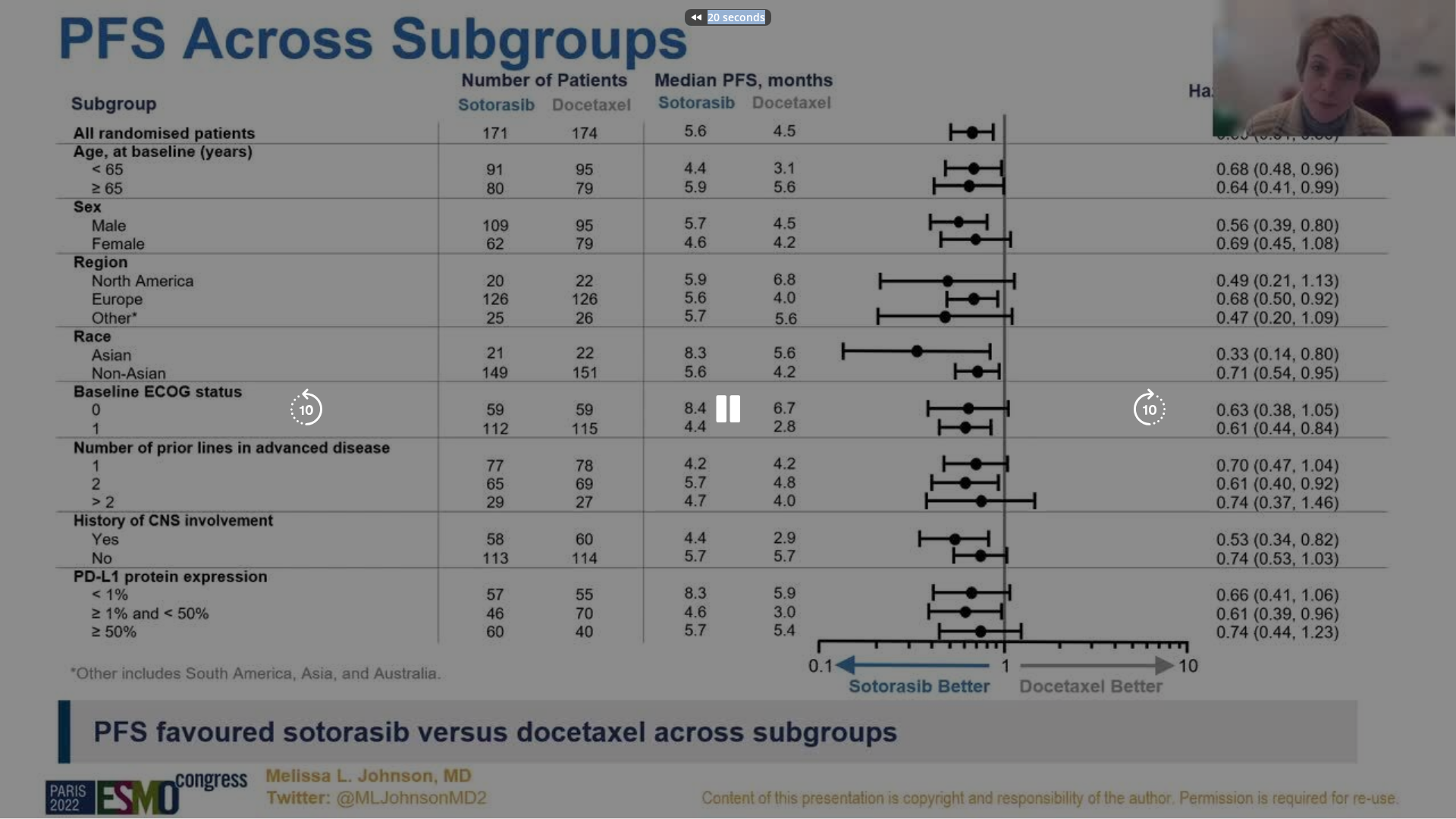click on "20 seconds
Tap to unmute" at bounding box center [728, 409] 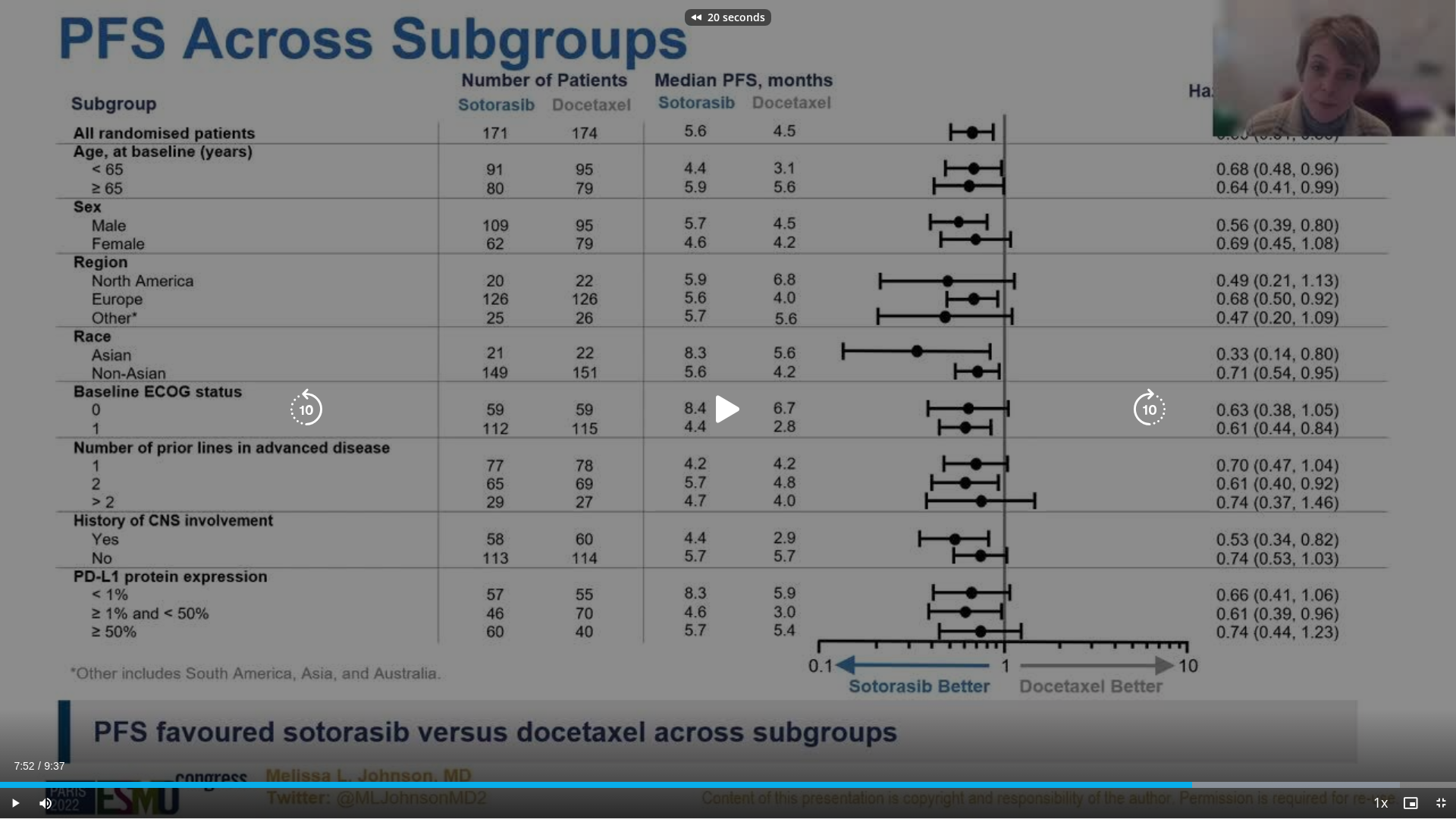 click at bounding box center [306, 410] 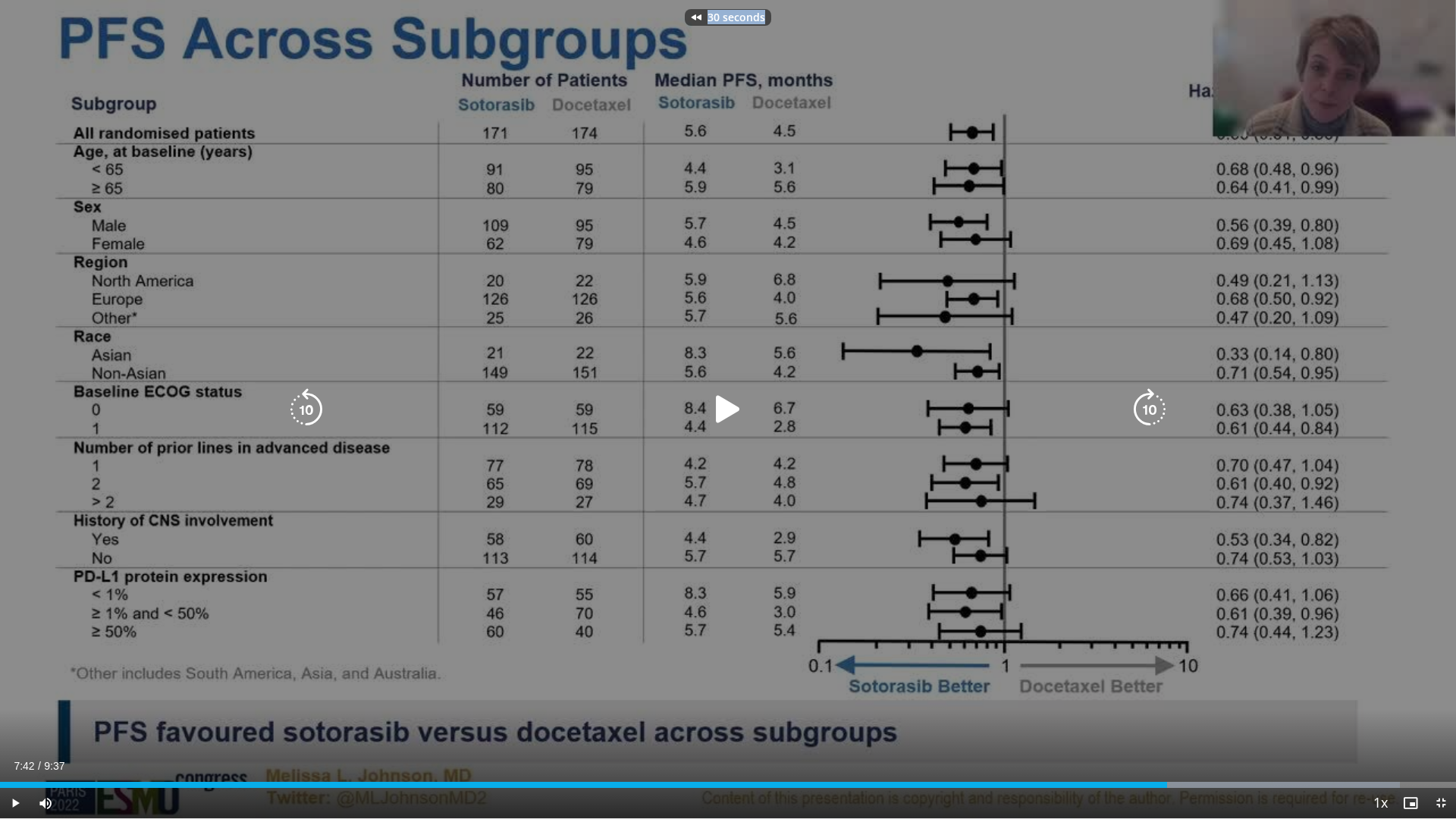 click on "30 seconds
Tap to unmute" at bounding box center [728, 409] 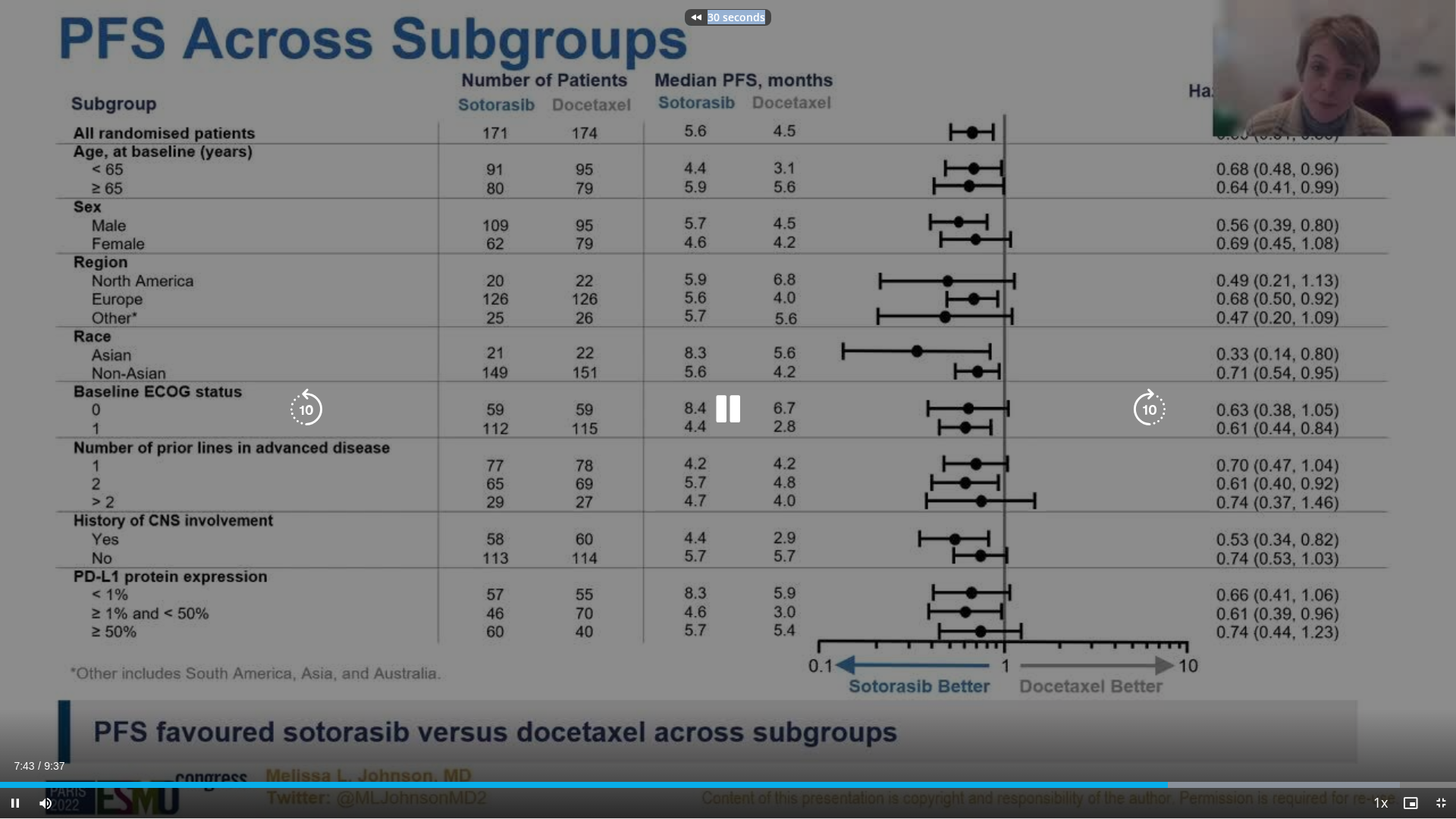 click at bounding box center [306, 410] 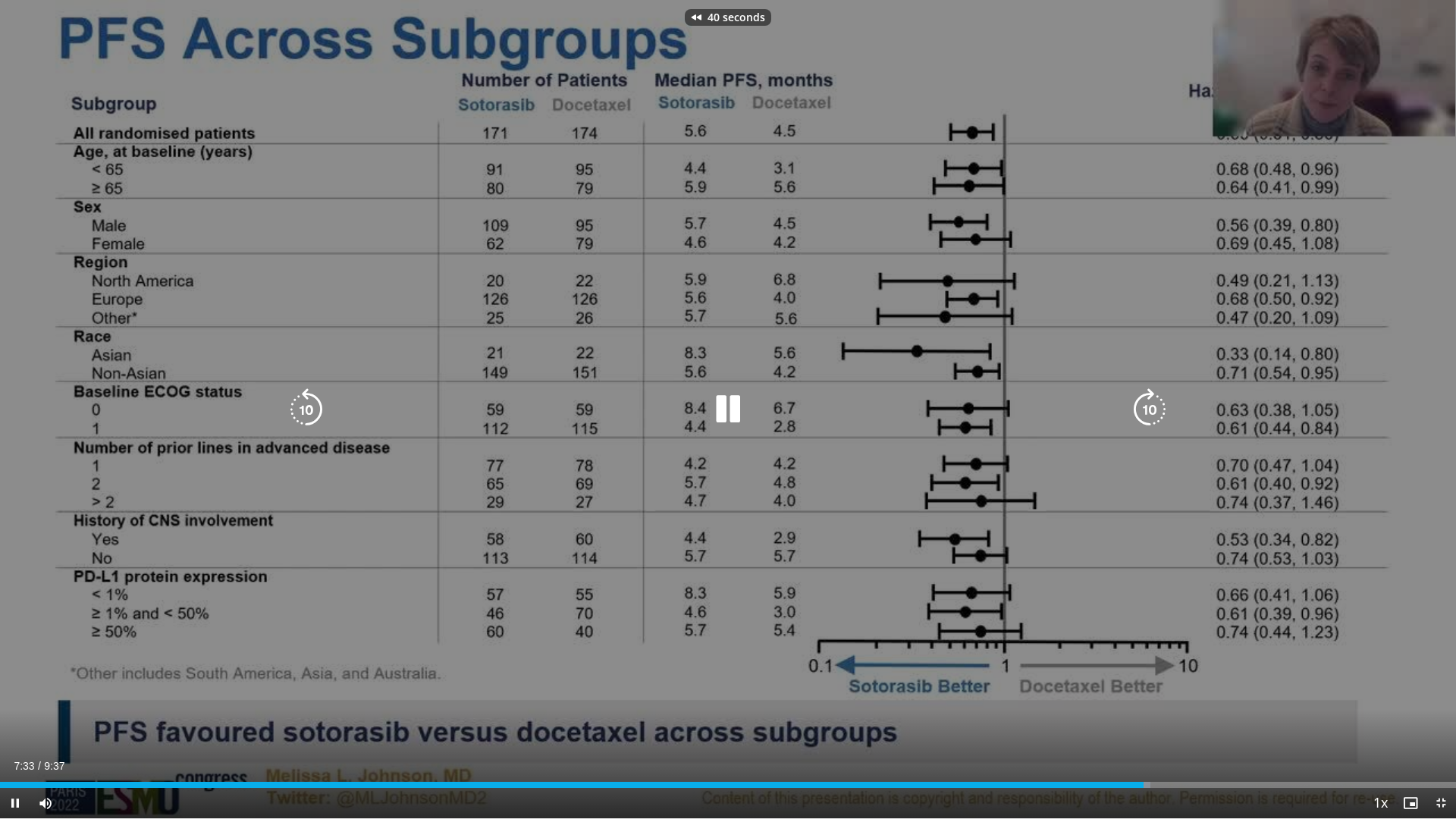 click at bounding box center (306, 410) 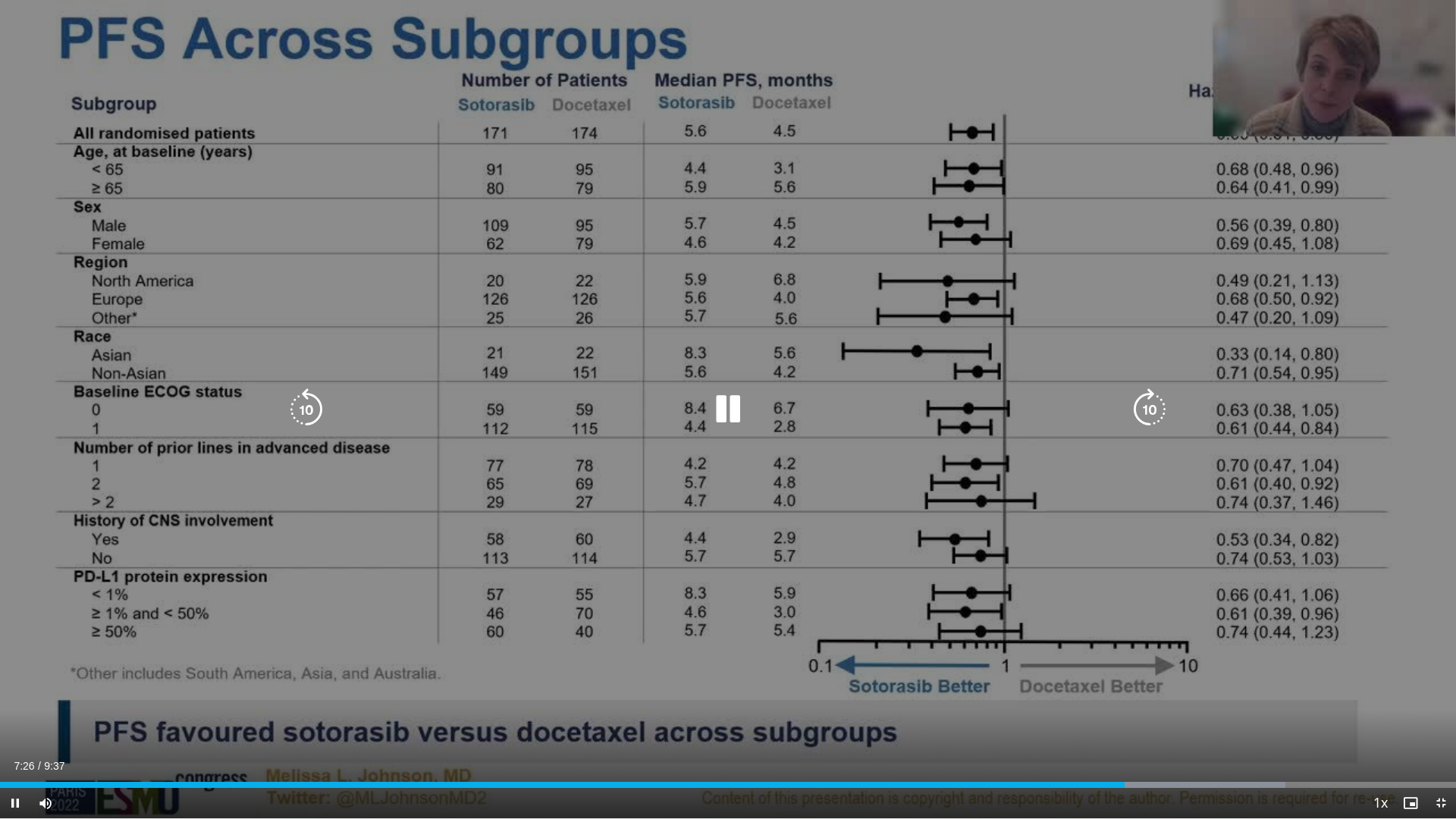 click at bounding box center [728, 410] 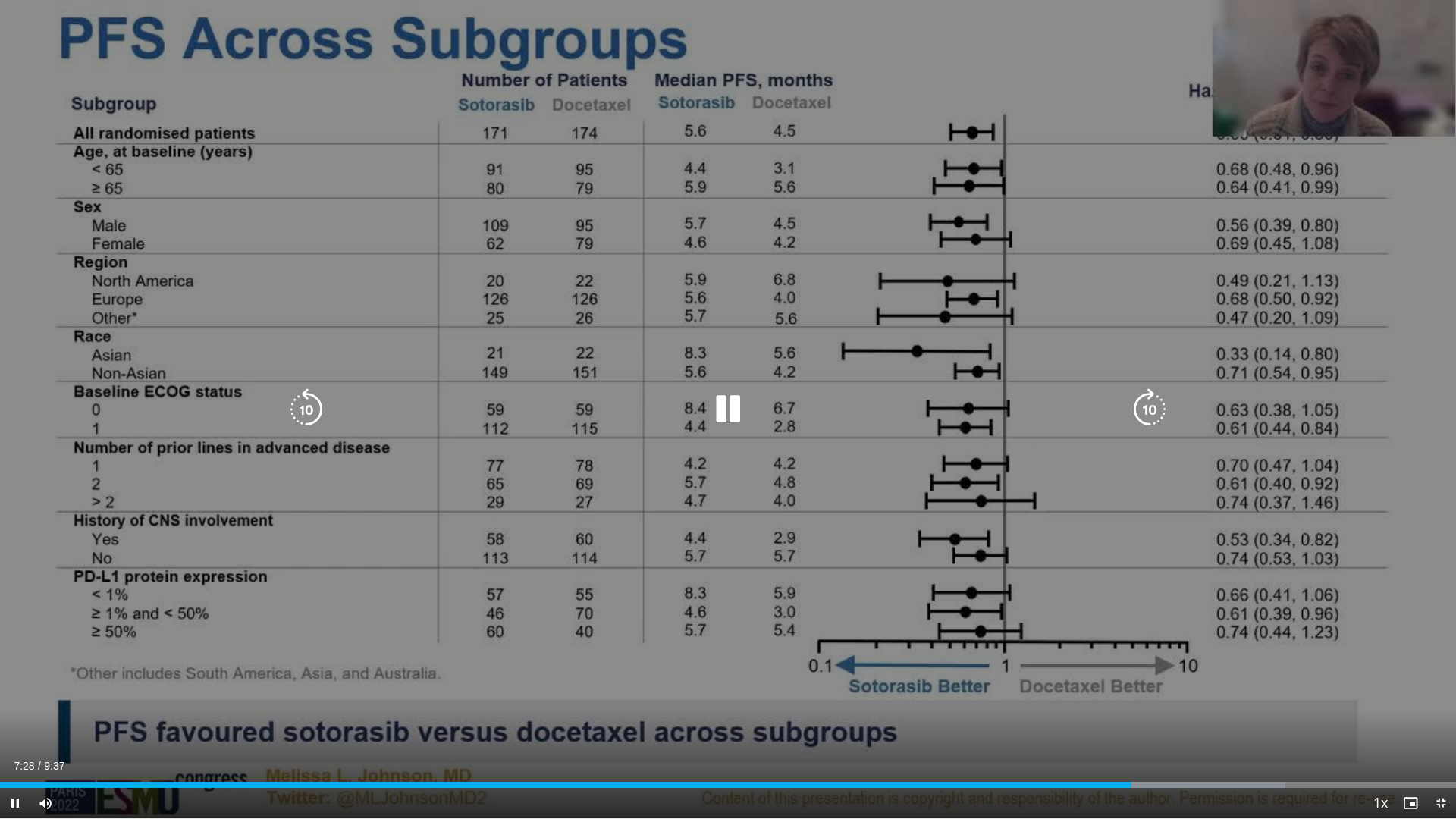 click at bounding box center (728, 410) 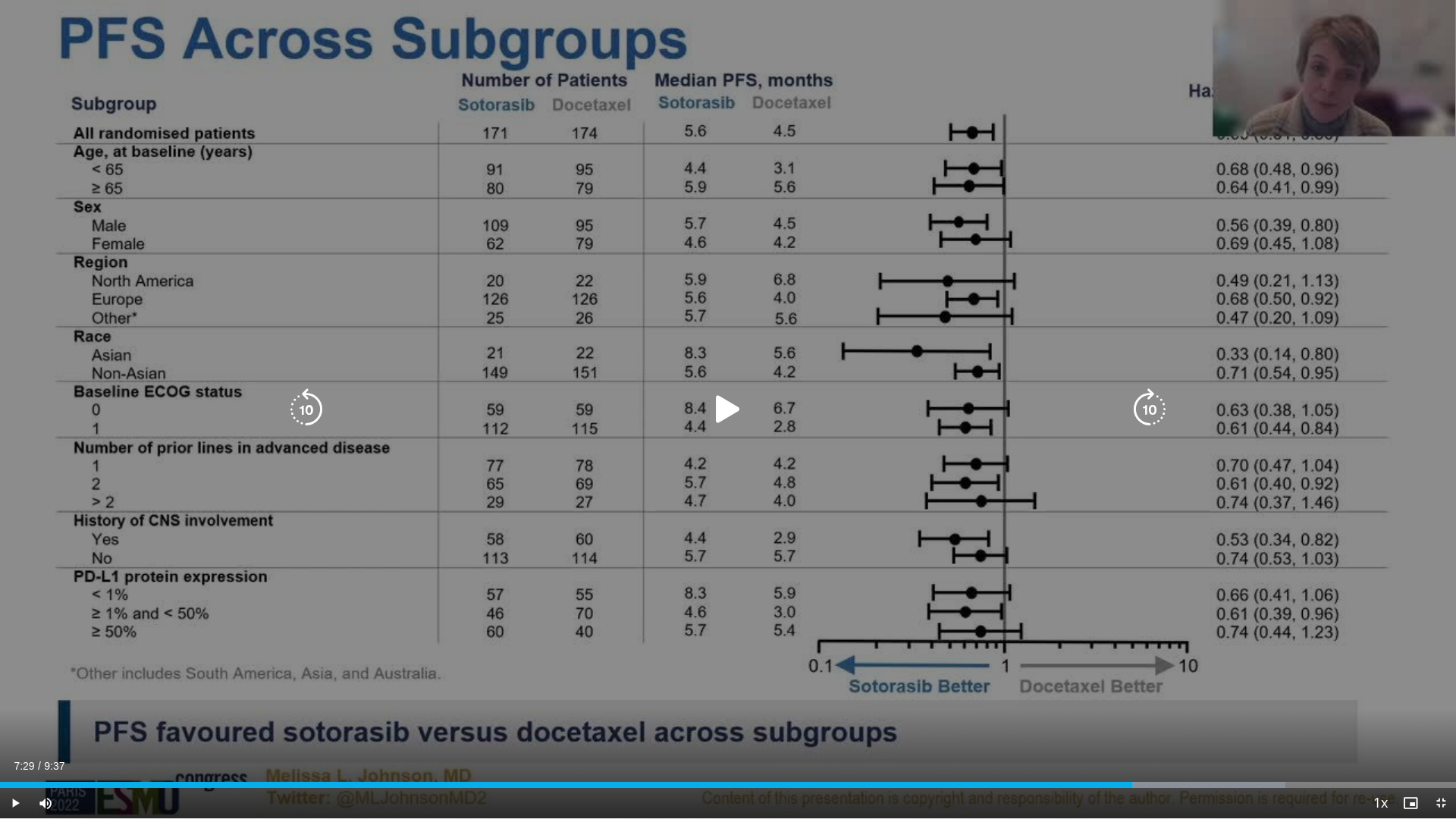 click on "50 seconds
Tap to unmute" at bounding box center (728, 409) 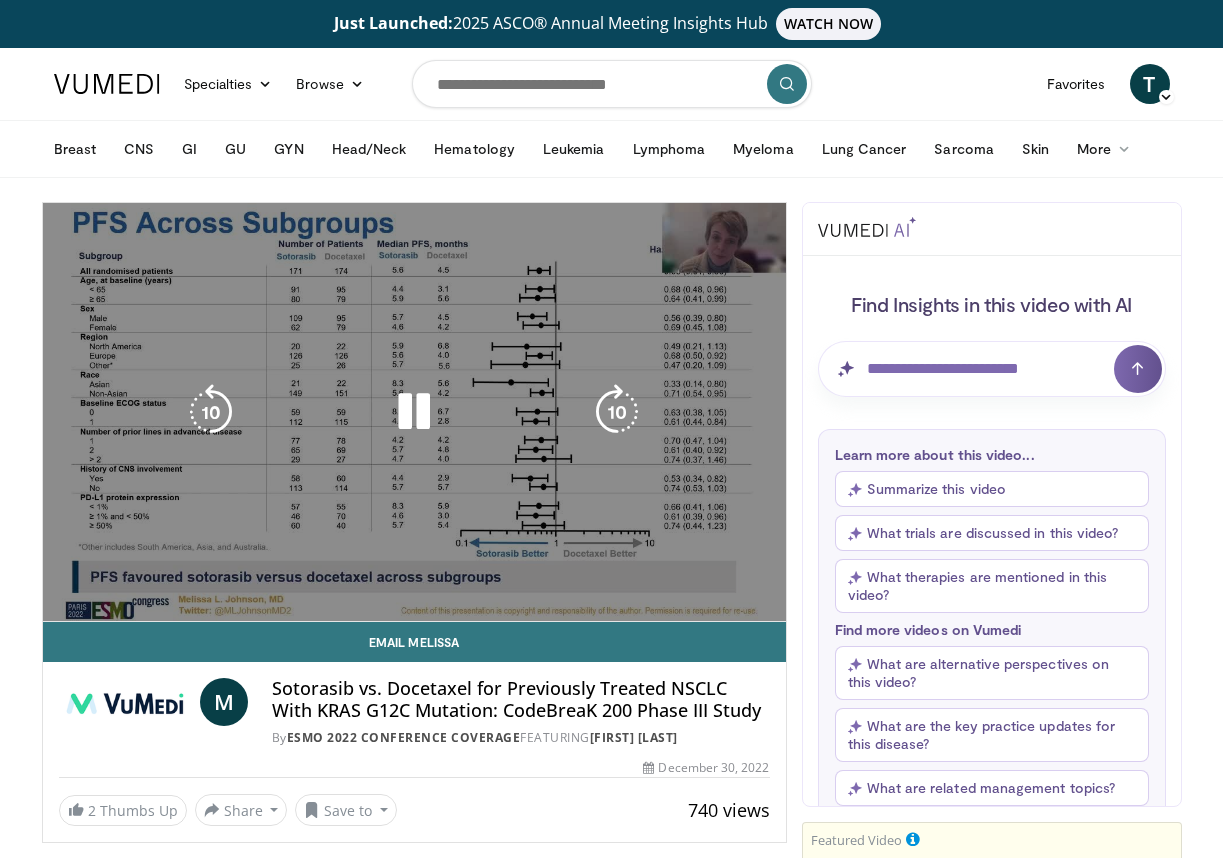 click on "50 seconds
Tap to unmute" at bounding box center [414, 412] 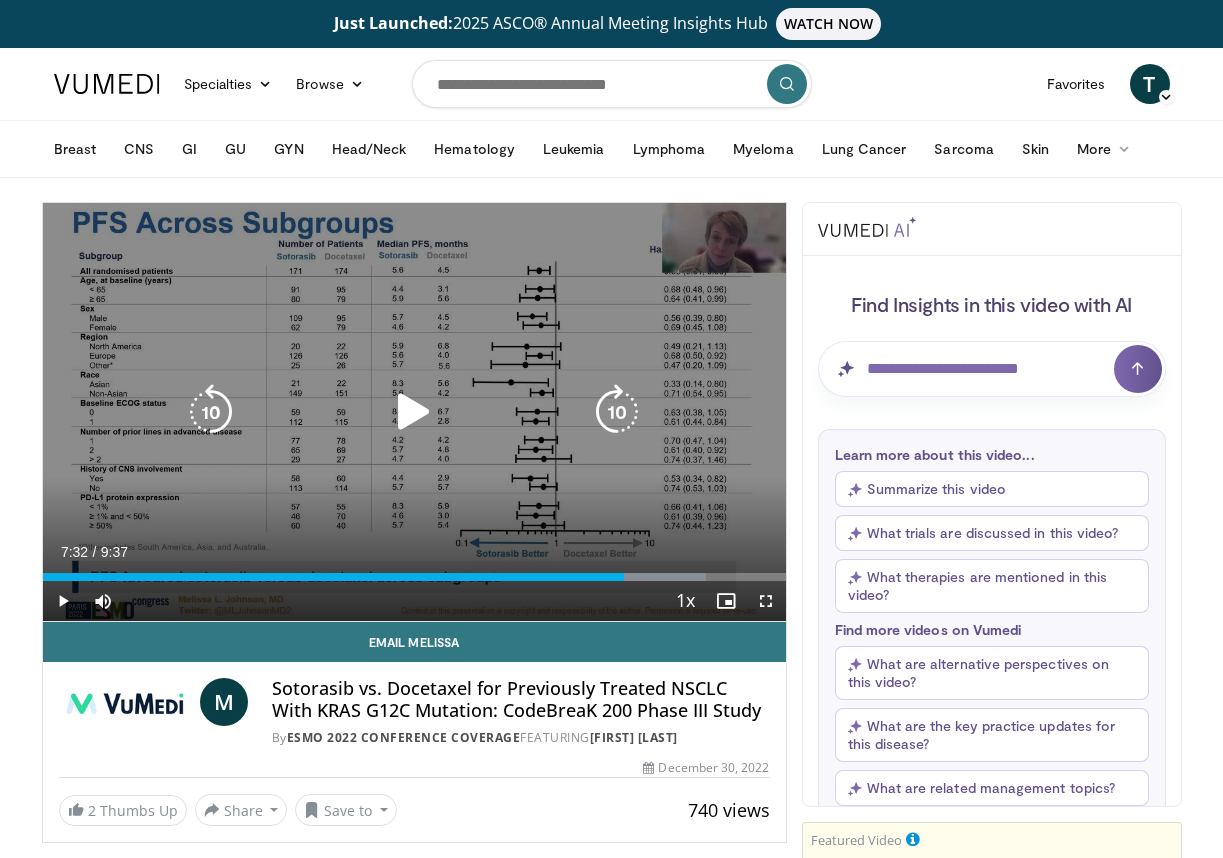 drag, startPoint x: 409, startPoint y: 410, endPoint x: 433, endPoint y: 416, distance: 24.738634 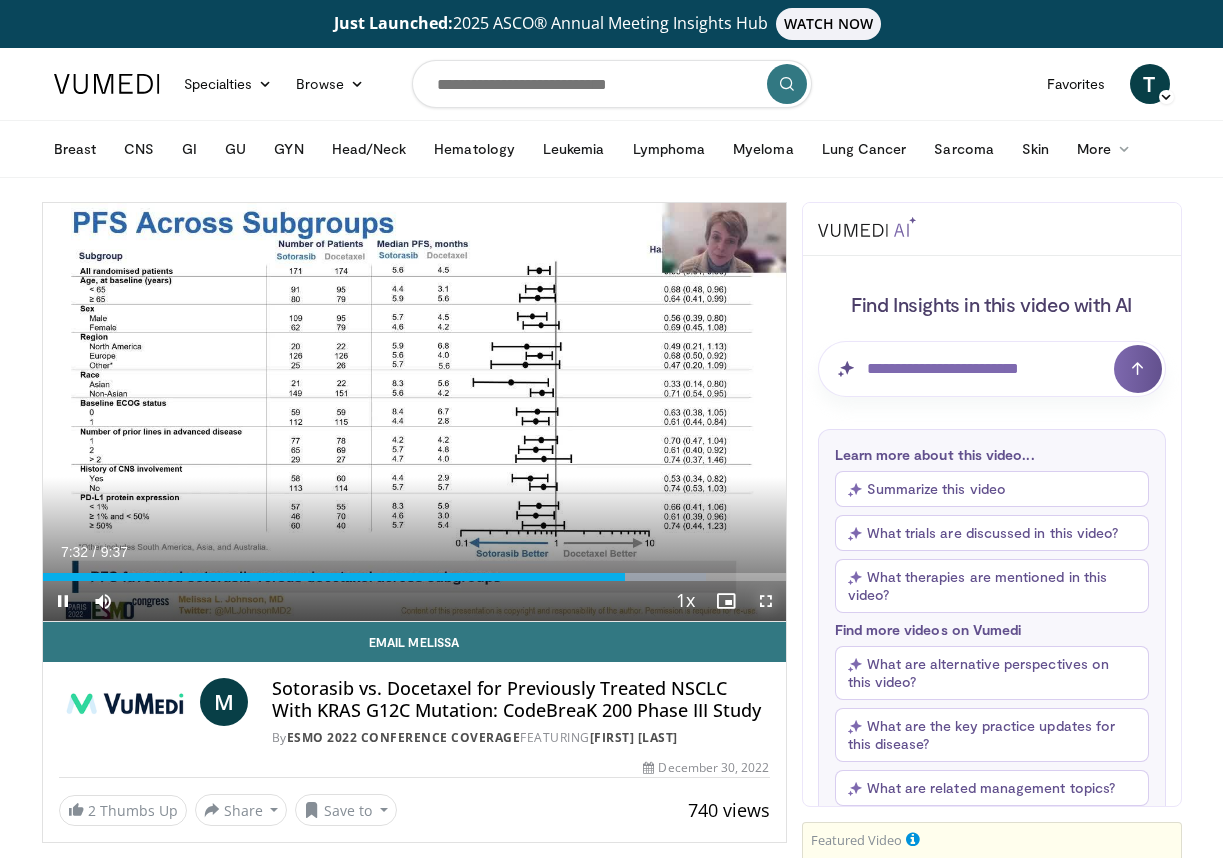 click at bounding box center [766, 601] 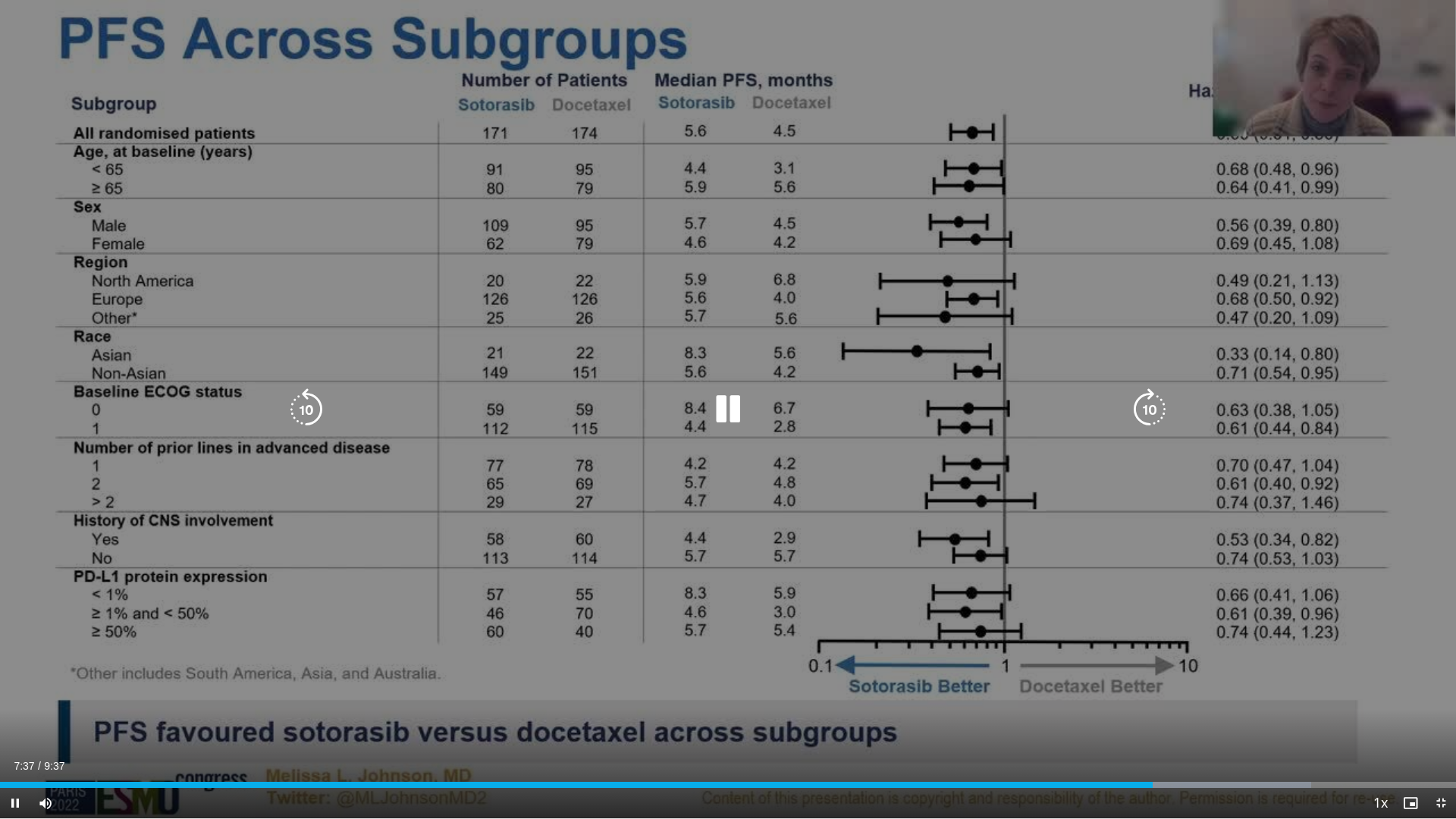 click at bounding box center [1150, 410] 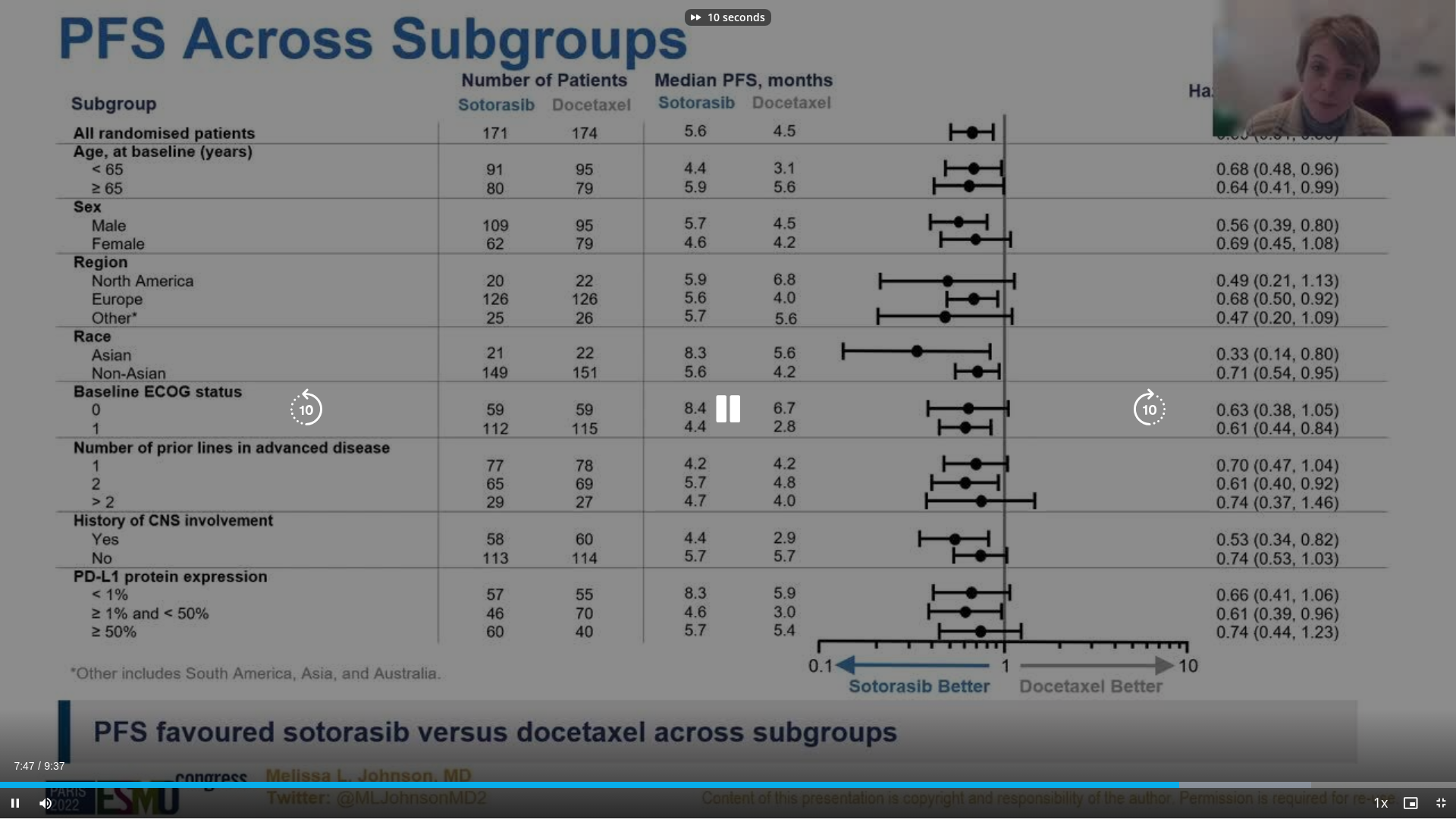 click at bounding box center [1150, 410] 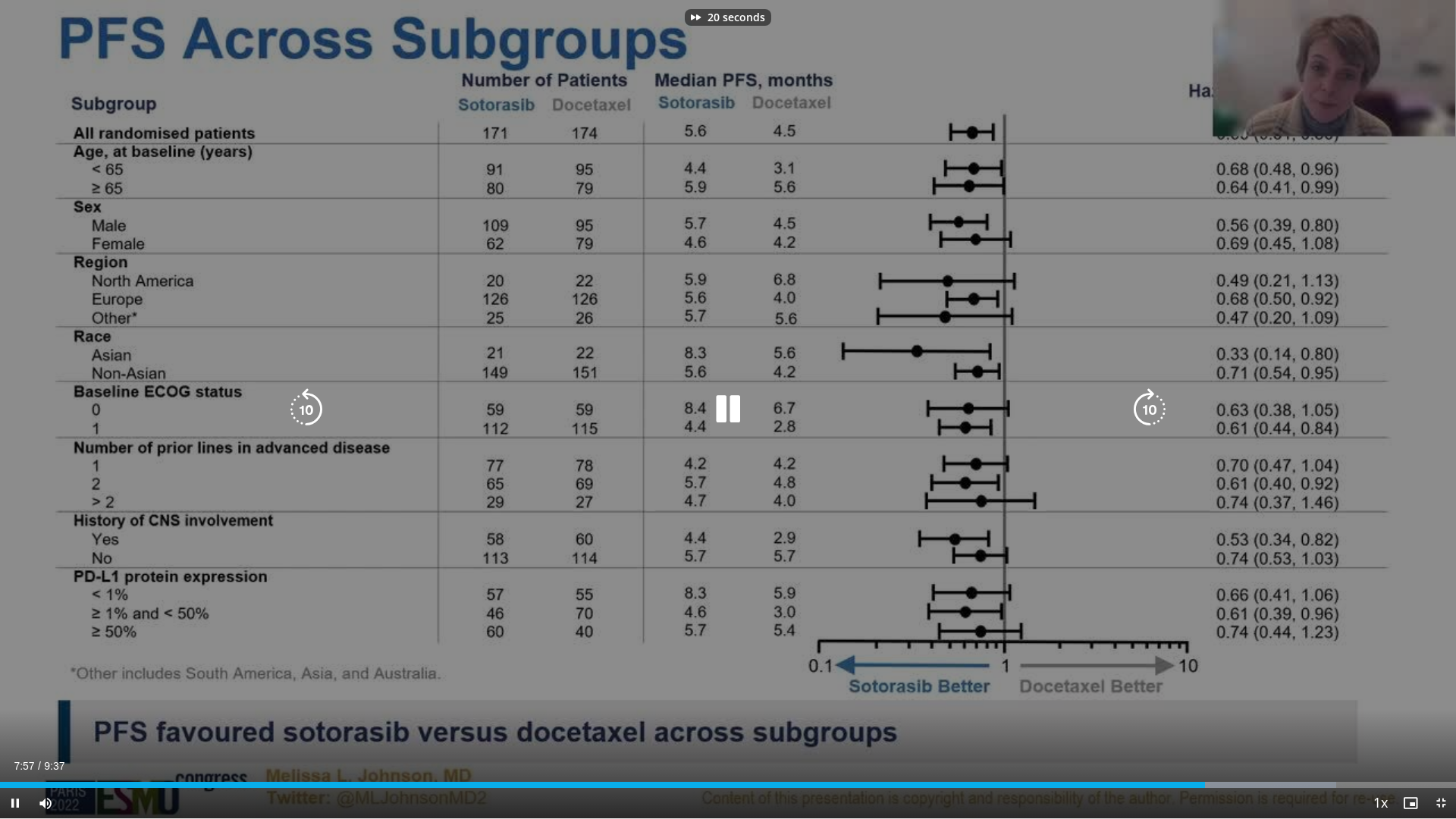 click at bounding box center (1150, 410) 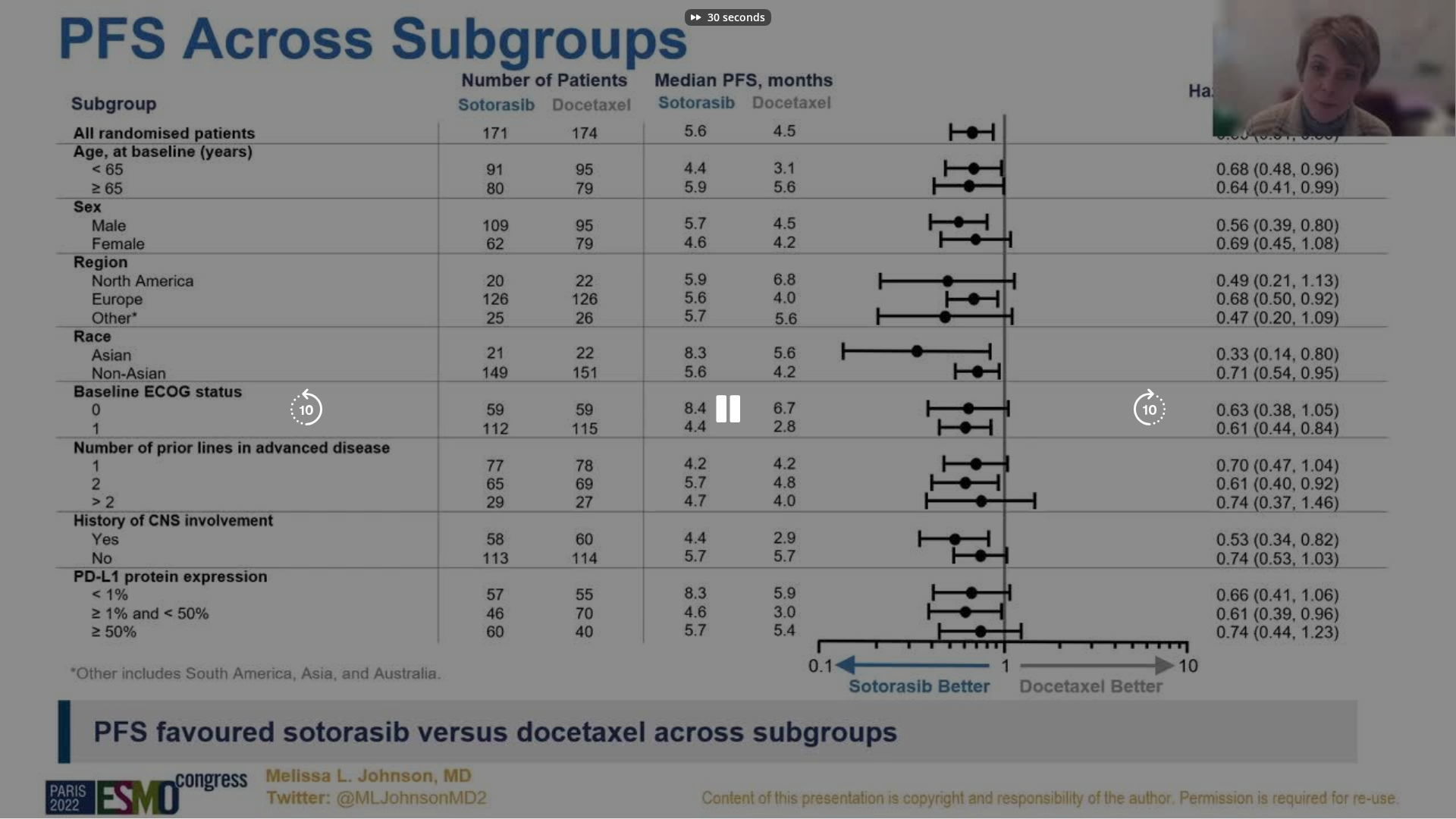 click on "30 seconds
Tap to unmute" at bounding box center [728, 409] 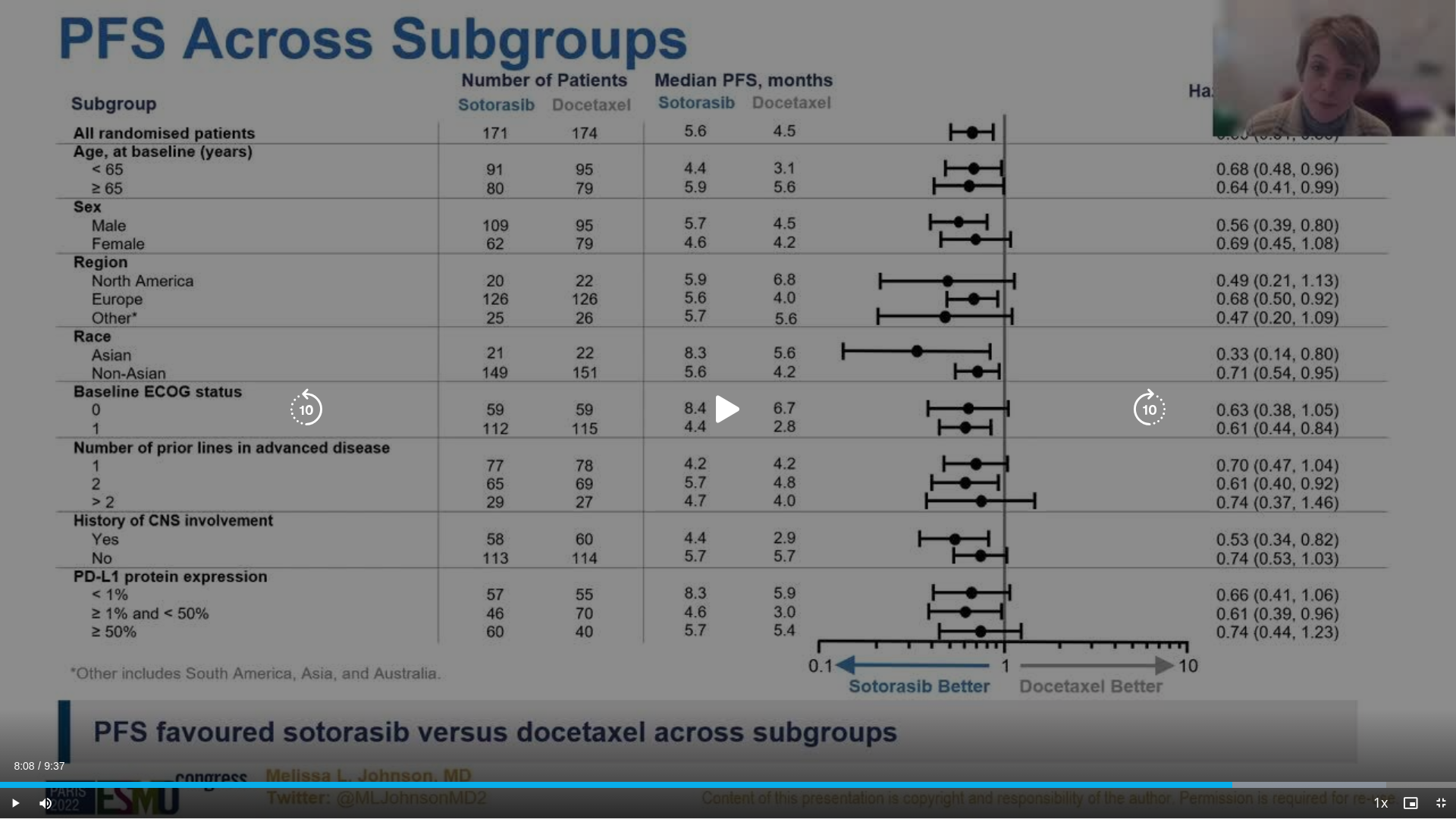 click at bounding box center [306, 410] 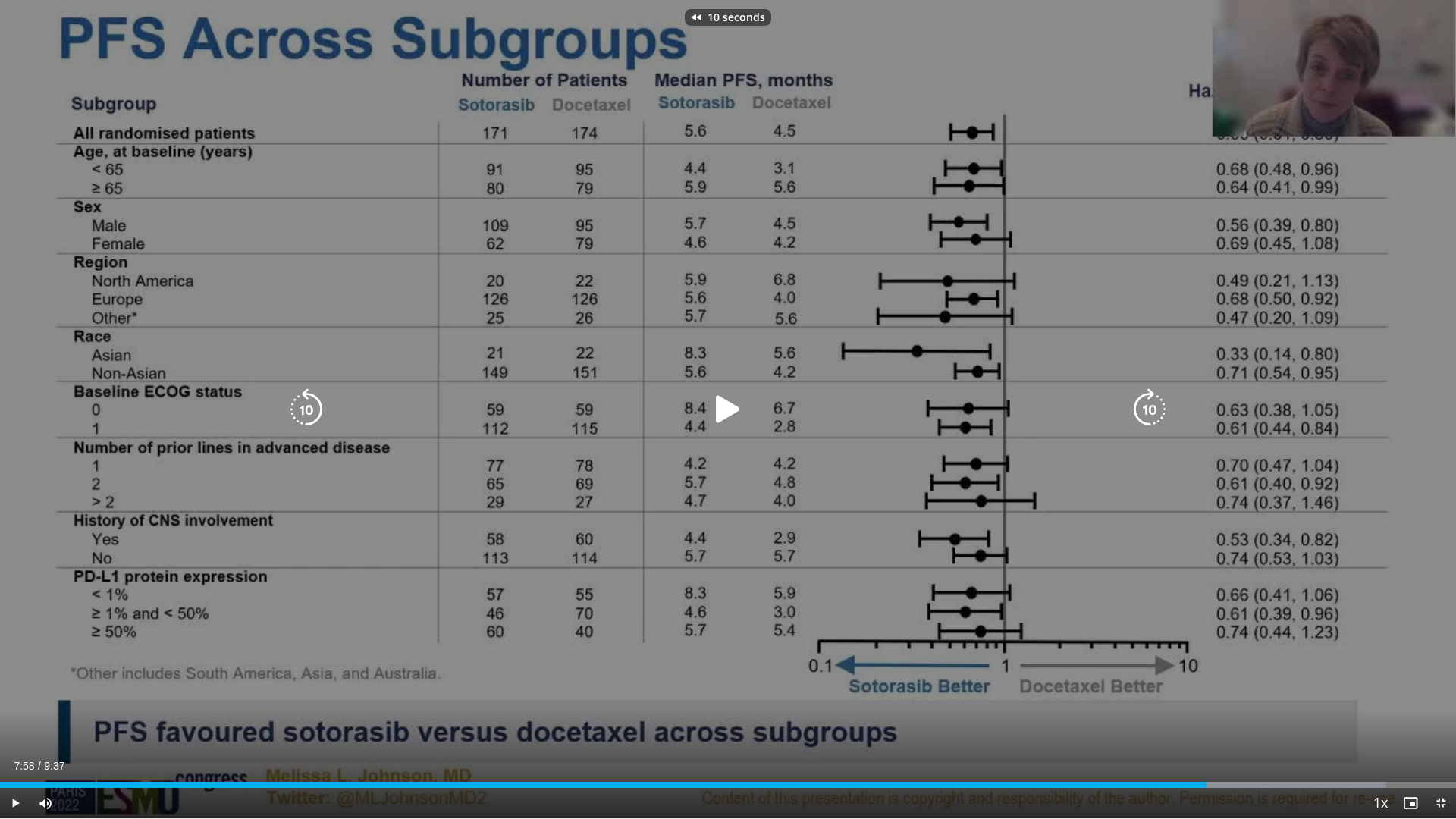 click at bounding box center [728, 410] 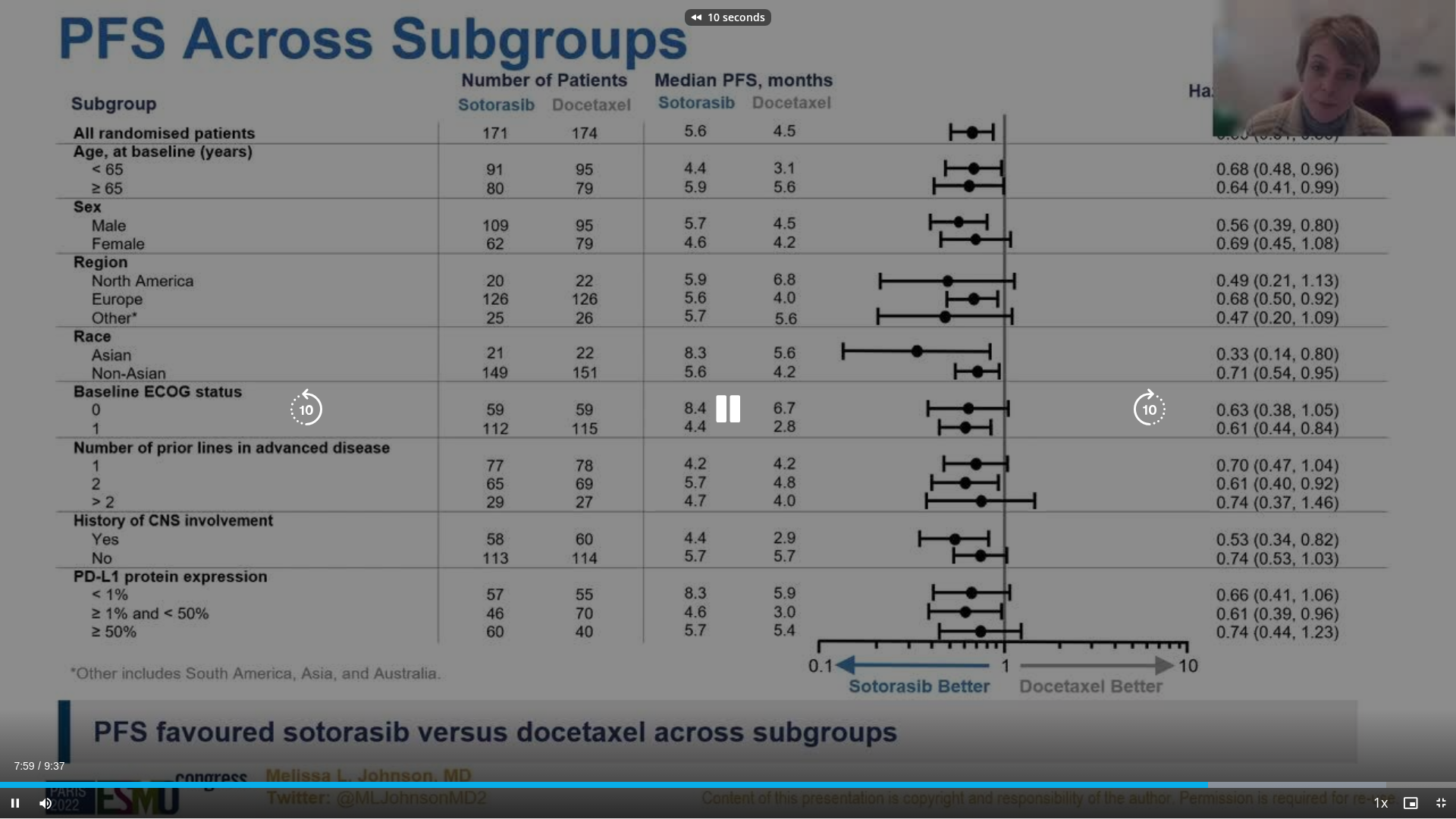 click at bounding box center [1150, 410] 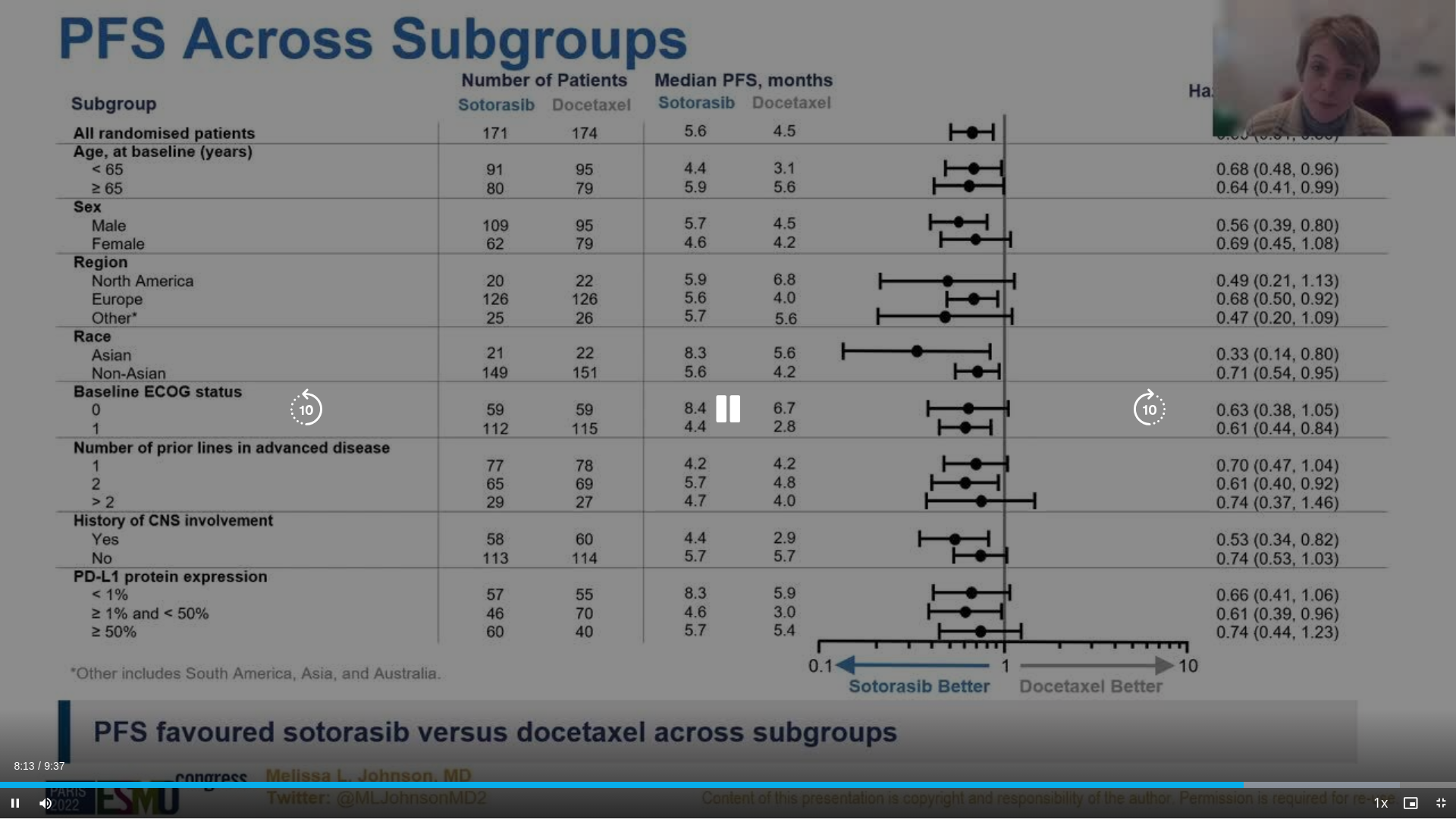 click at bounding box center (728, 410) 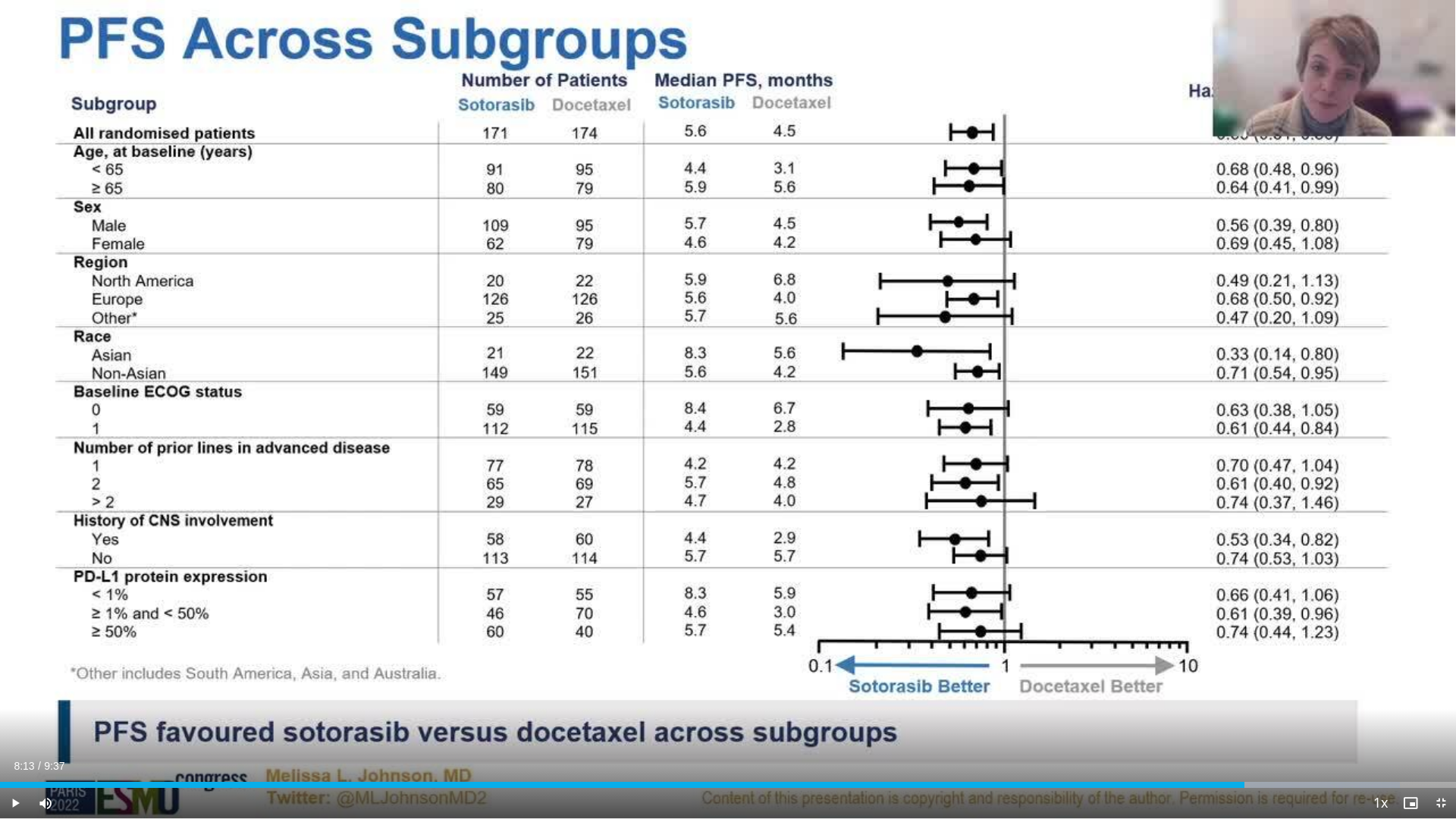 click on "10 seconds
Tap to unmute" at bounding box center (728, 409) 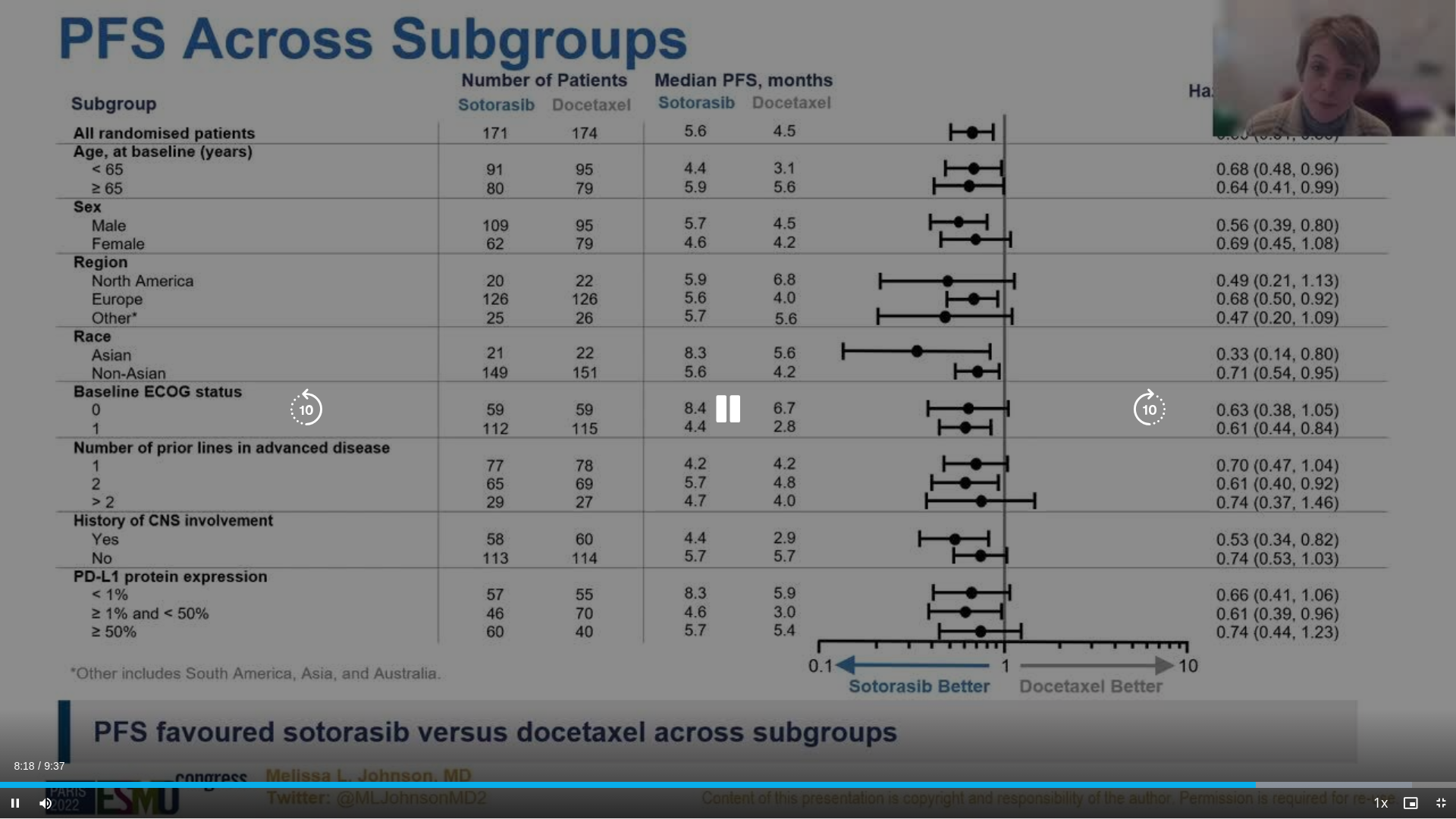 click at bounding box center (728, 410) 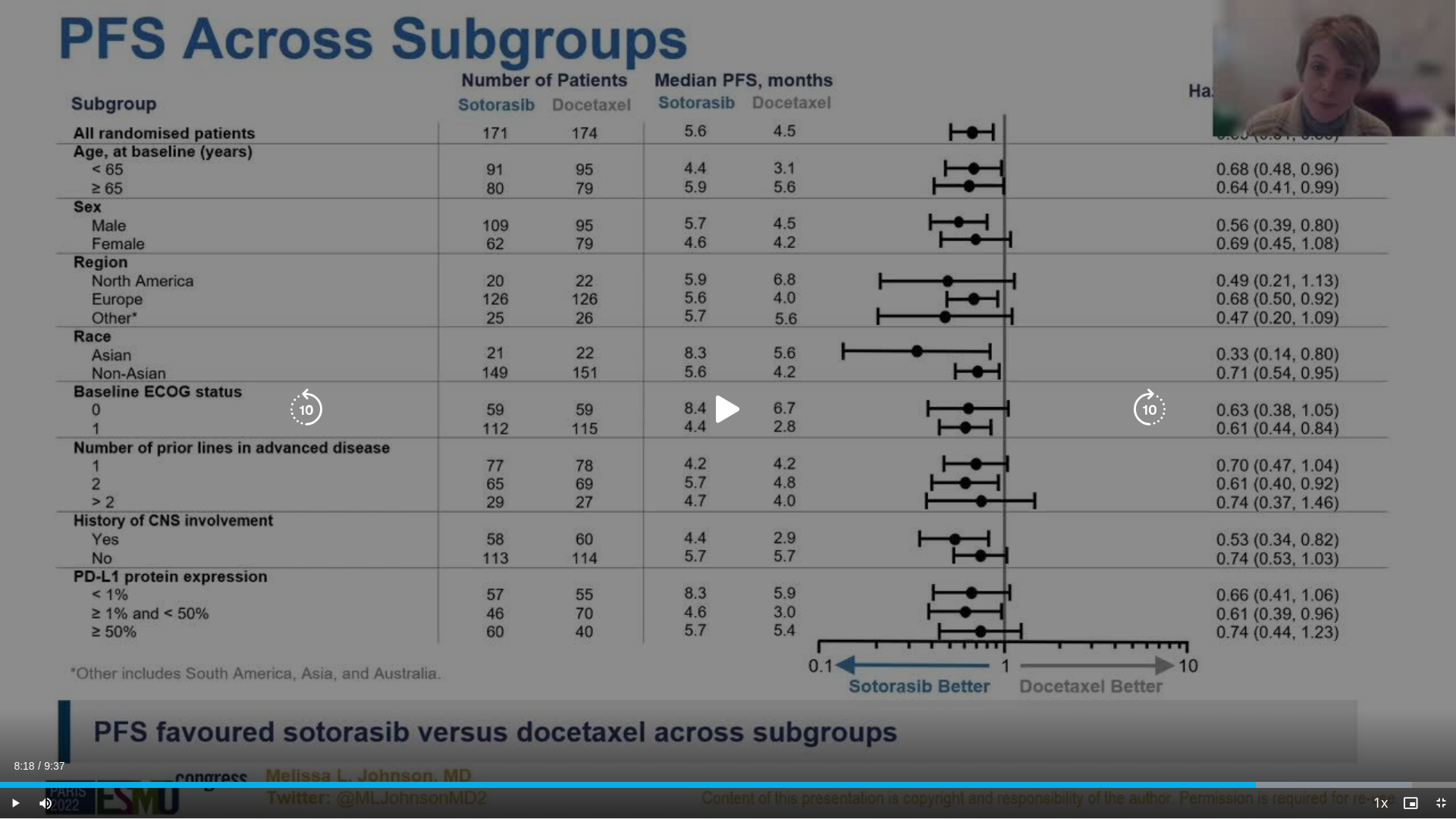 click on "10 seconds
Tap to unmute" at bounding box center (728, 409) 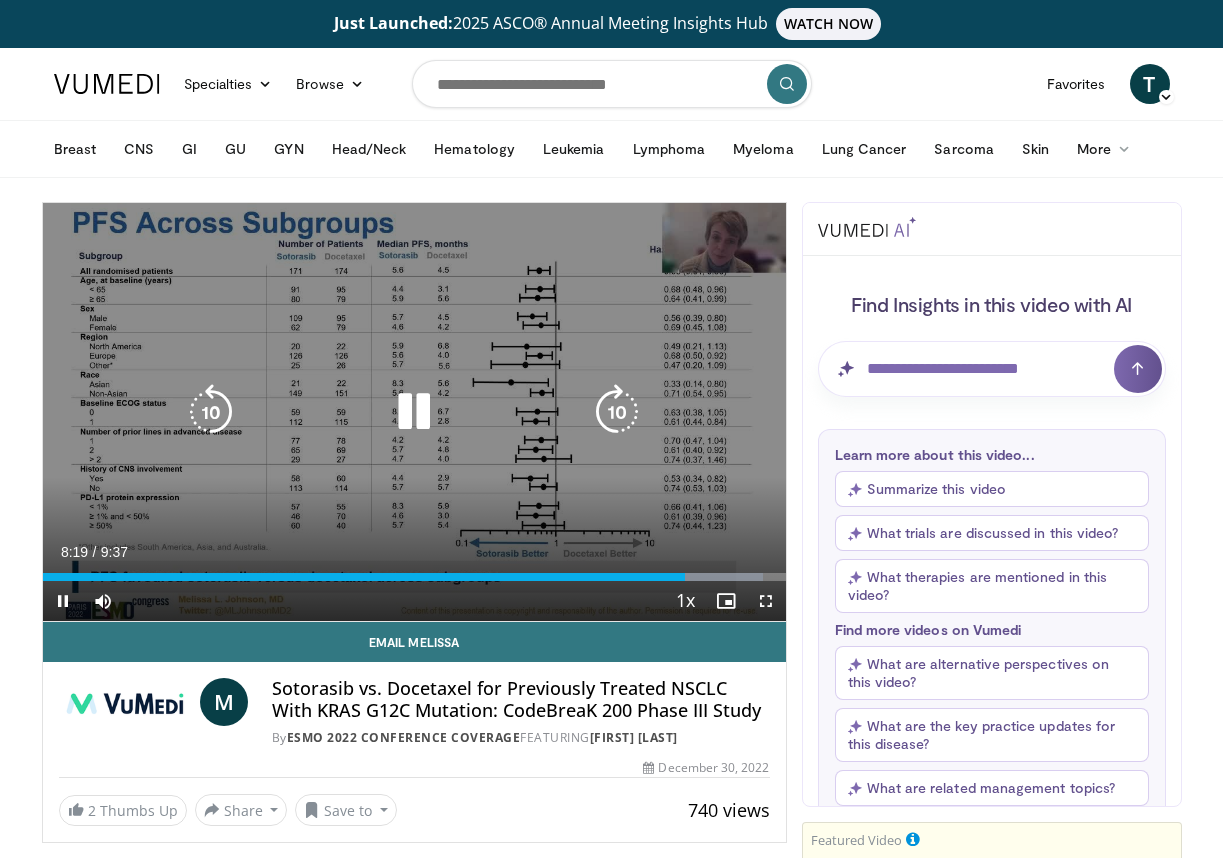 click at bounding box center (414, 412) 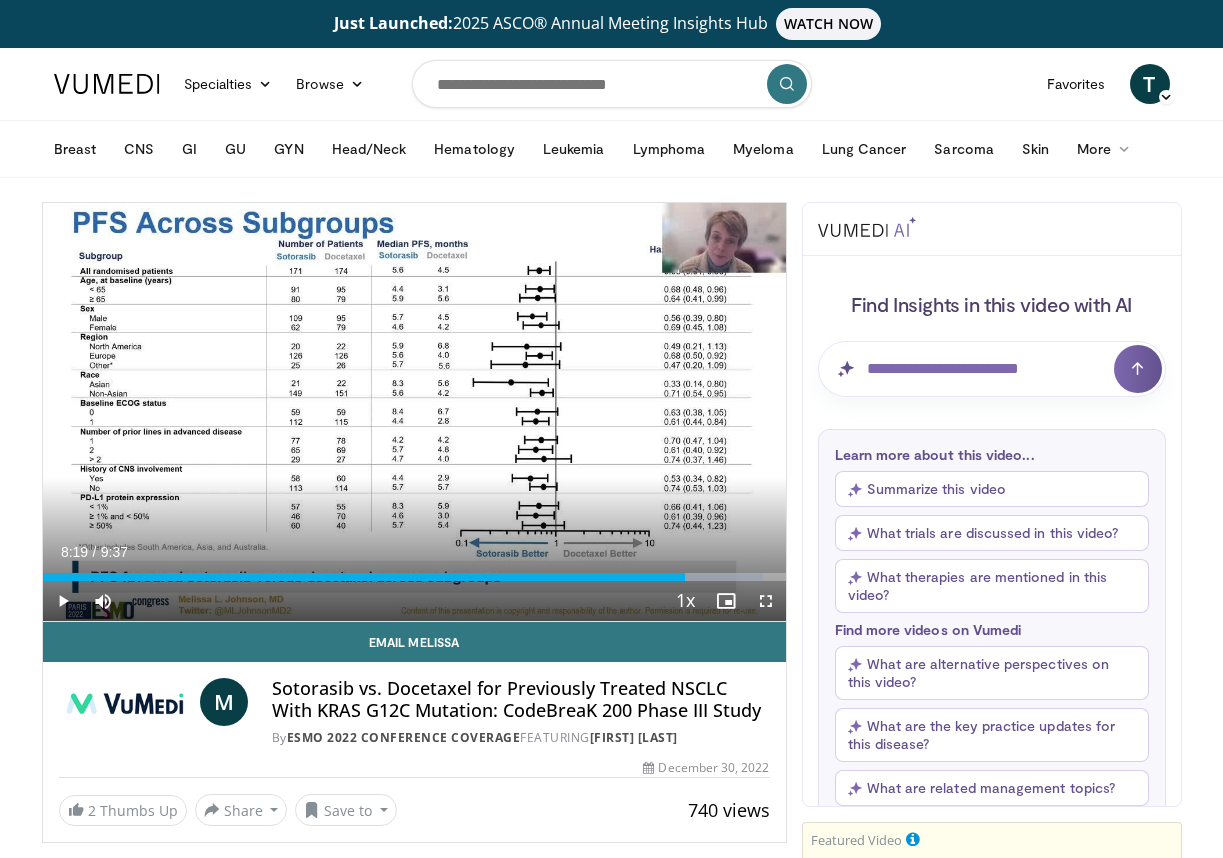 scroll, scrollTop: 0, scrollLeft: 0, axis: both 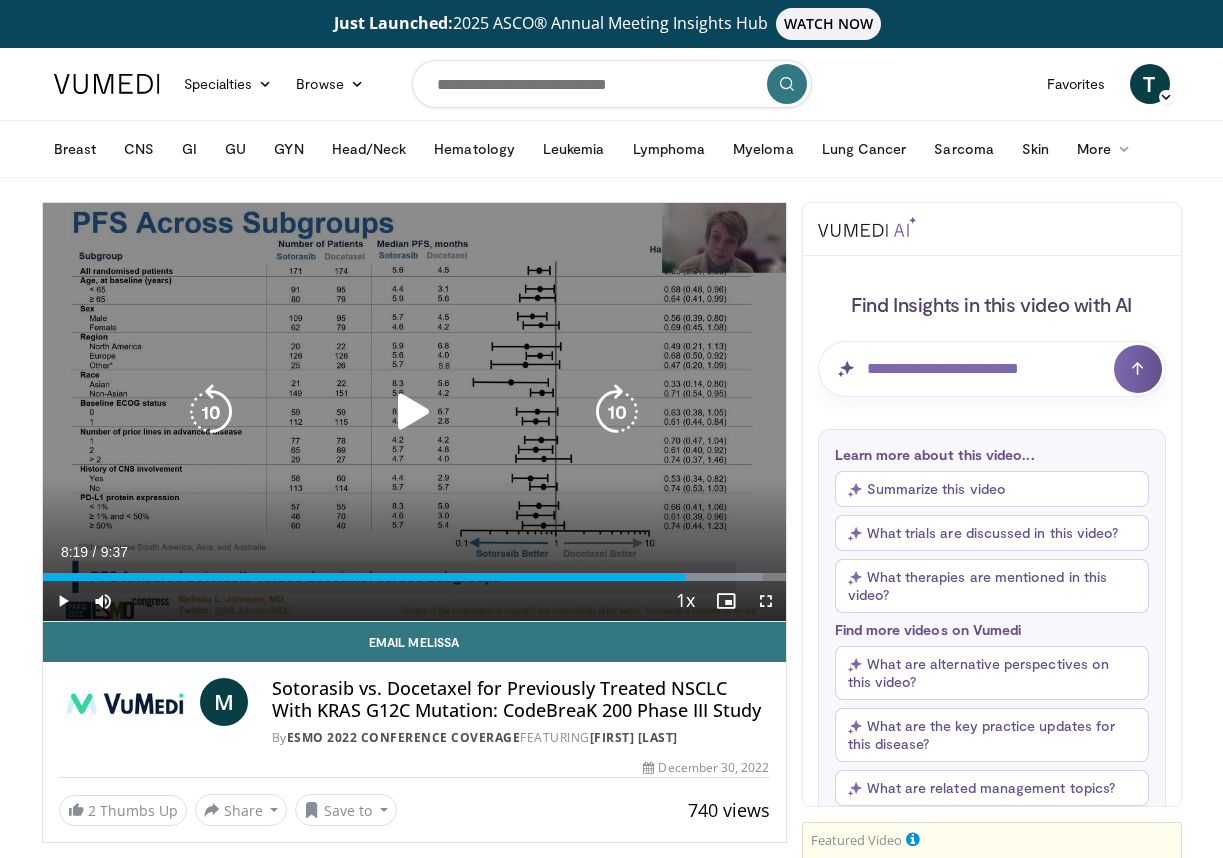 drag, startPoint x: 427, startPoint y: 409, endPoint x: 417, endPoint y: 412, distance: 10.440307 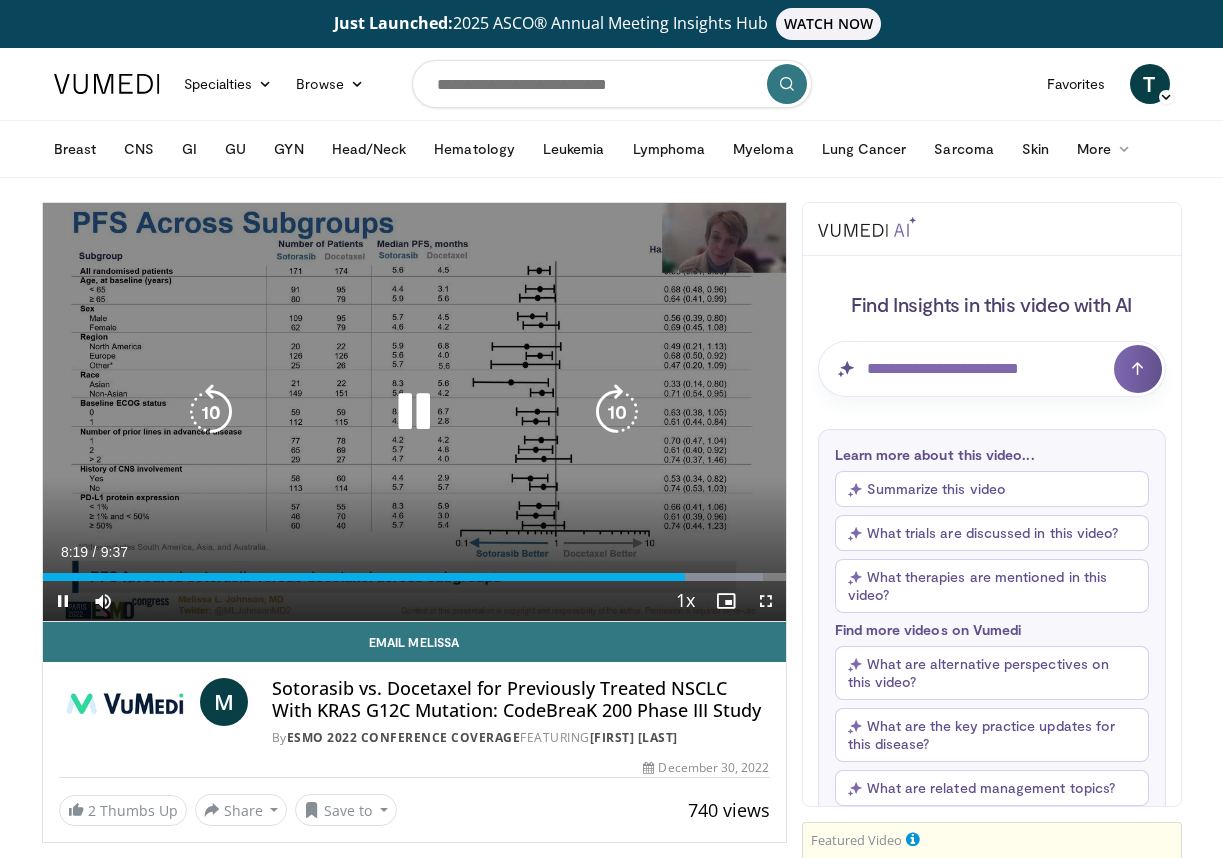 click on "10 seconds
Tap to unmute" at bounding box center [414, 412] 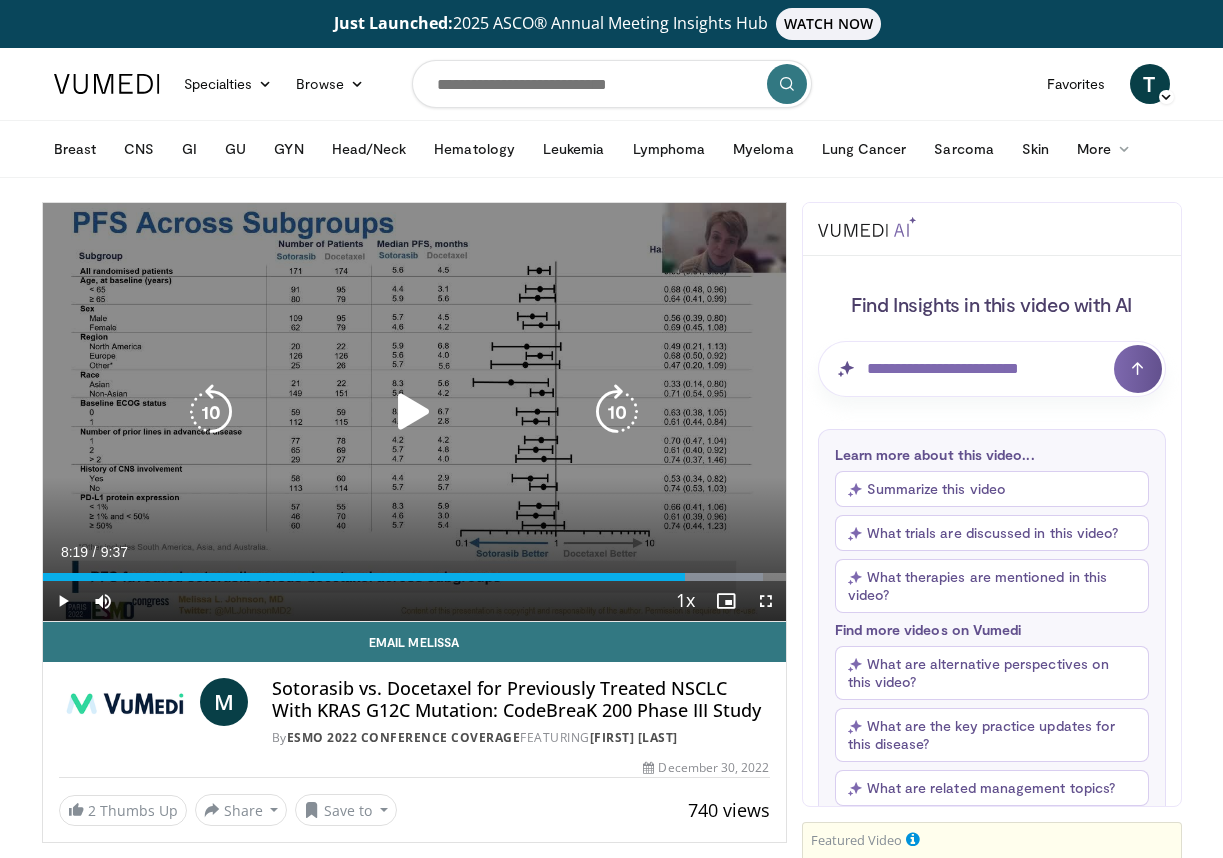 click at bounding box center [211, 412] 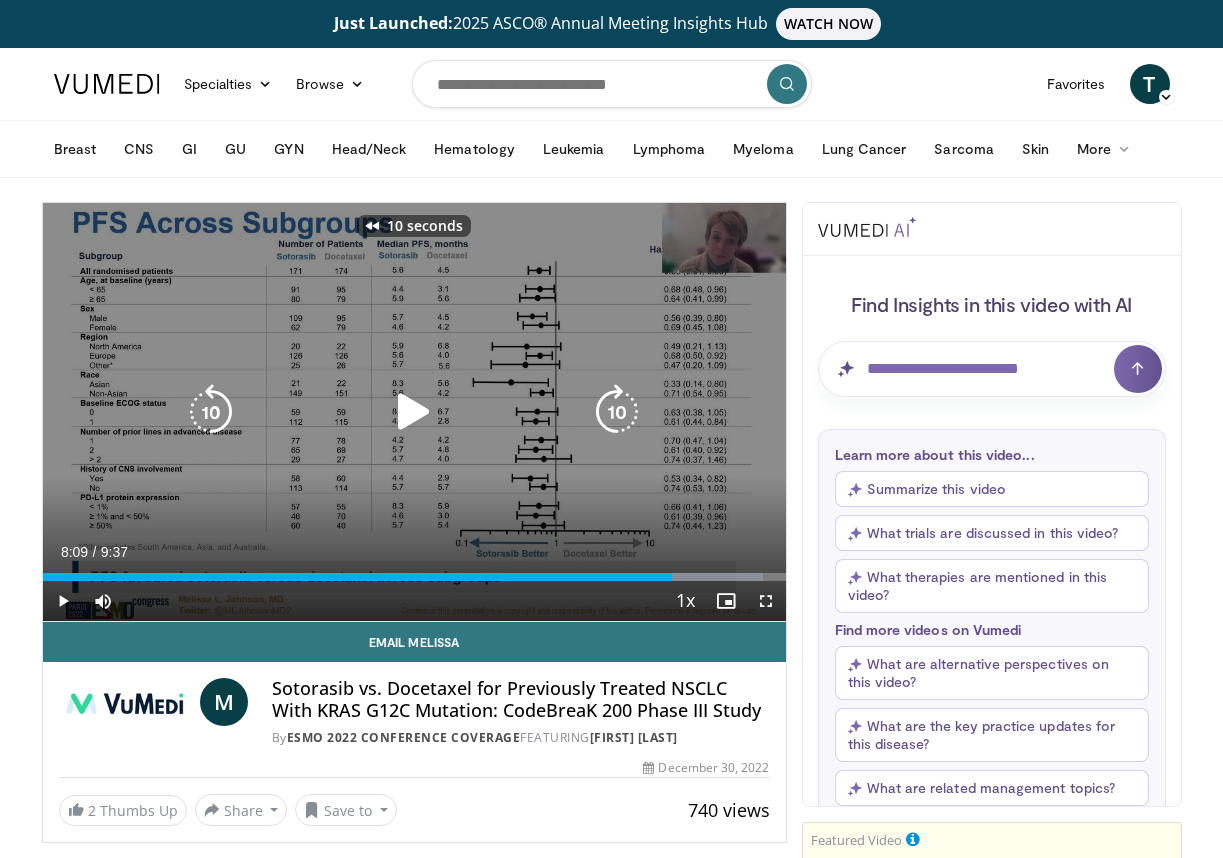 click at bounding box center (414, 412) 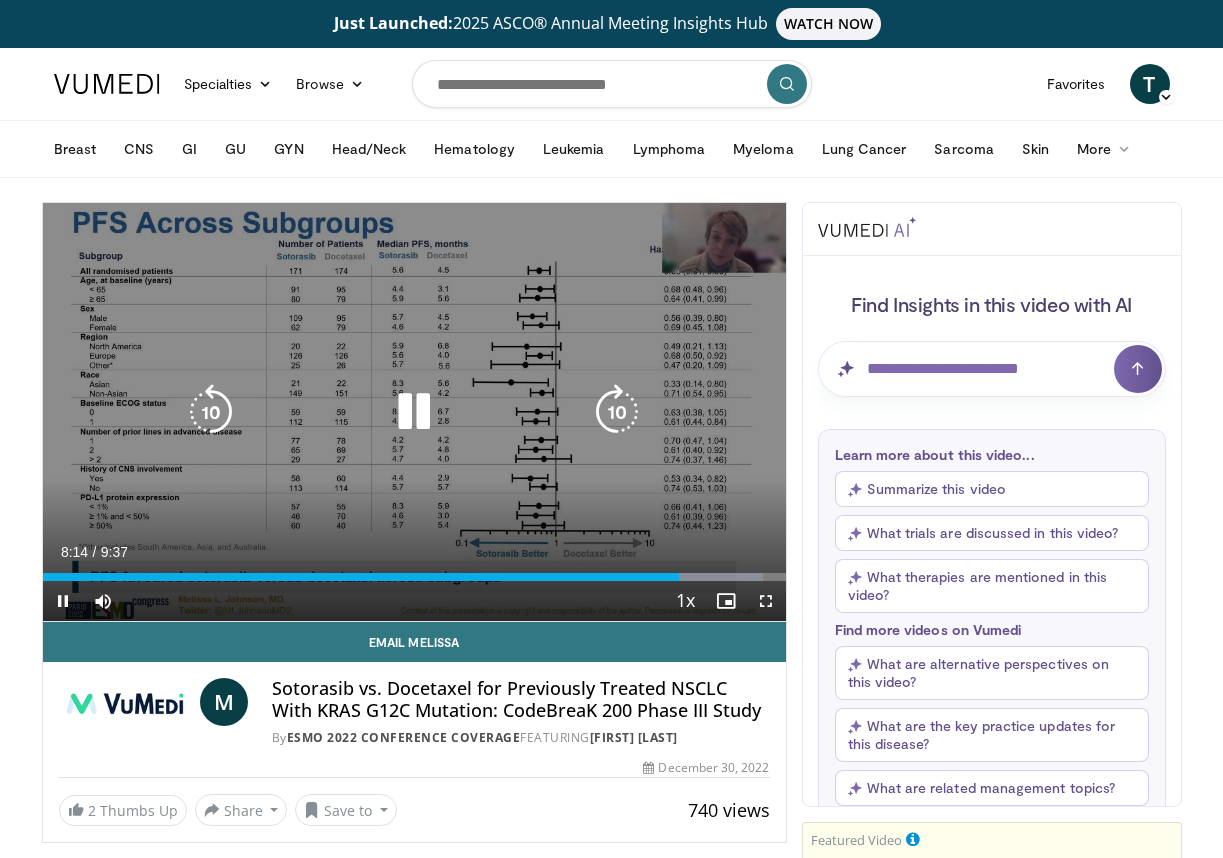 click at bounding box center (211, 412) 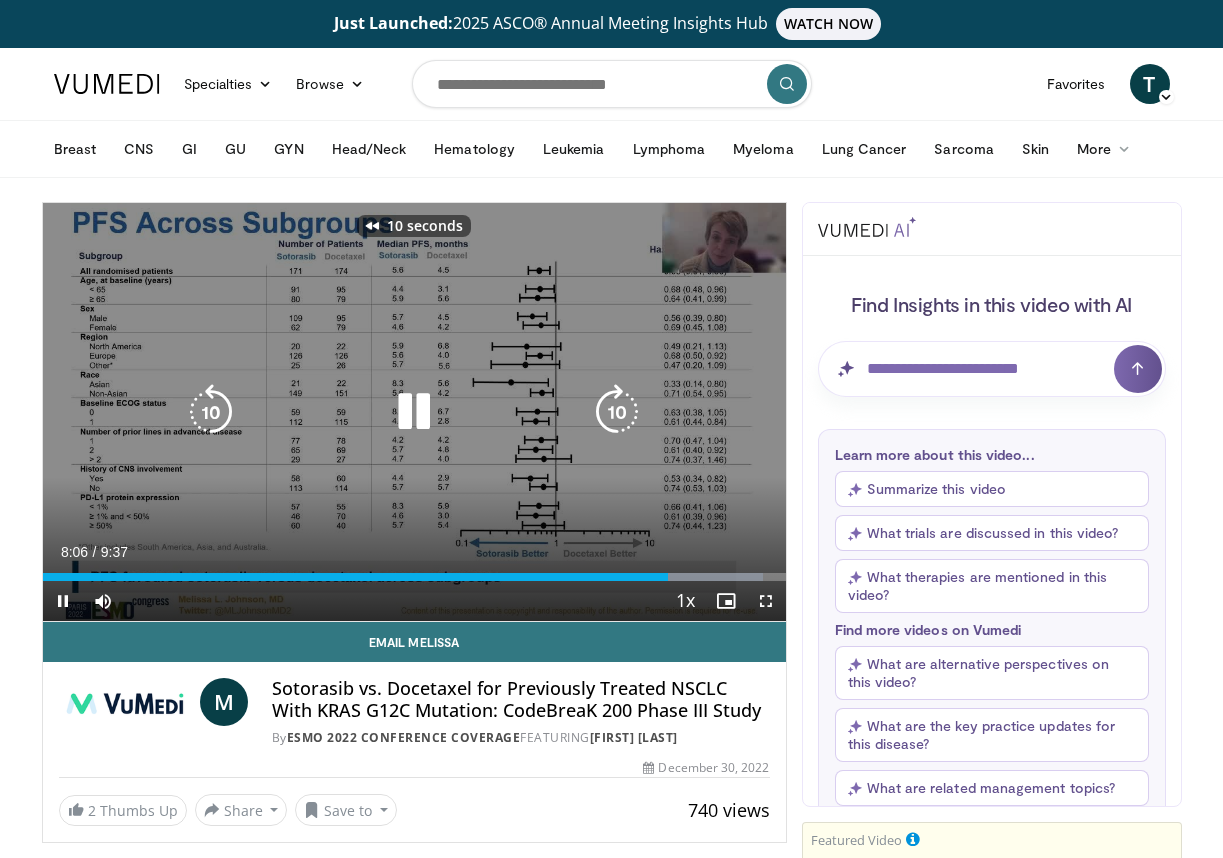 click at bounding box center (414, 412) 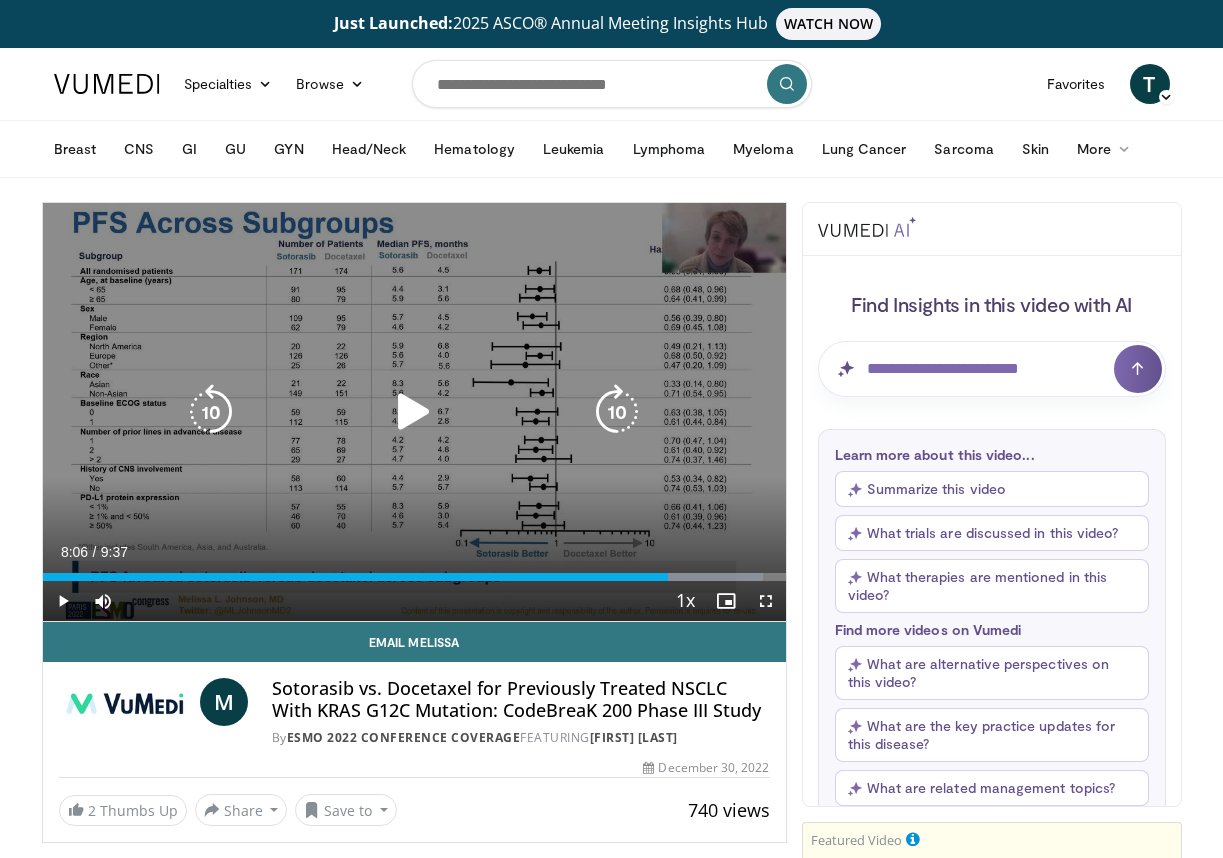 click at bounding box center [414, 412] 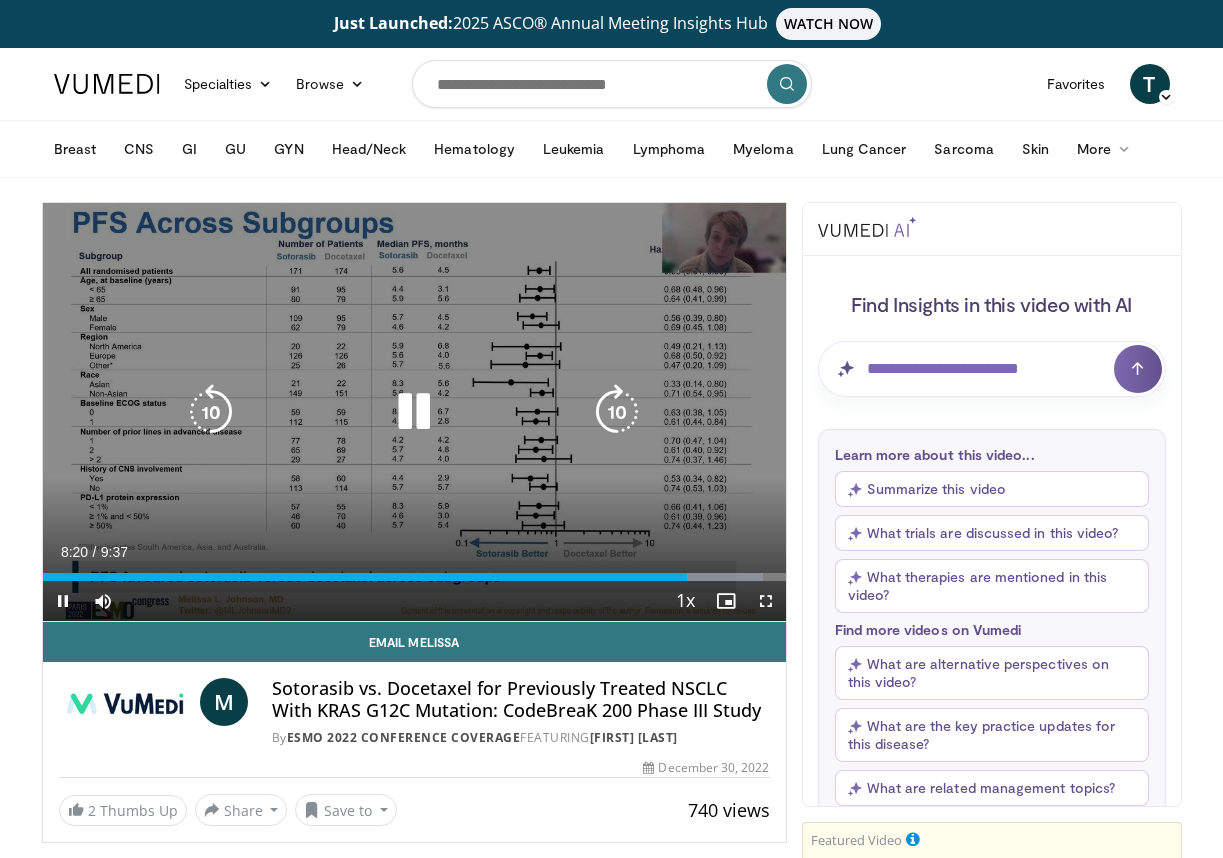 click at bounding box center [211, 412] 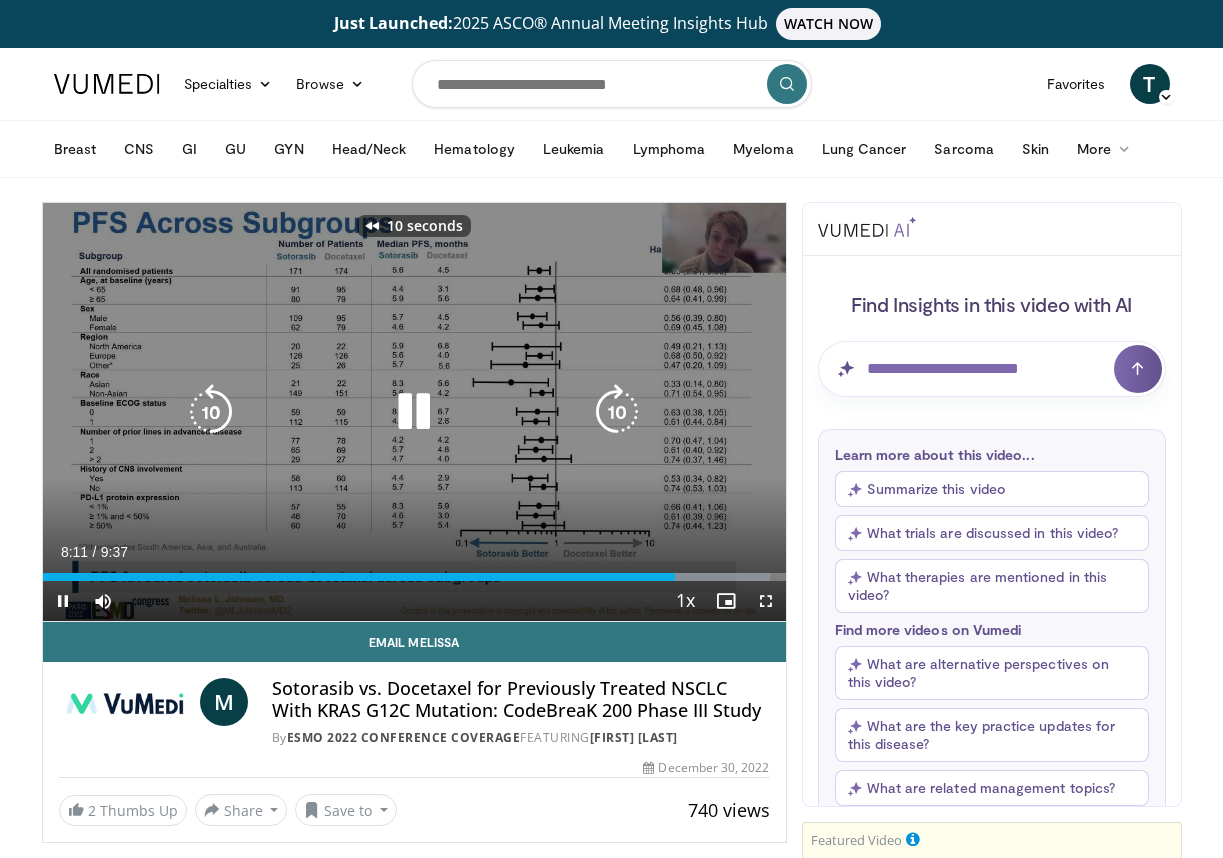 click at bounding box center (211, 412) 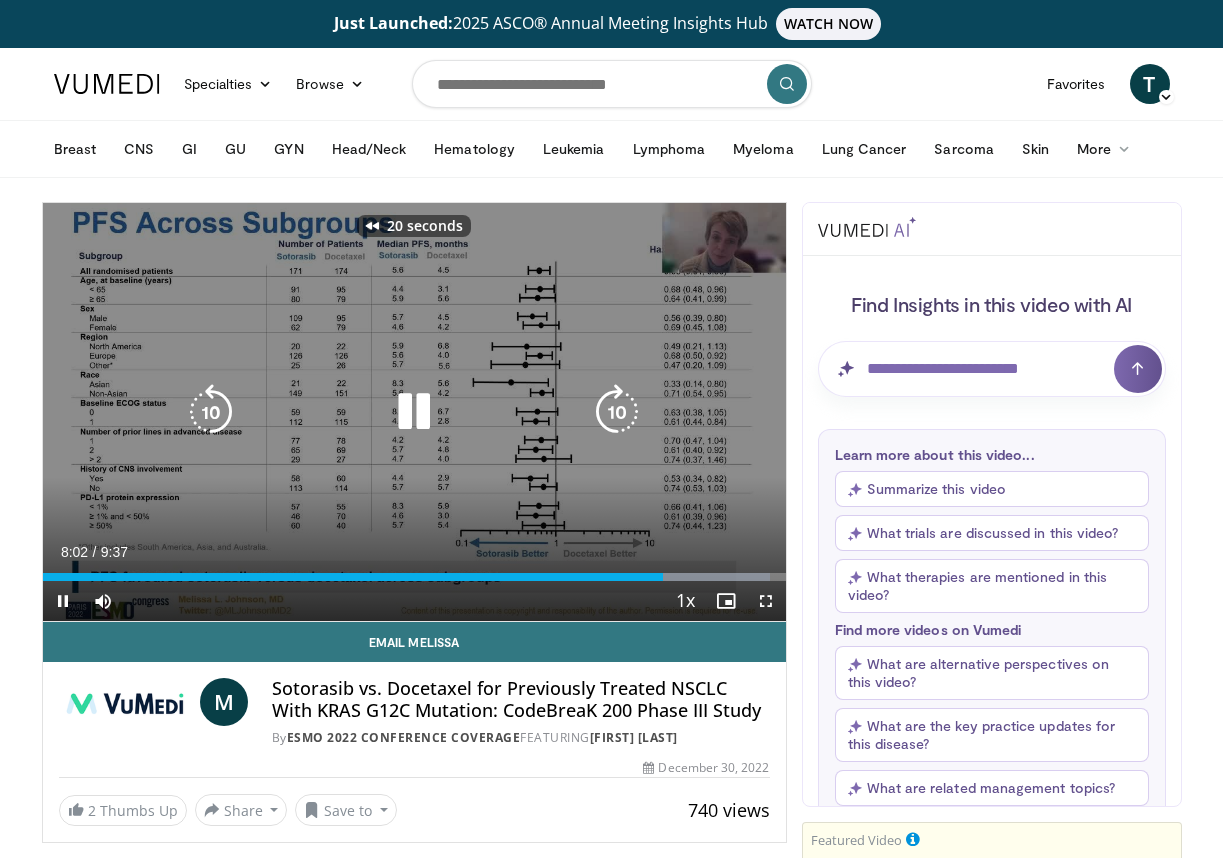 click at bounding box center [617, 412] 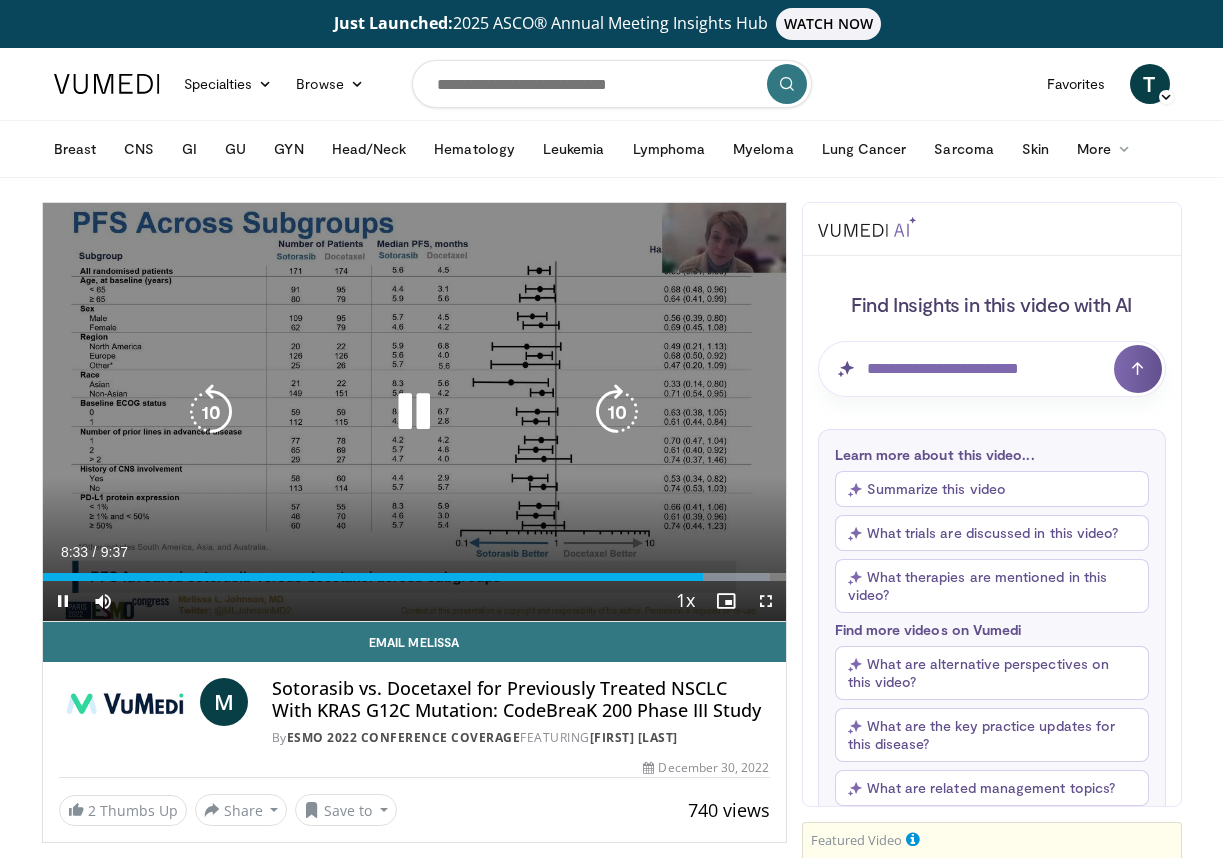 click at bounding box center [211, 412] 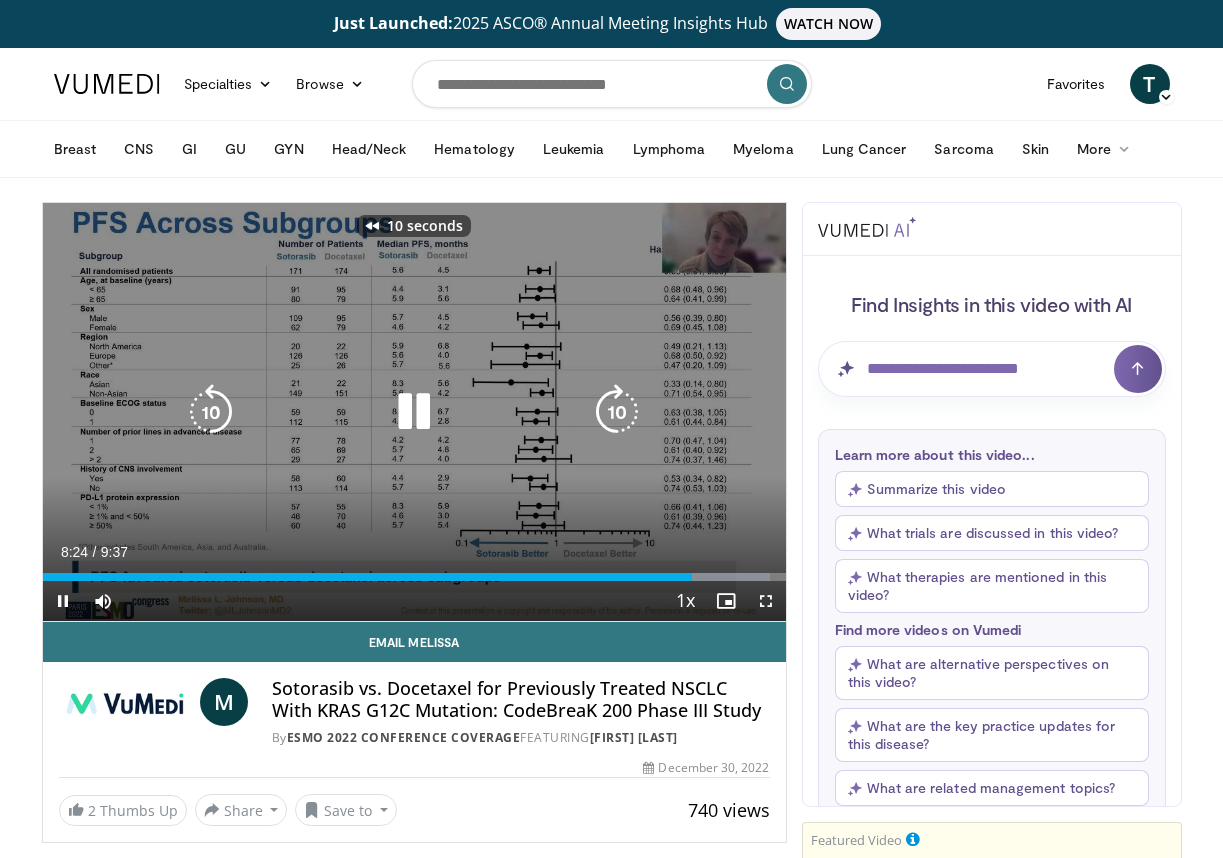 click at bounding box center (211, 412) 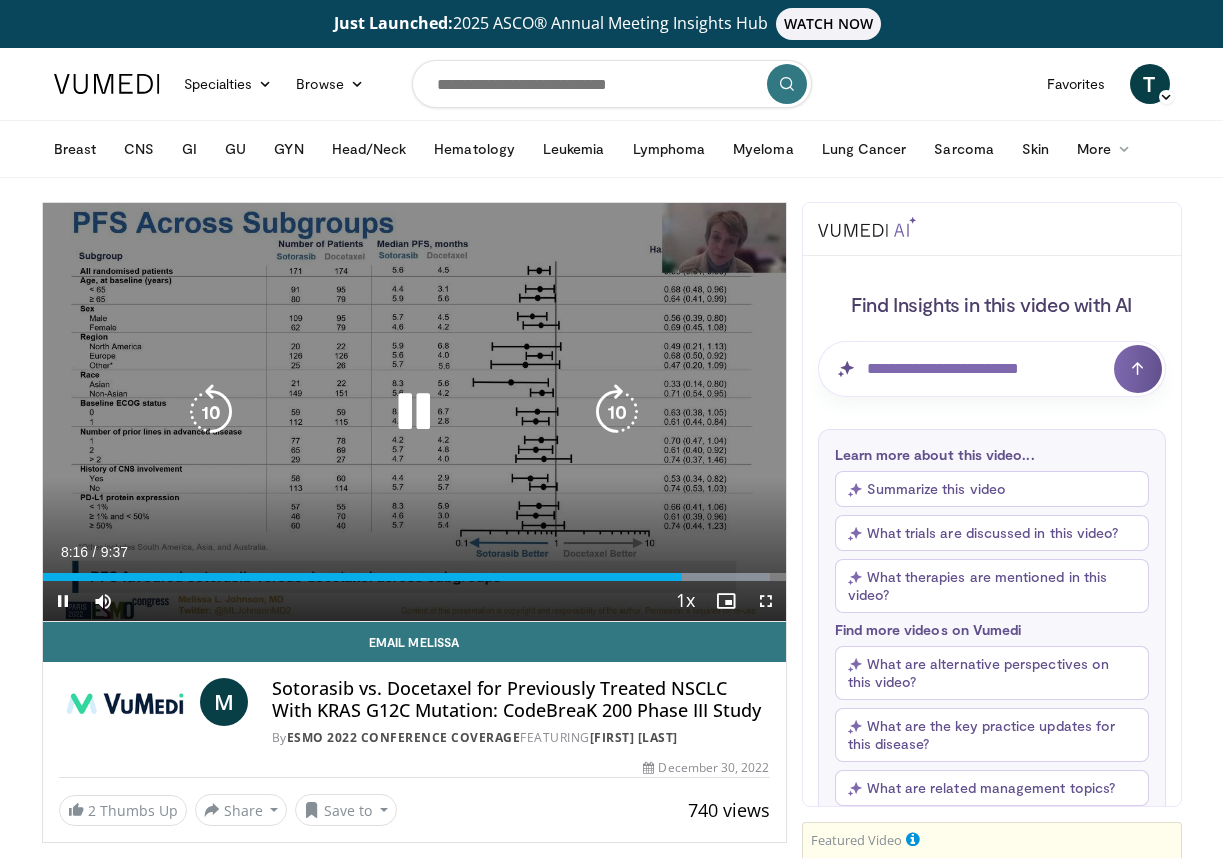 click at bounding box center [414, 412] 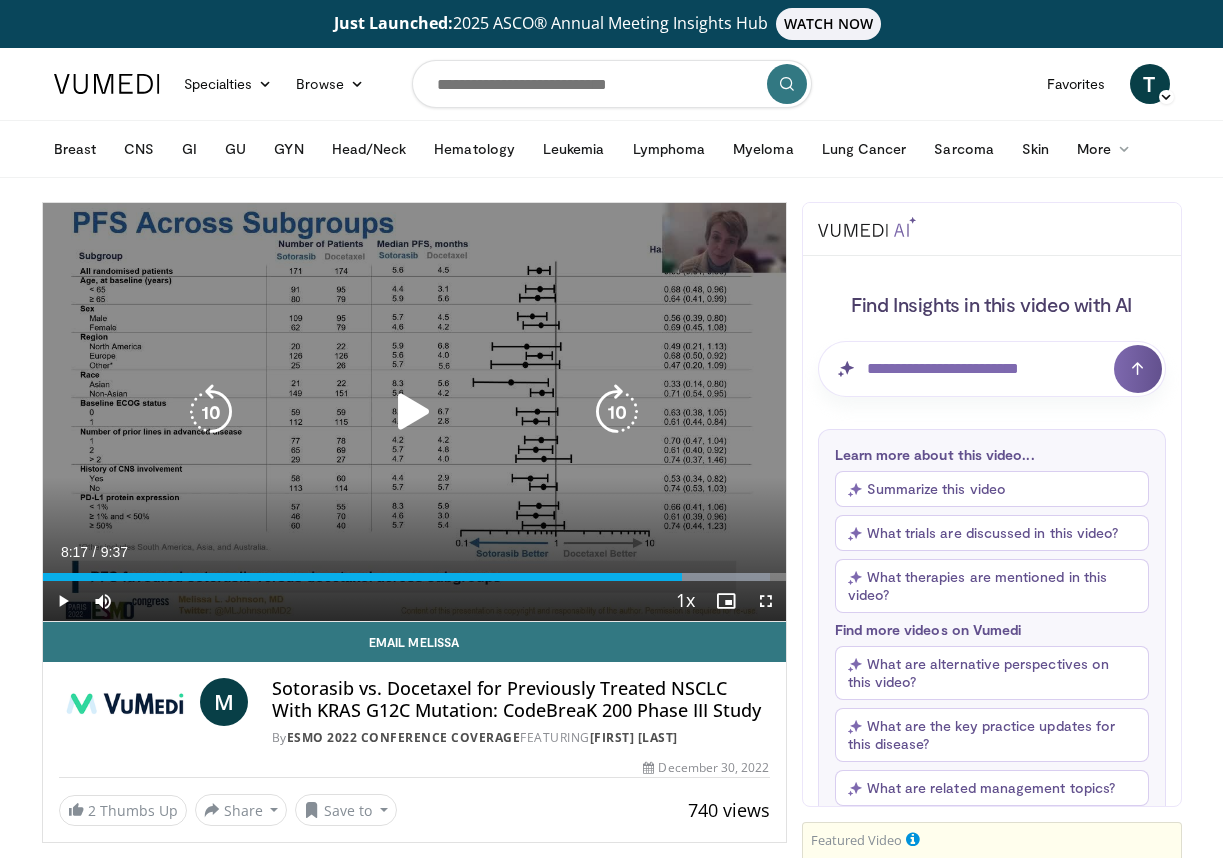 click at bounding box center [414, 412] 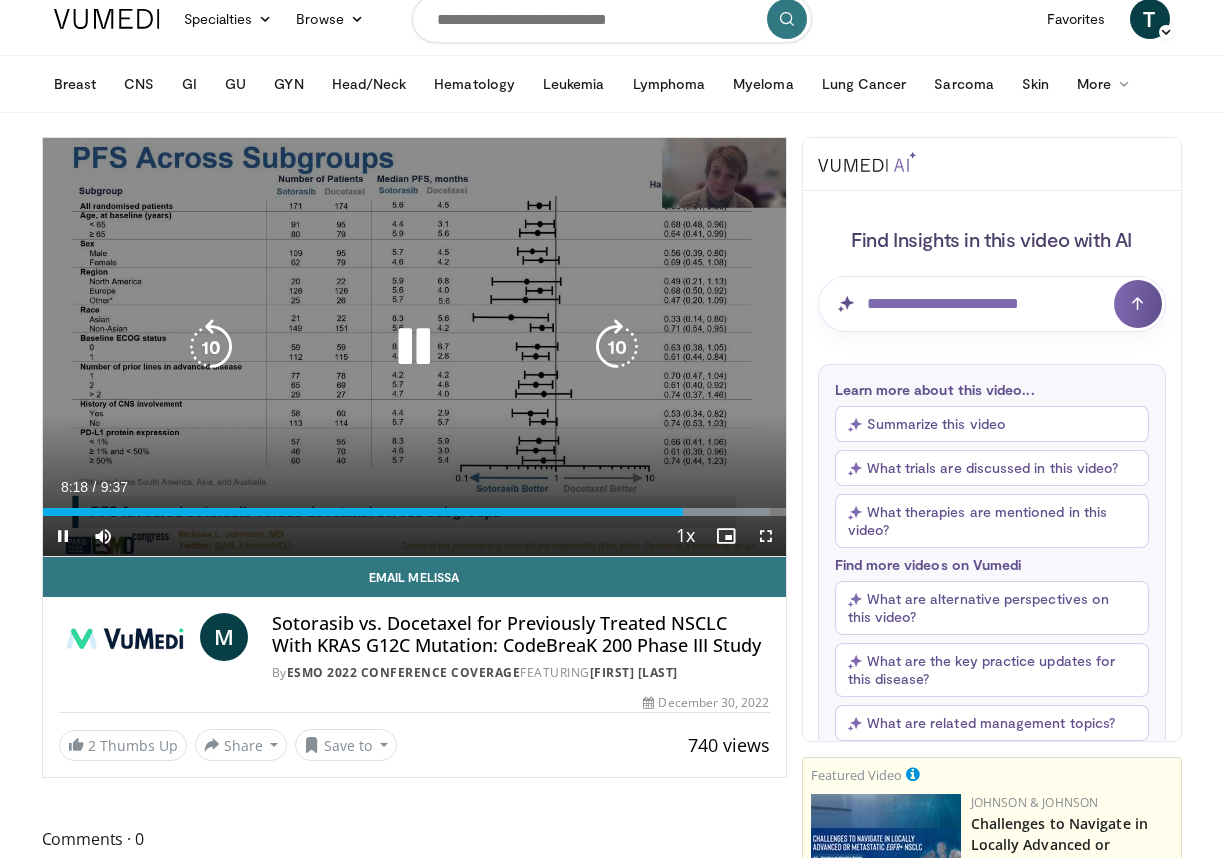 scroll, scrollTop: 100, scrollLeft: 0, axis: vertical 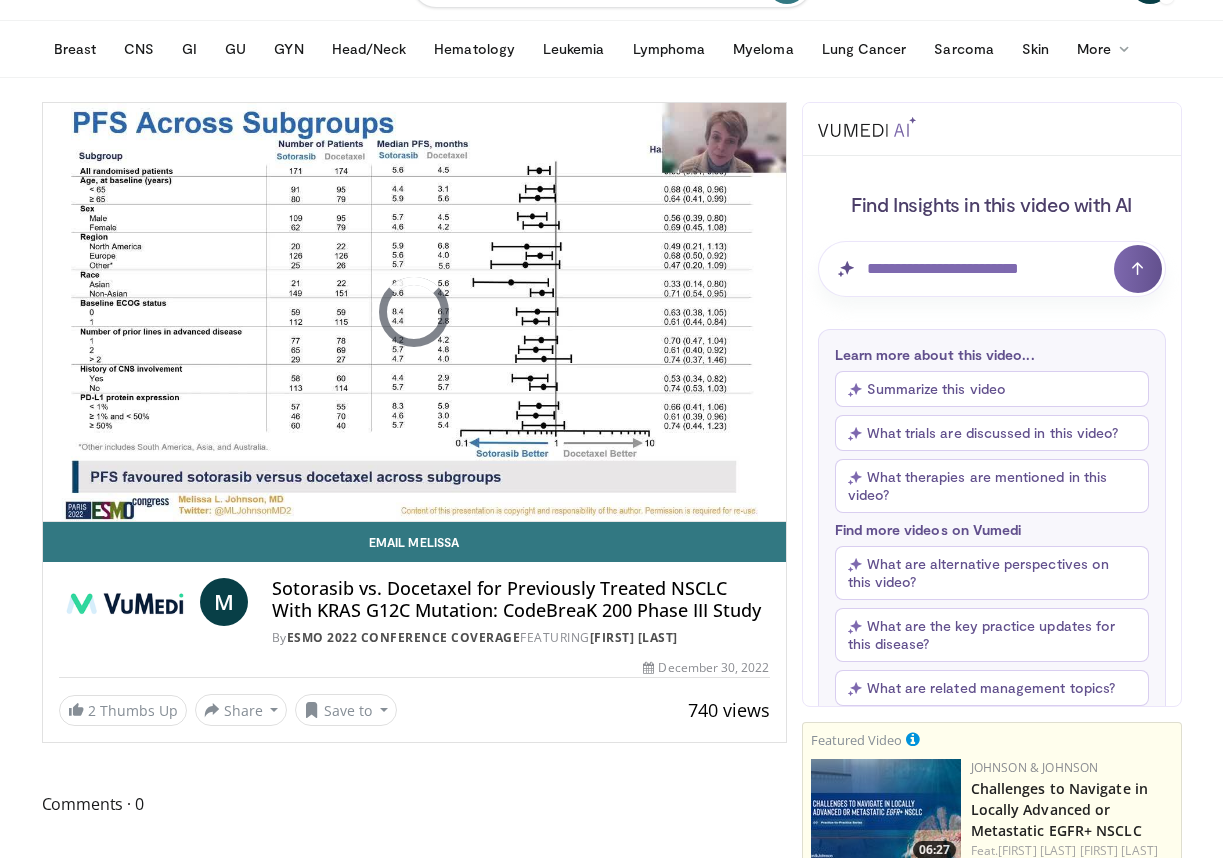 click on "Just Launched:  2025 ASCO® Annual Meeting Insights Hub WATCH NOW
Specialties
Adult & Family Medicine
Allergy, Asthma, Immunology
Anesthesiology
Cardiology
Dental
Dermatology
Endocrinology
Gastroenterology & Hepatology
General Surgery
Hematology & Oncology
Infectious Disease
Nephrology
Neurology
Neurosurgery
Obstetrics & Gynecology
Ophthalmology
Oral Maxillofacial
Orthopaedics
Otolaryngology
Pediatrics
Plastic Surgery" at bounding box center [611, 2045] 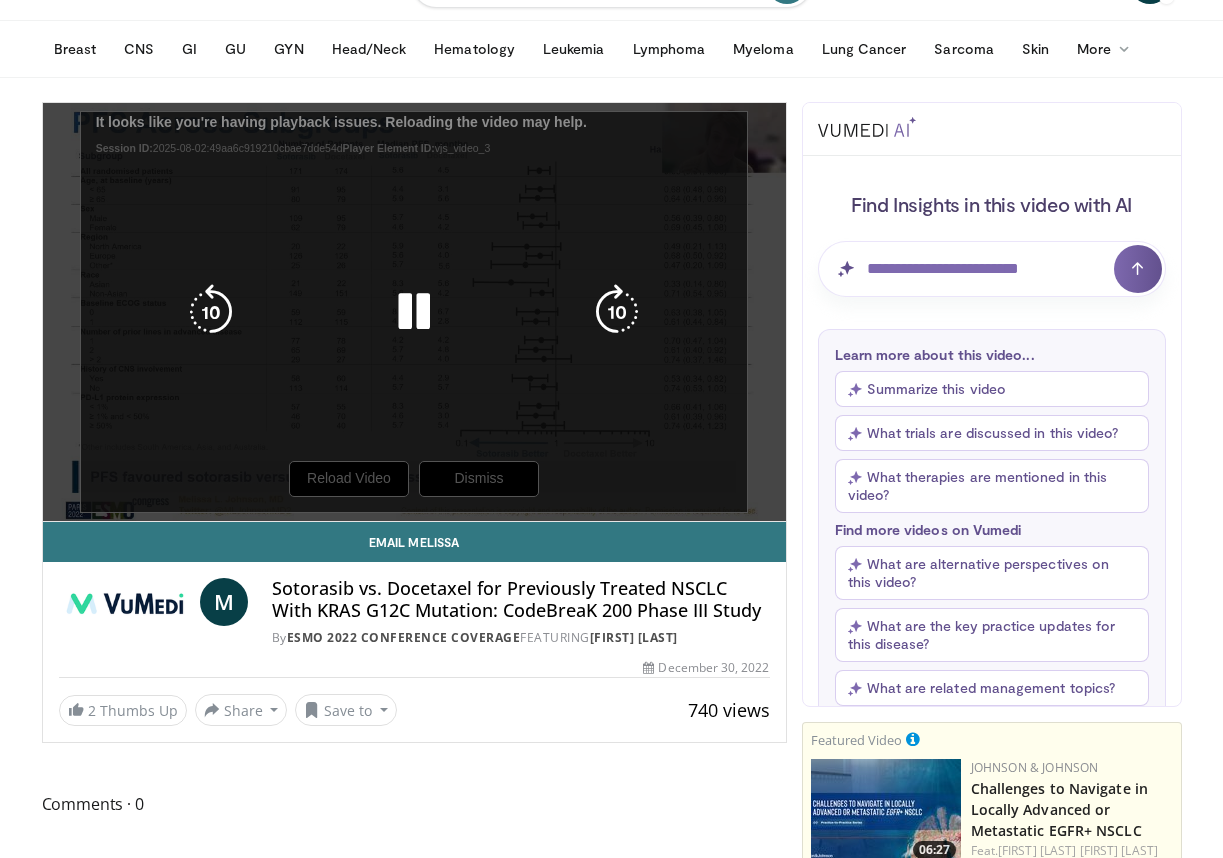 click on "20 seconds
Tap to unmute" at bounding box center (414, 312) 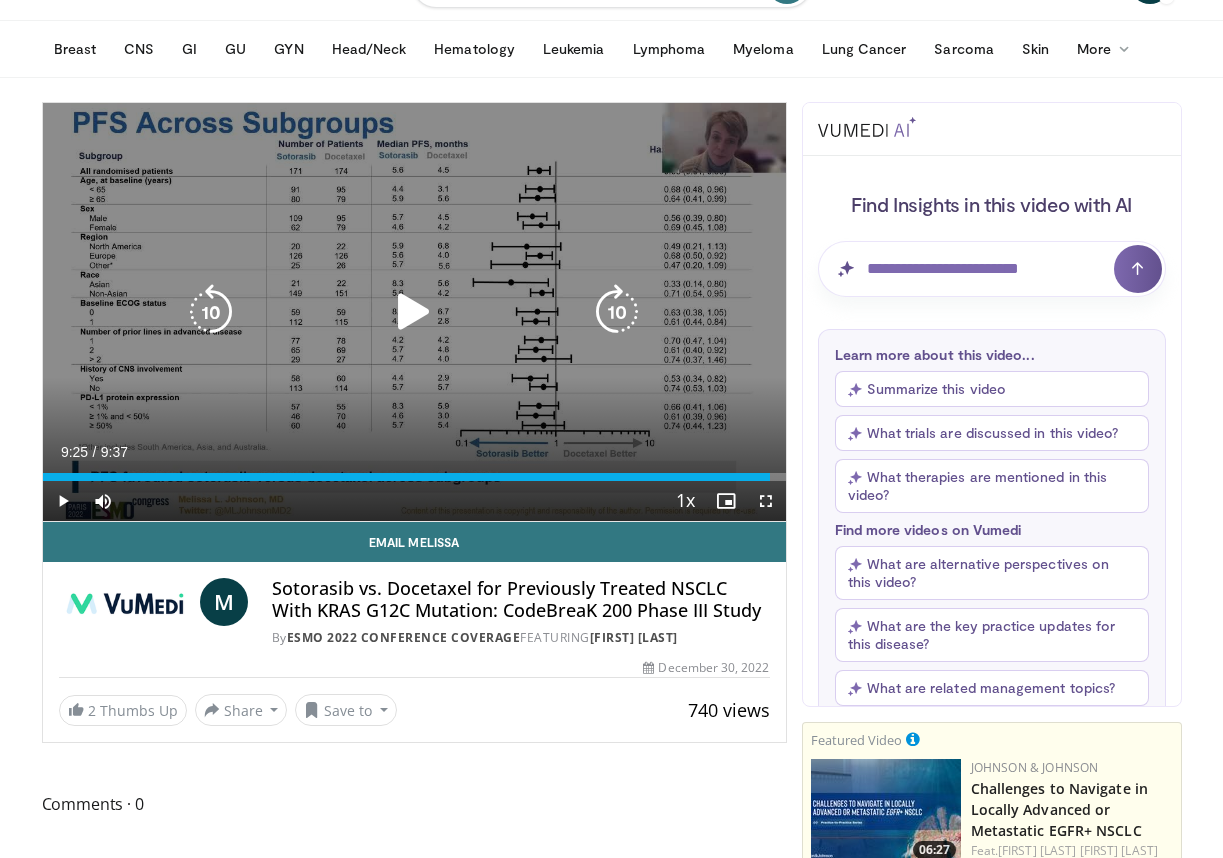 click at bounding box center [414, 312] 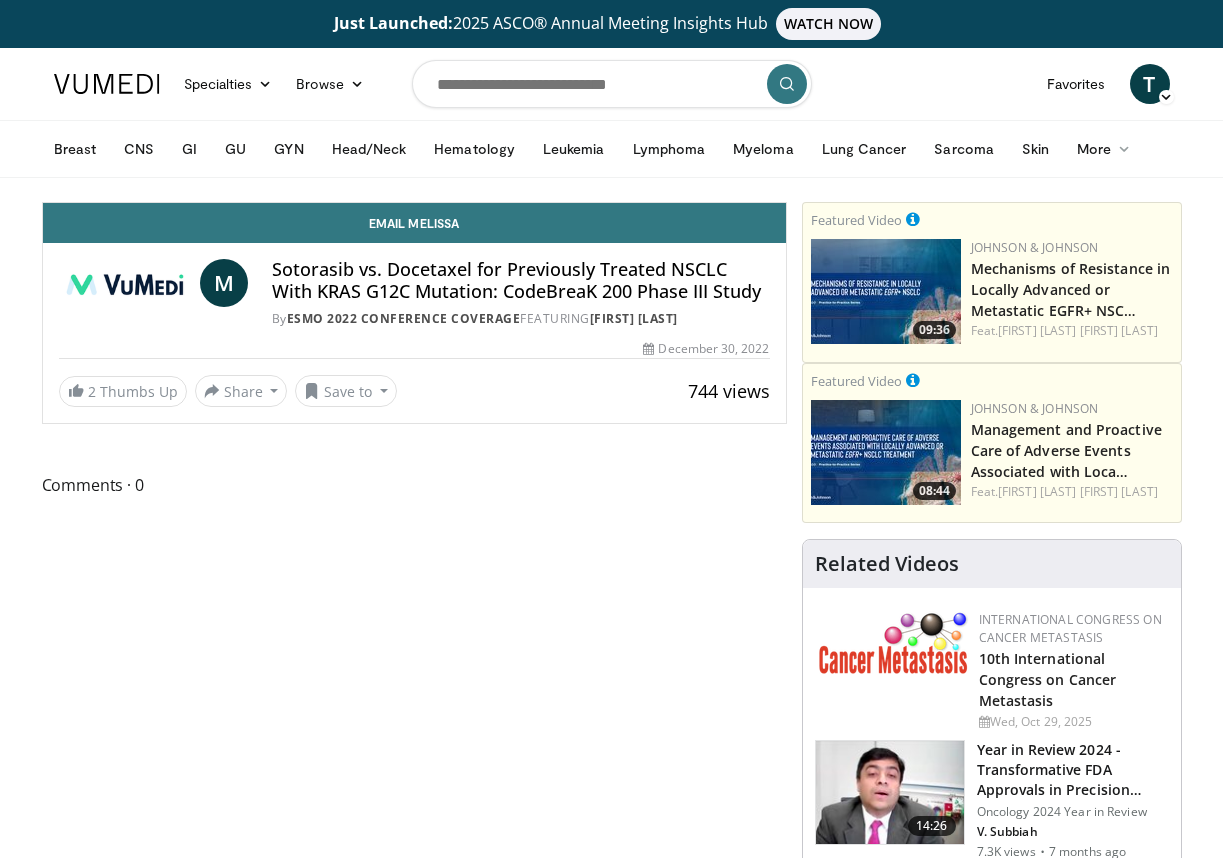 scroll, scrollTop: 0, scrollLeft: 0, axis: both 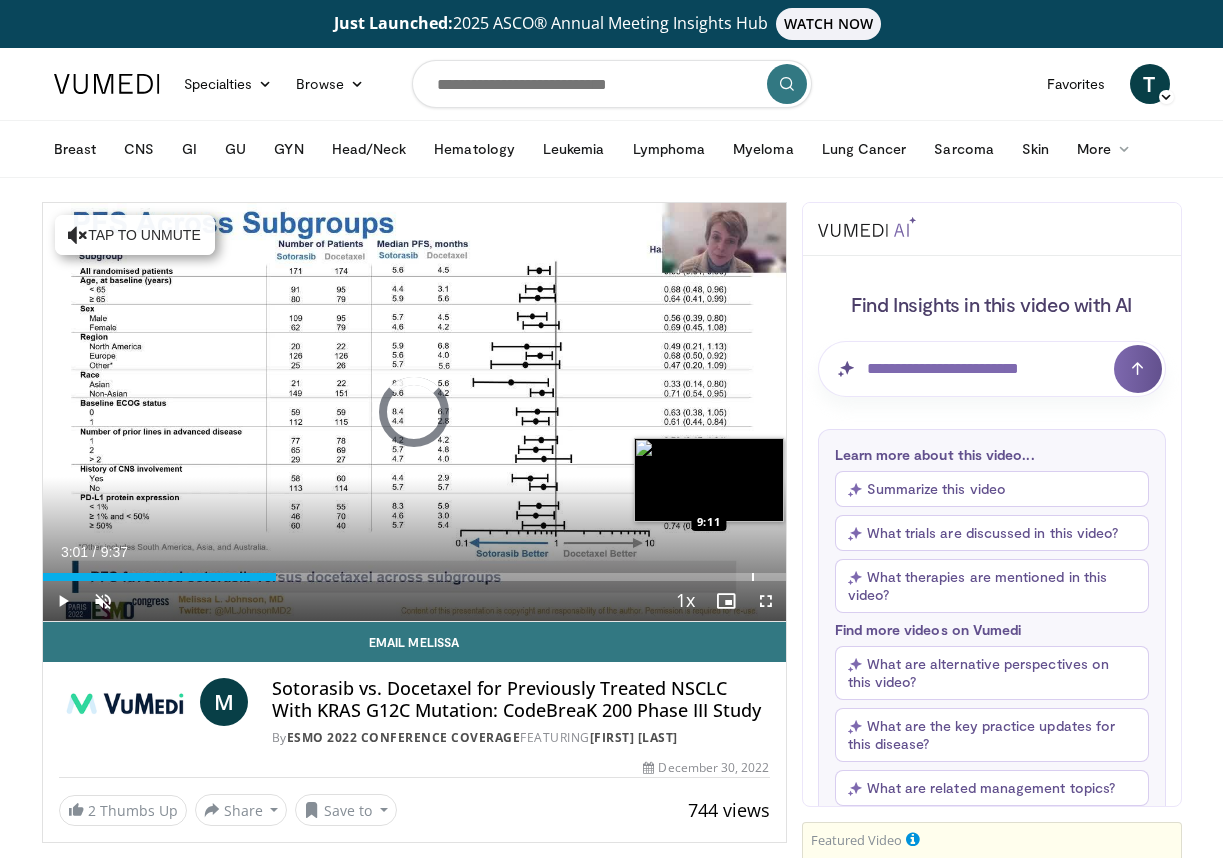 drag, startPoint x: 277, startPoint y: 573, endPoint x: 758, endPoint y: 571, distance: 481.00415 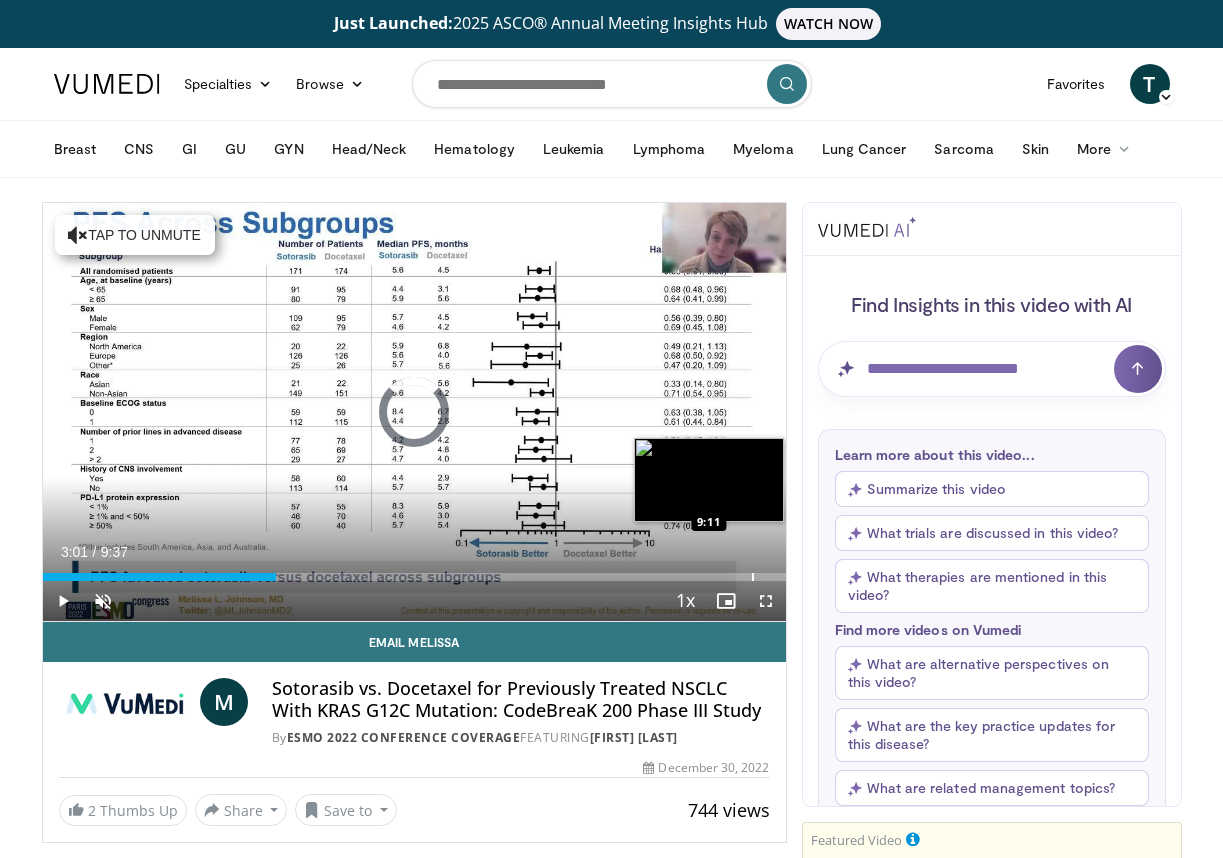 click on "Loaded :  0.00% 9:10 9:11" at bounding box center [414, 571] 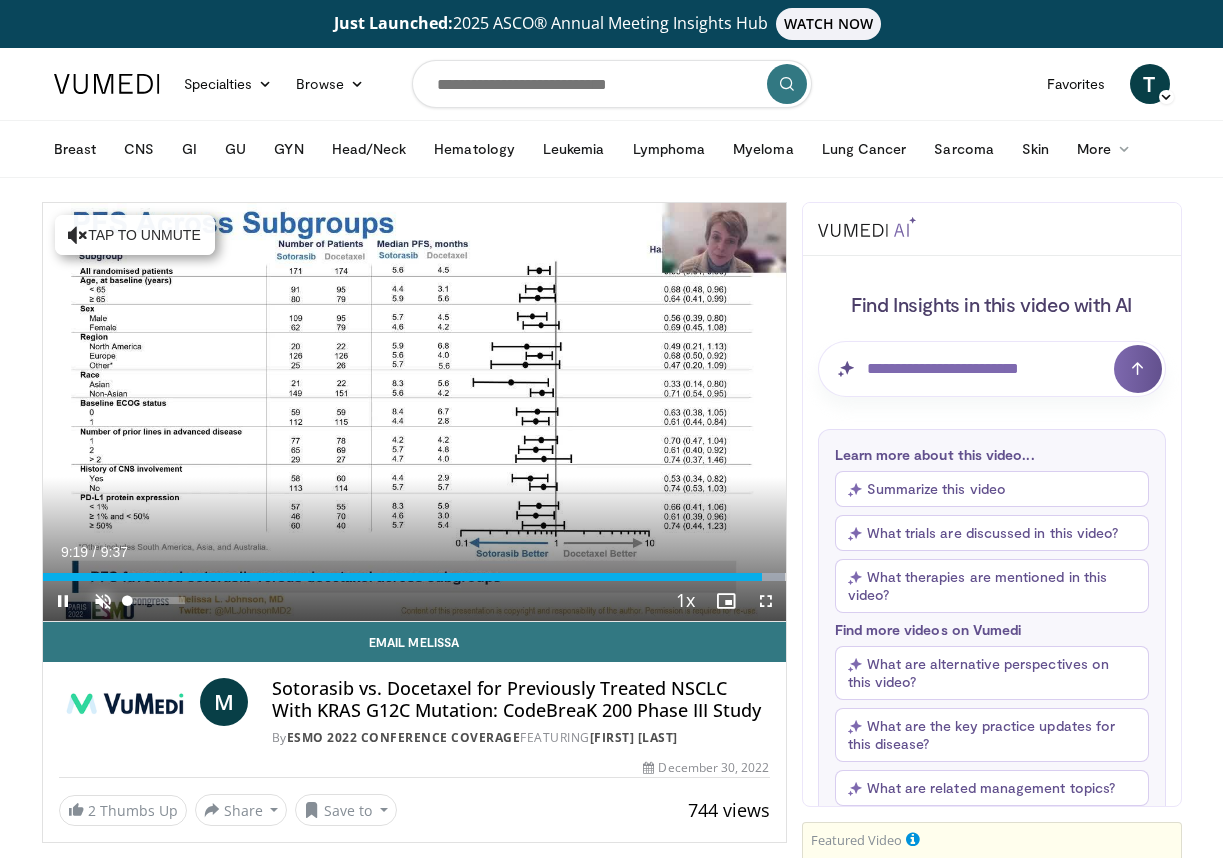 click at bounding box center (103, 601) 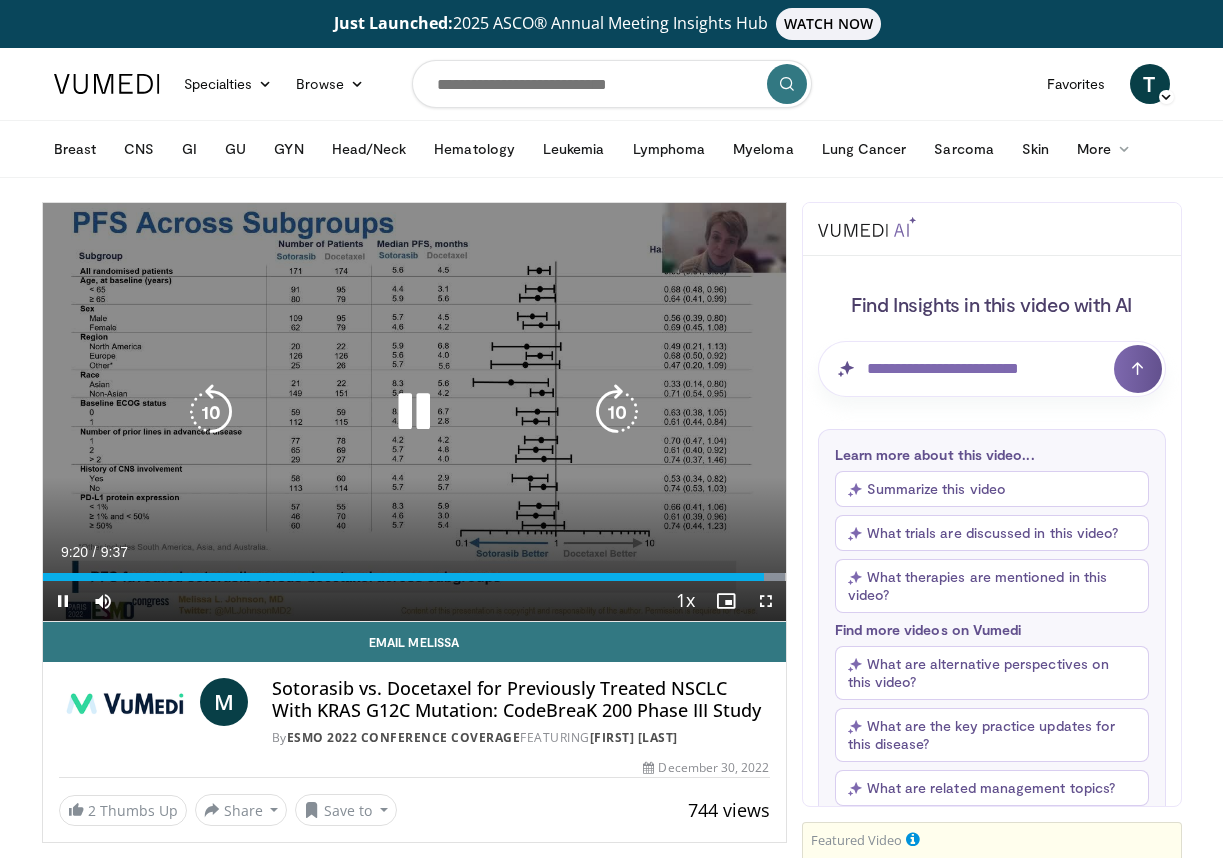 click at bounding box center (617, 412) 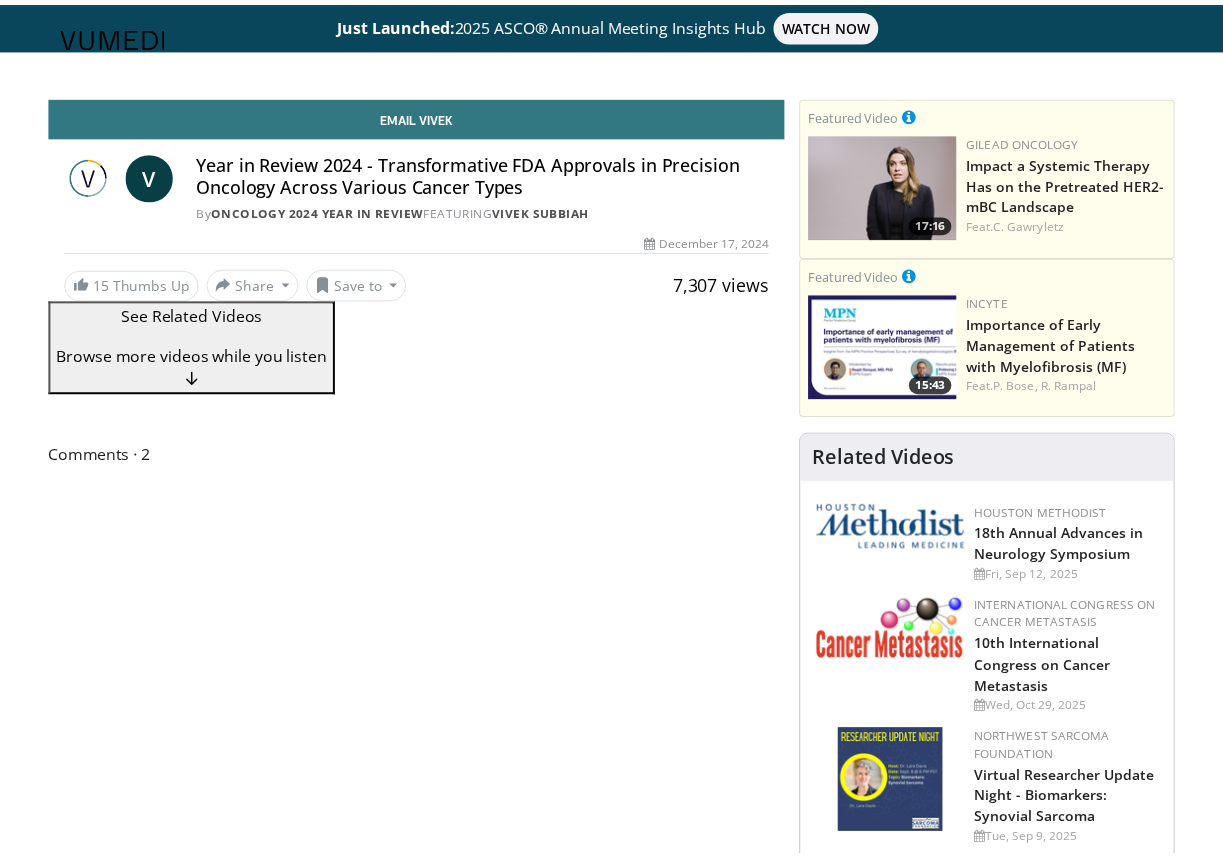 scroll, scrollTop: 0, scrollLeft: 0, axis: both 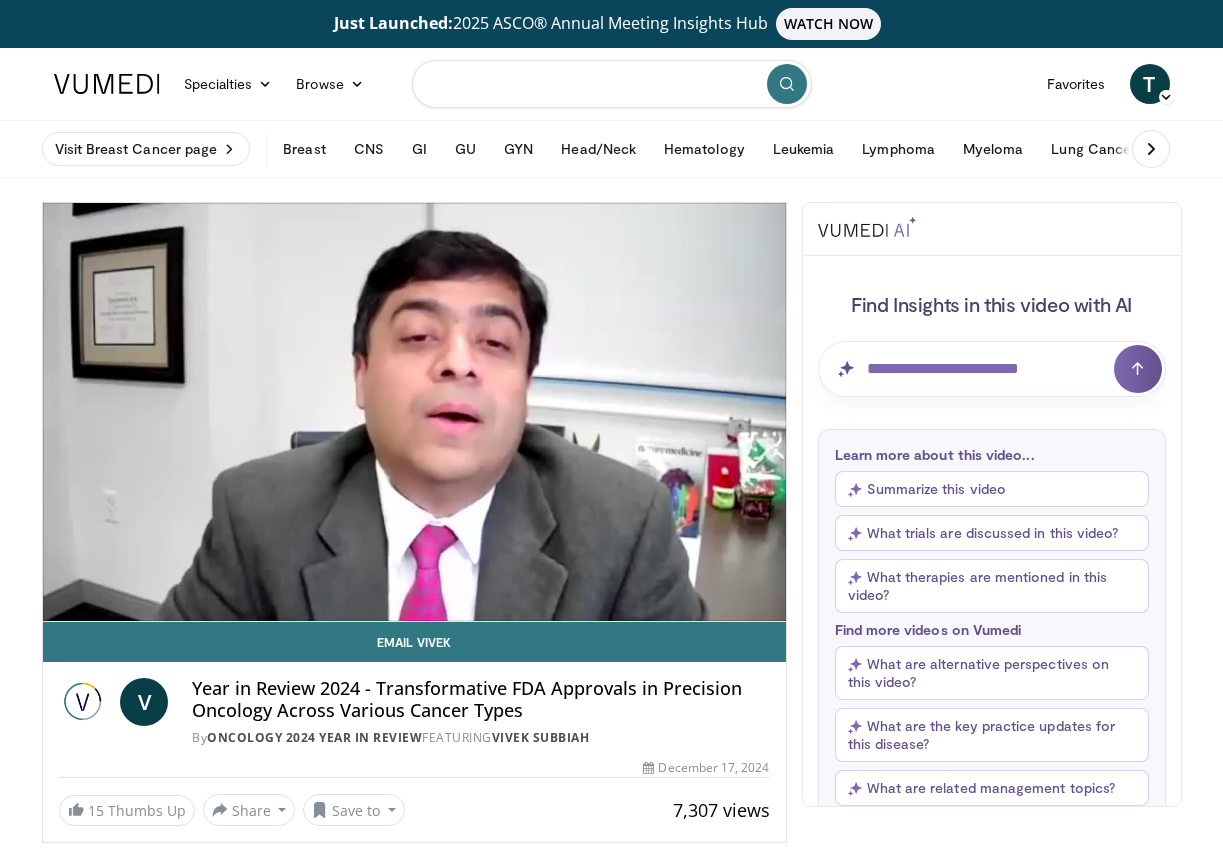 click at bounding box center [612, 84] 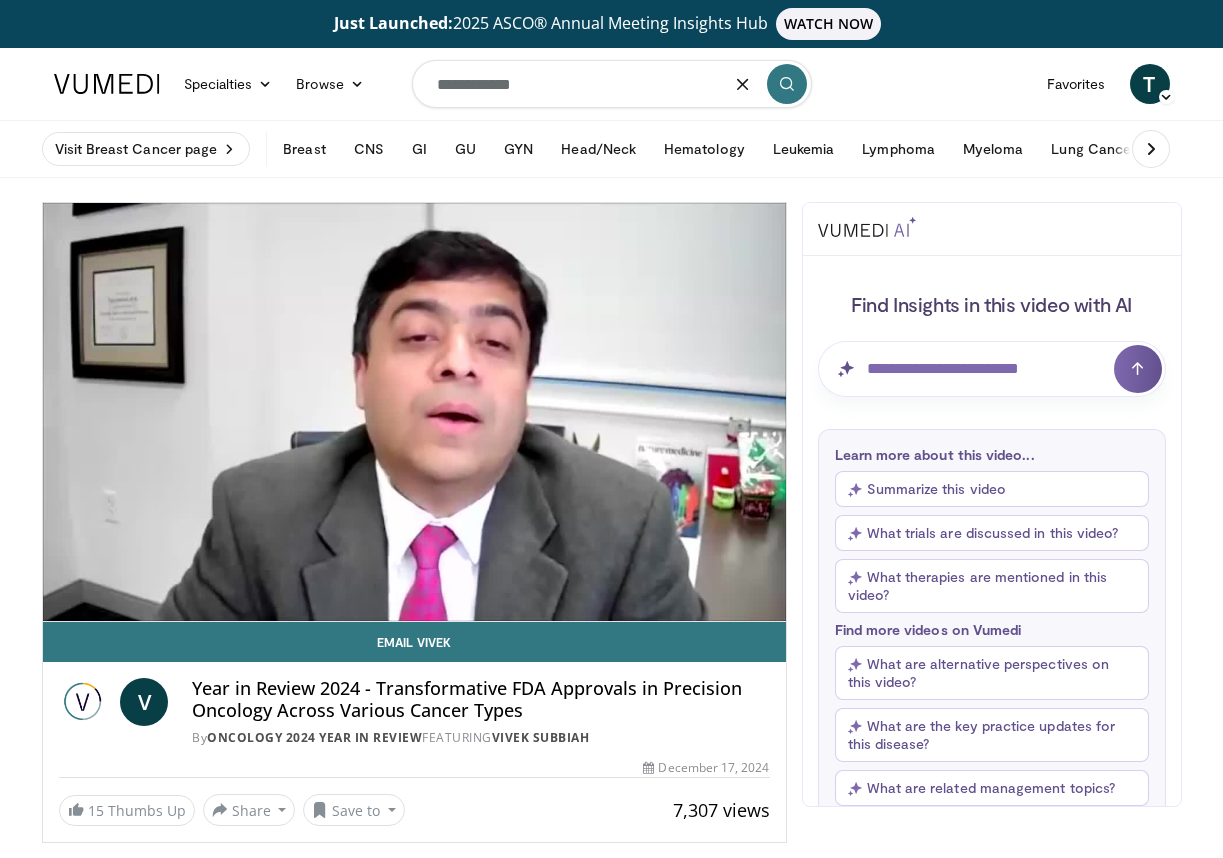 type on "**********" 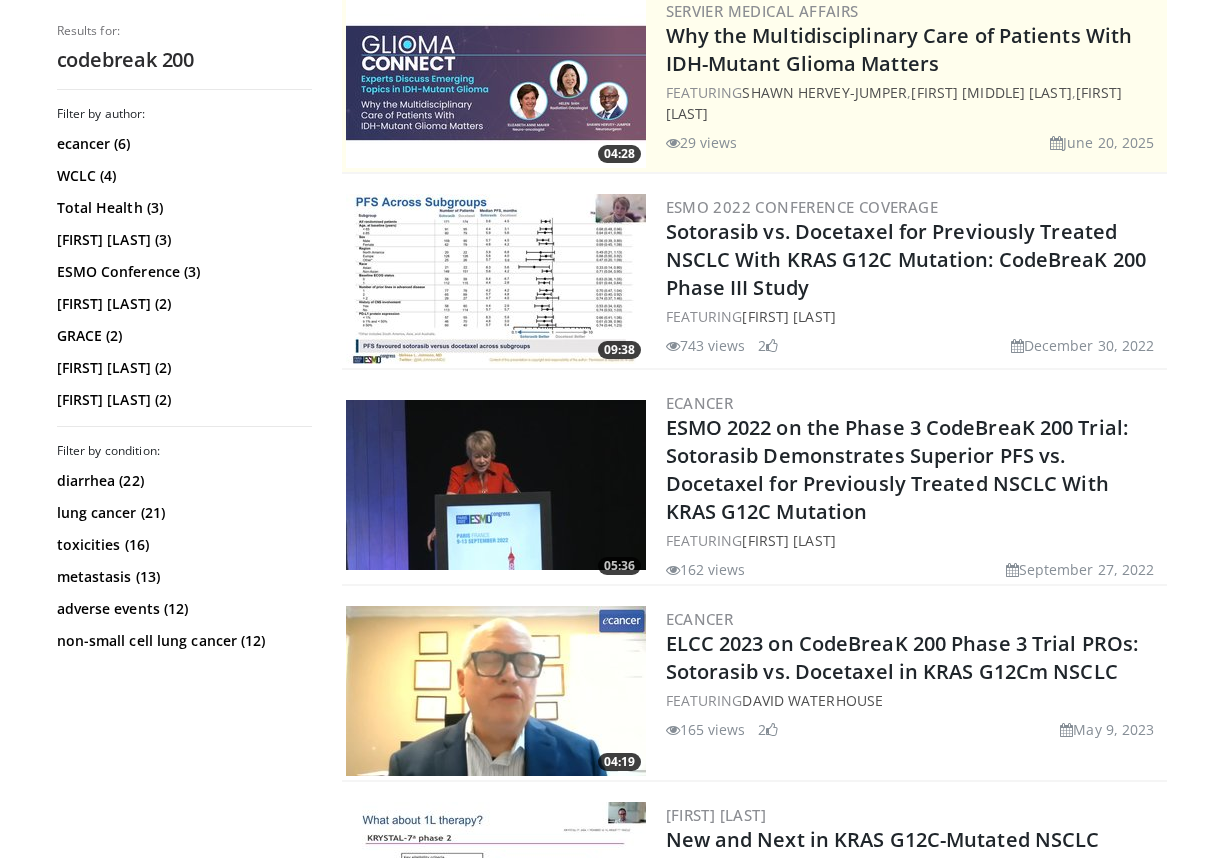 scroll, scrollTop: 500, scrollLeft: 0, axis: vertical 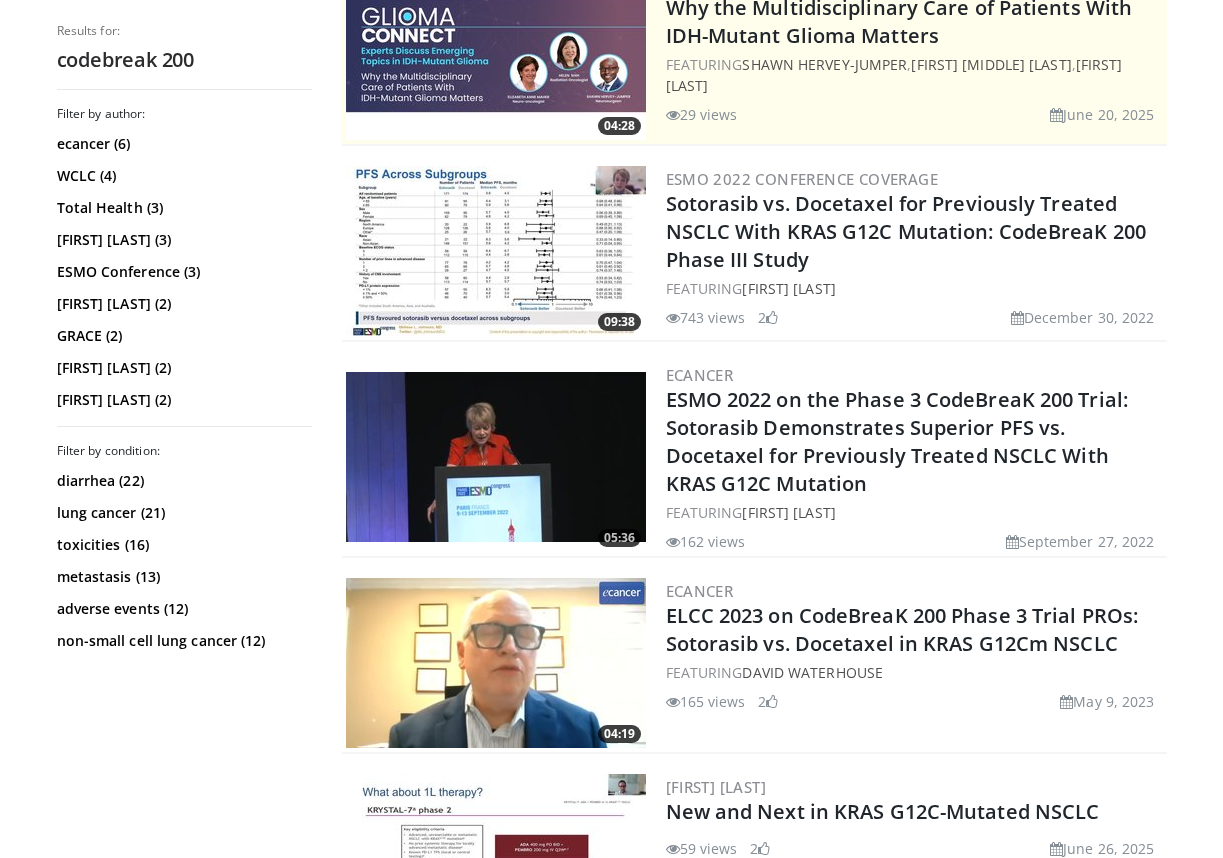 click at bounding box center (496, 663) 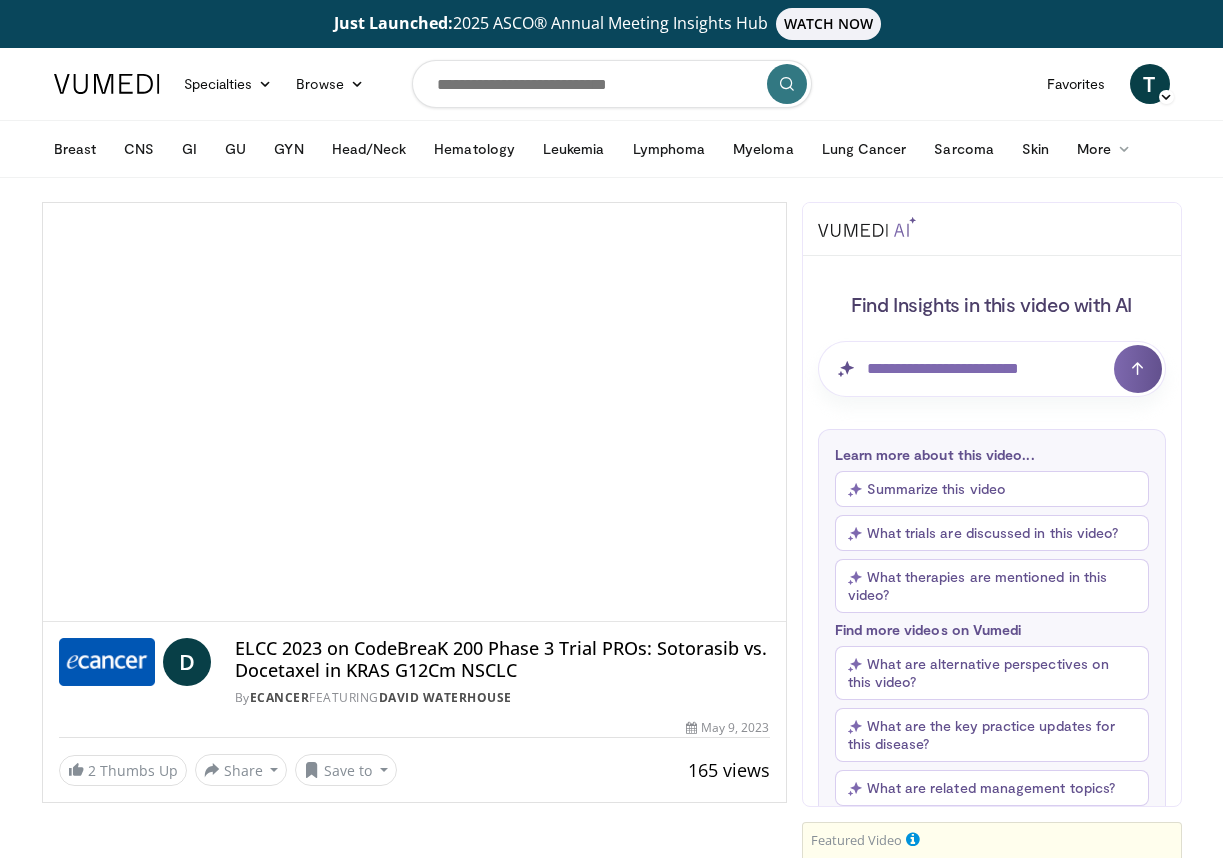 scroll, scrollTop: 0, scrollLeft: 0, axis: both 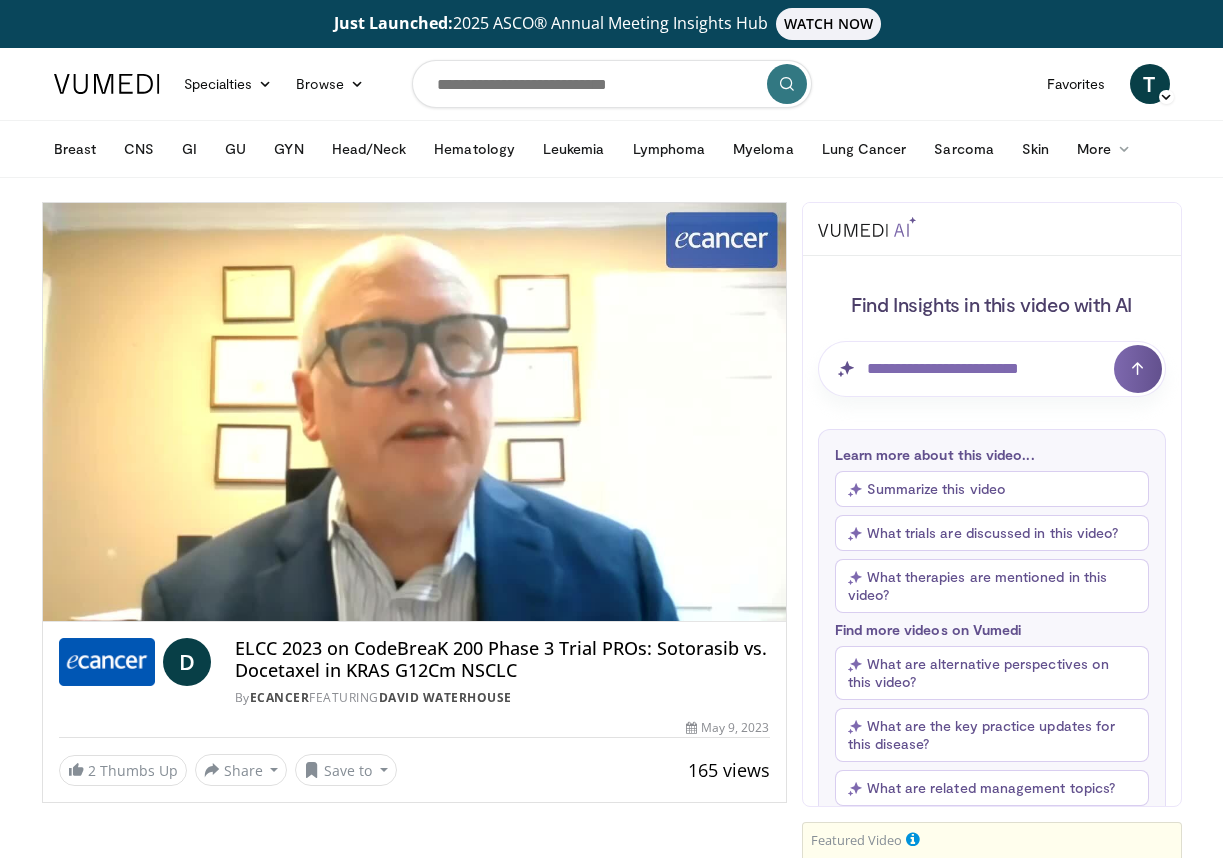 click on "Breast
Early Stage Breast Cancer
Triple Negative
HER2+
HER2-Low/Ultralow
HR+/HER2-
Selective Estrogen Receptor Degrader (SERD)
ADCs in Breast Cancer
Triple Negative HER2+" at bounding box center (612, 149) 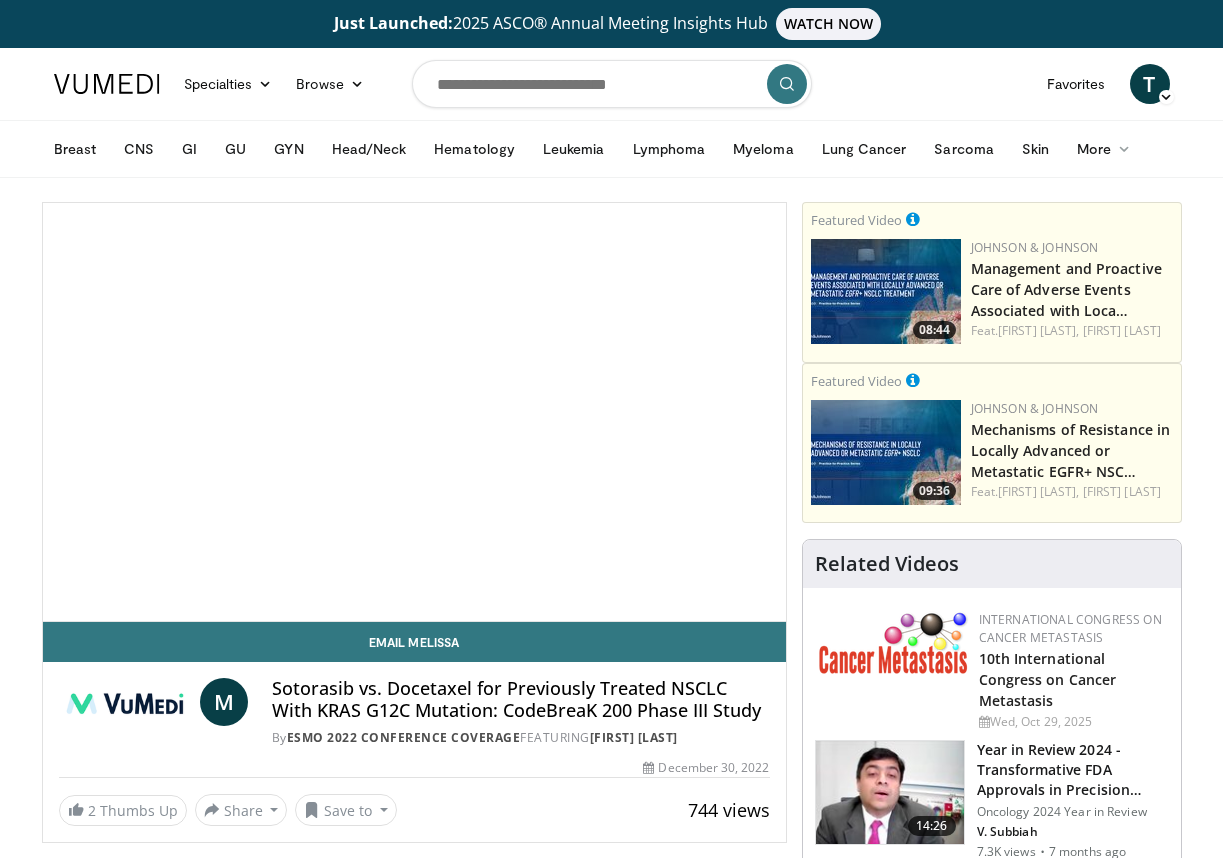 scroll, scrollTop: 0, scrollLeft: 0, axis: both 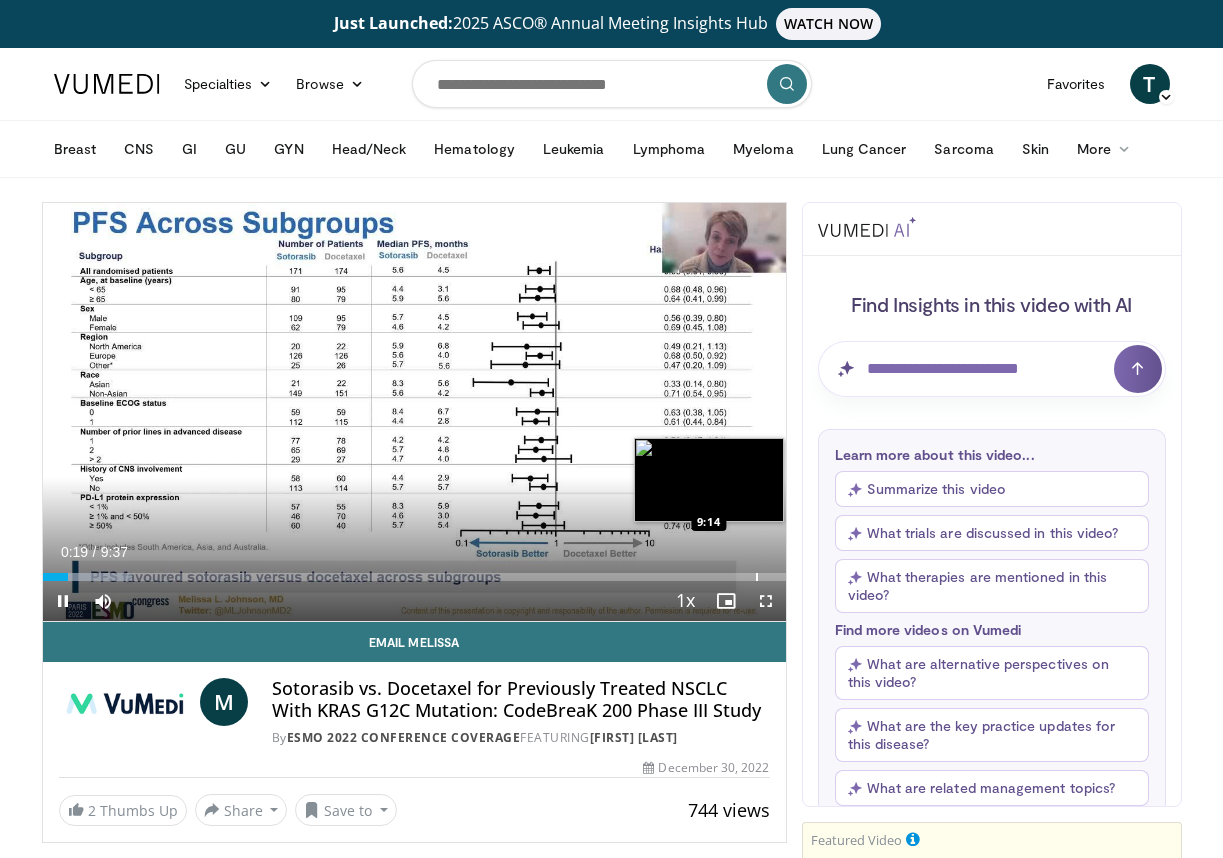 click on "Loaded :  12.01% 0:19 9:14" at bounding box center (414, 571) 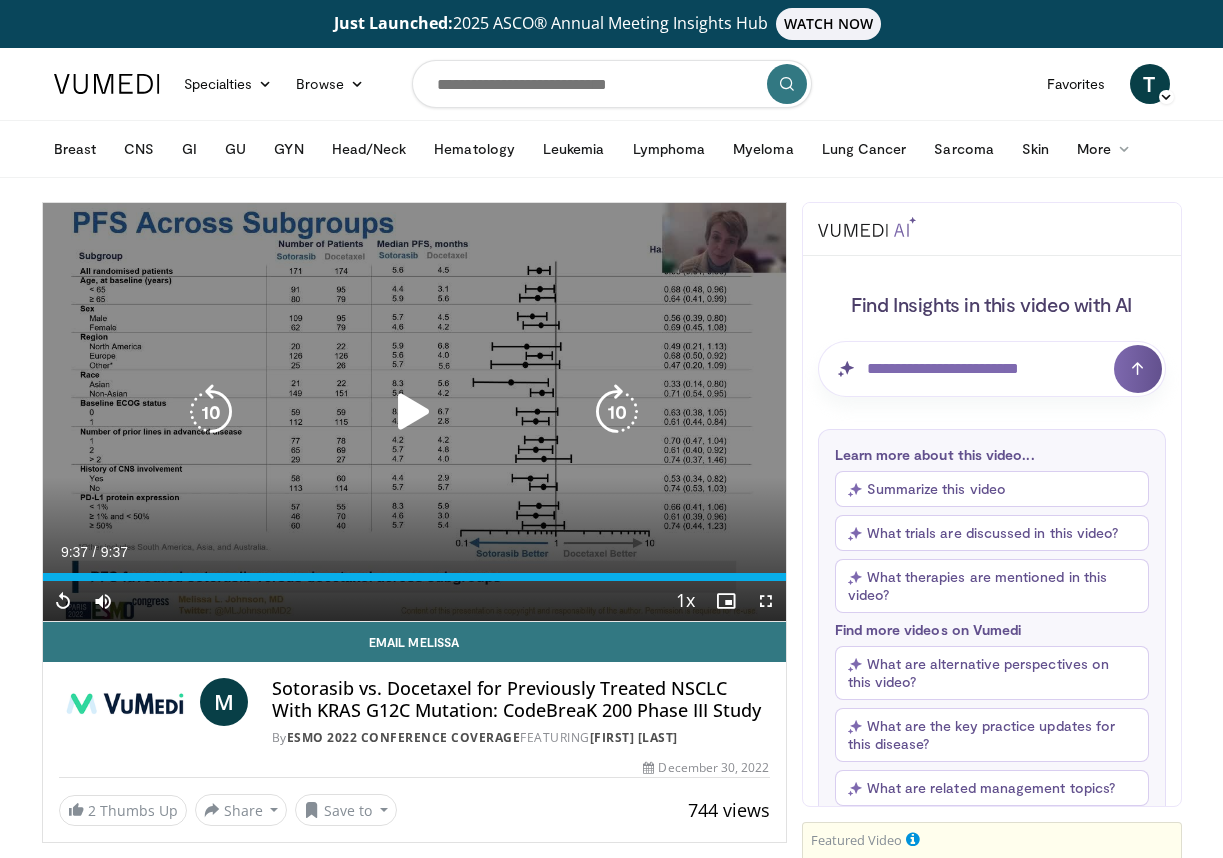 click at bounding box center (414, 412) 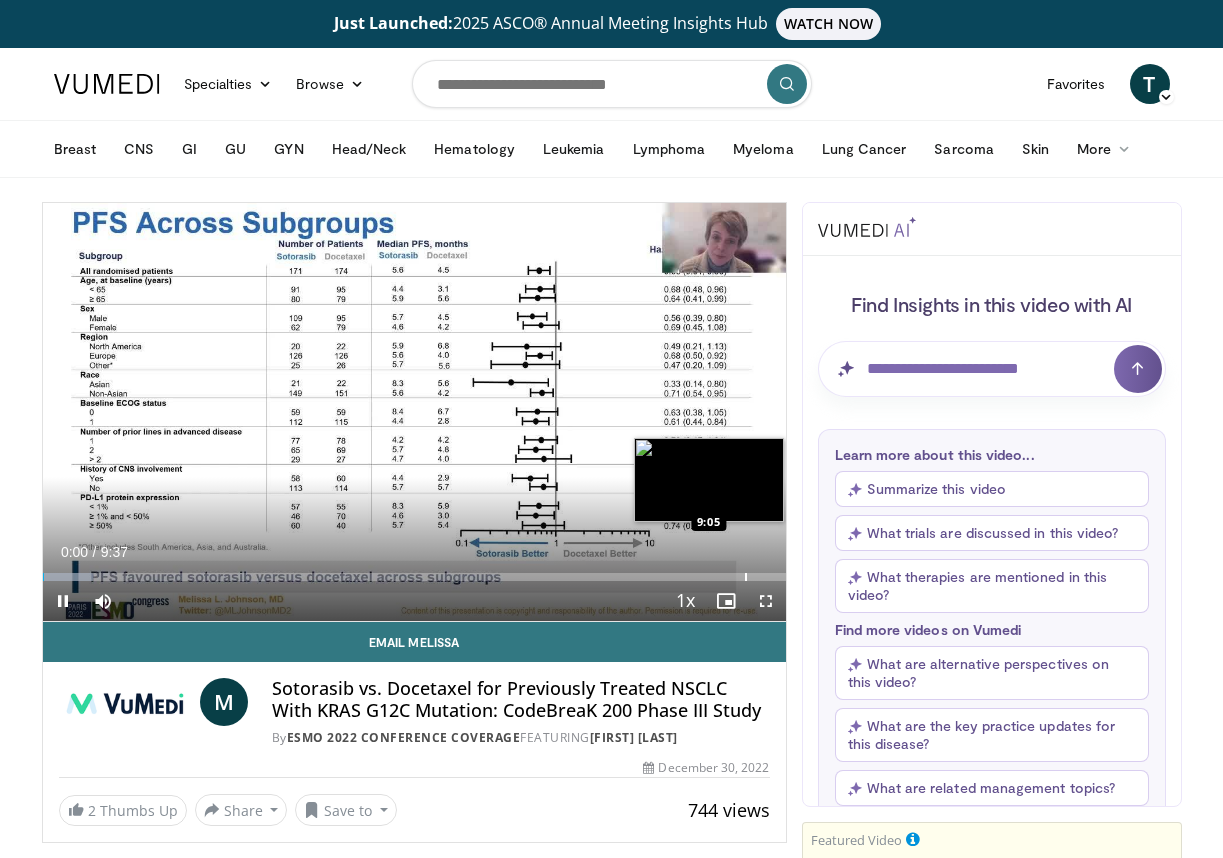 click at bounding box center (746, 577) 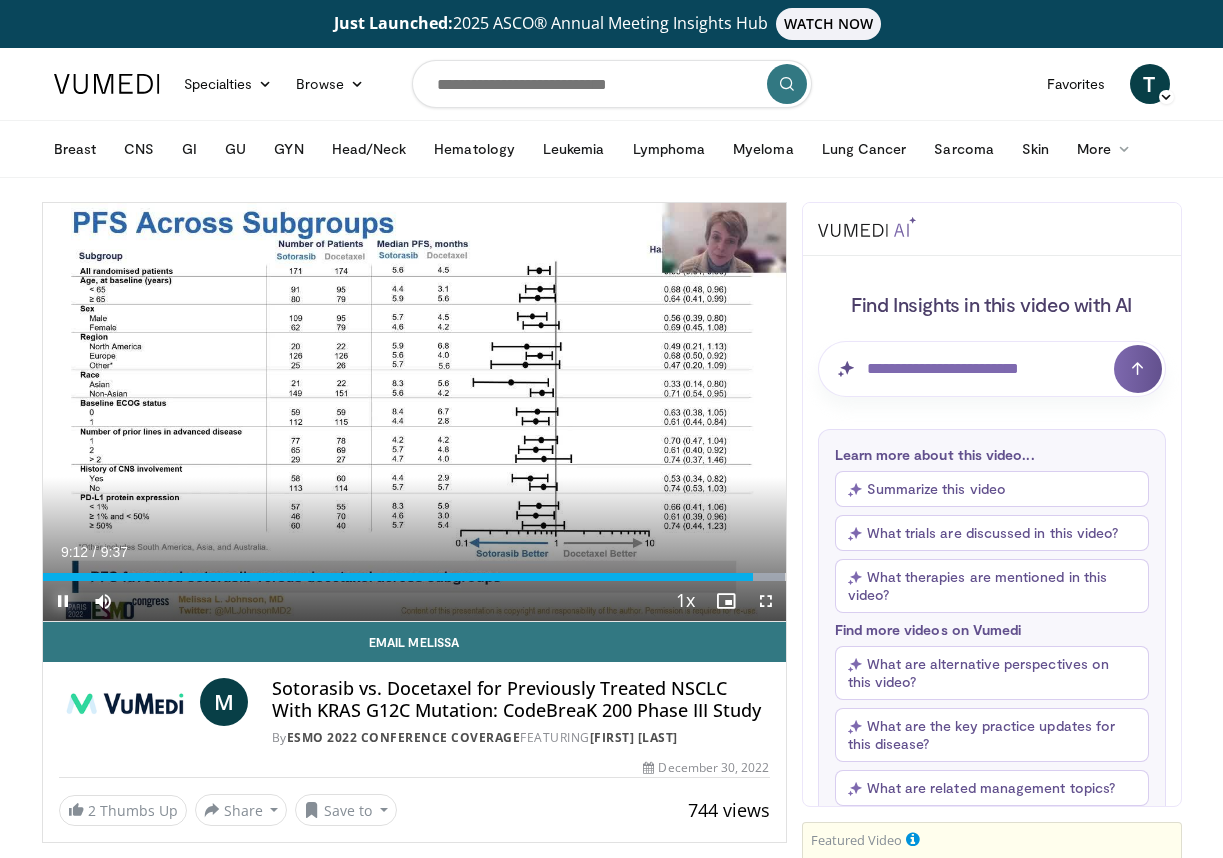 click at bounding box center (63, 601) 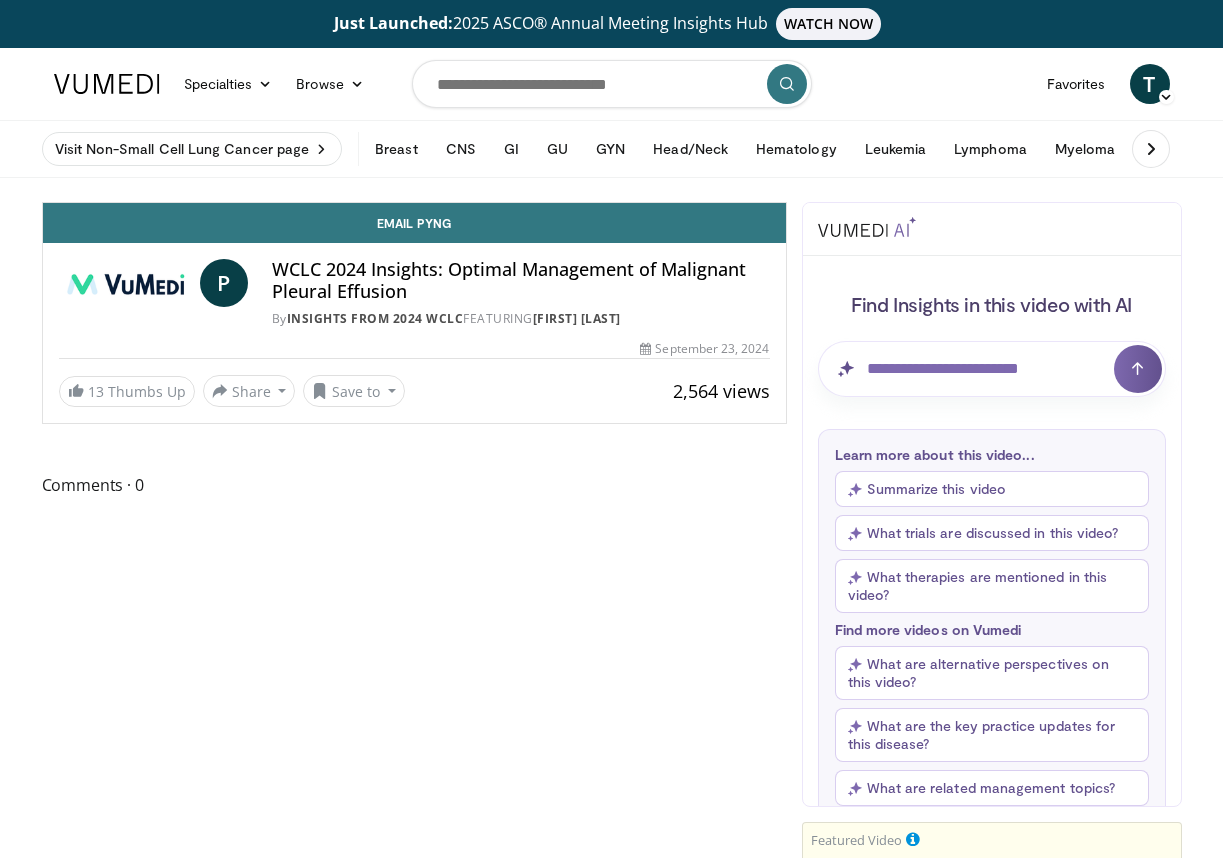 scroll, scrollTop: 0, scrollLeft: 0, axis: both 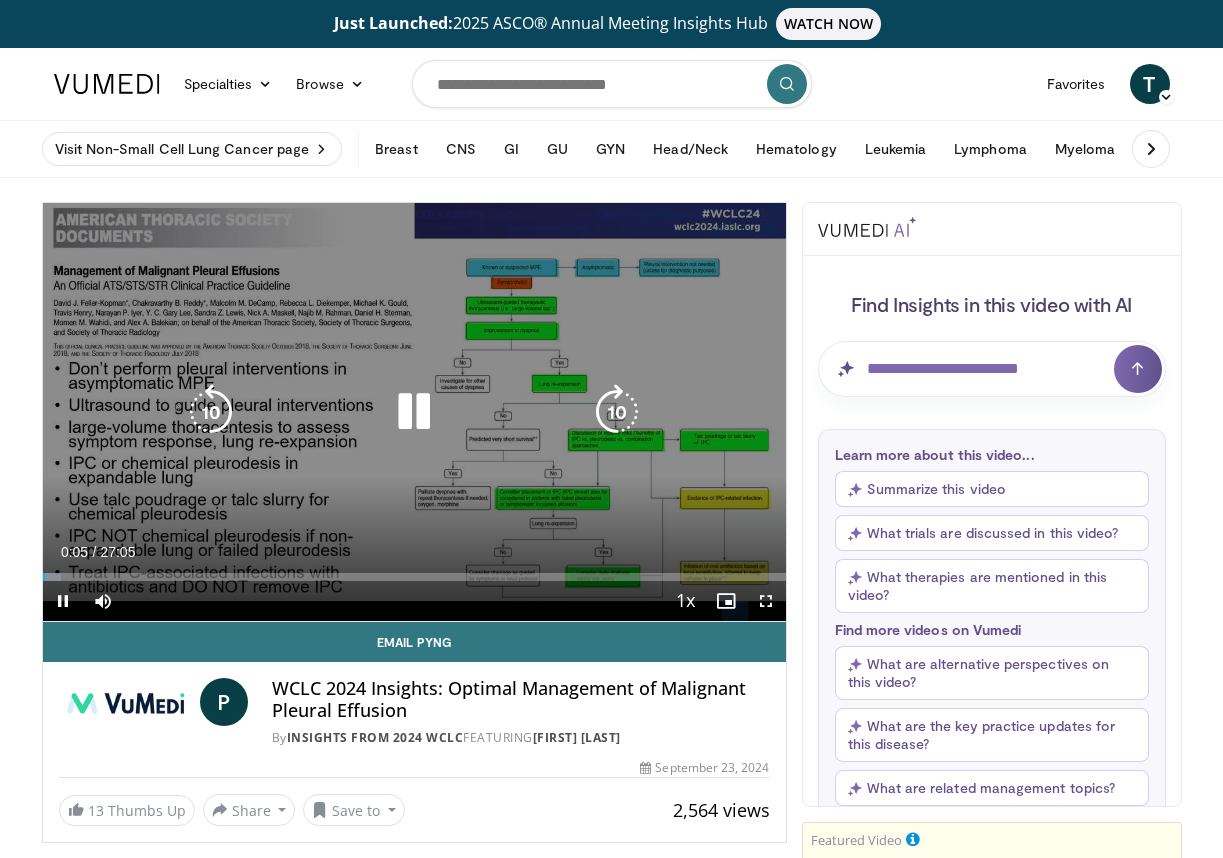 click at bounding box center (414, 412) 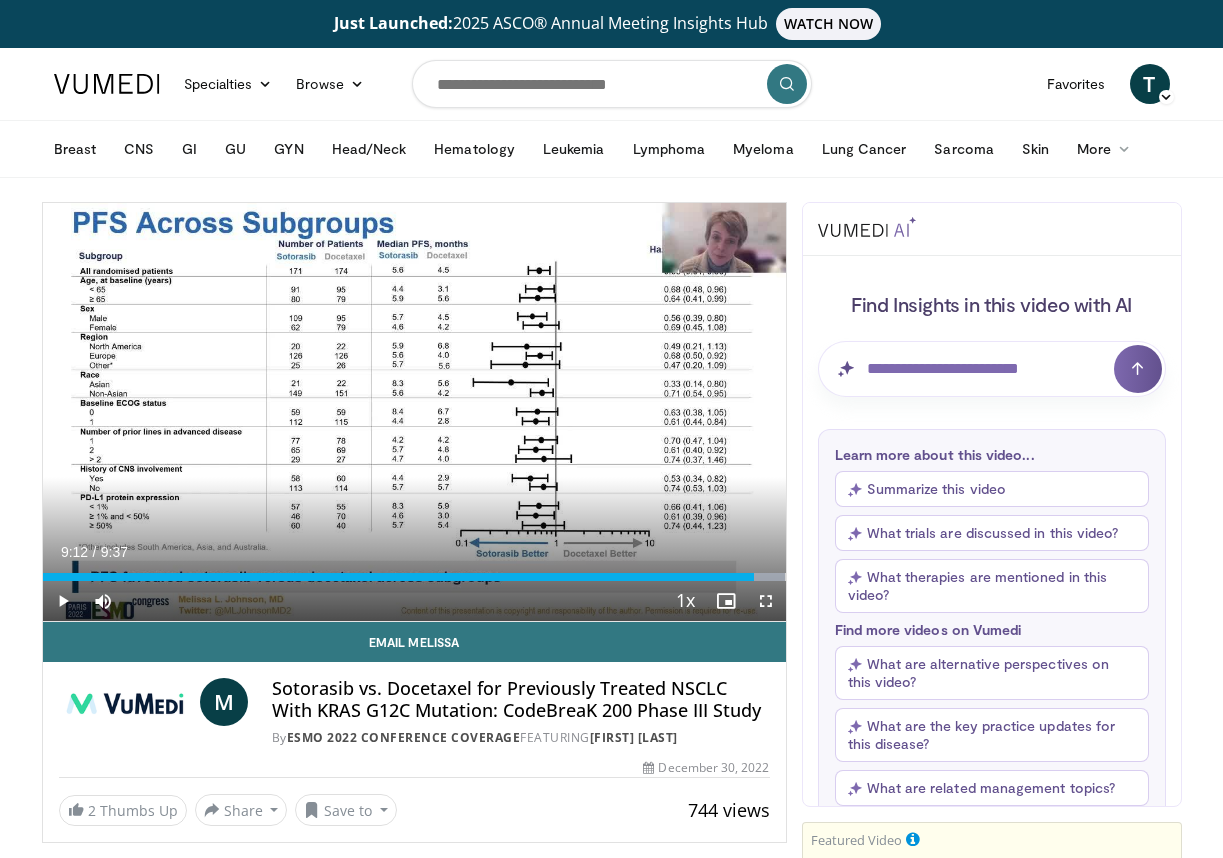 scroll, scrollTop: 0, scrollLeft: 0, axis: both 